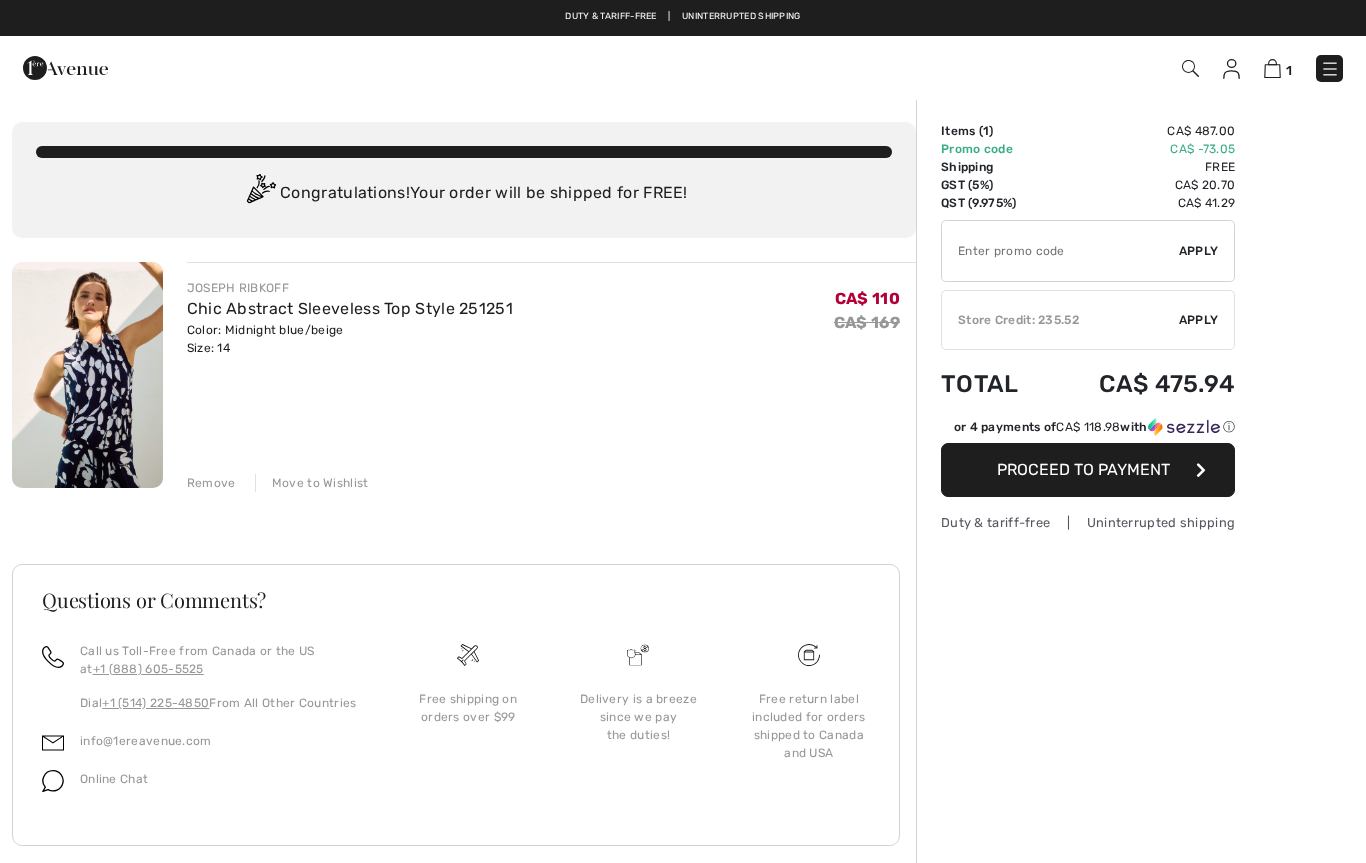 scroll, scrollTop: 0, scrollLeft: 0, axis: both 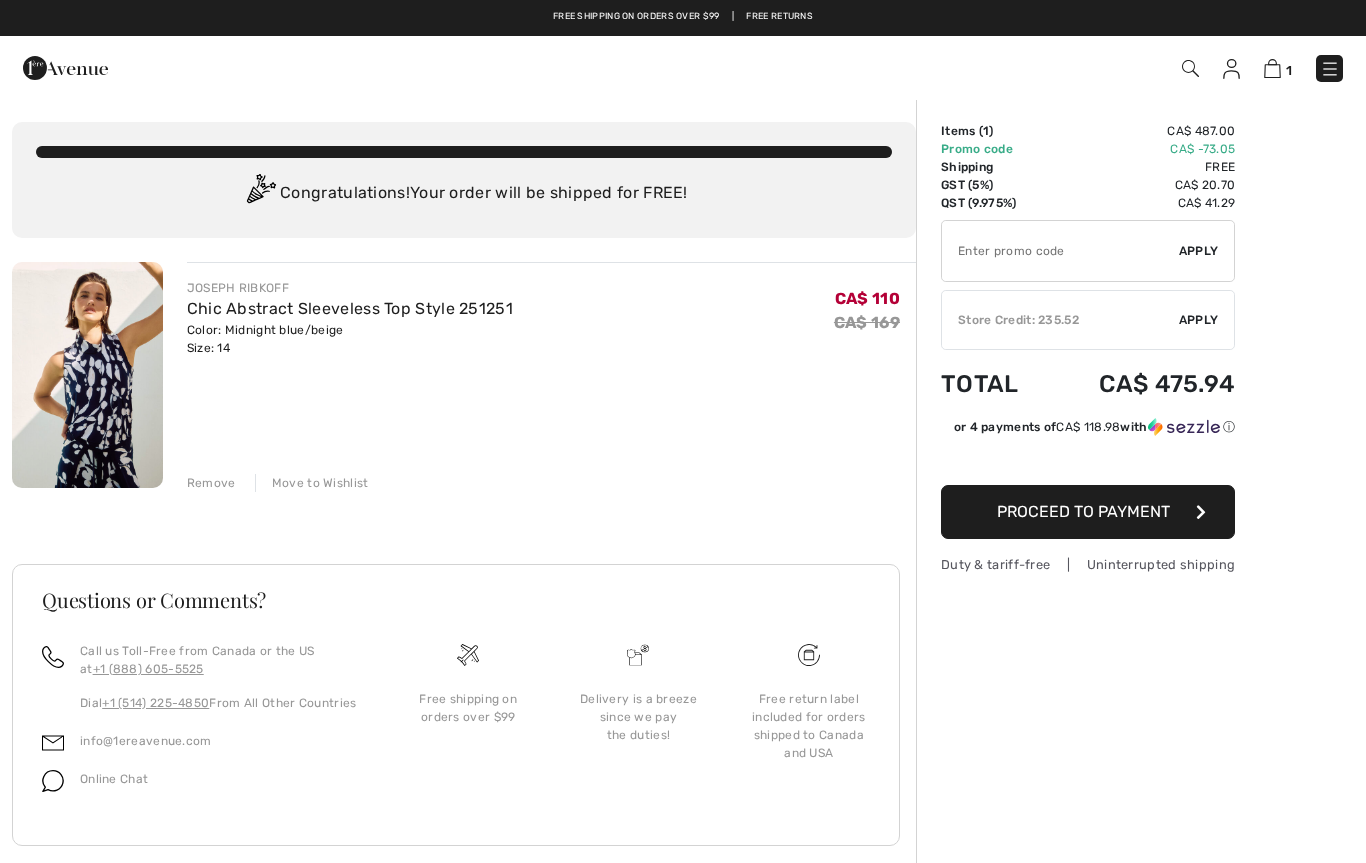 click at bounding box center [1231, 69] 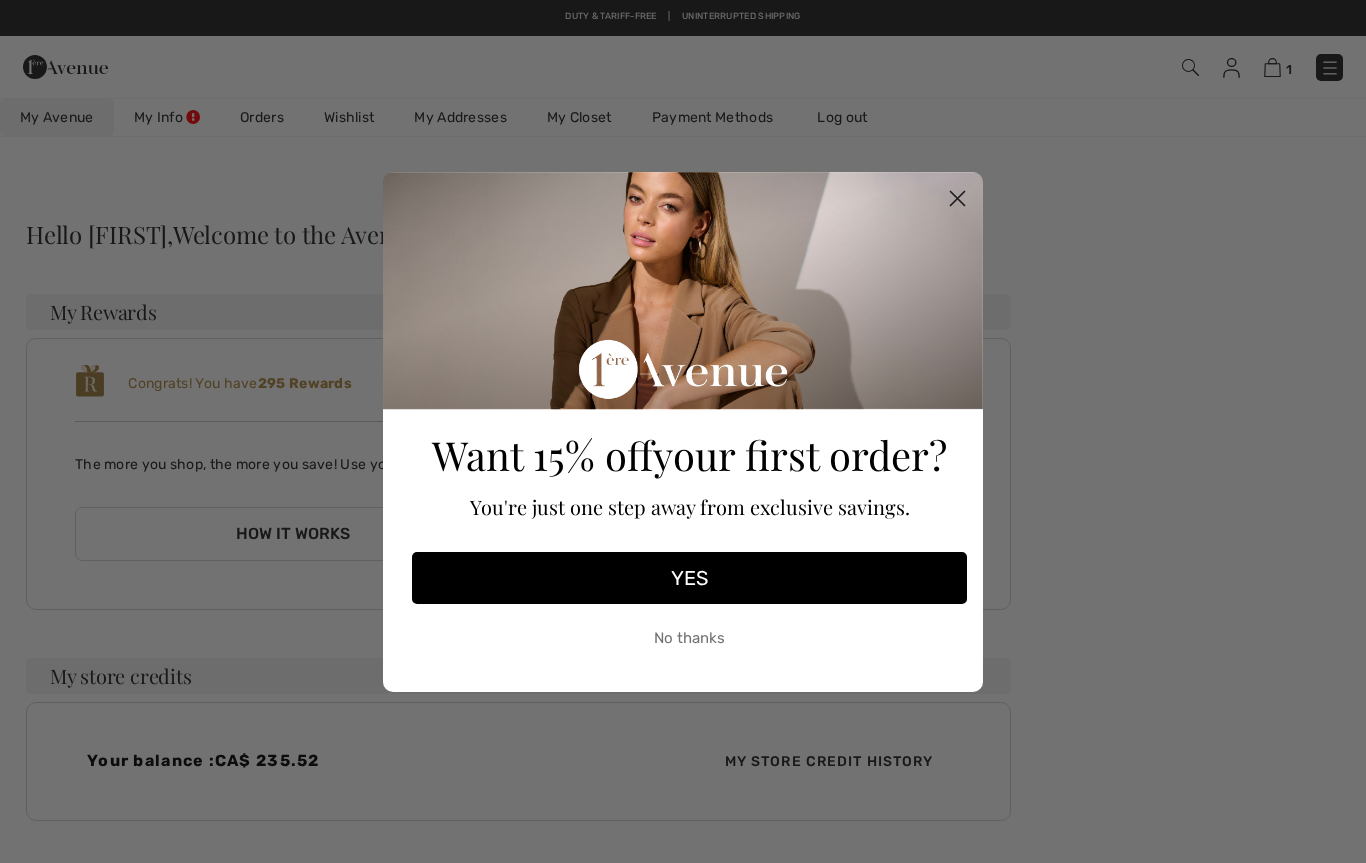 scroll, scrollTop: 0, scrollLeft: 0, axis: both 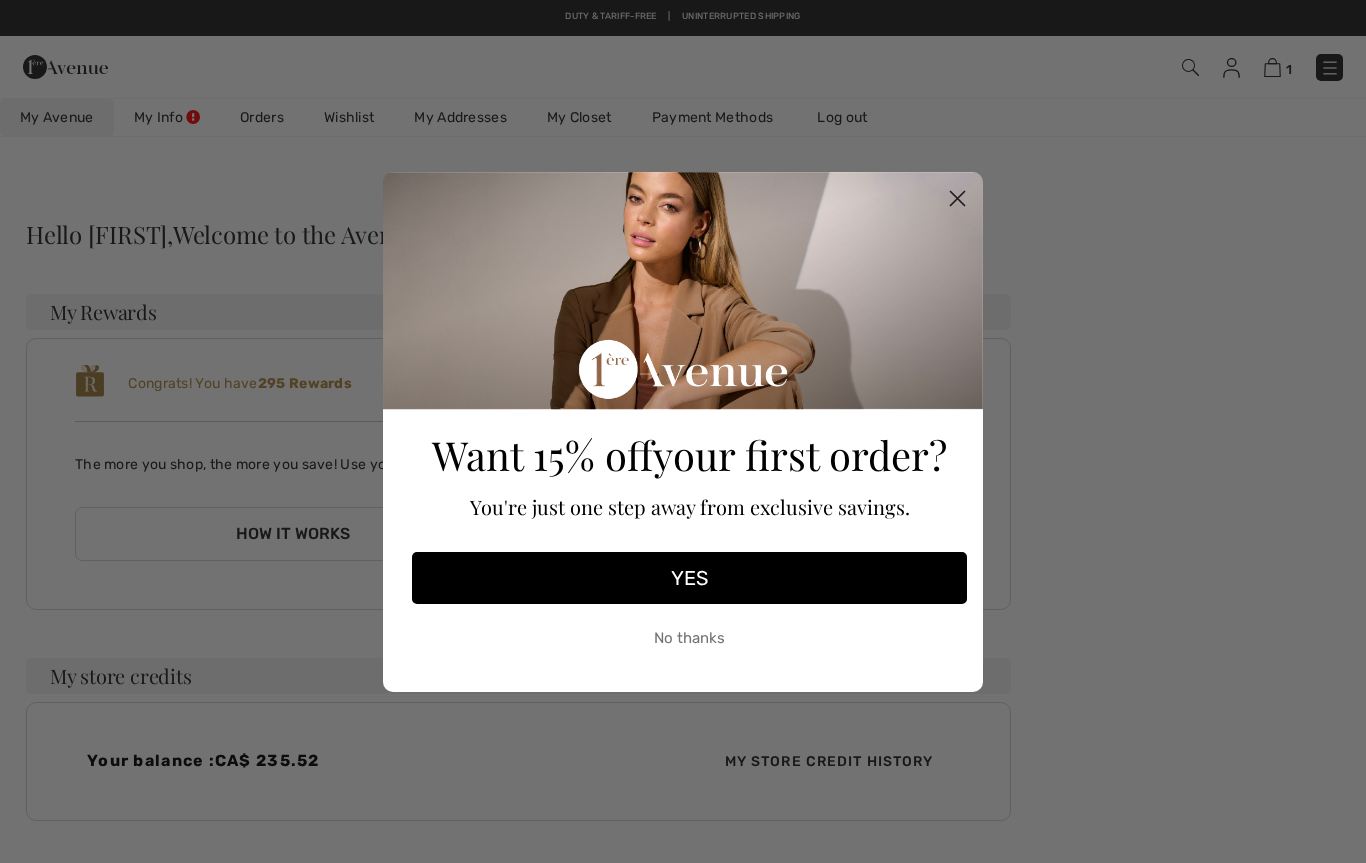 click 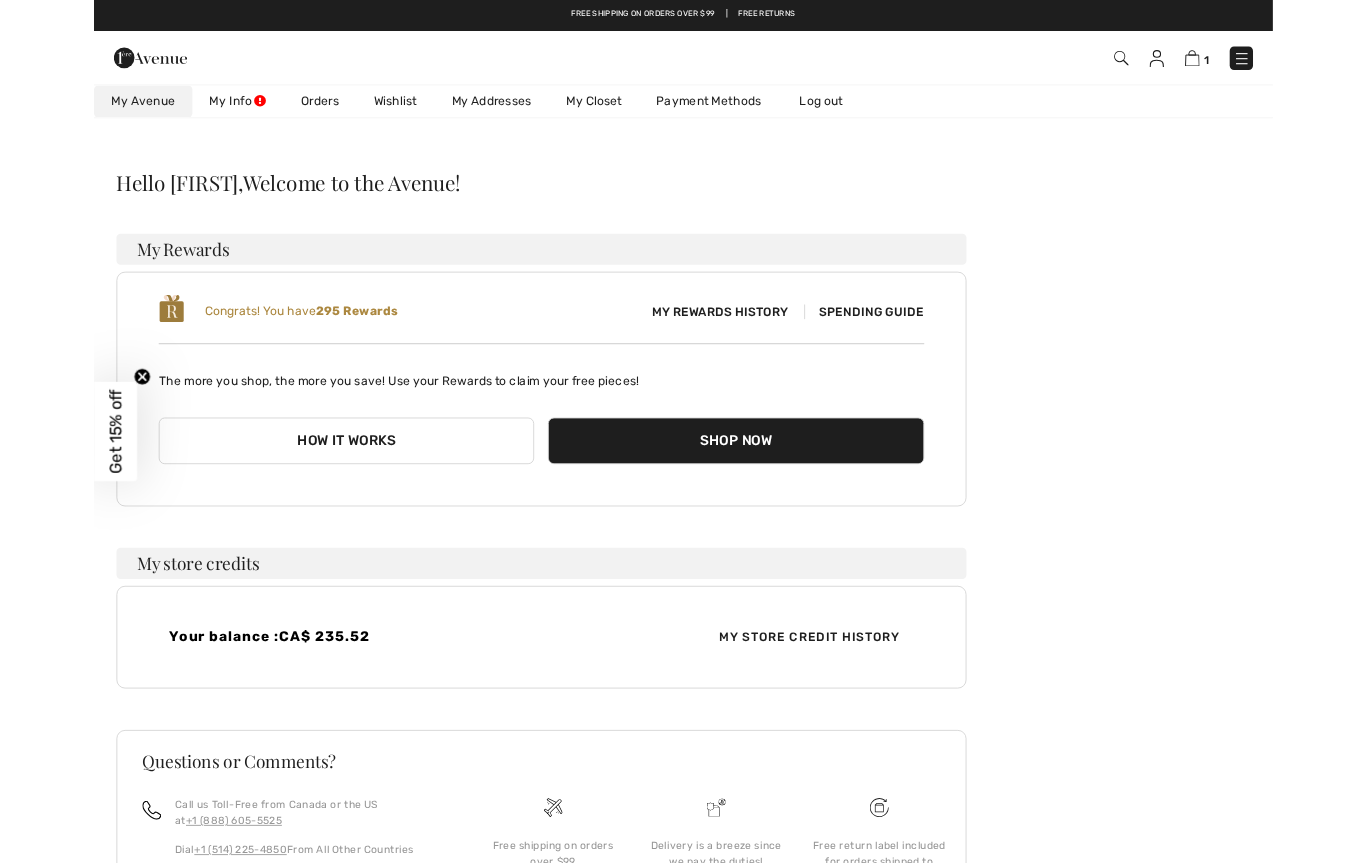 scroll, scrollTop: 0, scrollLeft: 0, axis: both 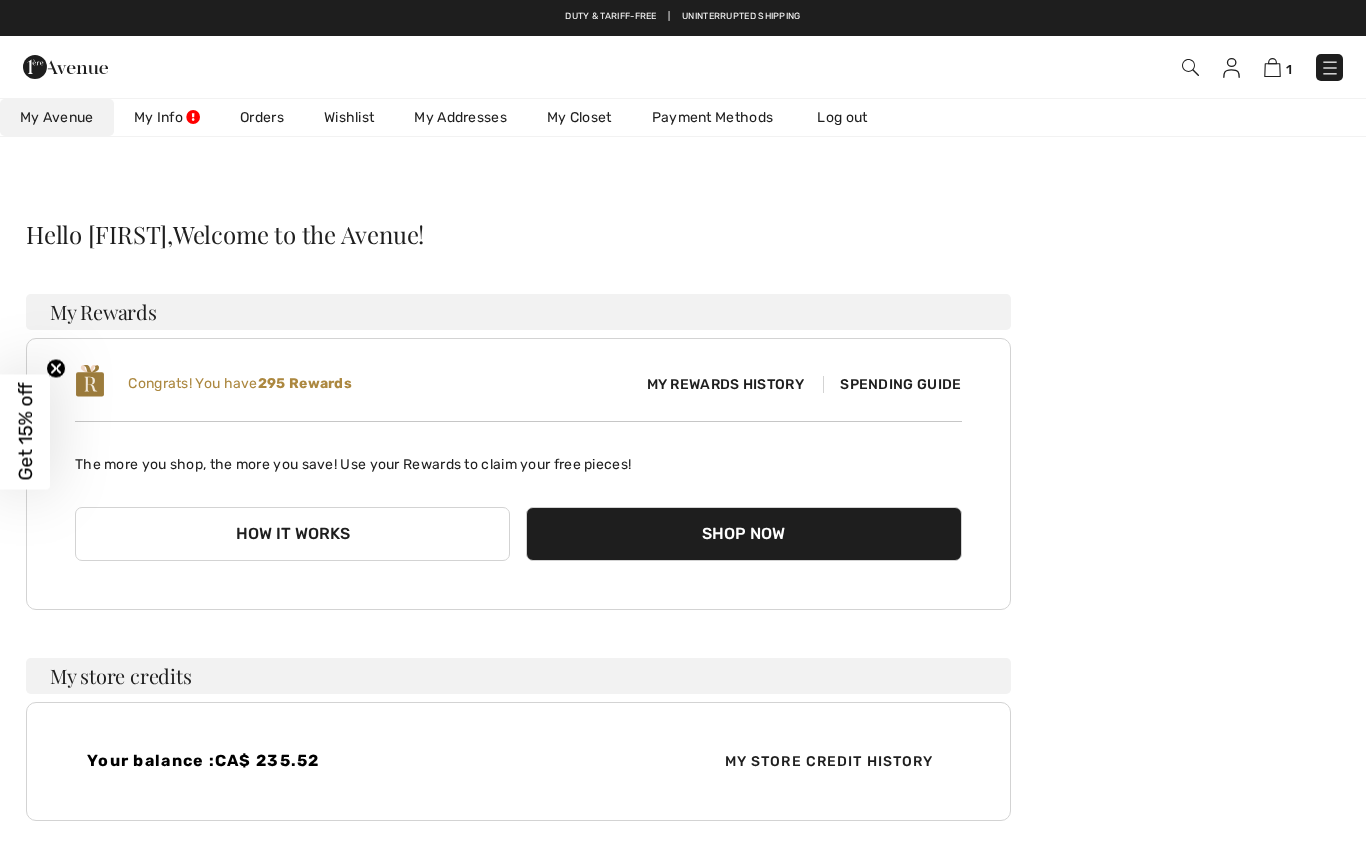 click at bounding box center (1231, 68) 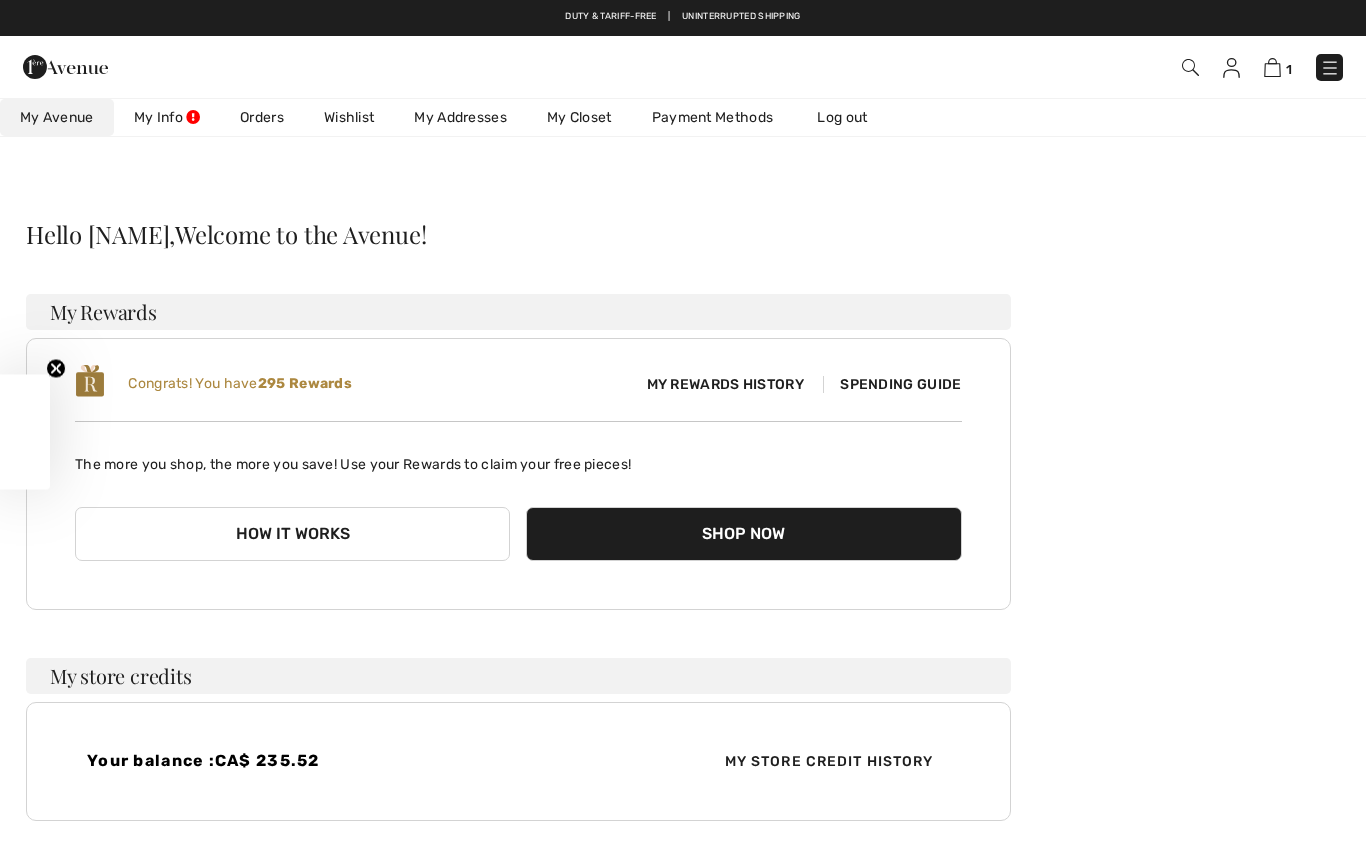 scroll, scrollTop: 0, scrollLeft: 0, axis: both 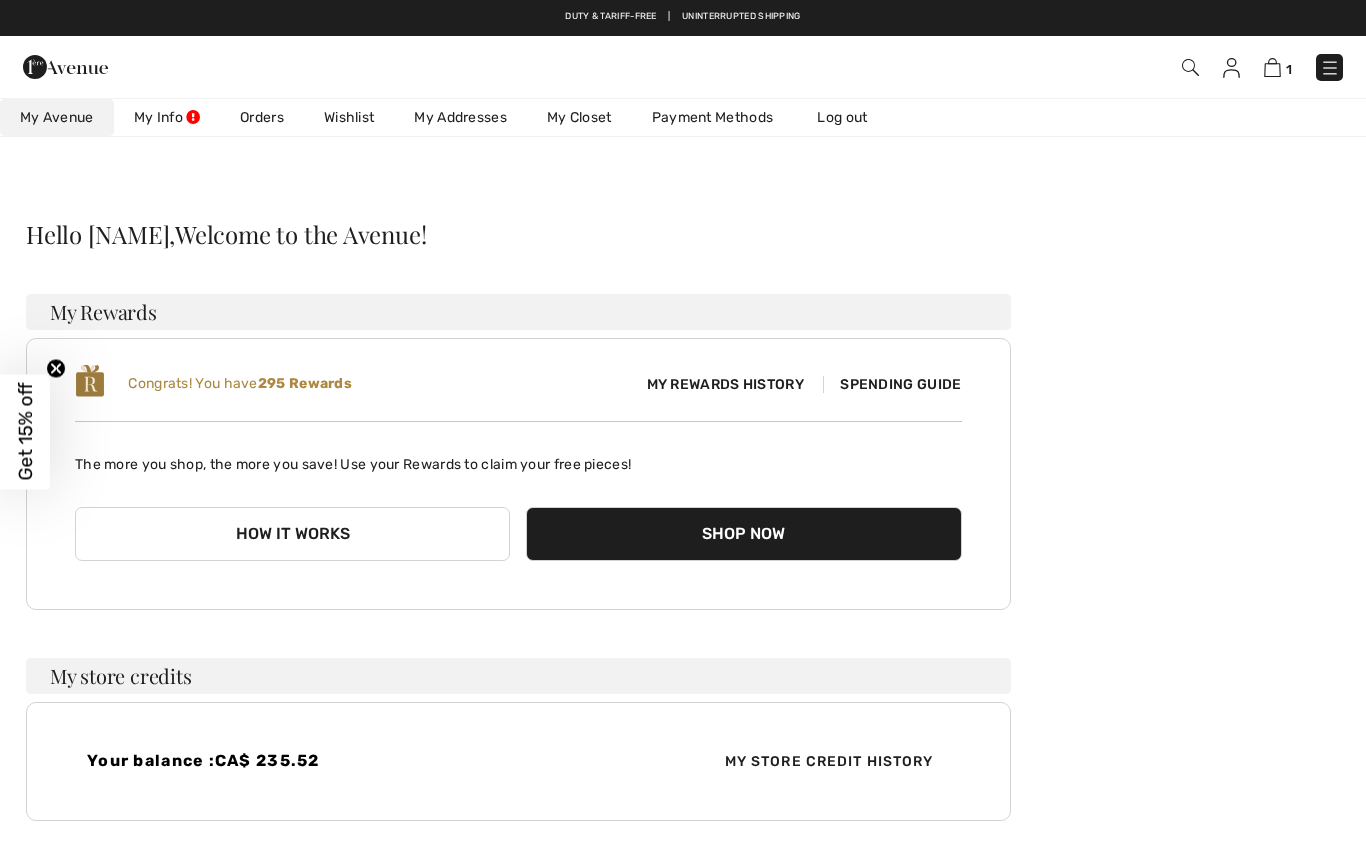 click on "Wishlist" at bounding box center (349, 117) 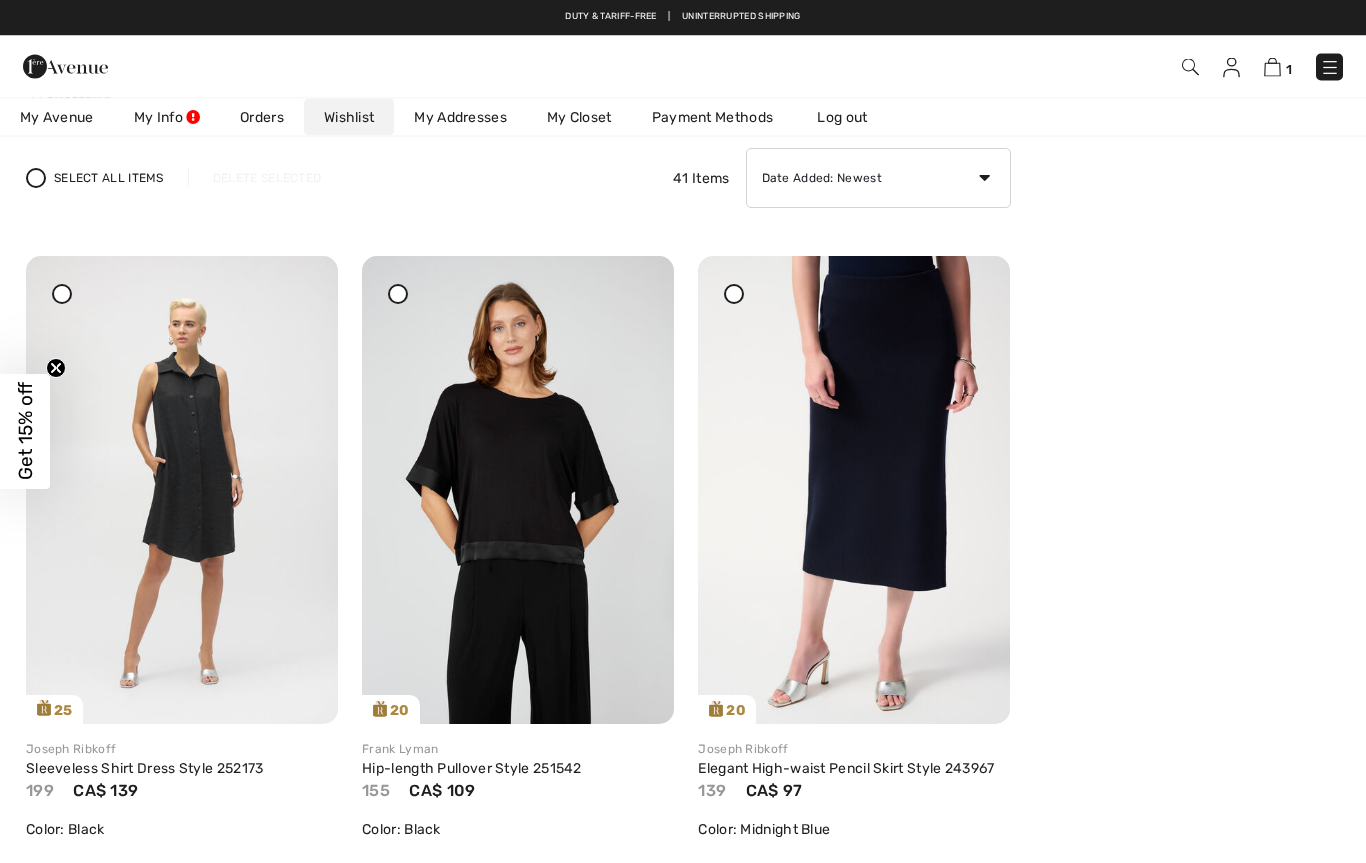 scroll, scrollTop: 146, scrollLeft: 0, axis: vertical 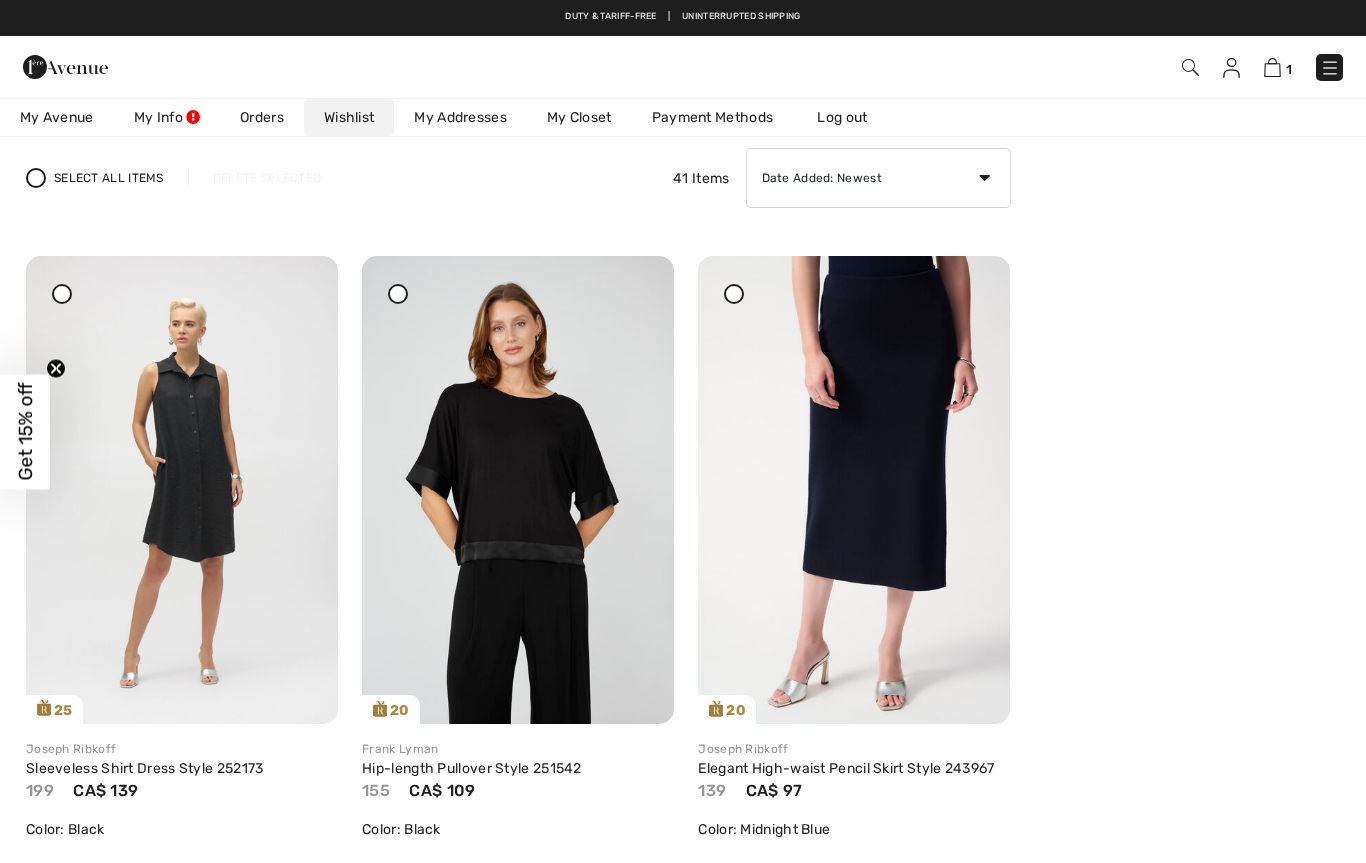 click on "Hip-length Pullover Style 251542" at bounding box center (472, 768) 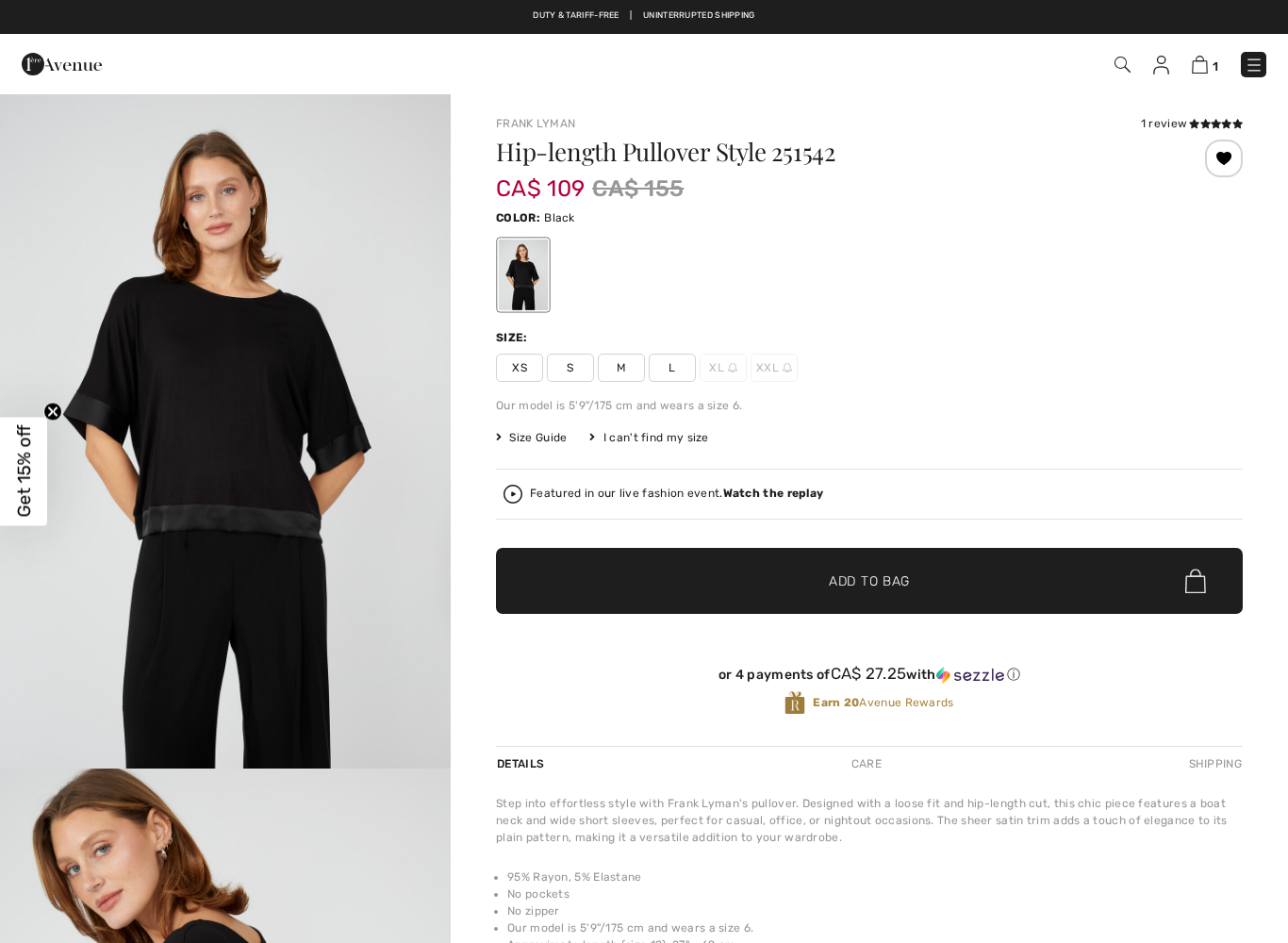 scroll, scrollTop: 0, scrollLeft: 0, axis: both 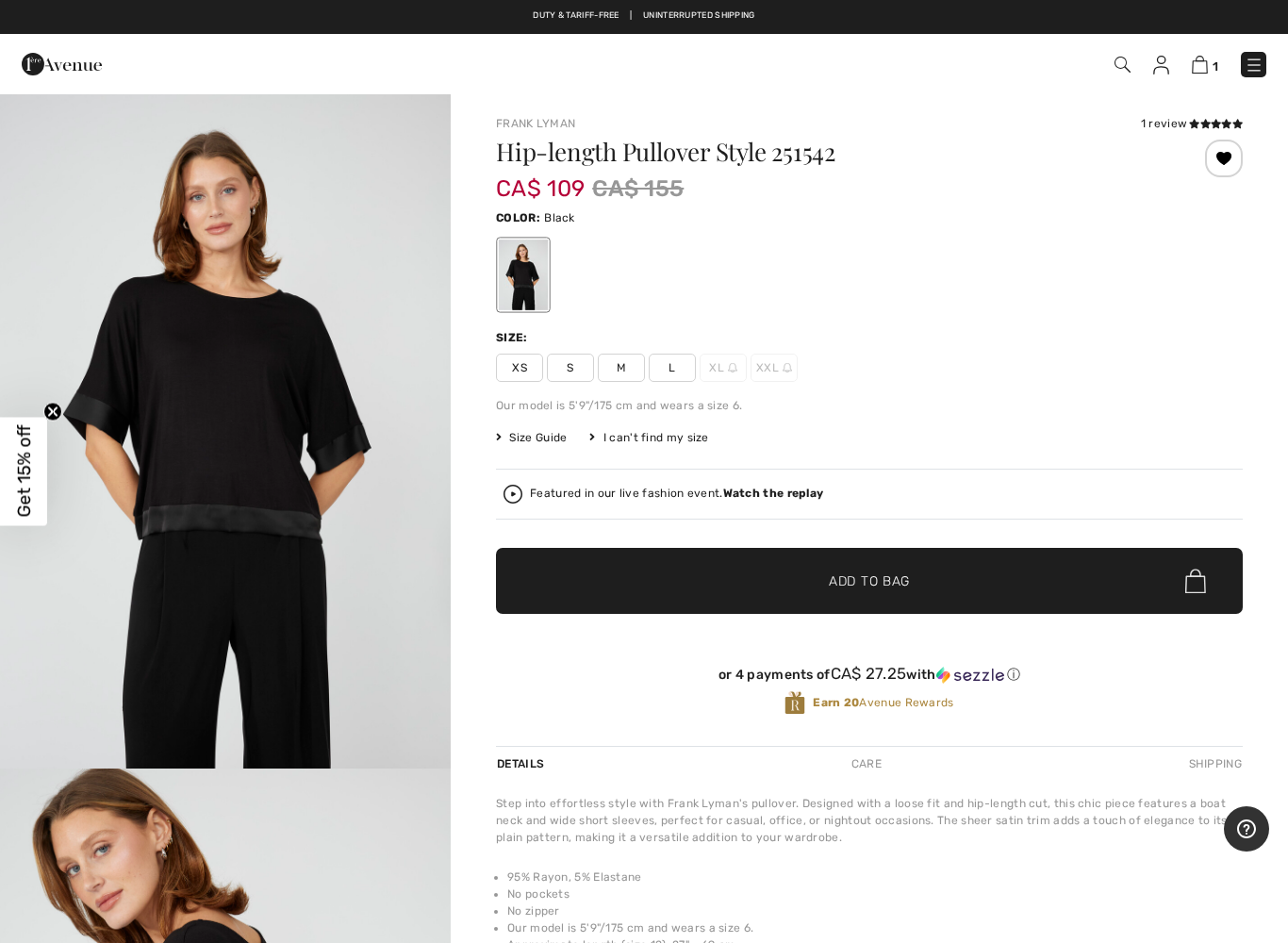 click on "L" at bounding box center (672, 368) 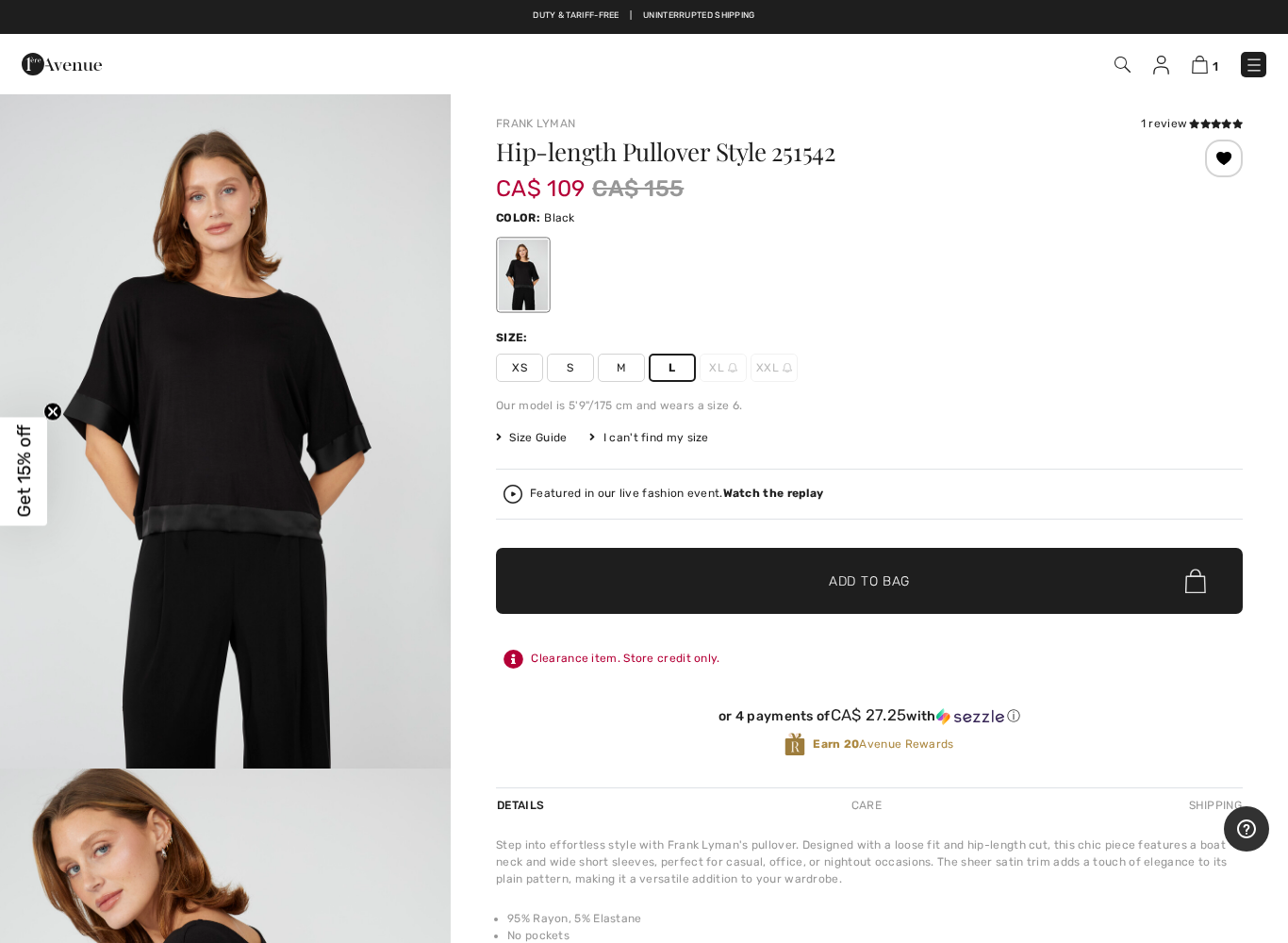 click on "✔ Added to Bag" at bounding box center [841, 581] 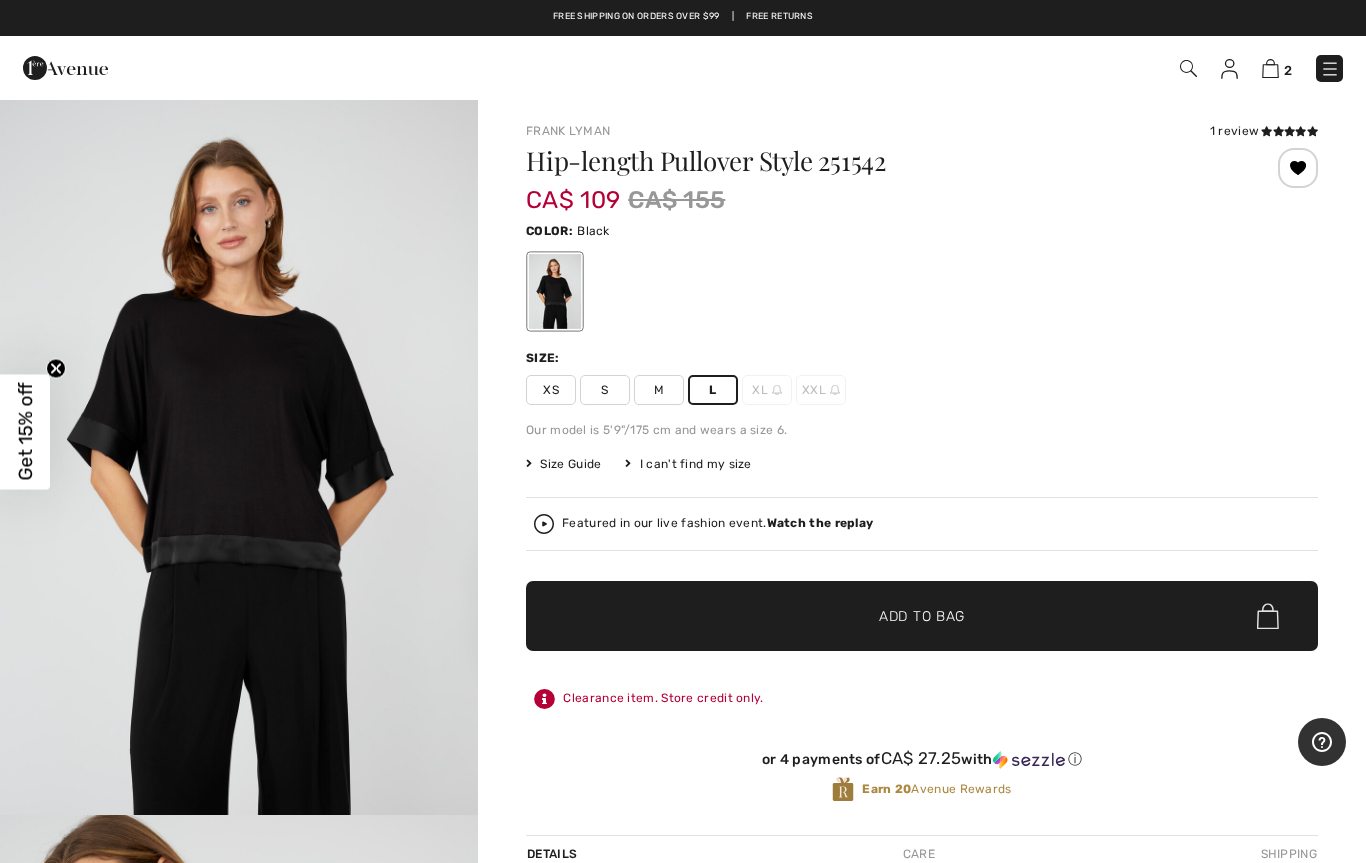click at bounding box center [1229, 69] 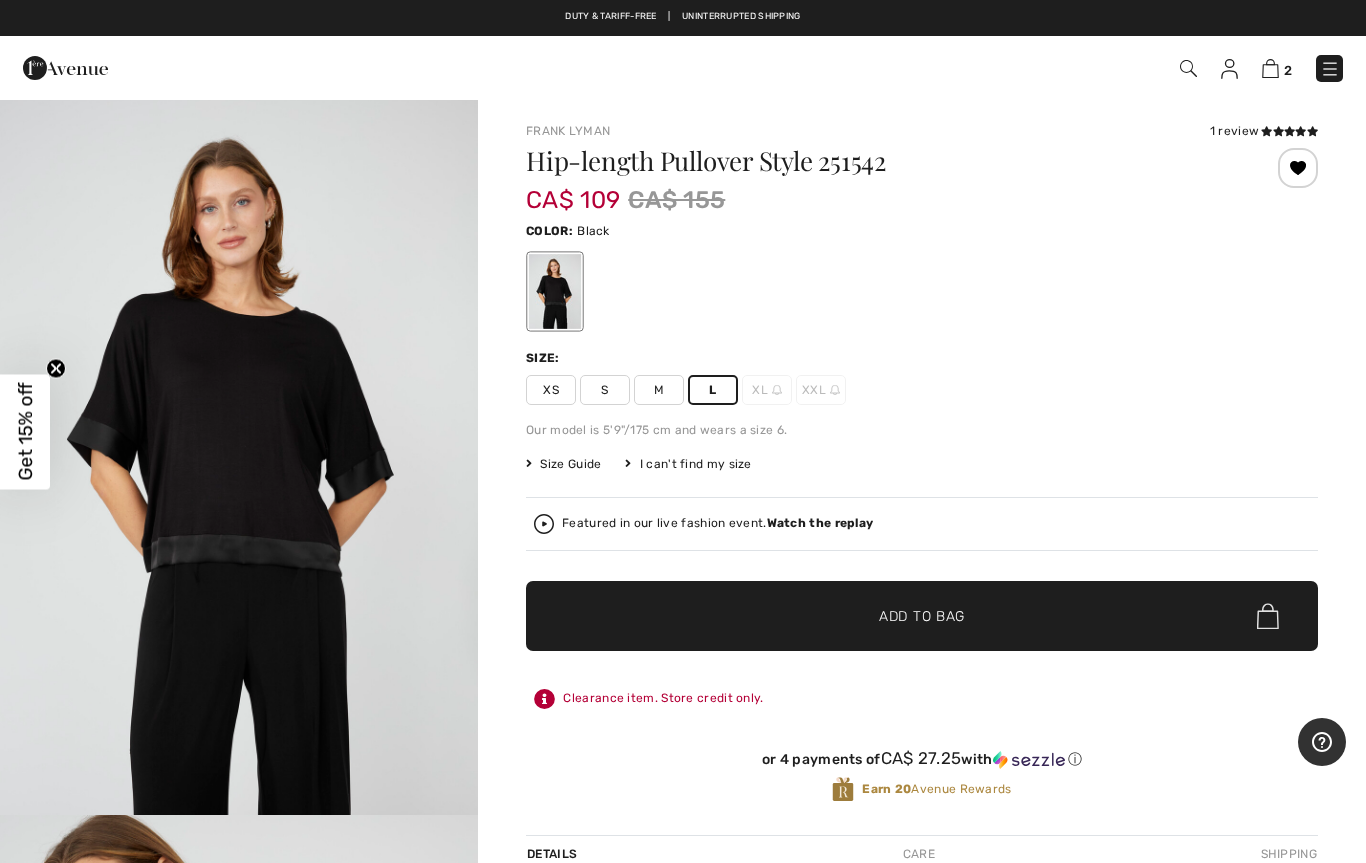 click at bounding box center (1229, 69) 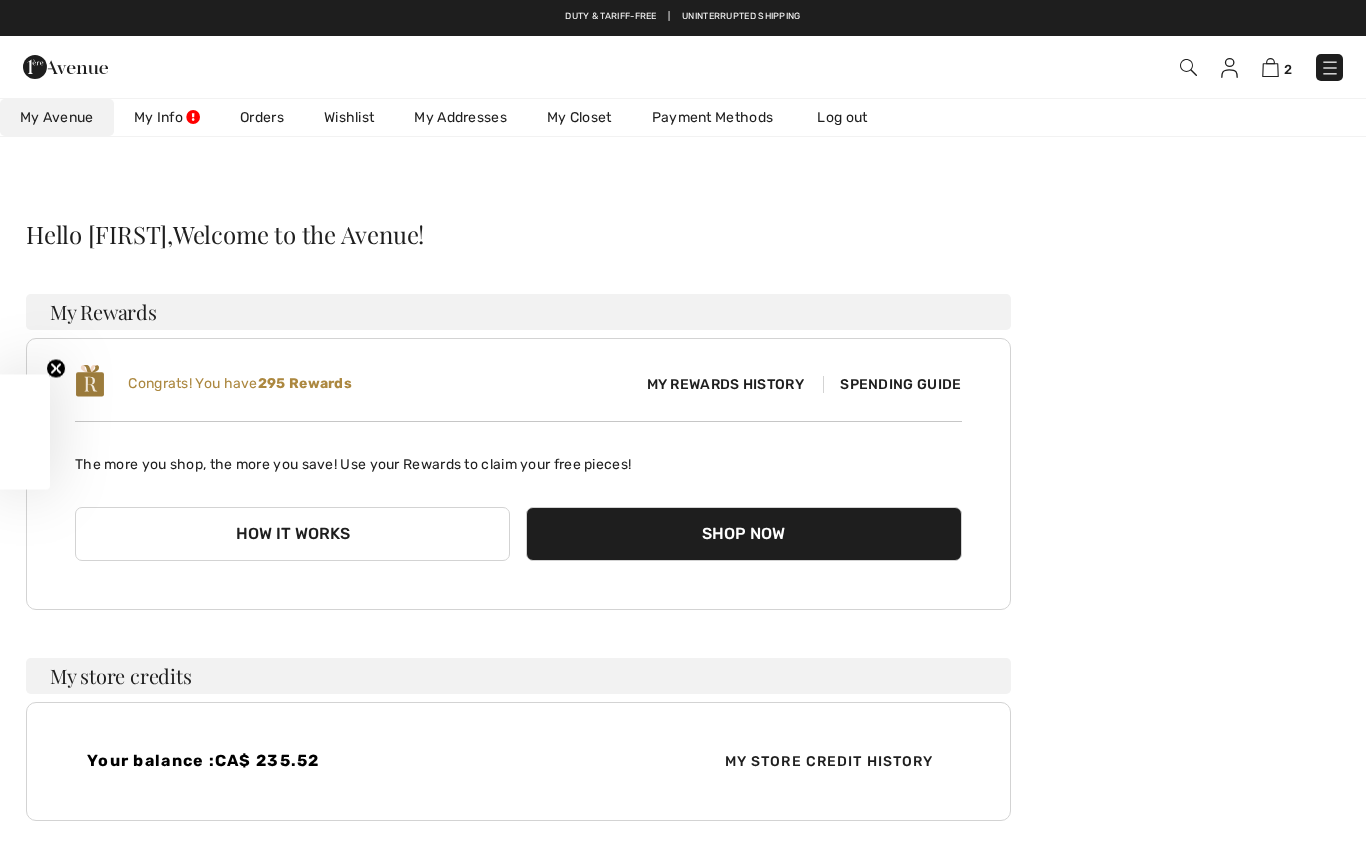 scroll, scrollTop: 0, scrollLeft: 0, axis: both 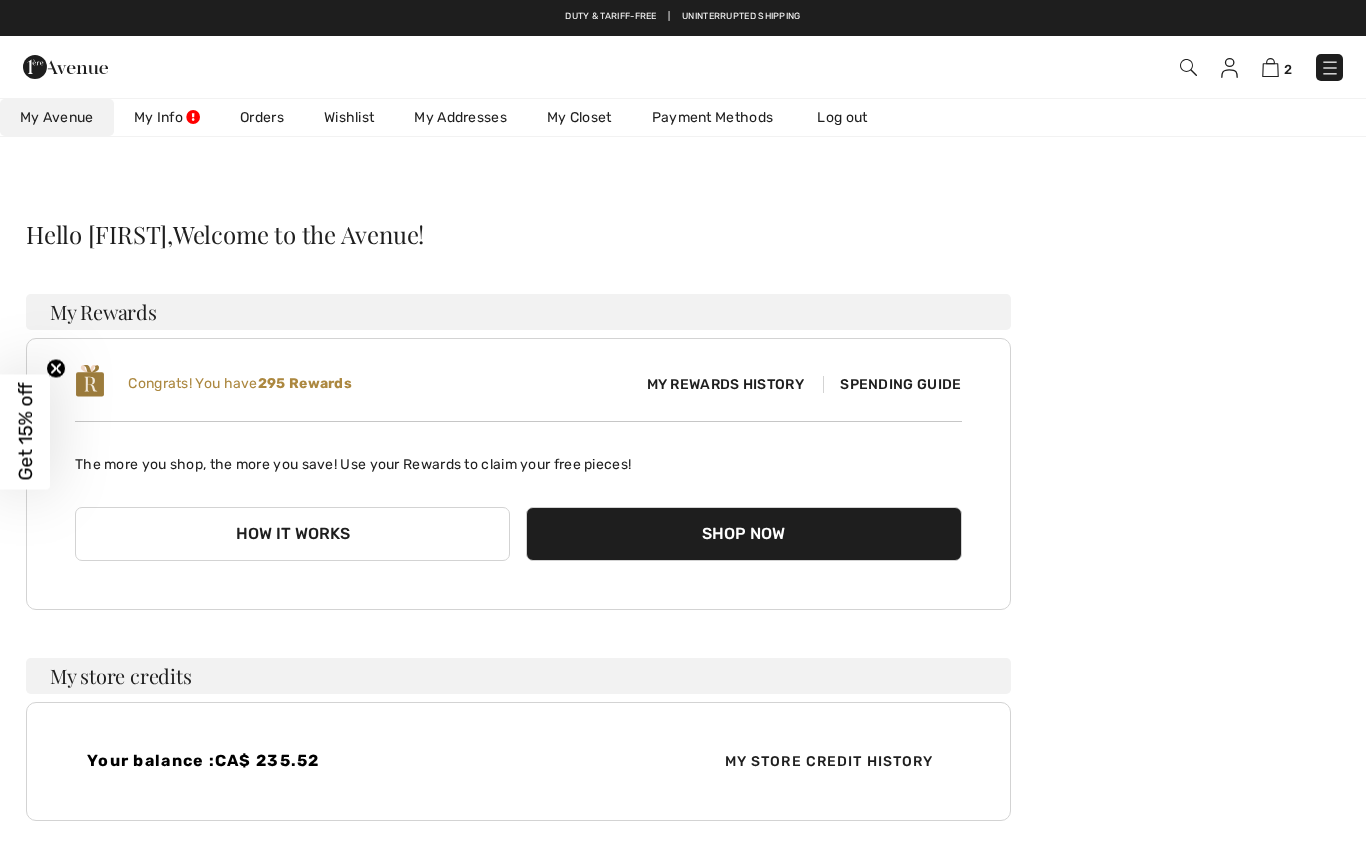 click on "Wishlist" at bounding box center [349, 117] 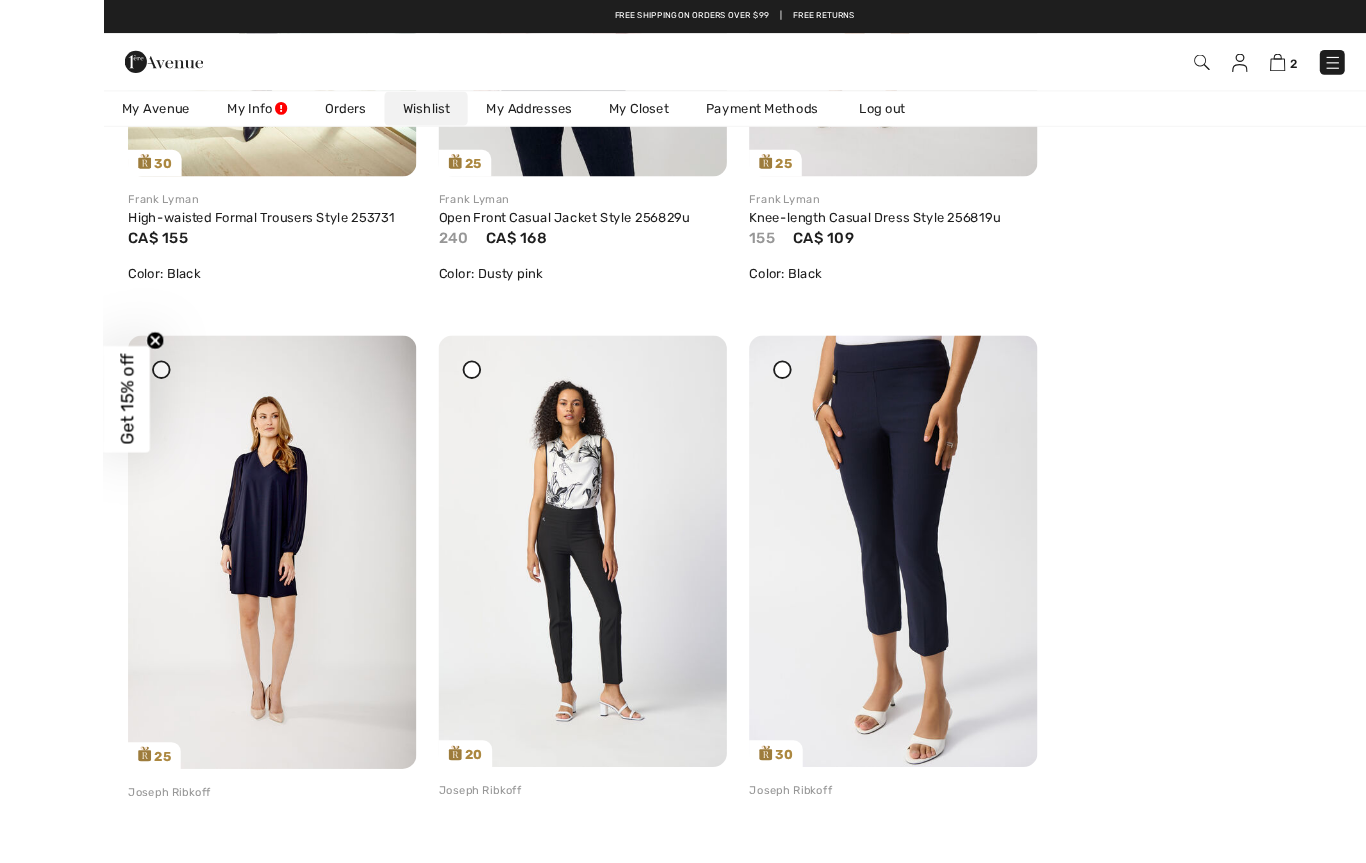scroll, scrollTop: 2708, scrollLeft: 0, axis: vertical 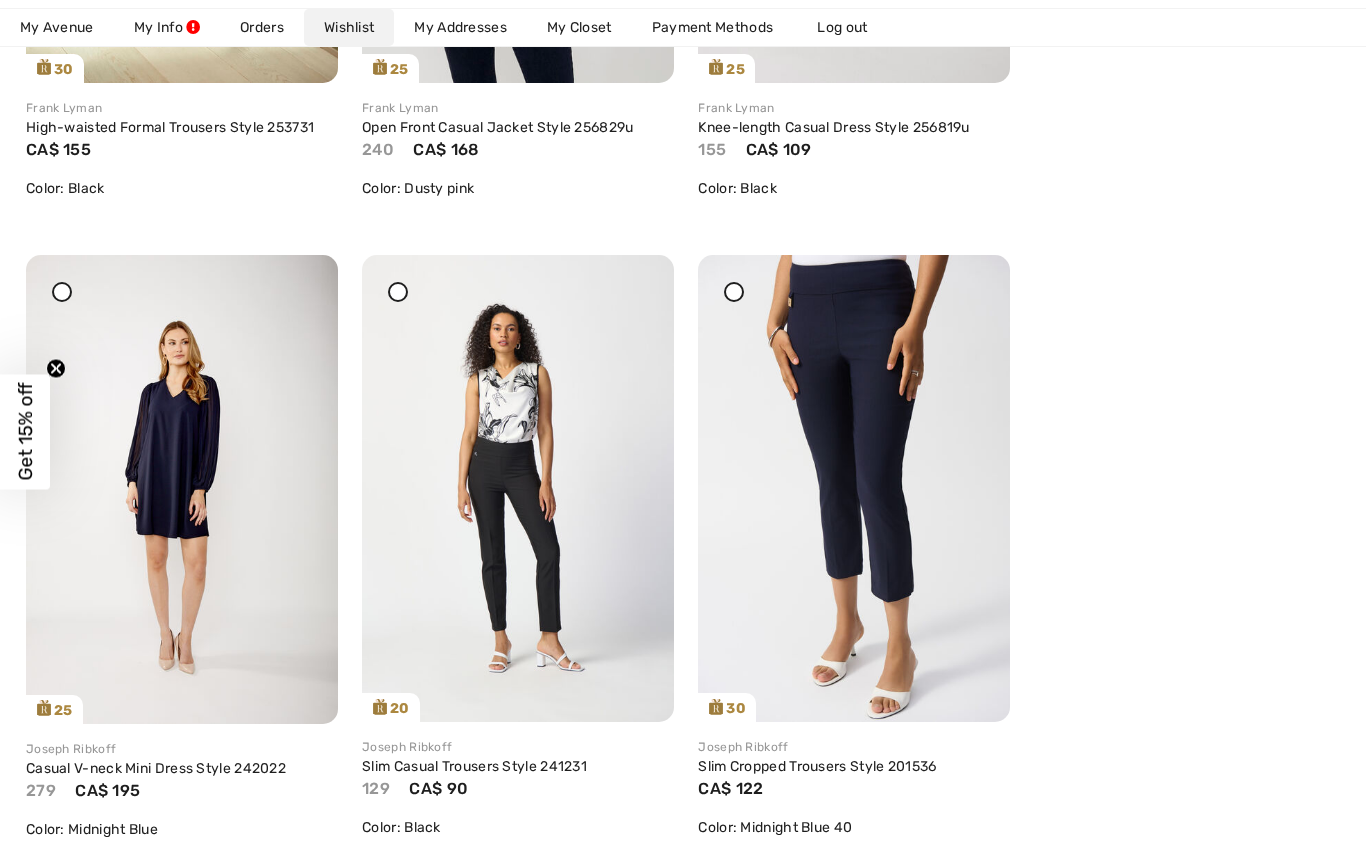 click at bounding box center [854, 489] 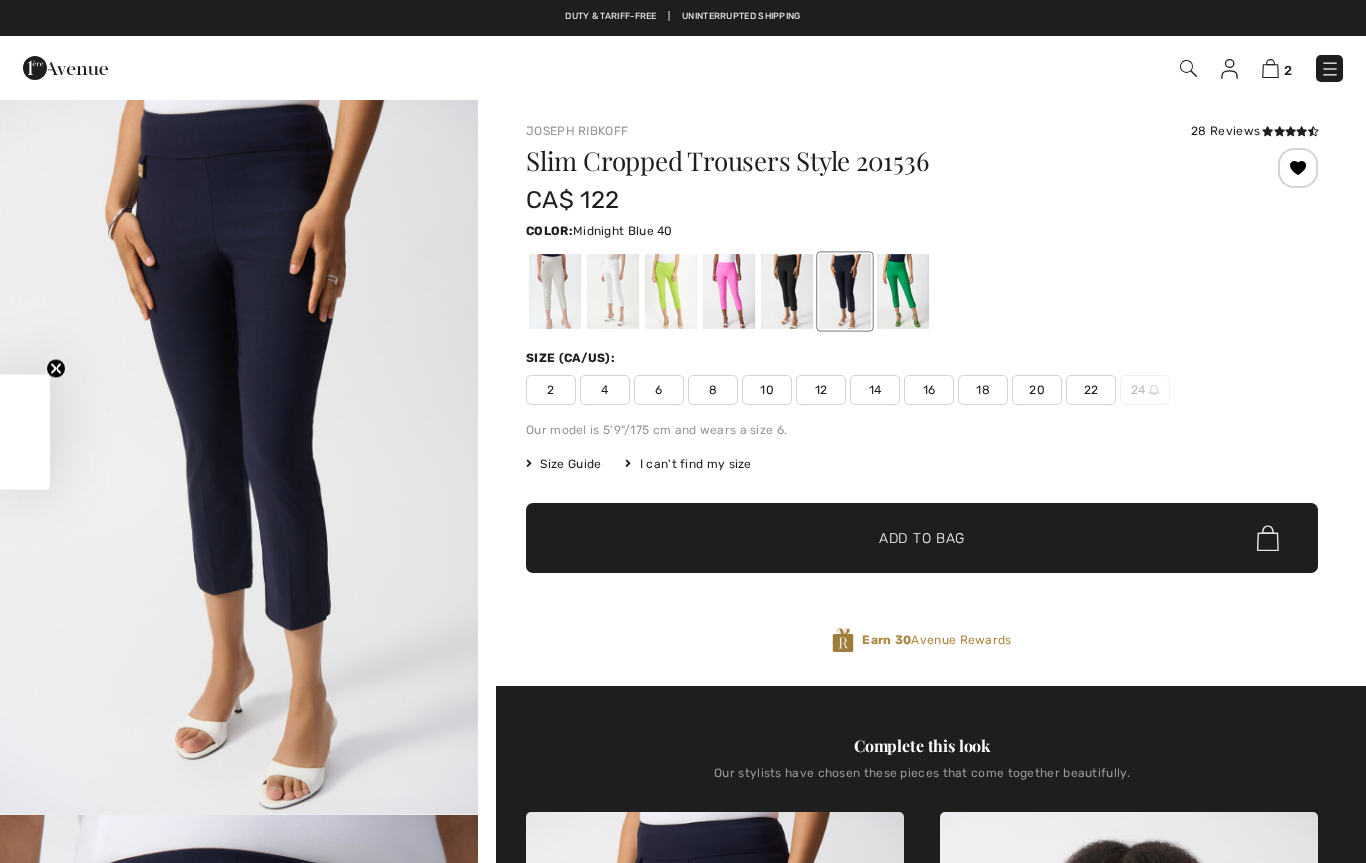scroll, scrollTop: 0, scrollLeft: 0, axis: both 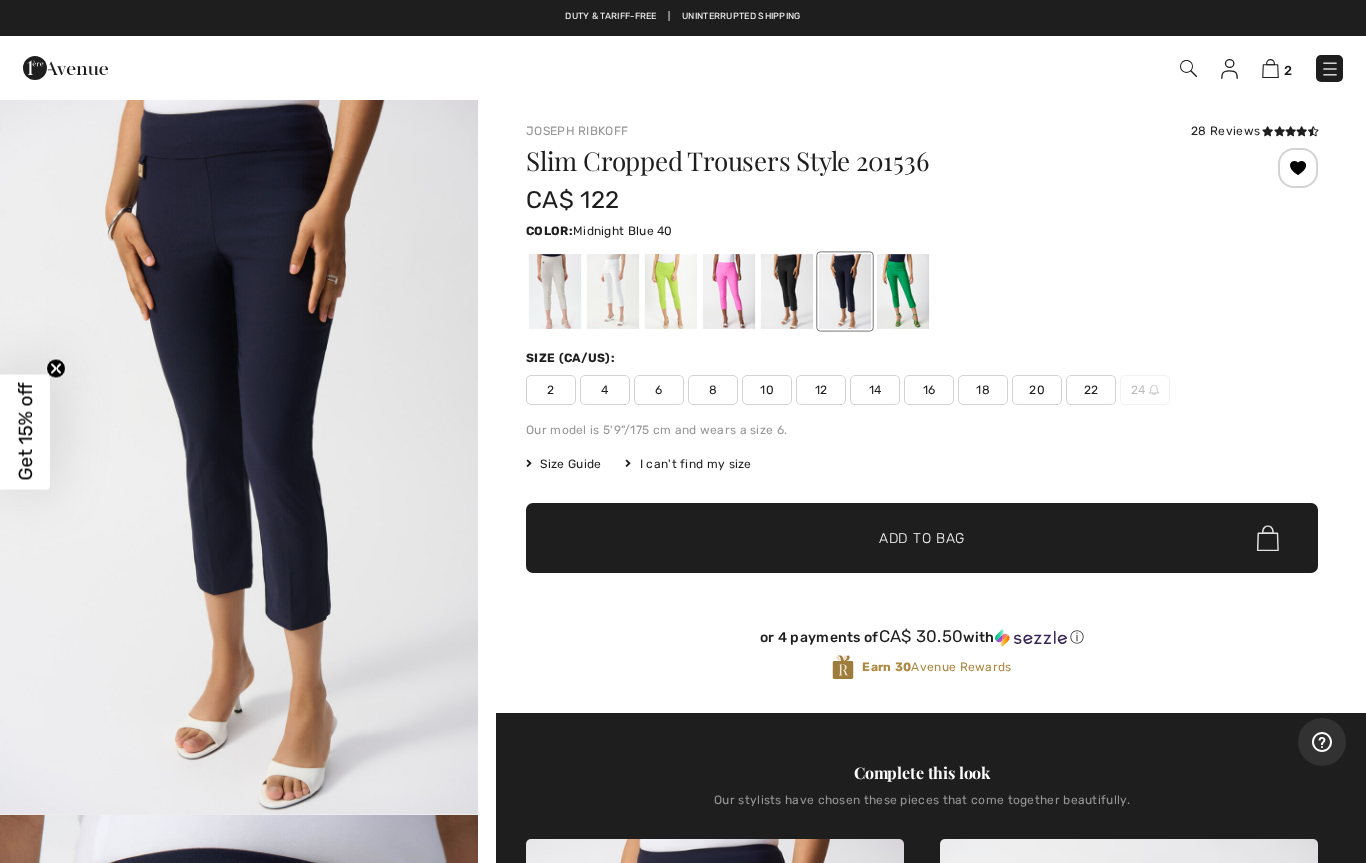 click at bounding box center [729, 291] 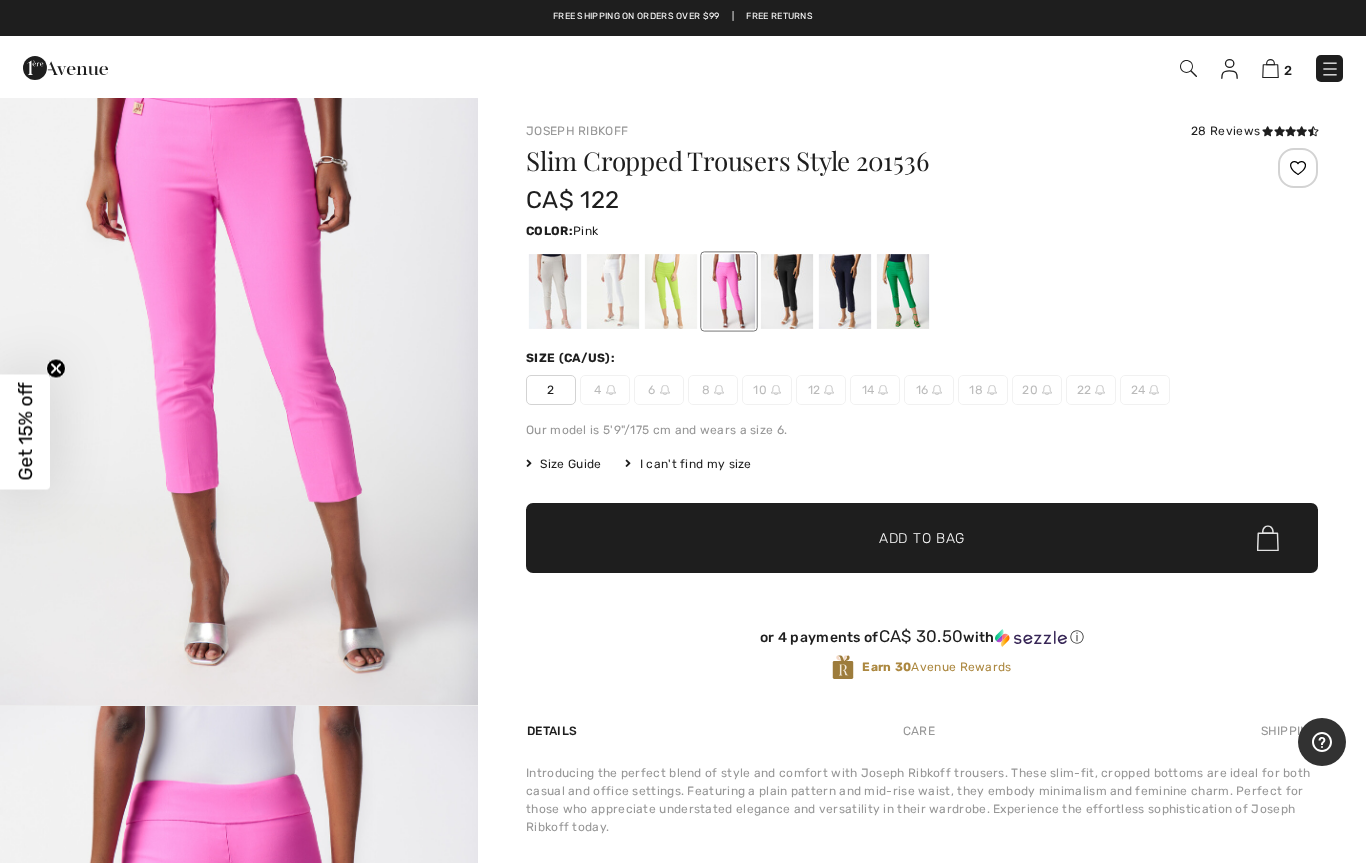 scroll, scrollTop: 0, scrollLeft: 0, axis: both 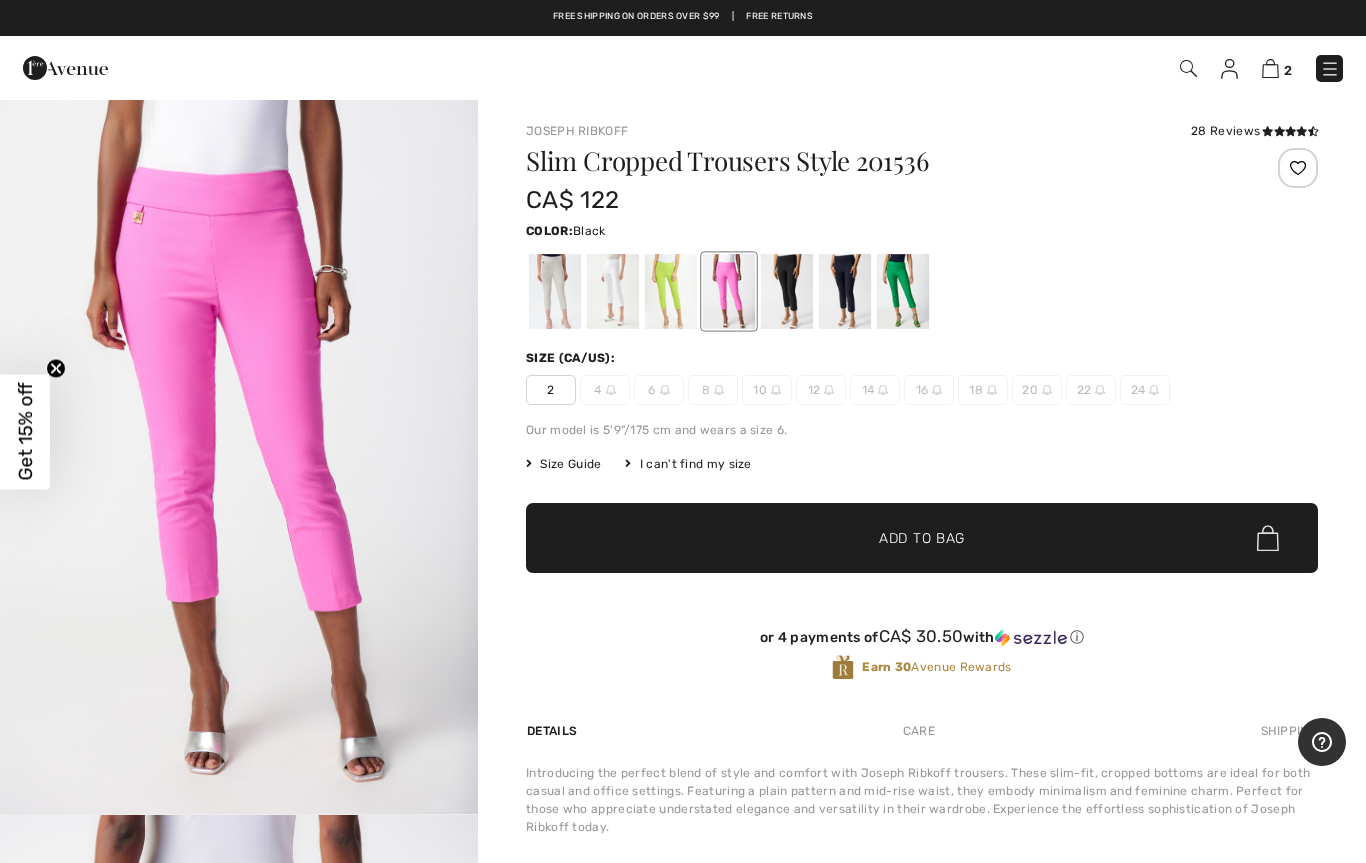 click at bounding box center [787, 291] 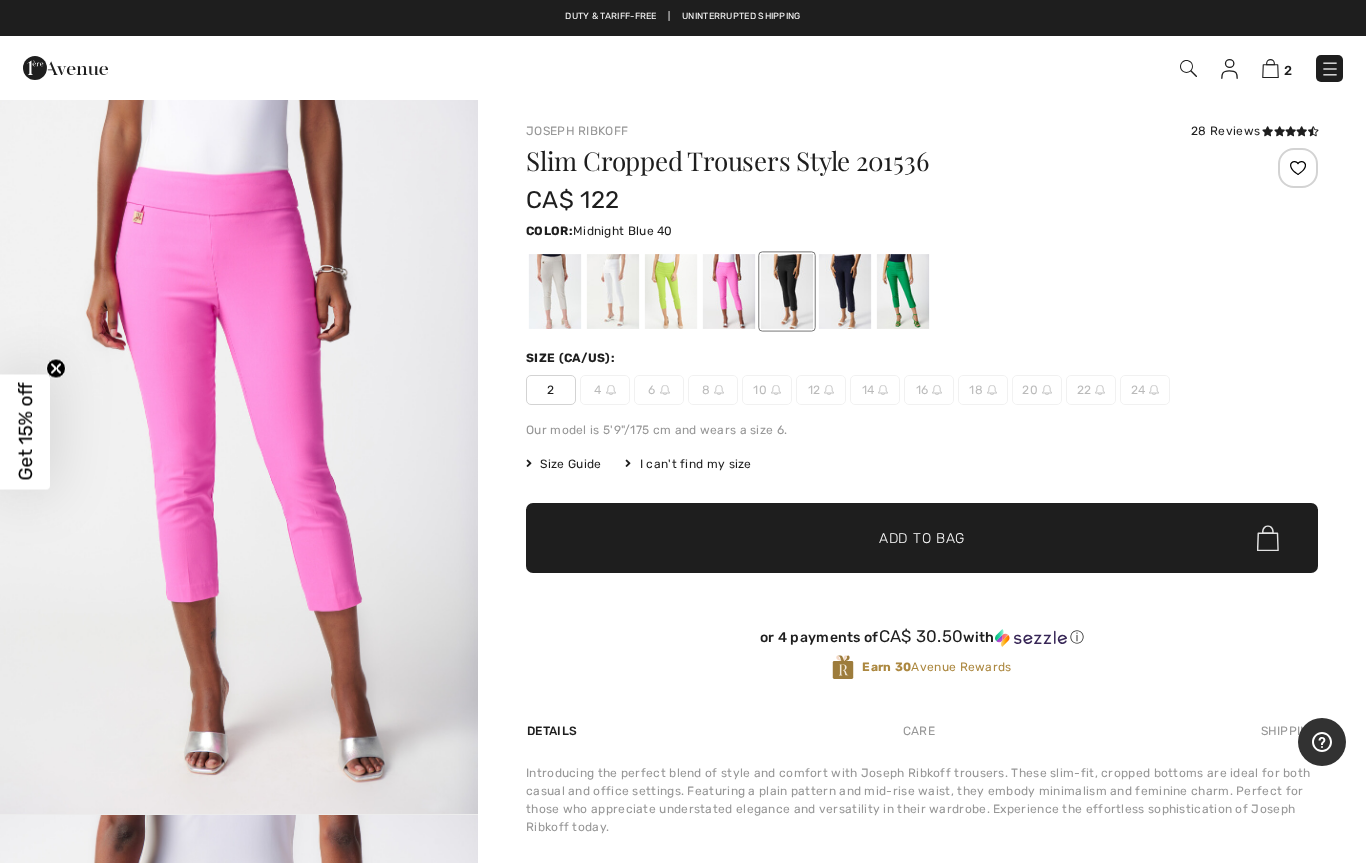 click at bounding box center (845, 291) 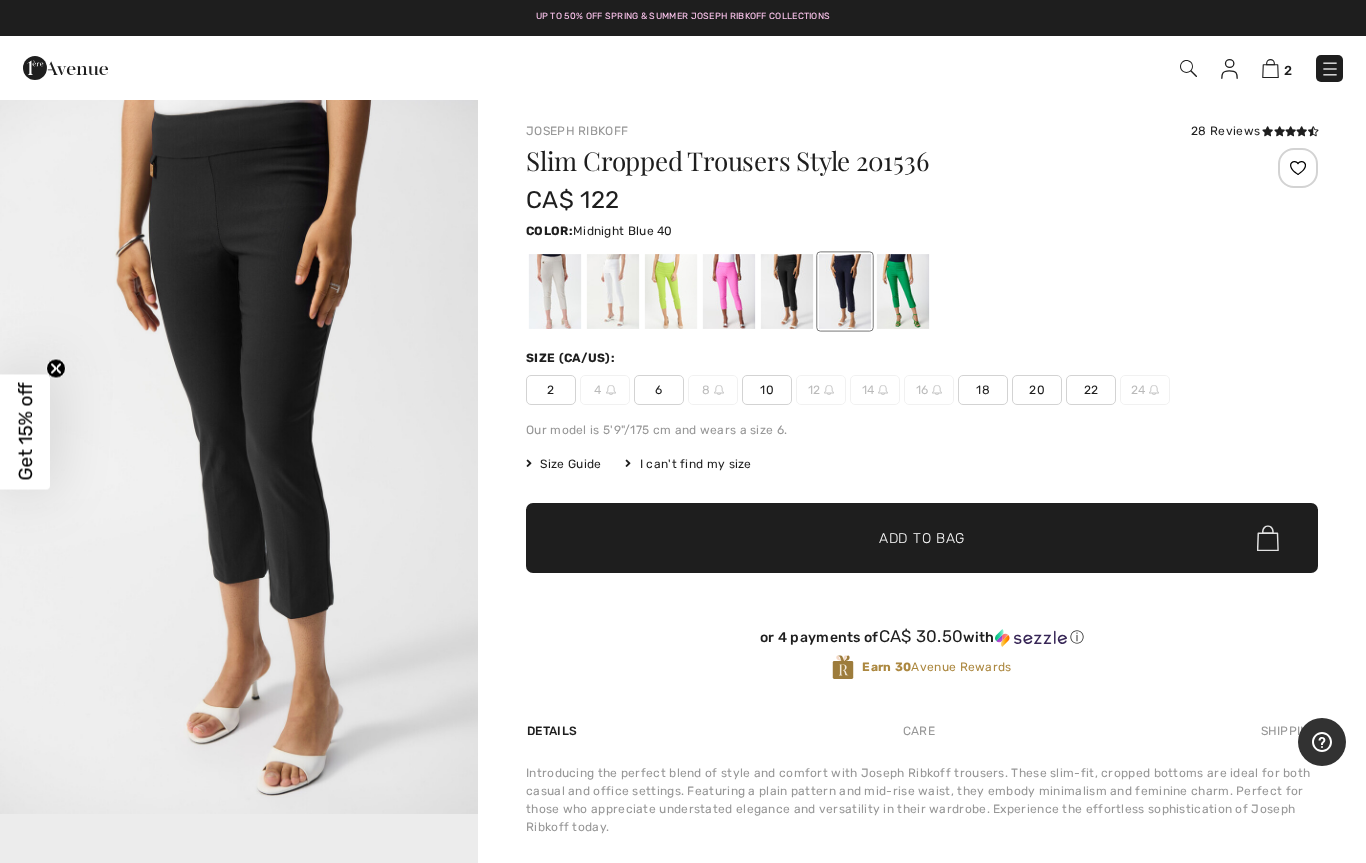 click at bounding box center [787, 291] 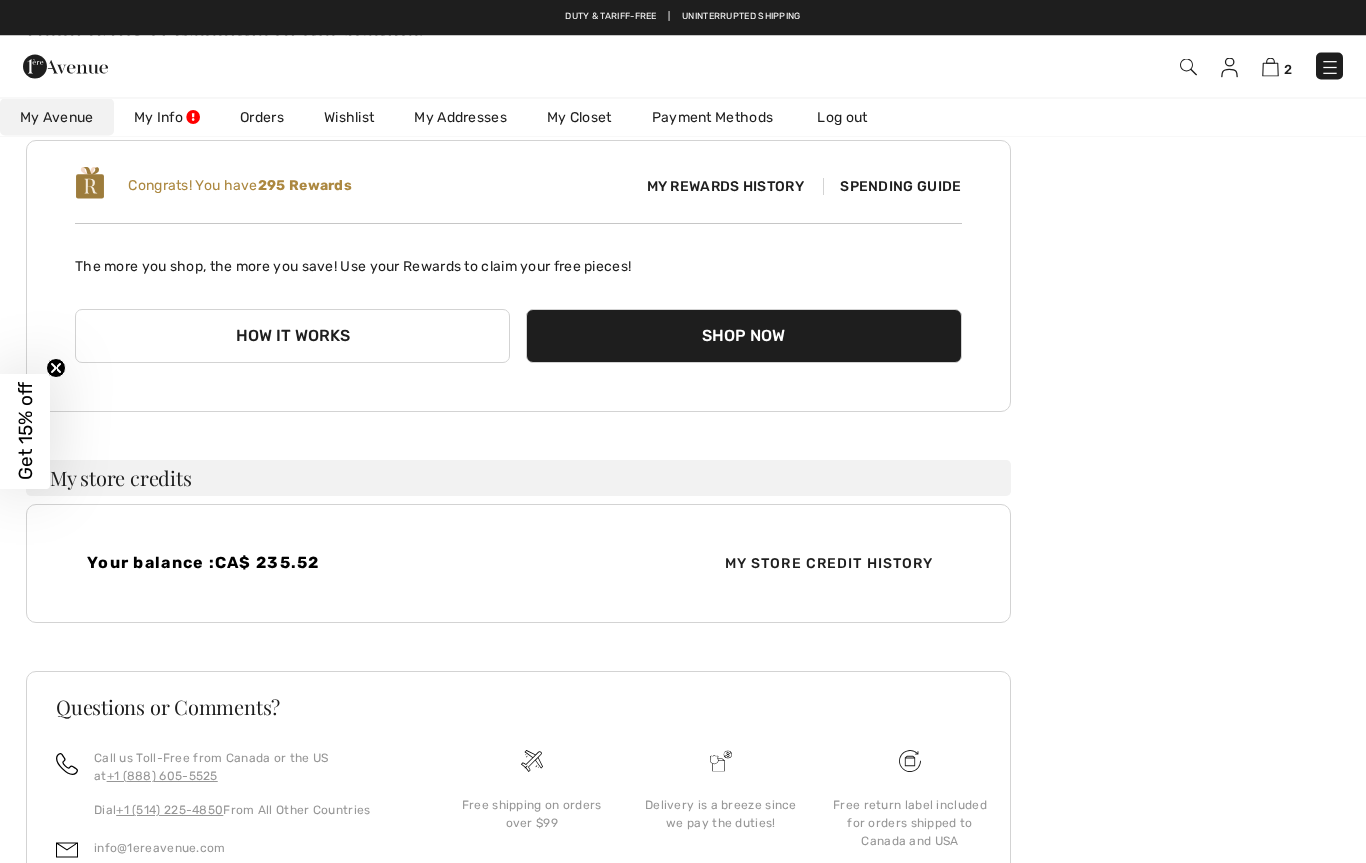 scroll, scrollTop: 0, scrollLeft: 0, axis: both 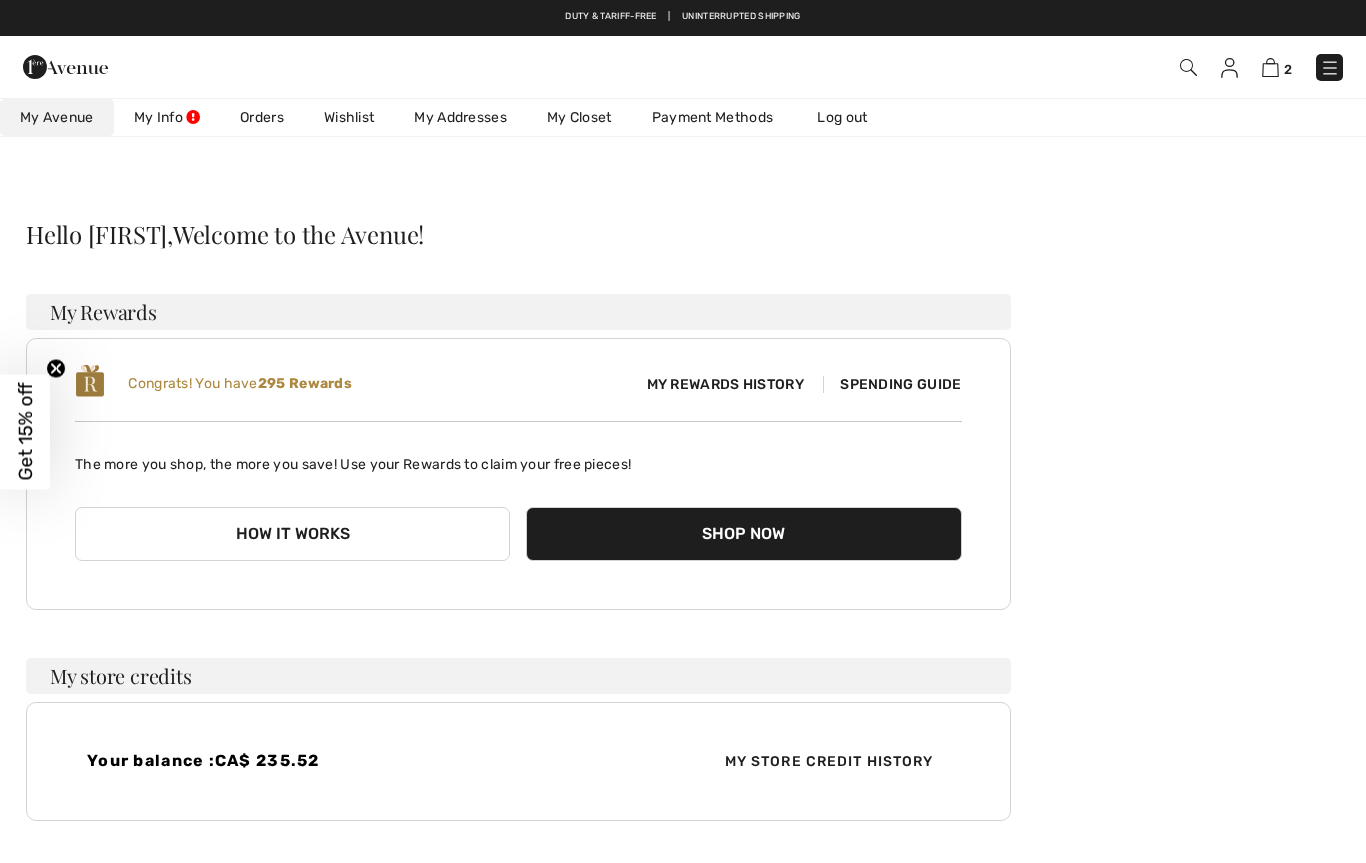 click on "Wishlist" at bounding box center [349, 117] 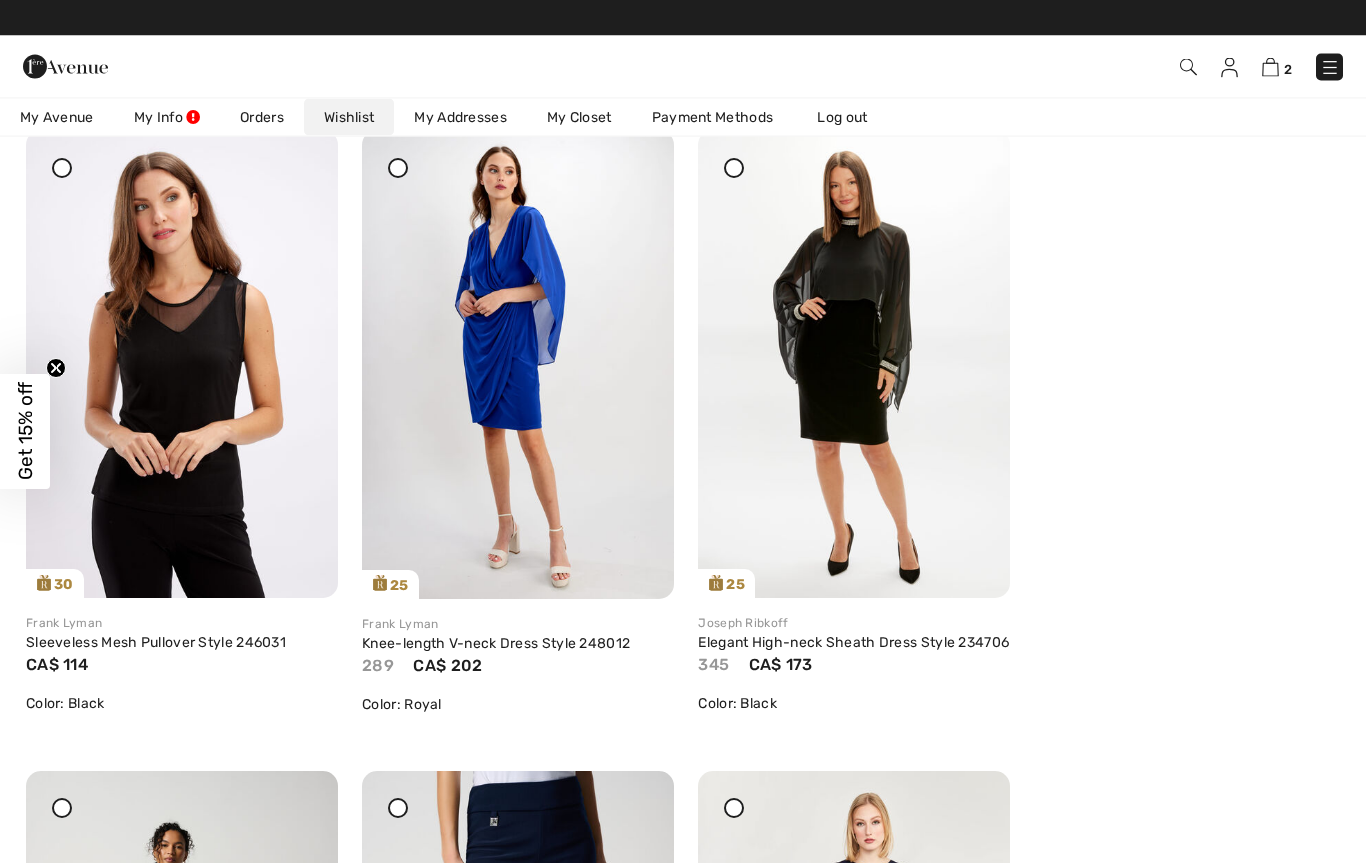 scroll, scrollTop: 7325, scrollLeft: 0, axis: vertical 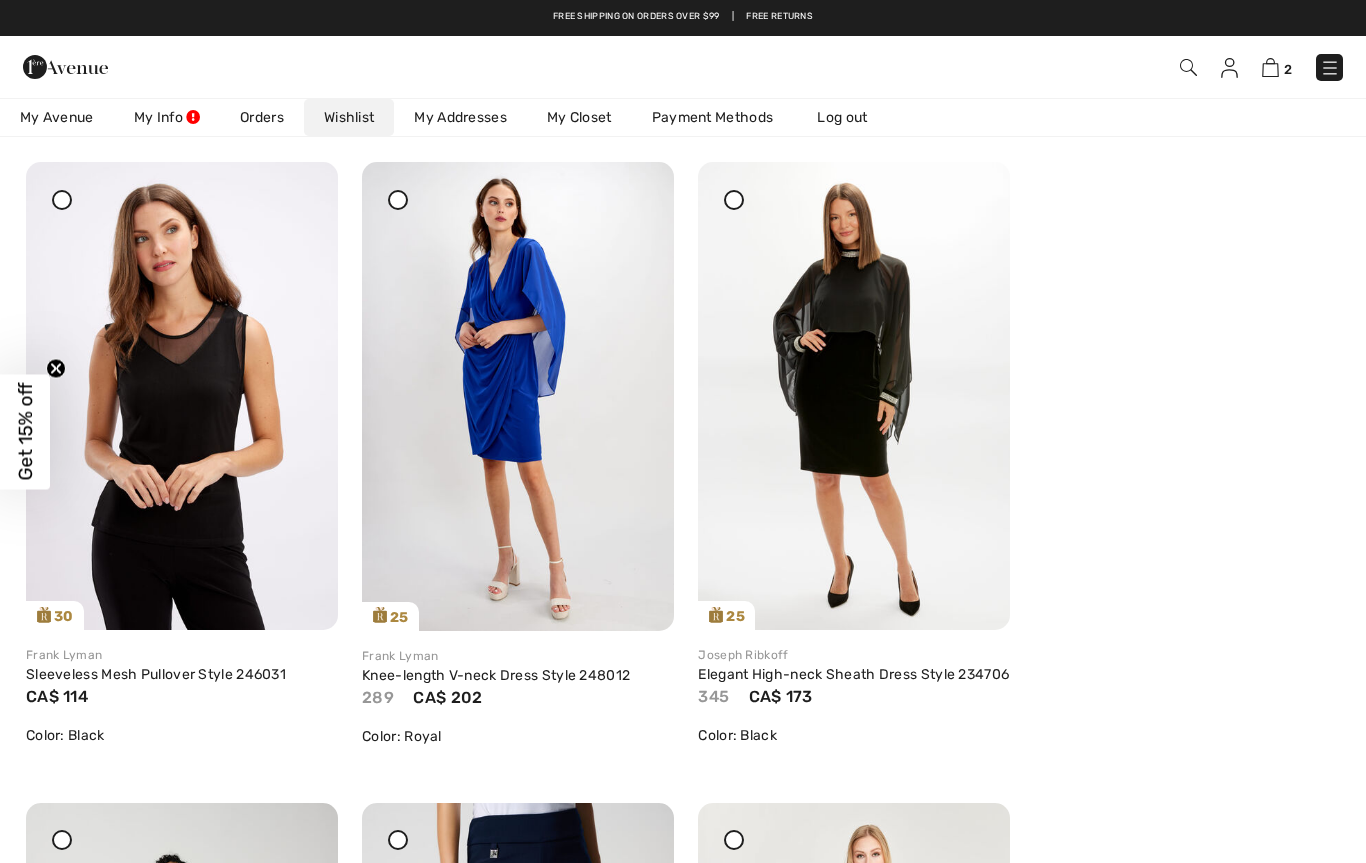 click on "Knee-length V-neck Dress Style 248012" at bounding box center (496, 675) 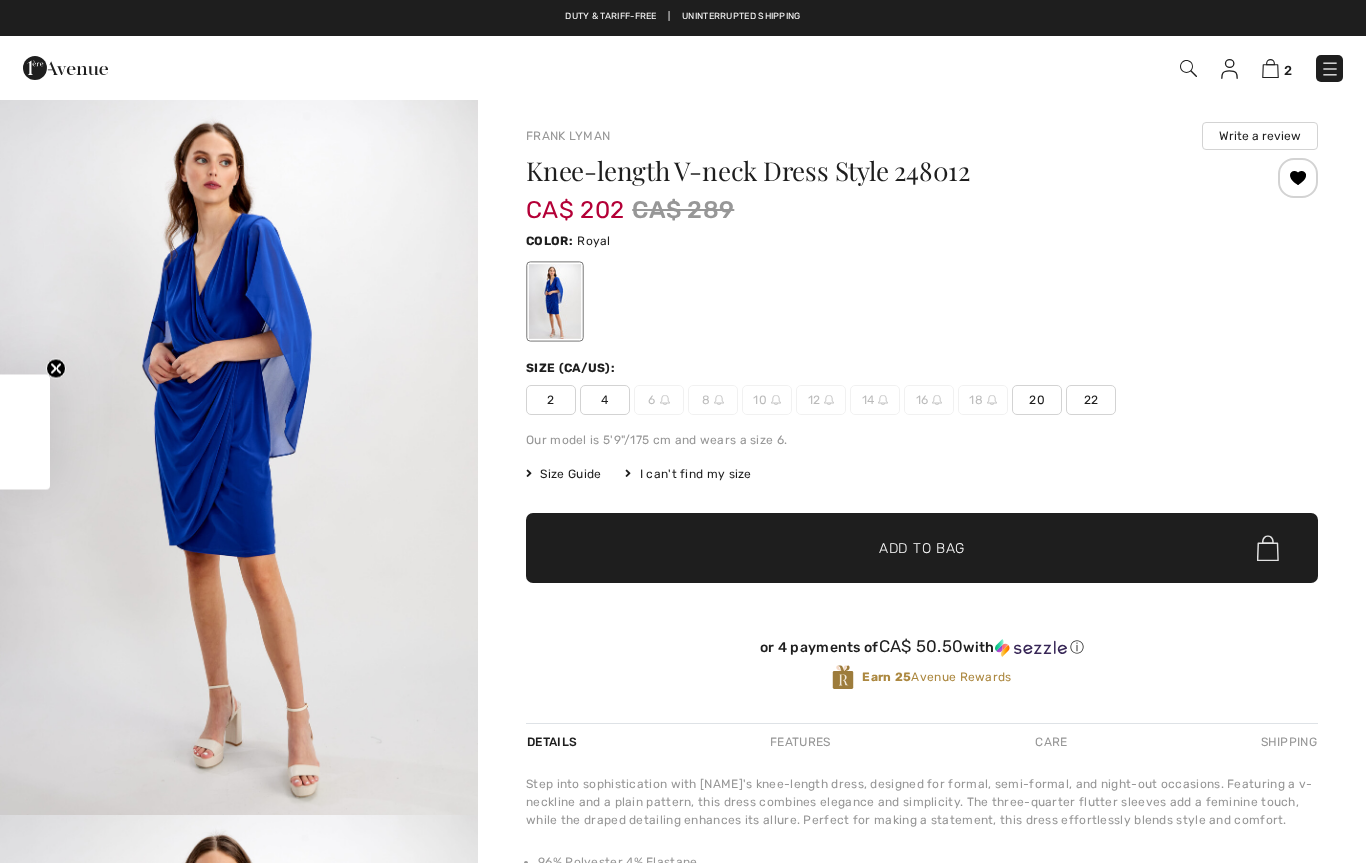 scroll, scrollTop: 0, scrollLeft: 0, axis: both 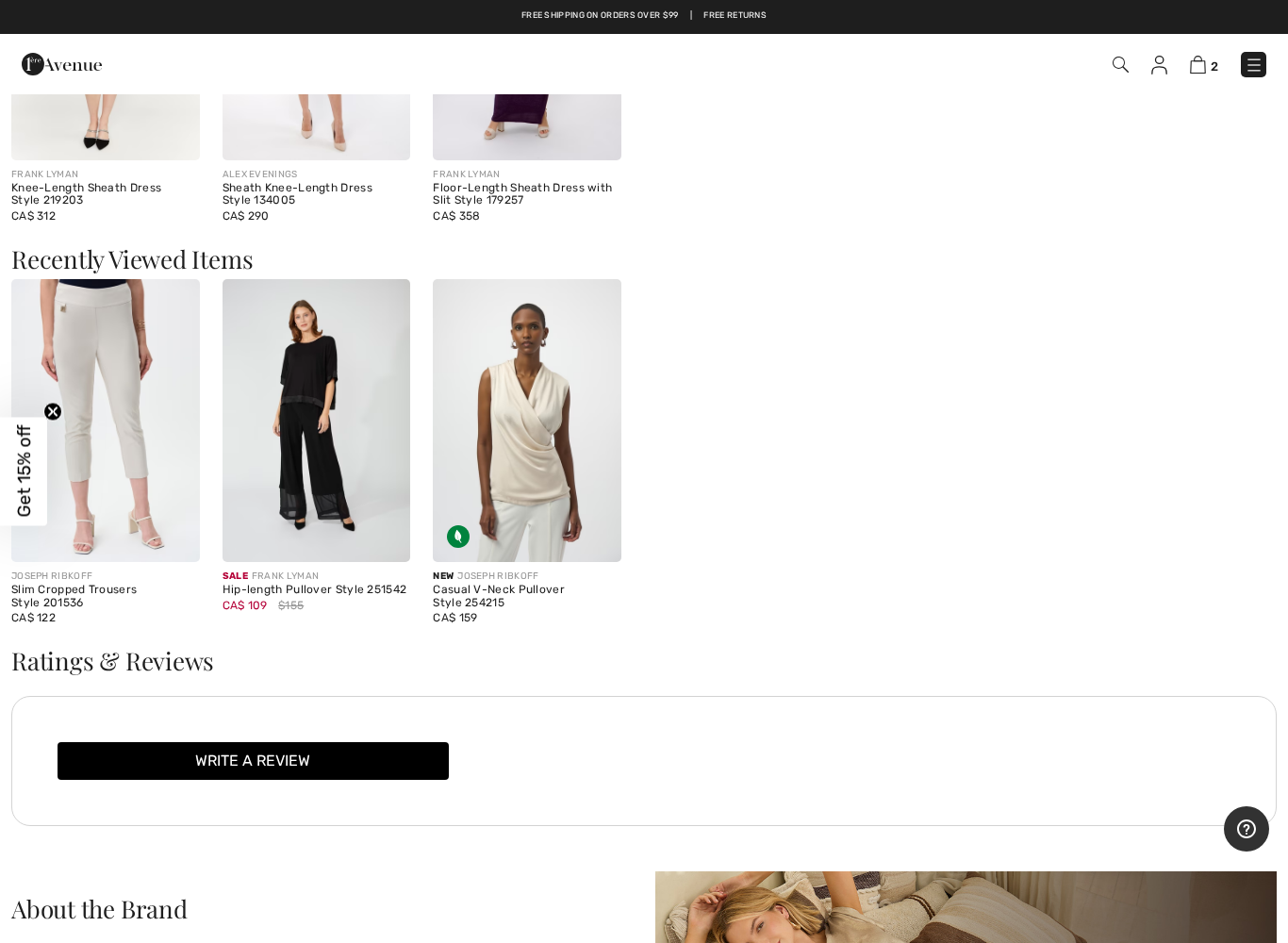 click at bounding box center [527, 420] 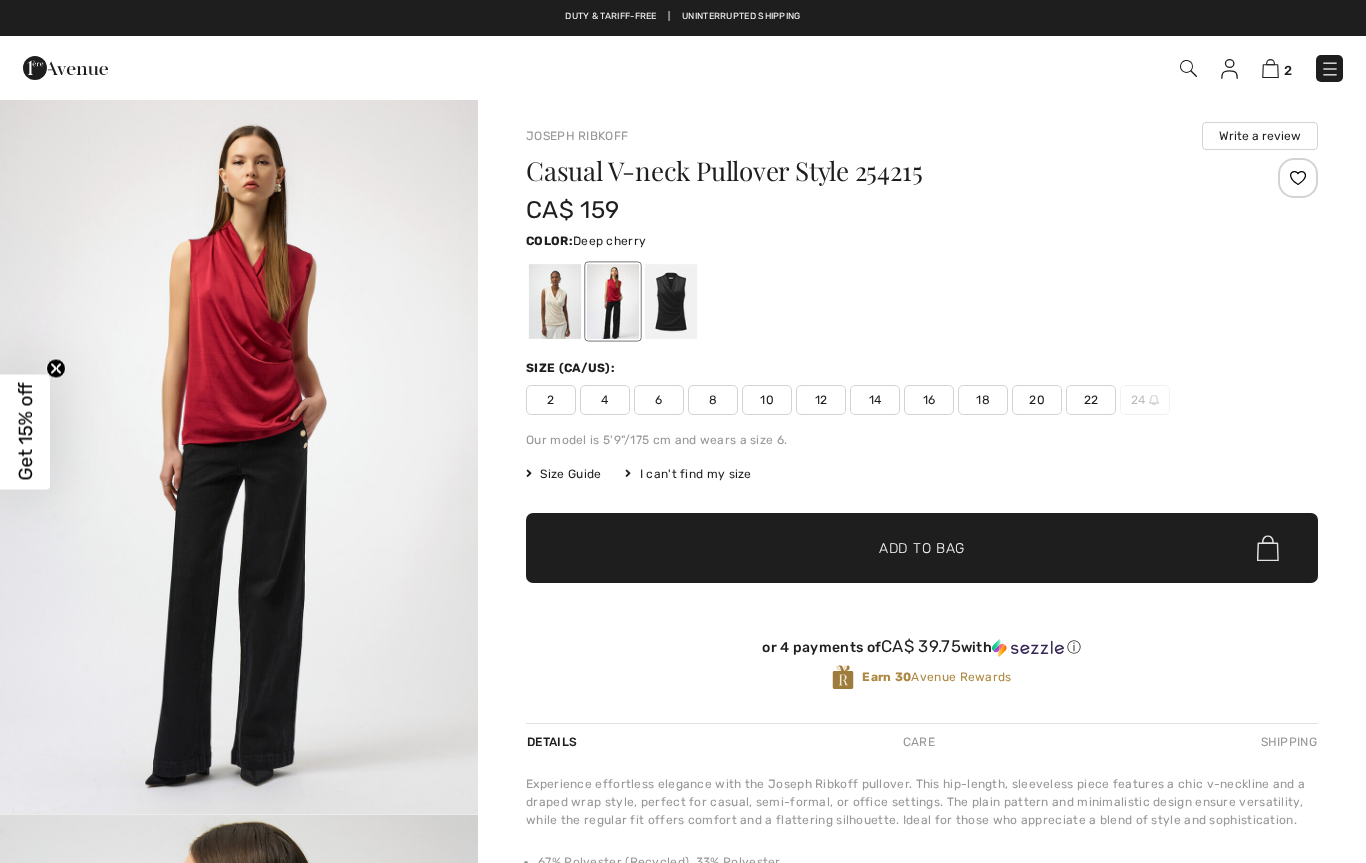 scroll, scrollTop: 0, scrollLeft: 0, axis: both 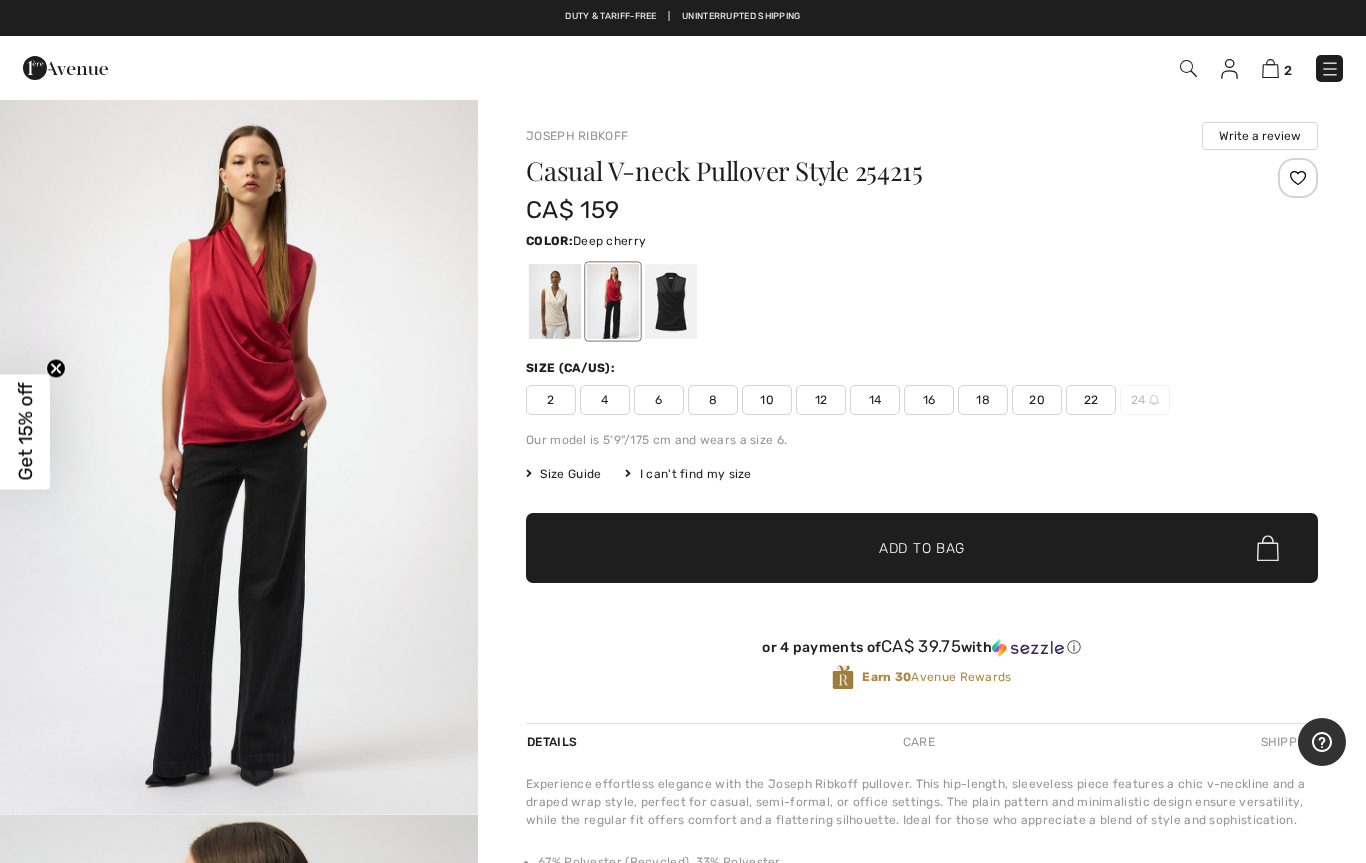 click on "14" at bounding box center (875, 400) 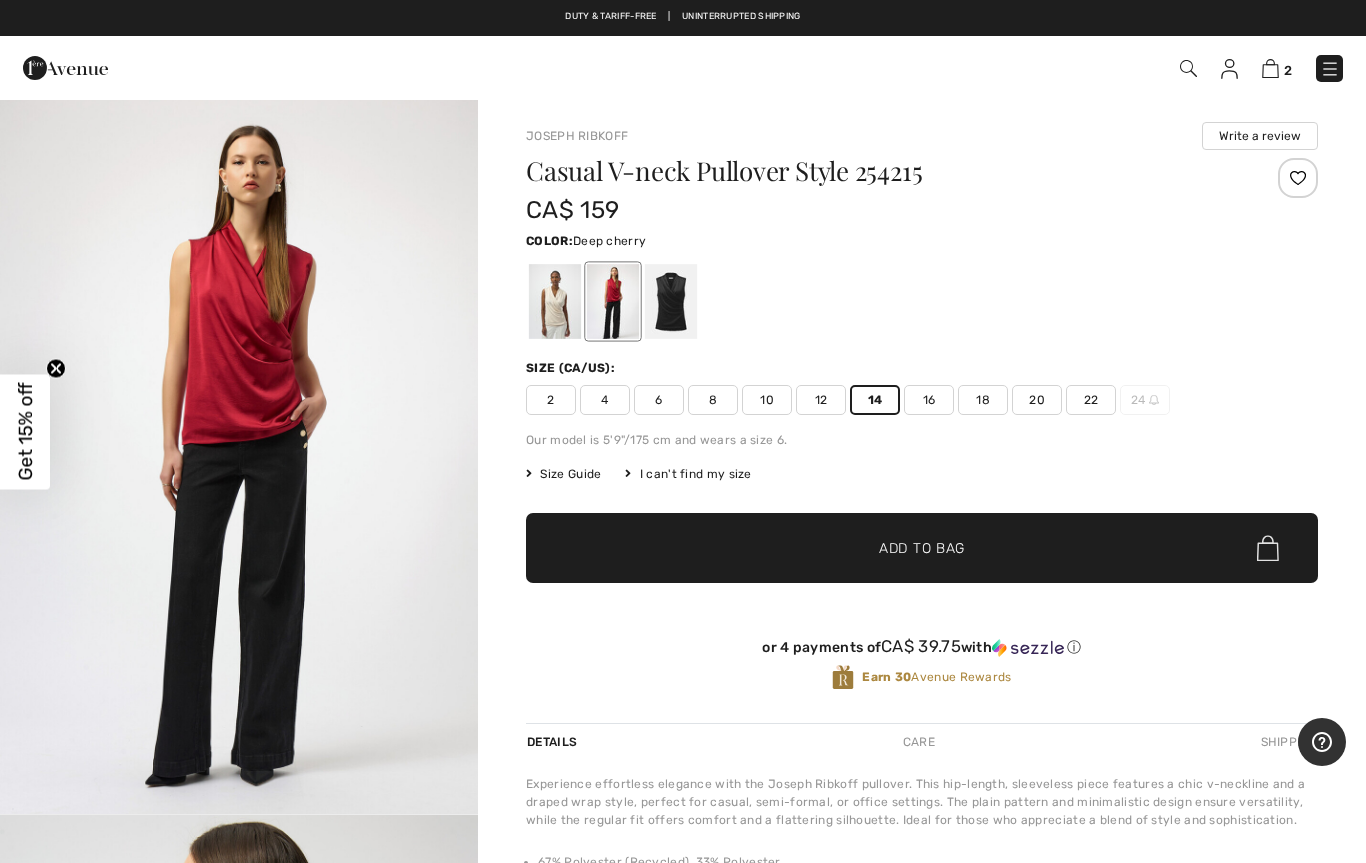 click on "✔ Added to Bag
Add to Bag" at bounding box center (922, 548) 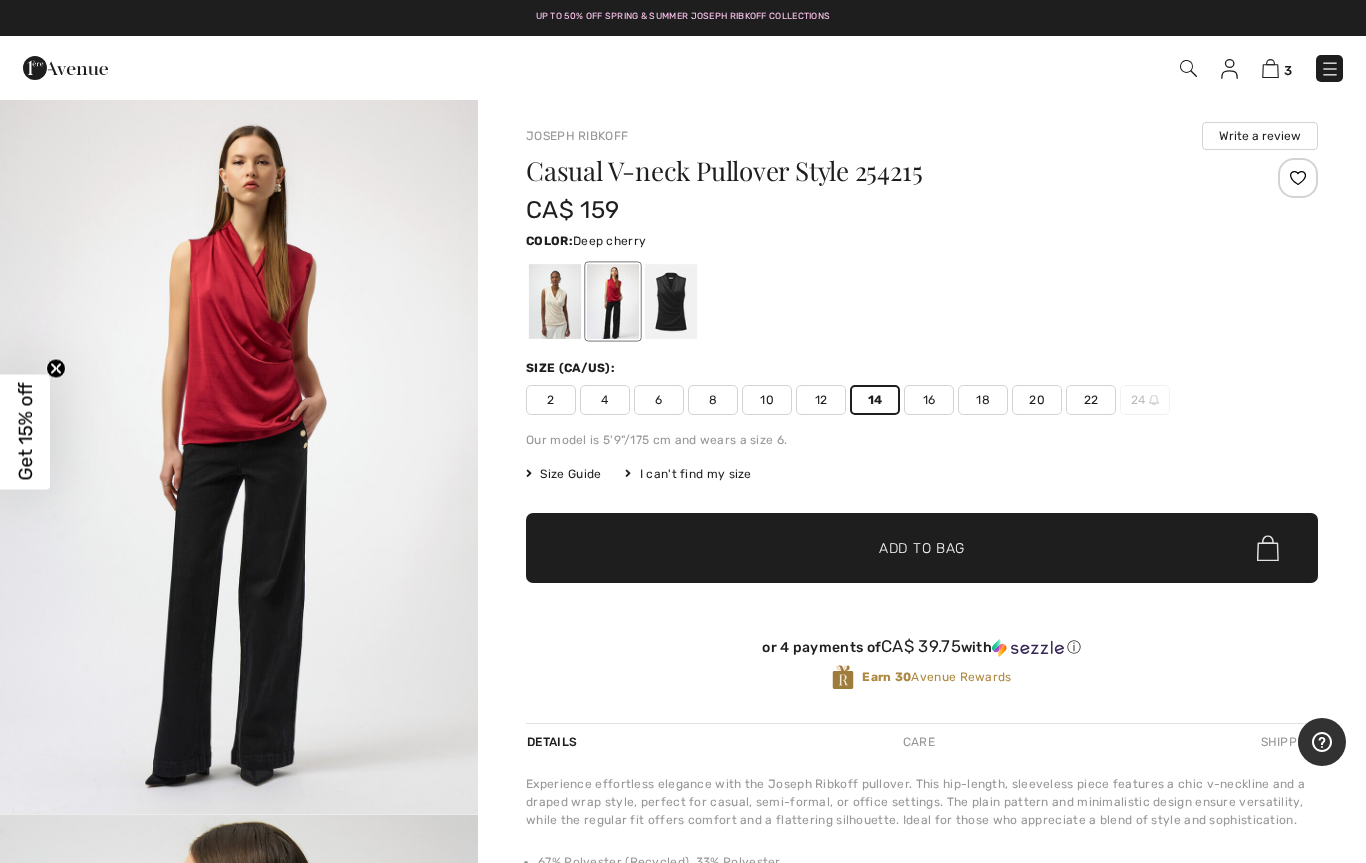 click at bounding box center (671, 301) 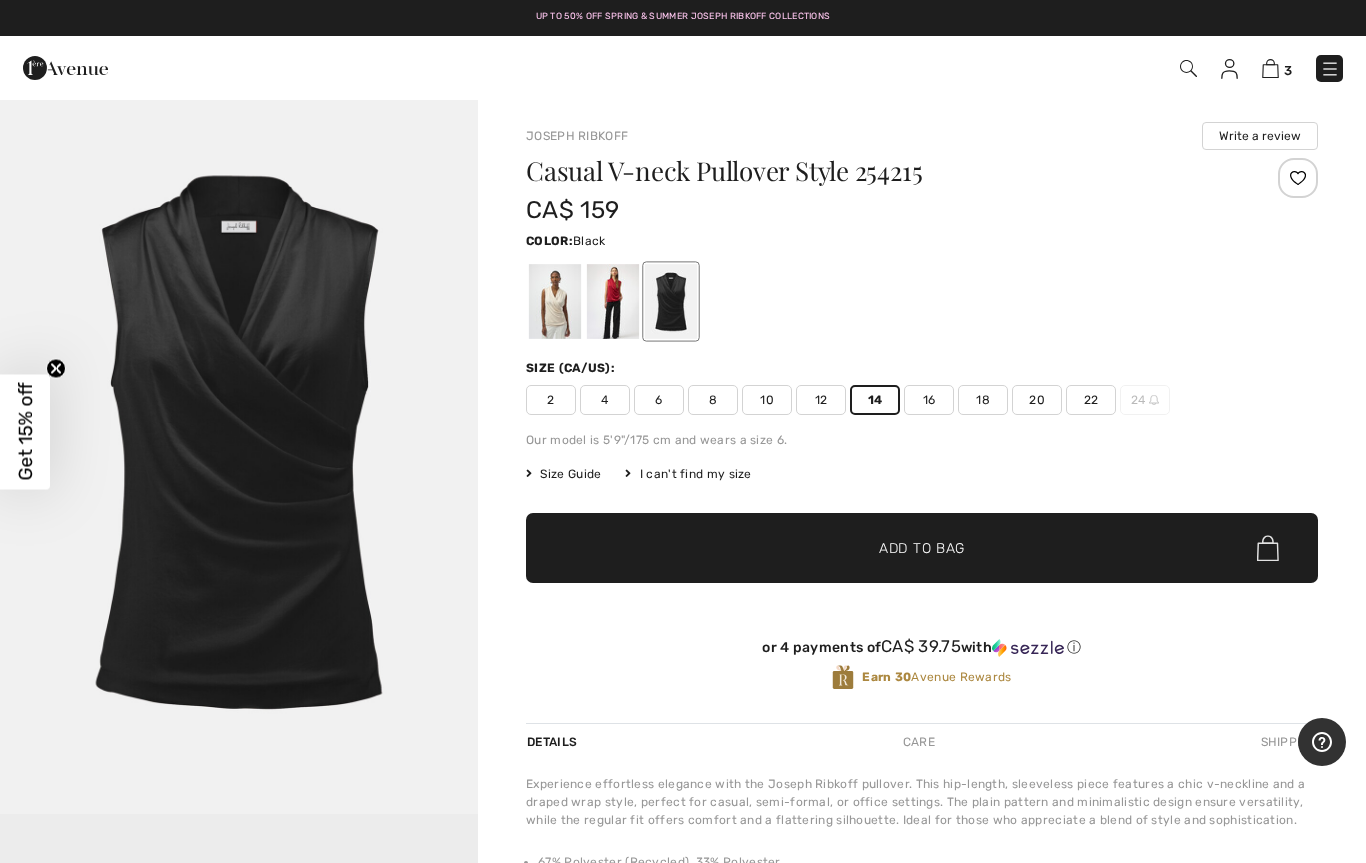 click at bounding box center [555, 301] 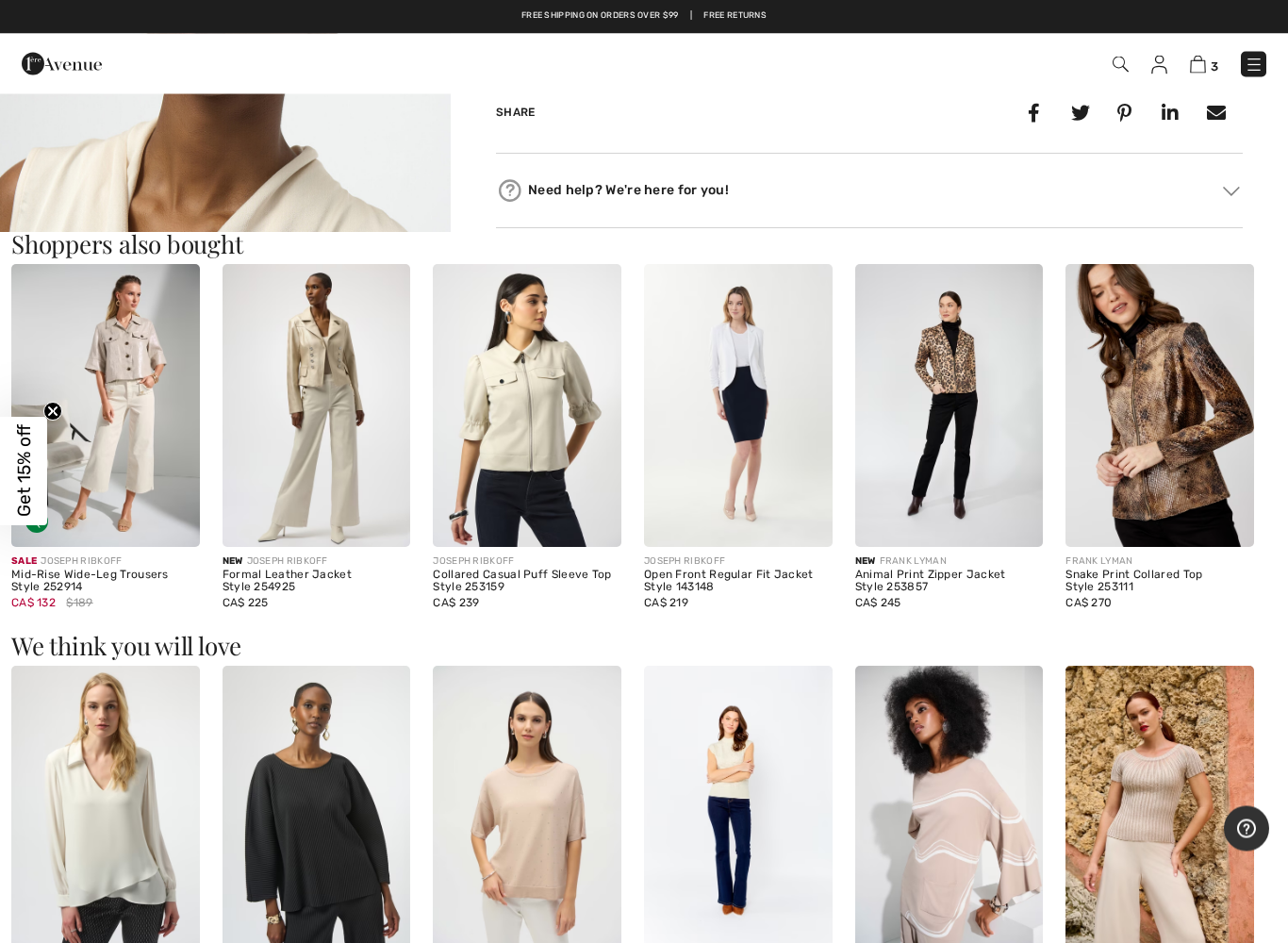 scroll, scrollTop: 925, scrollLeft: 0, axis: vertical 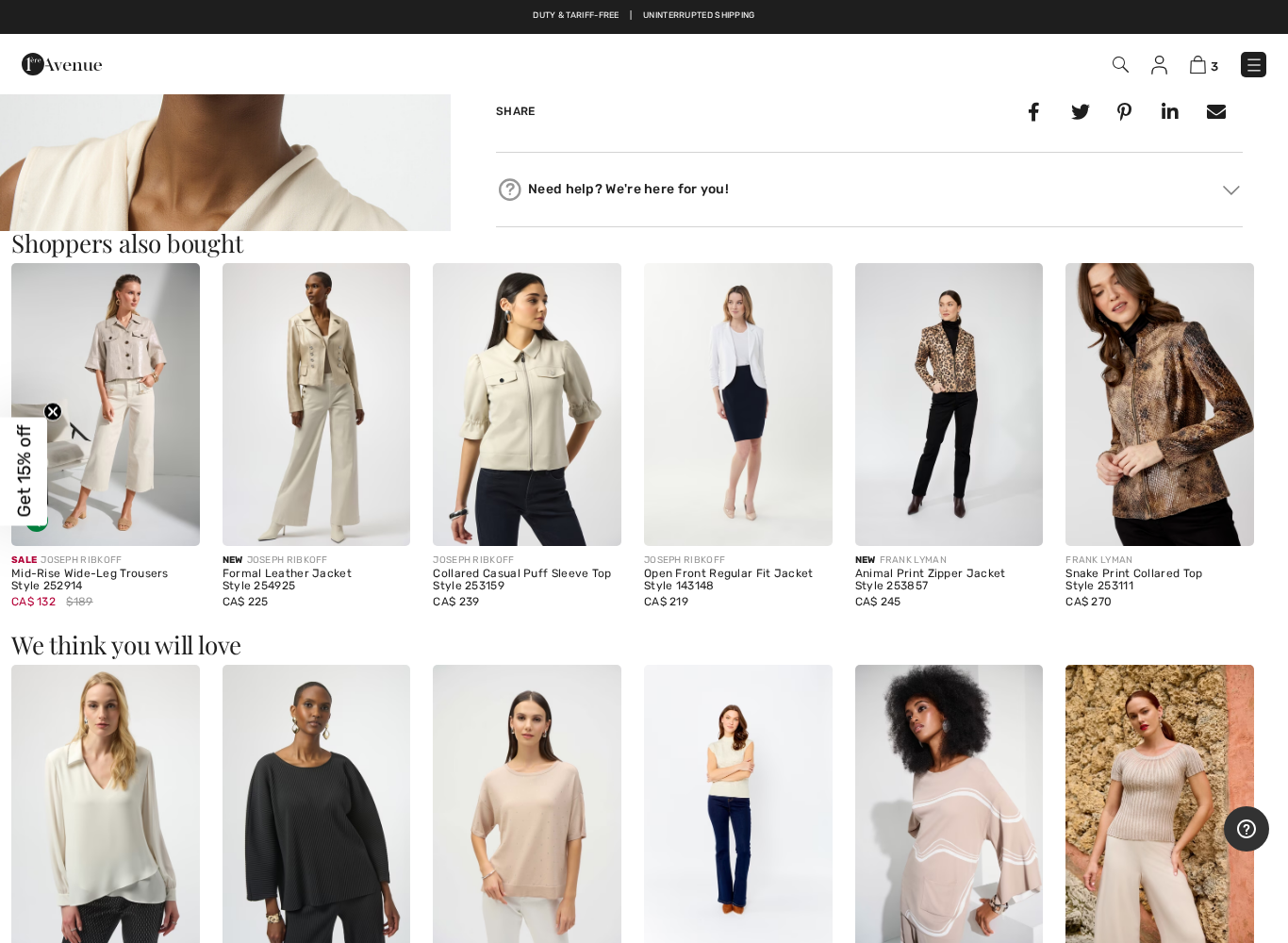 click at bounding box center (738, 404) 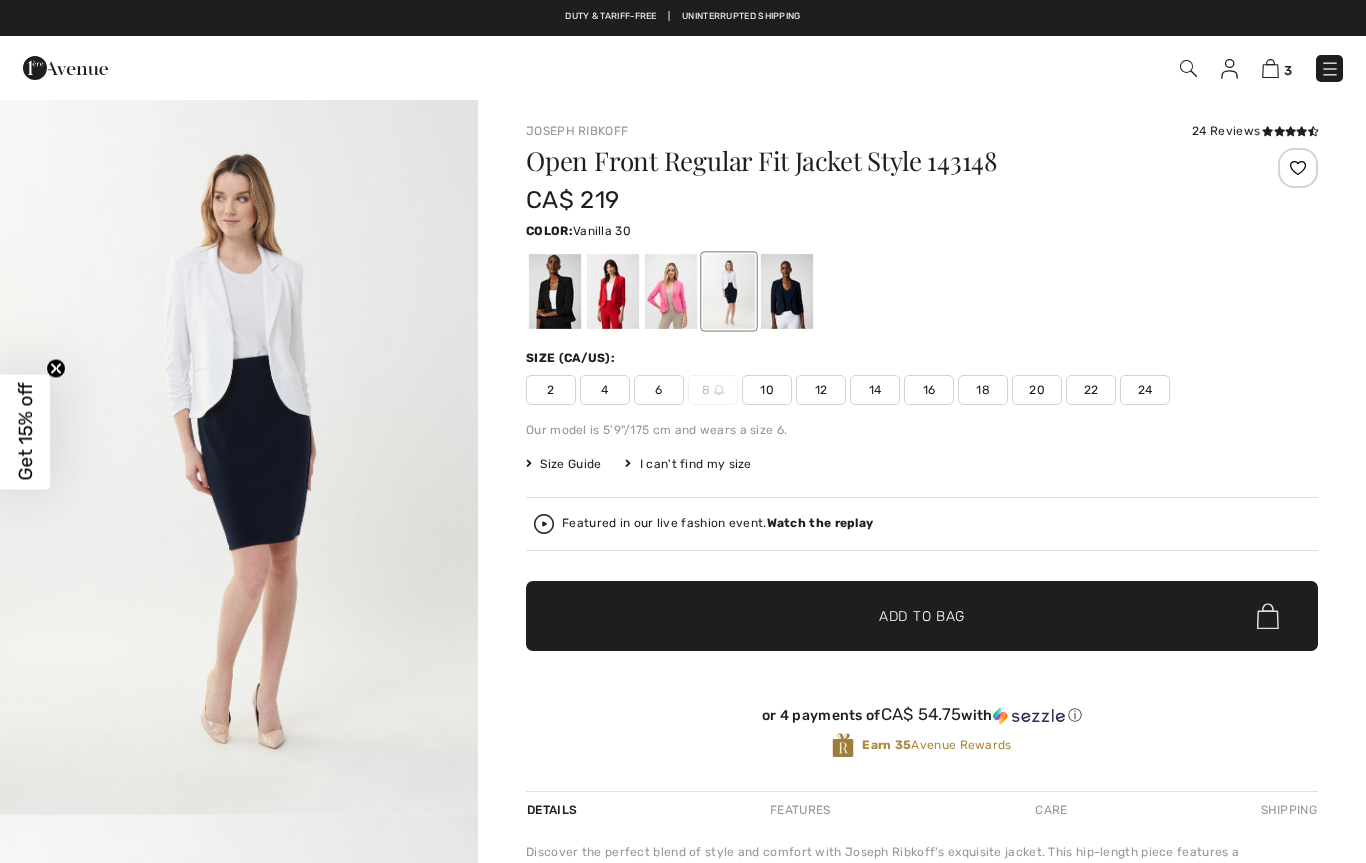 scroll, scrollTop: 0, scrollLeft: 0, axis: both 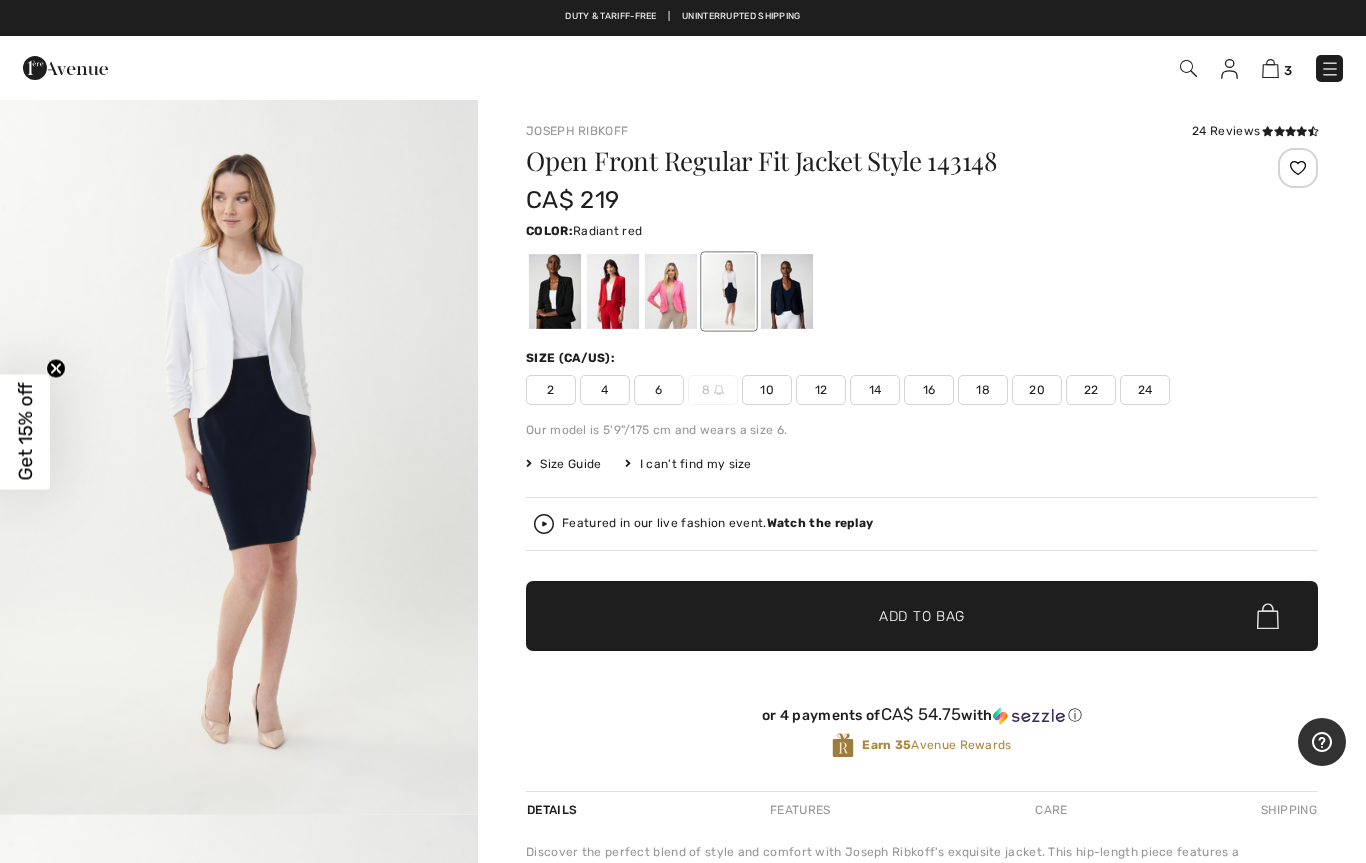 click at bounding box center [613, 291] 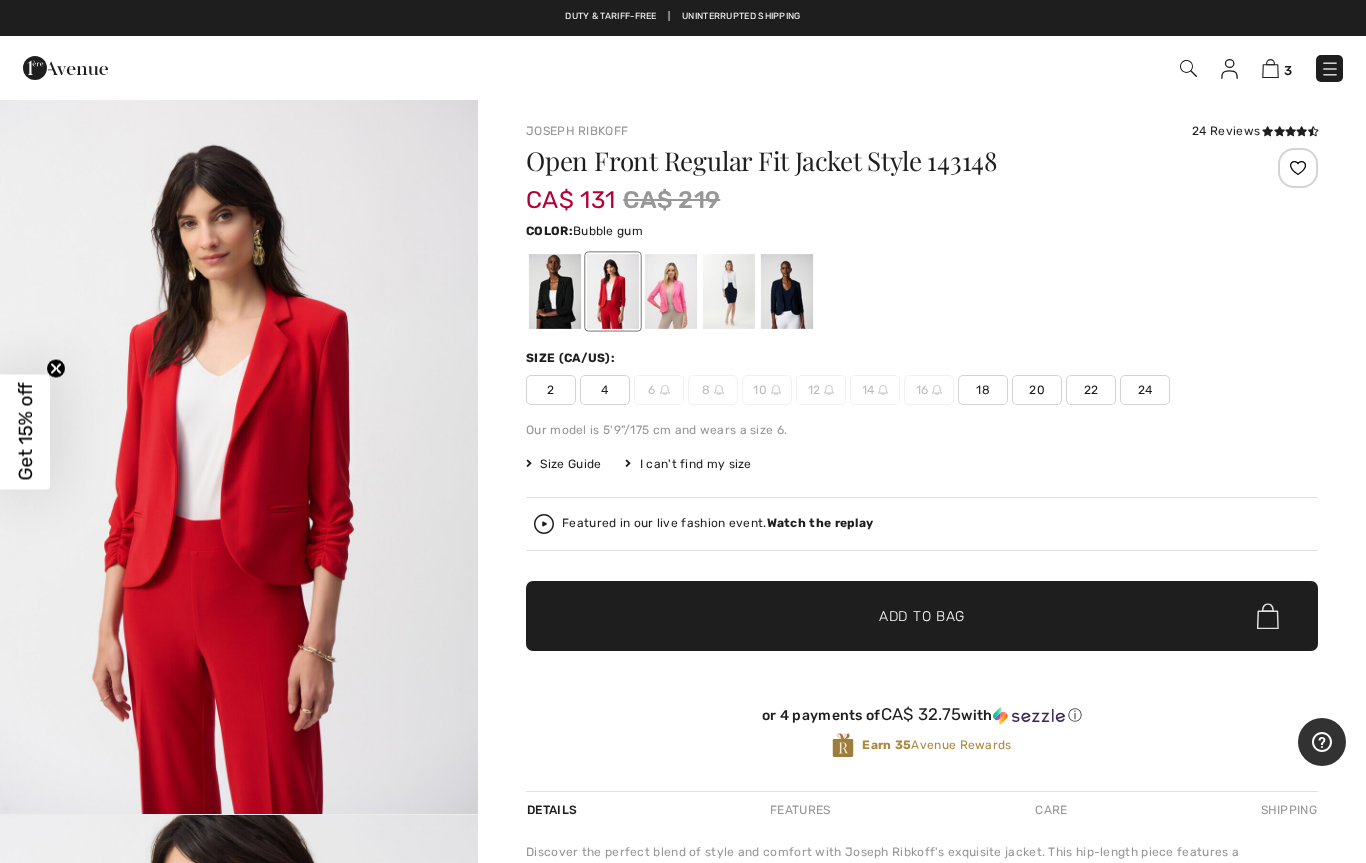 click at bounding box center (671, 291) 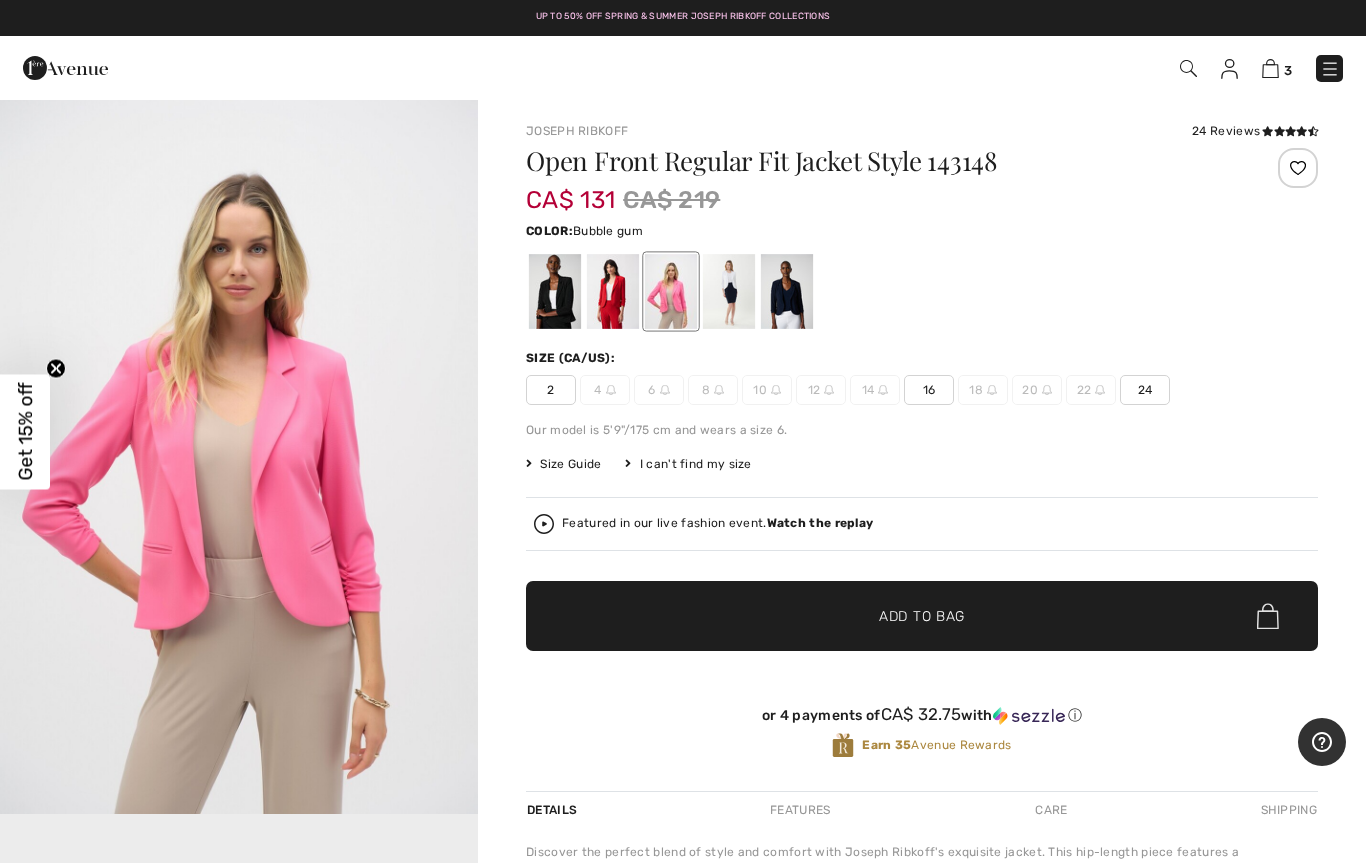 scroll, scrollTop: 213, scrollLeft: 0, axis: vertical 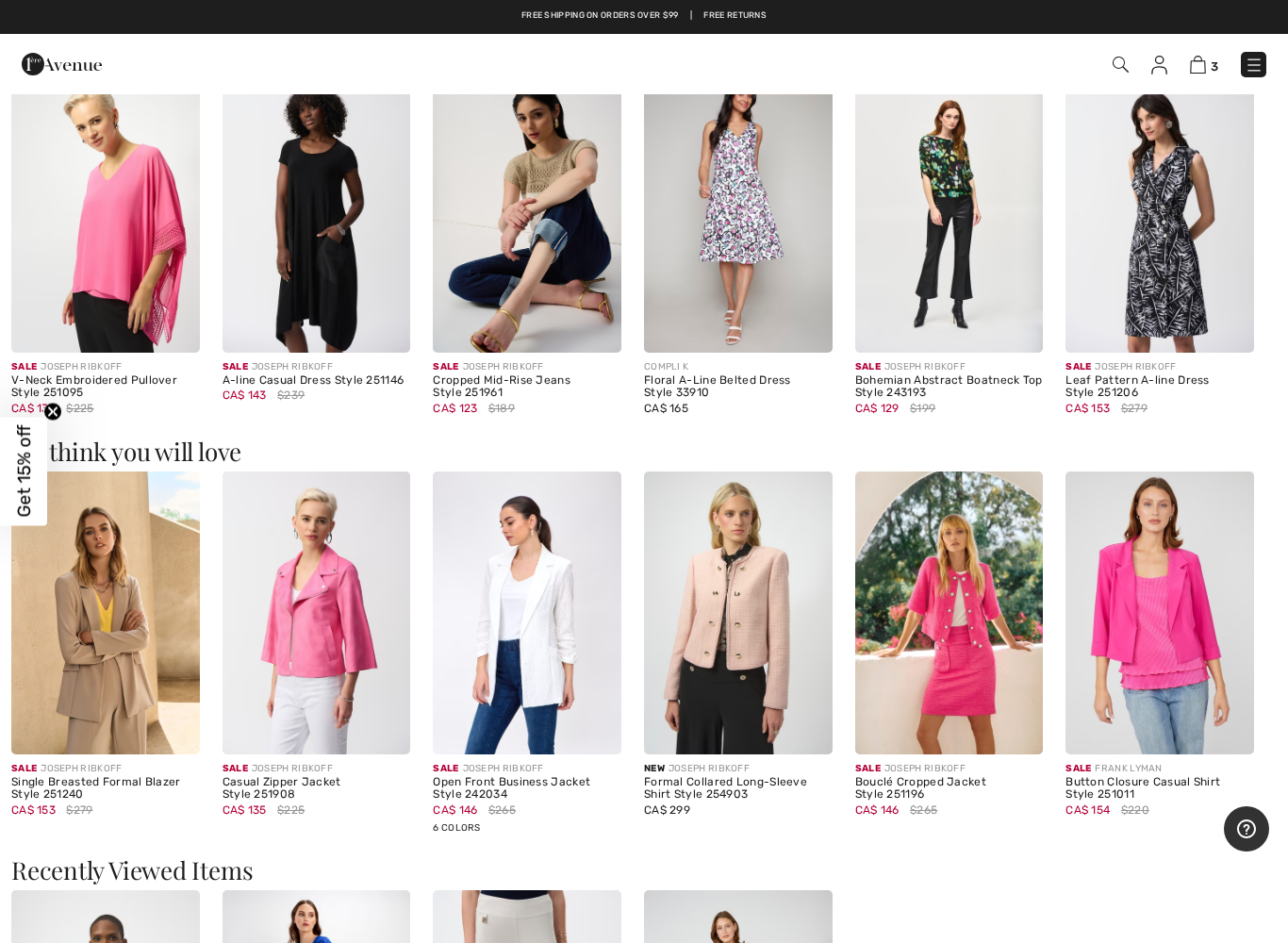 click at bounding box center [106, 210] 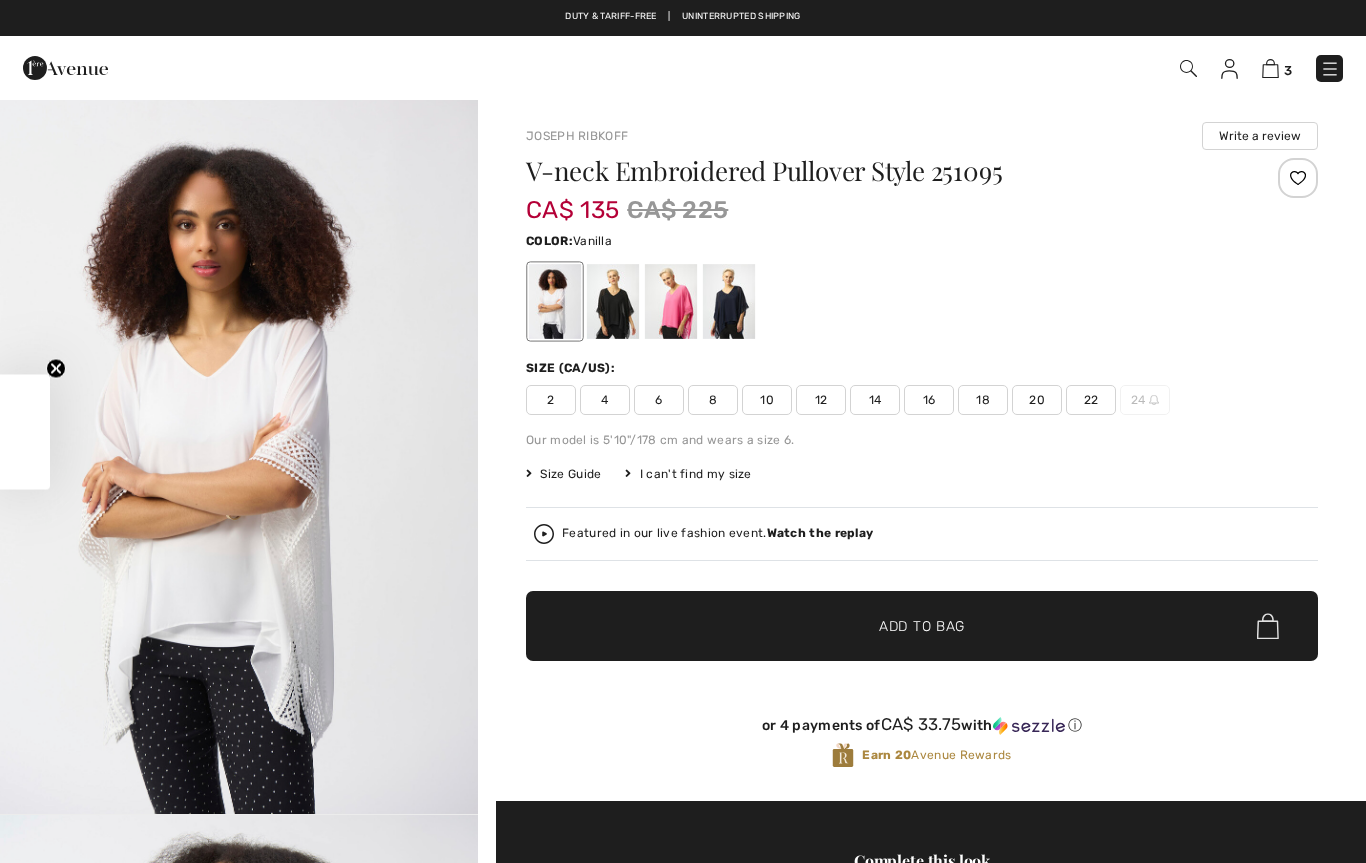scroll, scrollTop: 0, scrollLeft: 0, axis: both 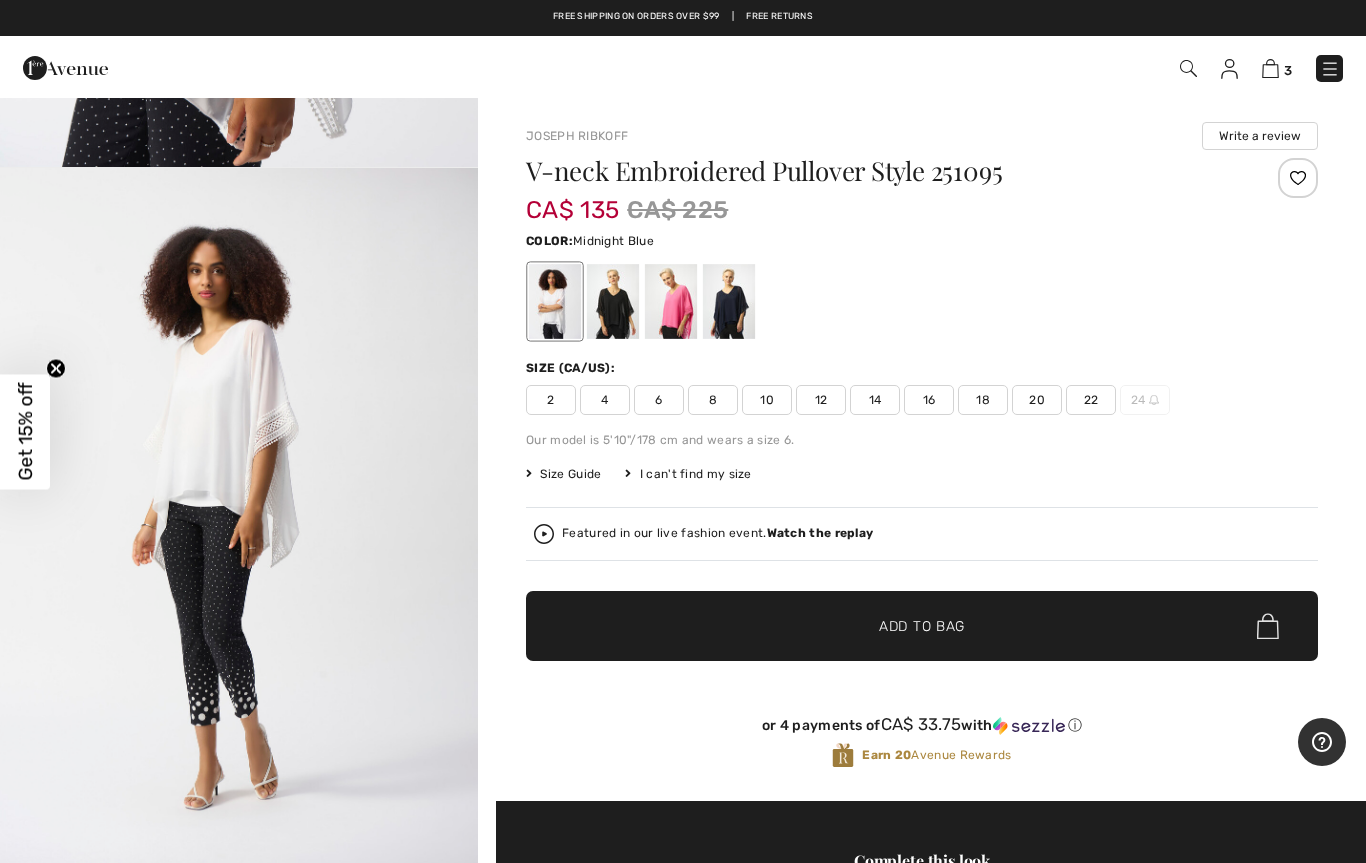 click at bounding box center (729, 301) 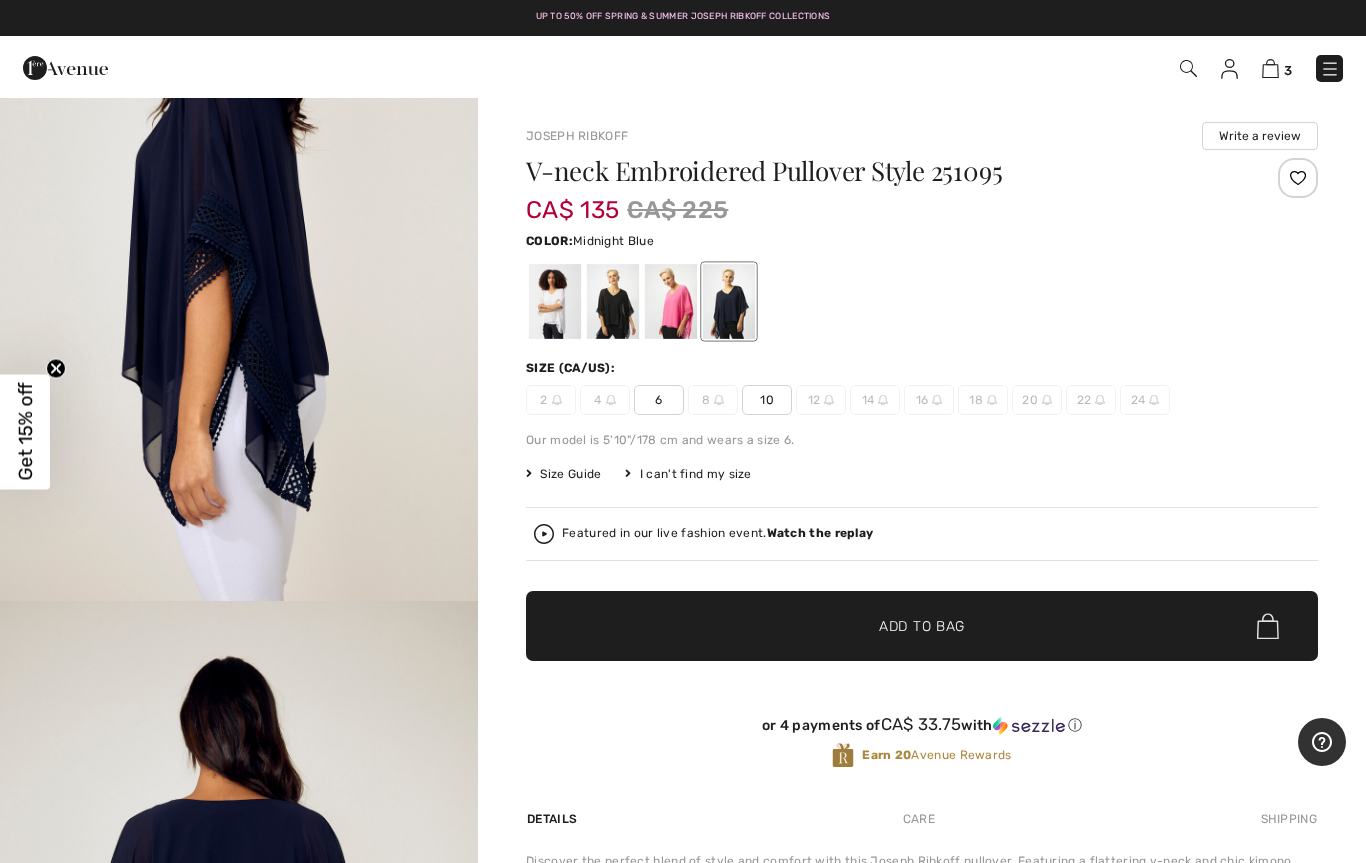 scroll, scrollTop: 3223, scrollLeft: 0, axis: vertical 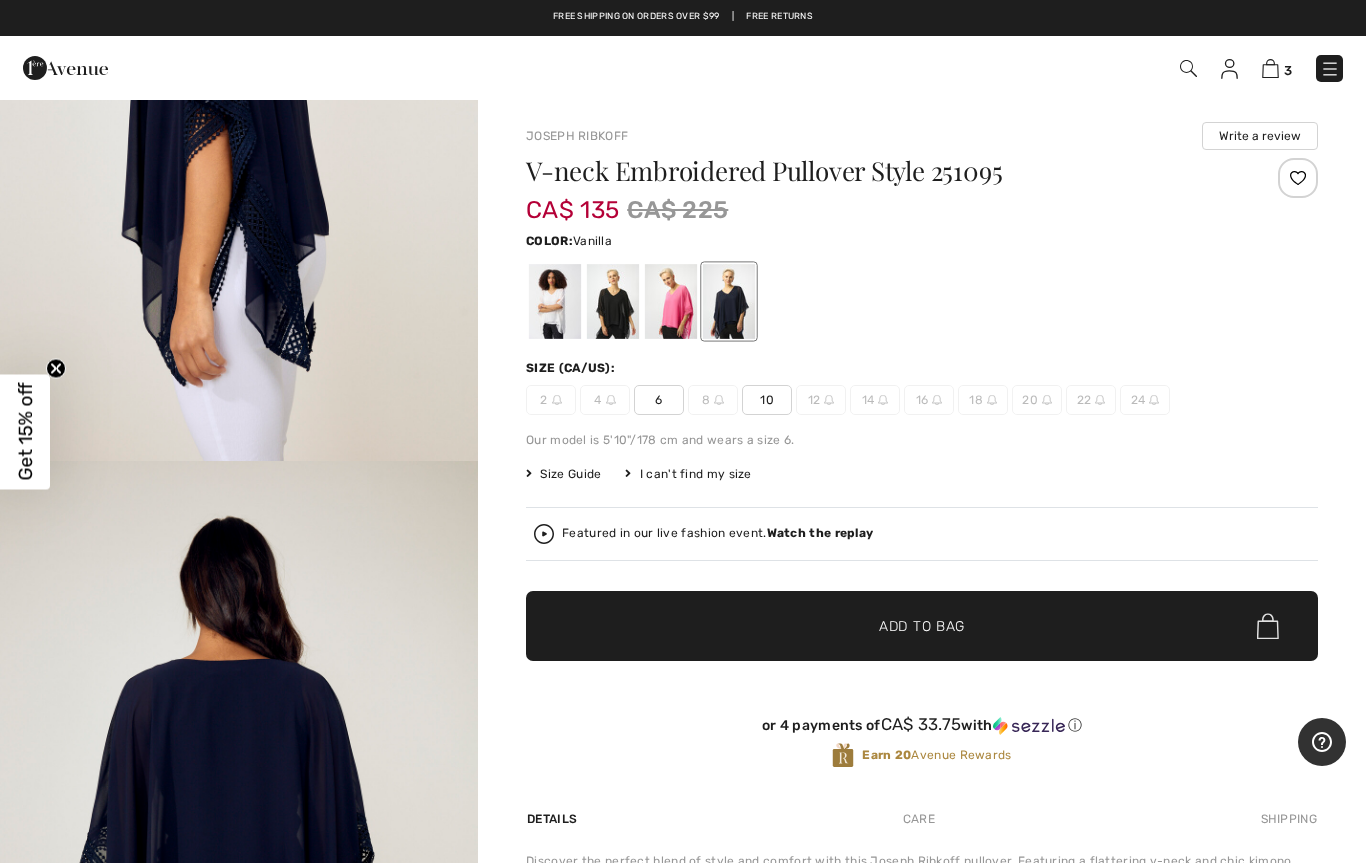 click at bounding box center (555, 301) 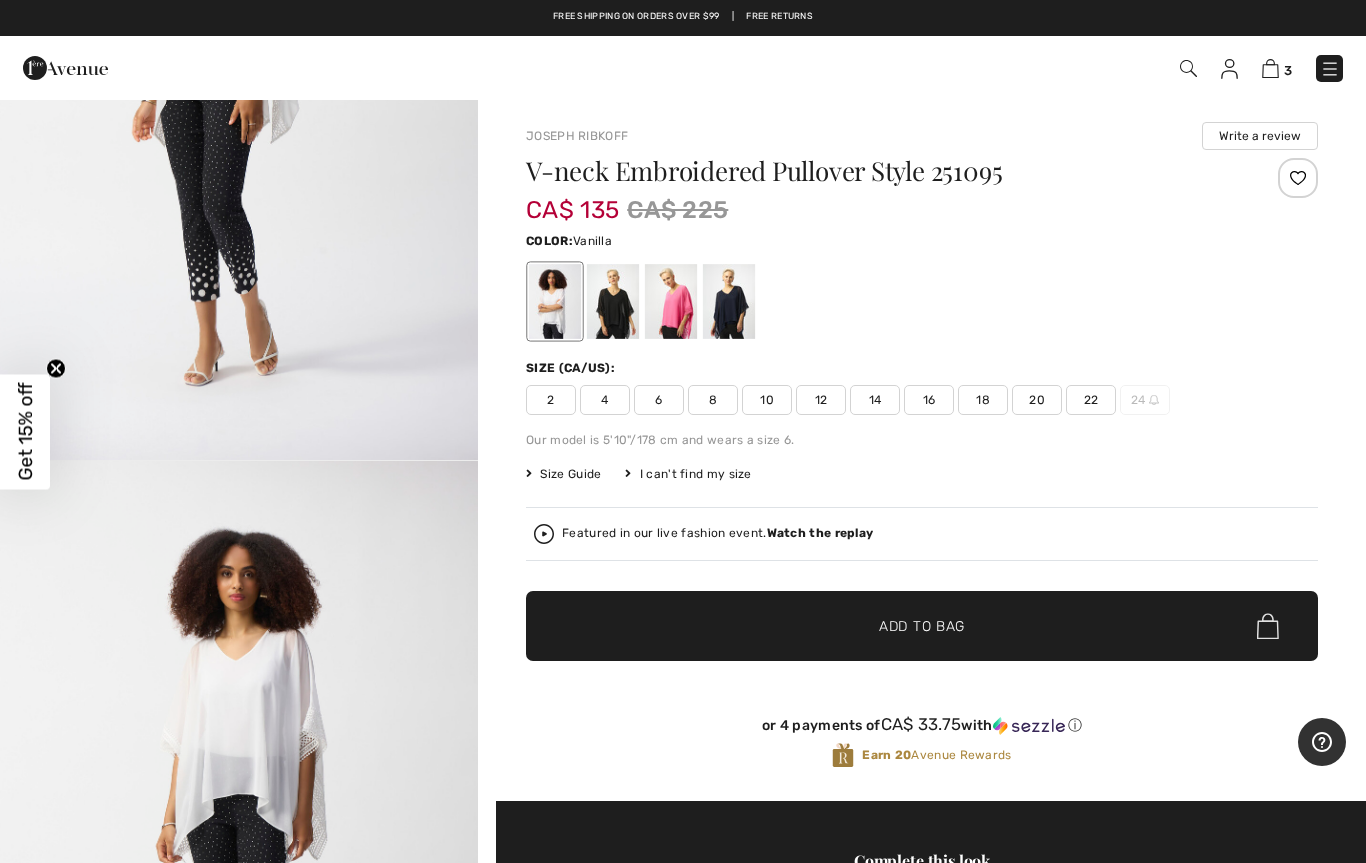 scroll, scrollTop: 0, scrollLeft: 0, axis: both 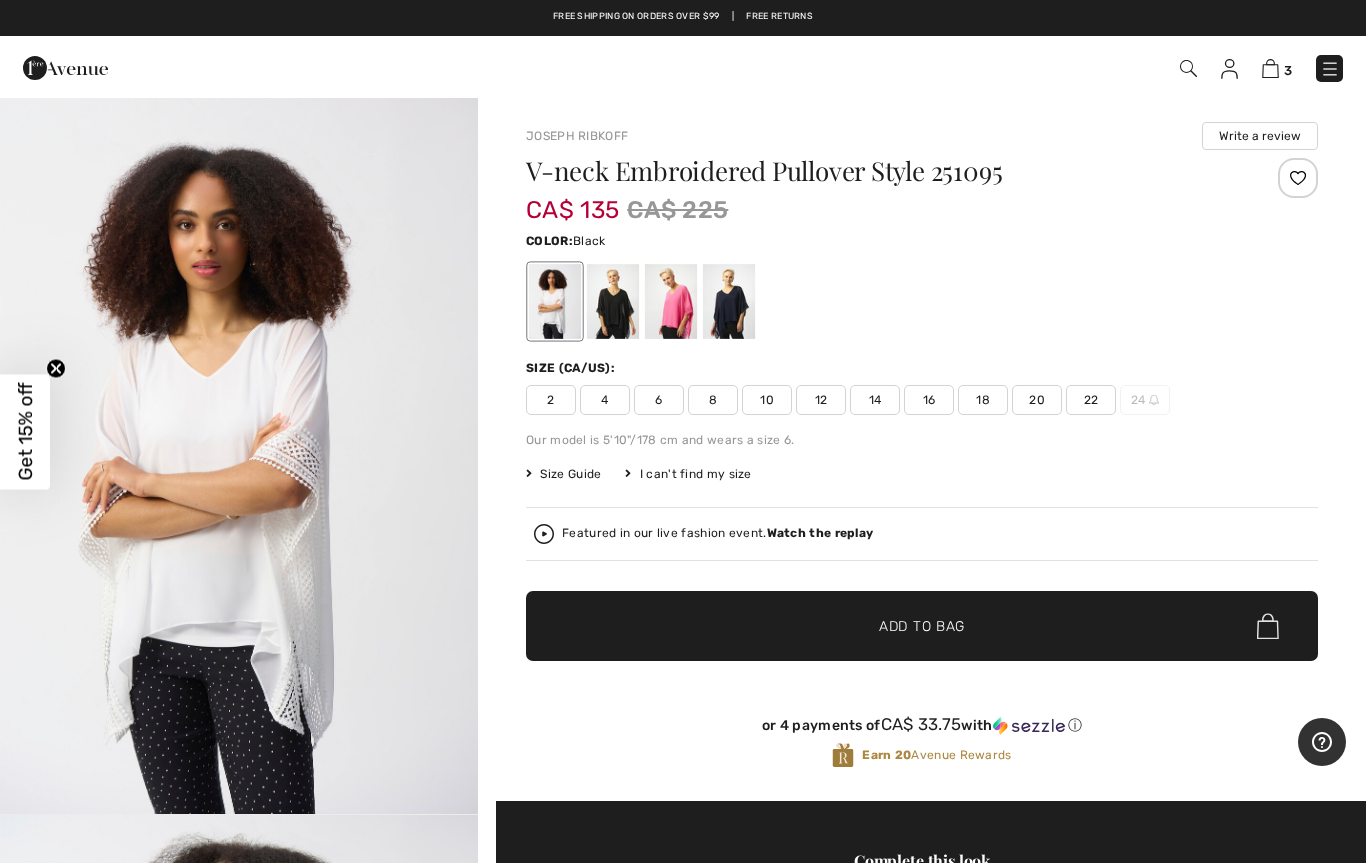 click at bounding box center [613, 301] 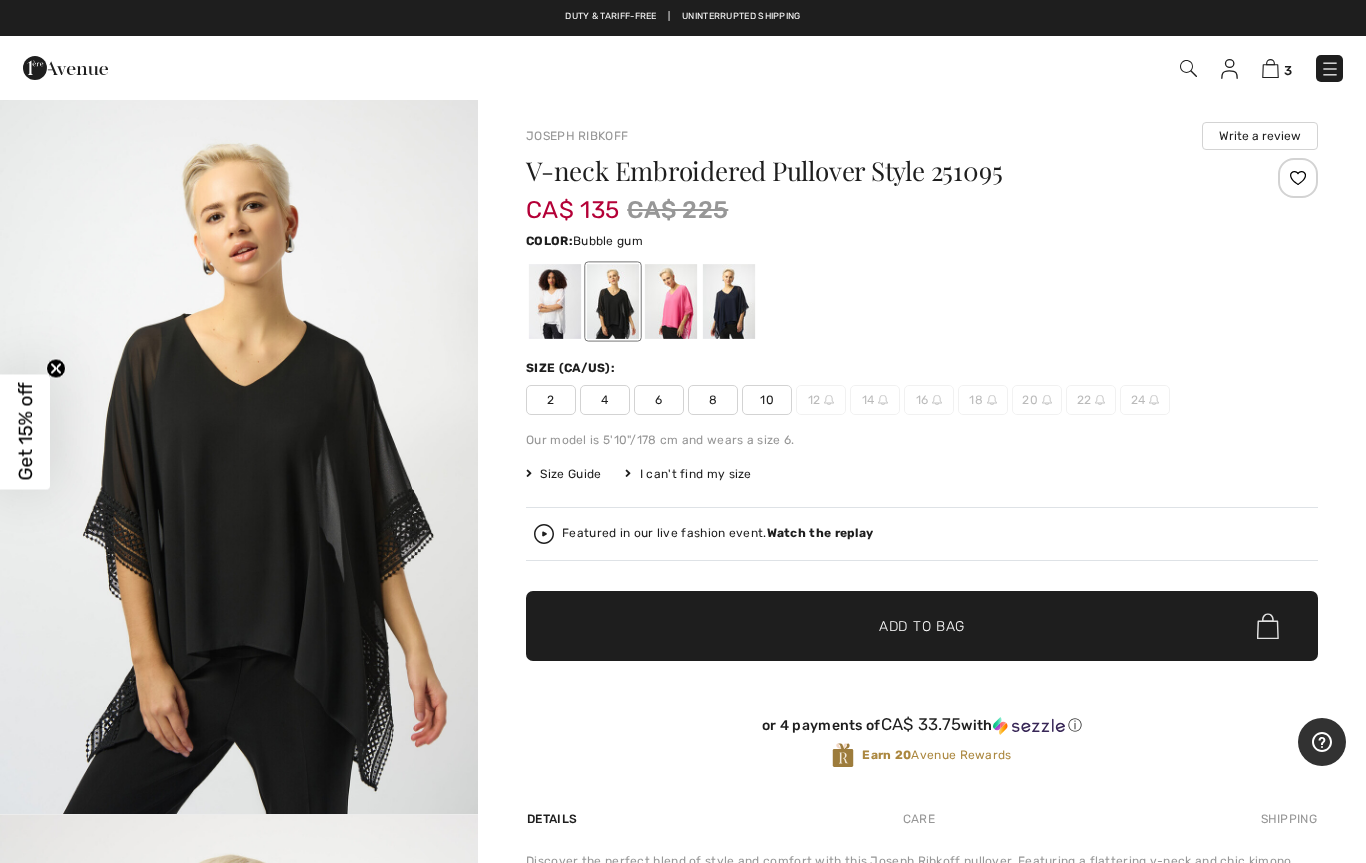 click at bounding box center [671, 301] 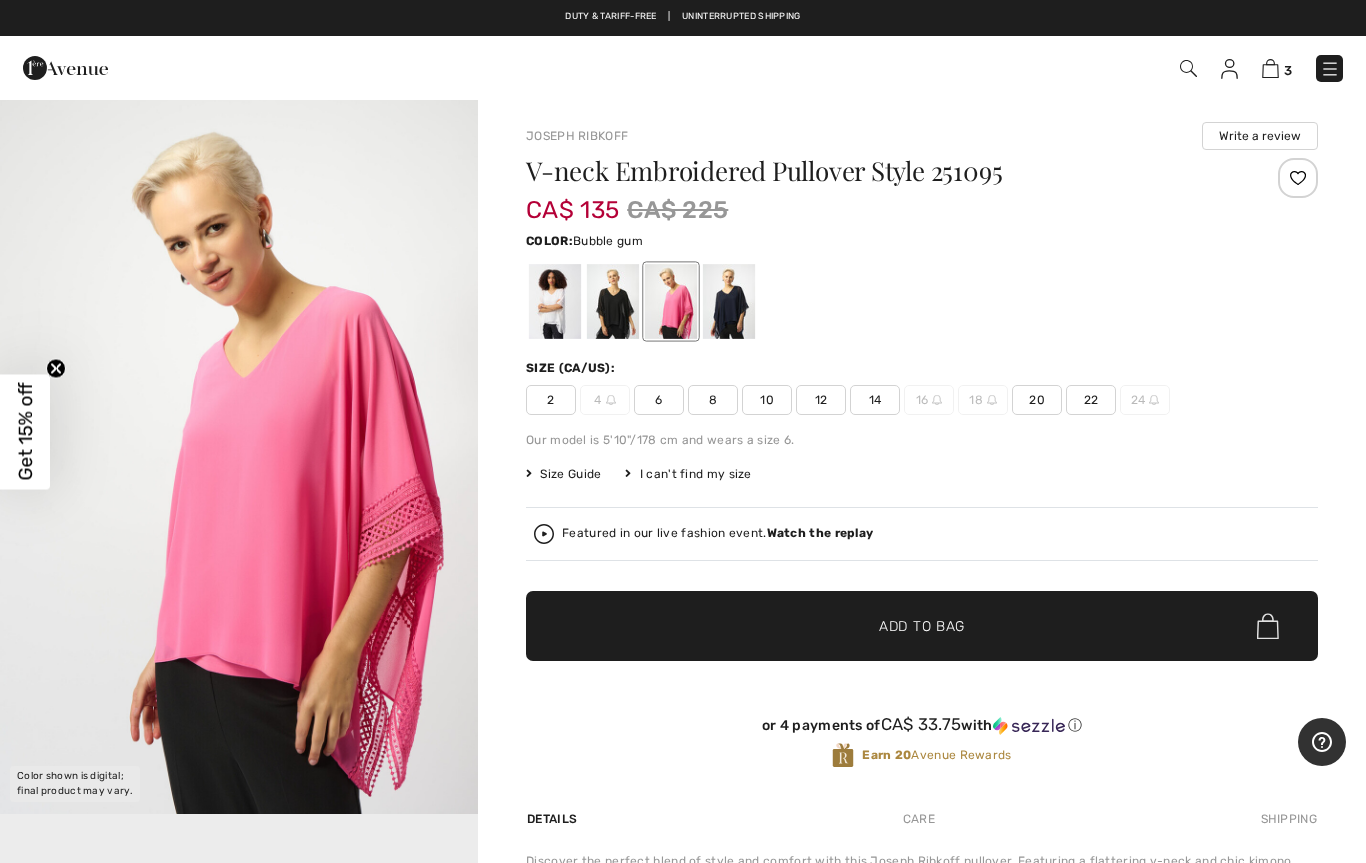 click at bounding box center [729, 301] 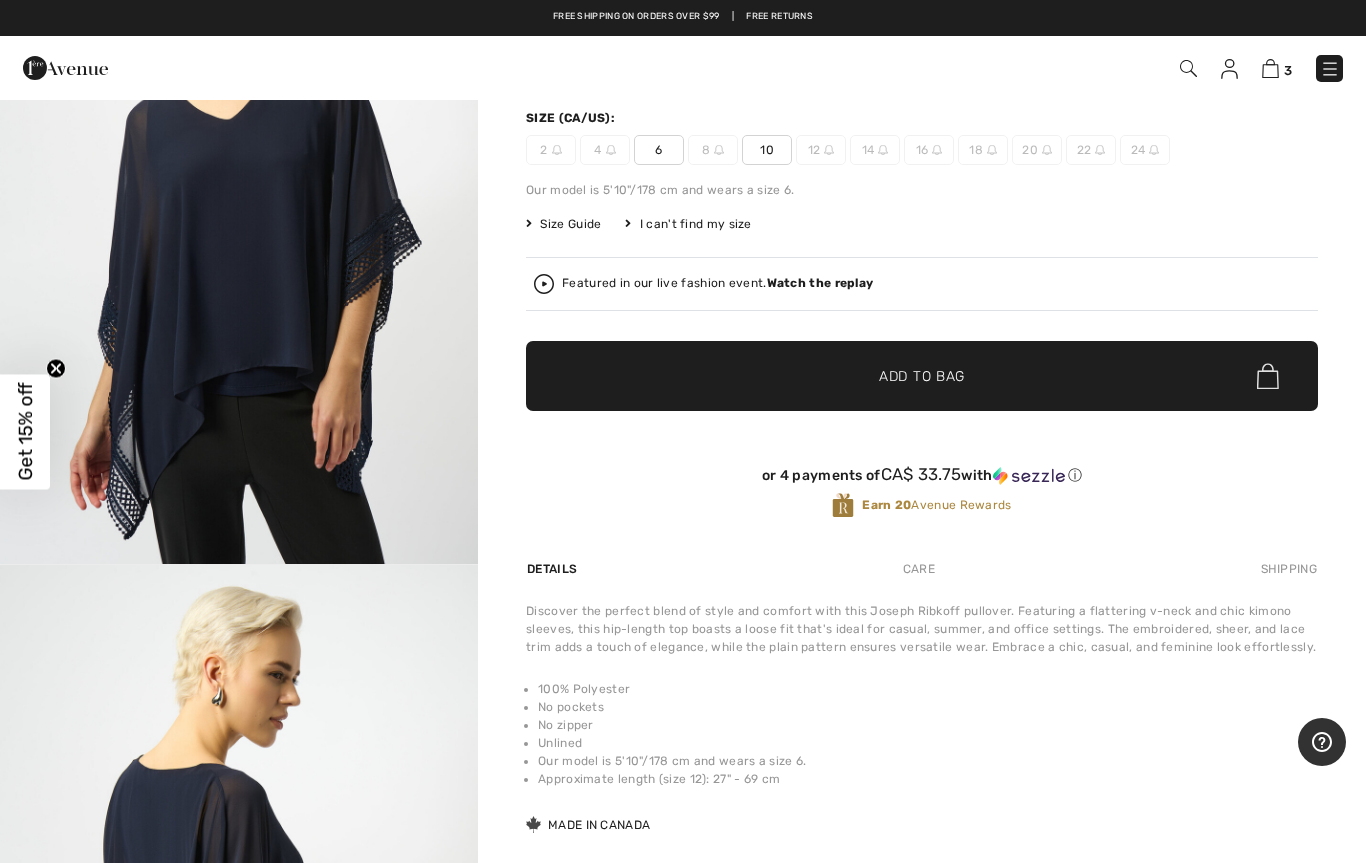 scroll, scrollTop: 0, scrollLeft: 0, axis: both 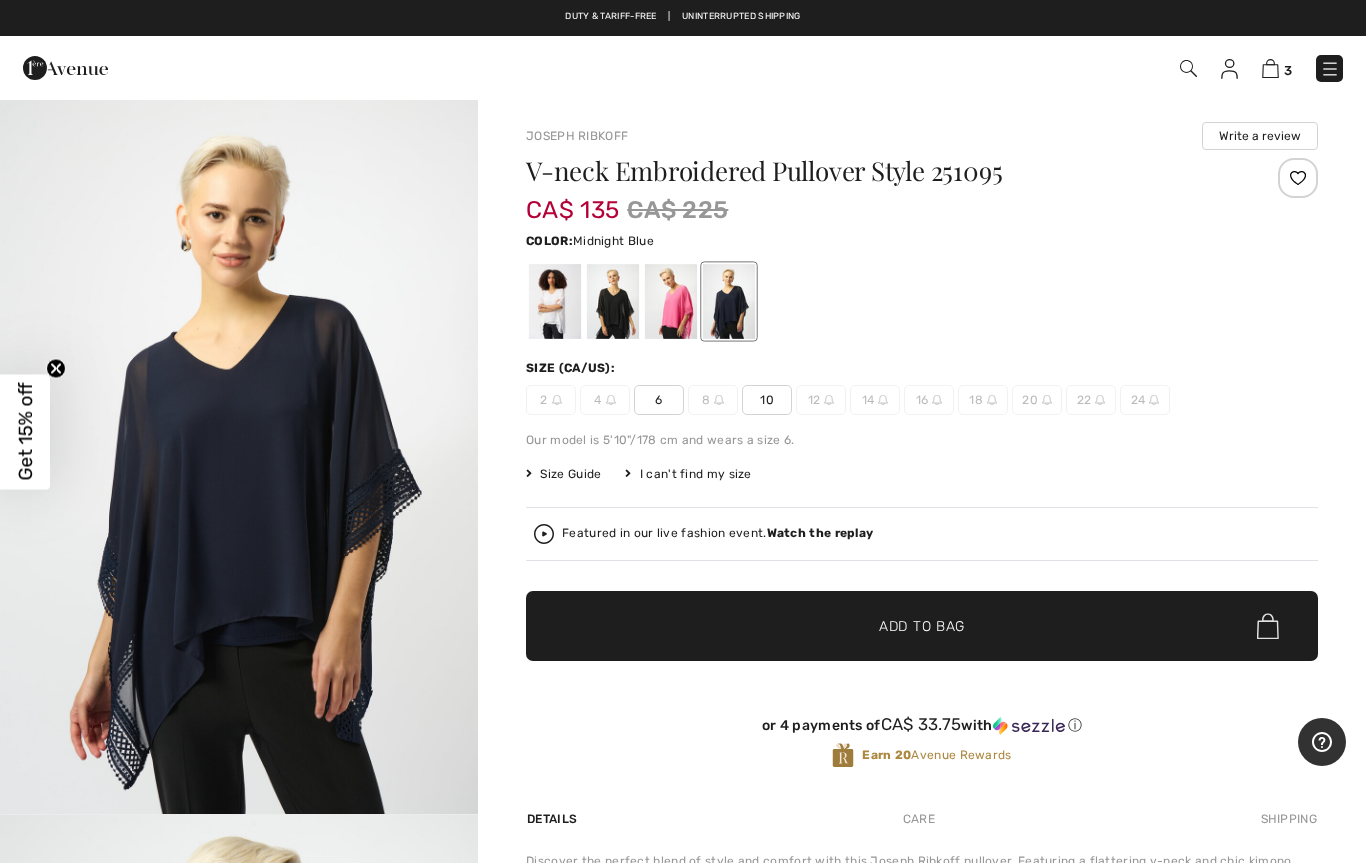 click at bounding box center [1330, 69] 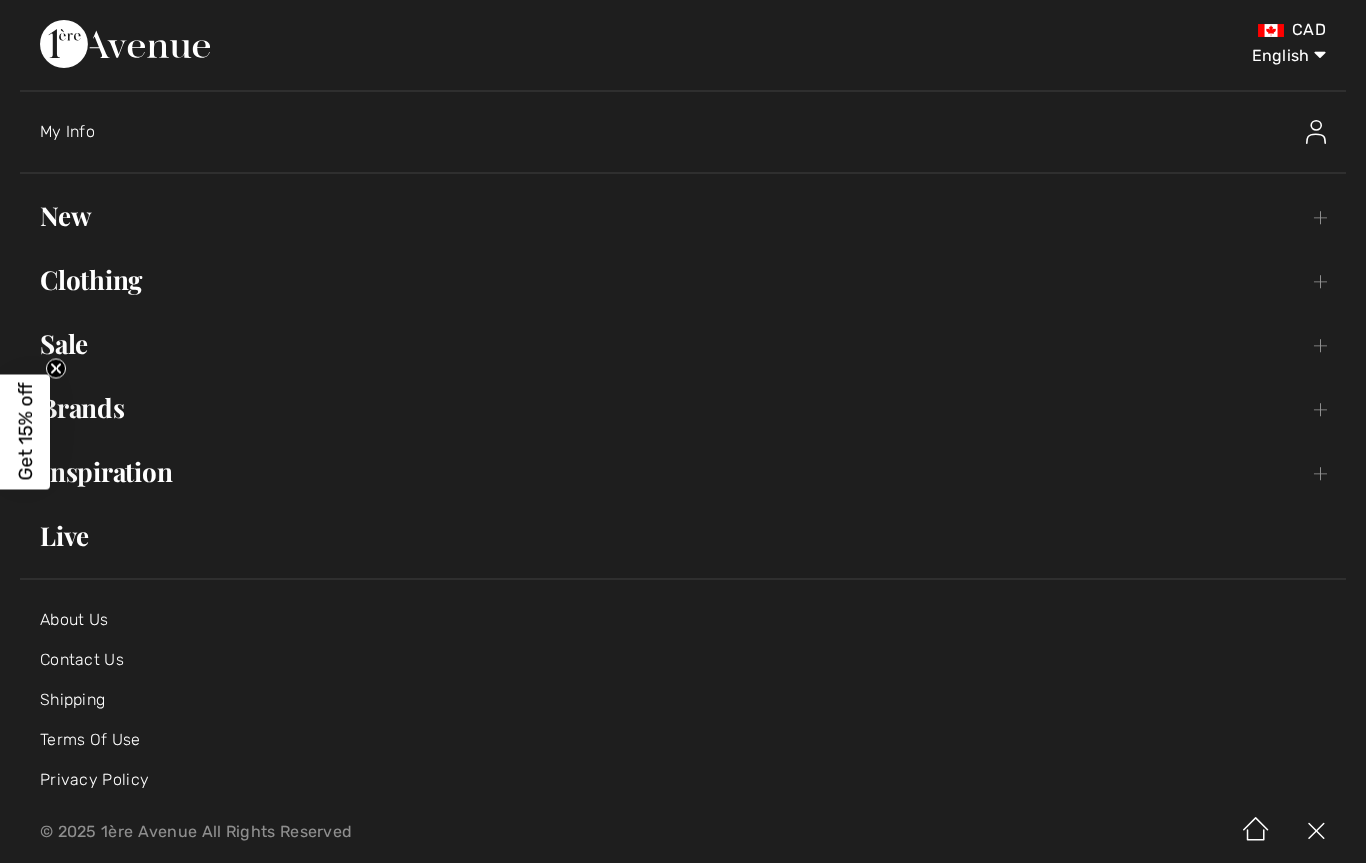 click on "Clothing Toggle submenu" at bounding box center [683, 280] 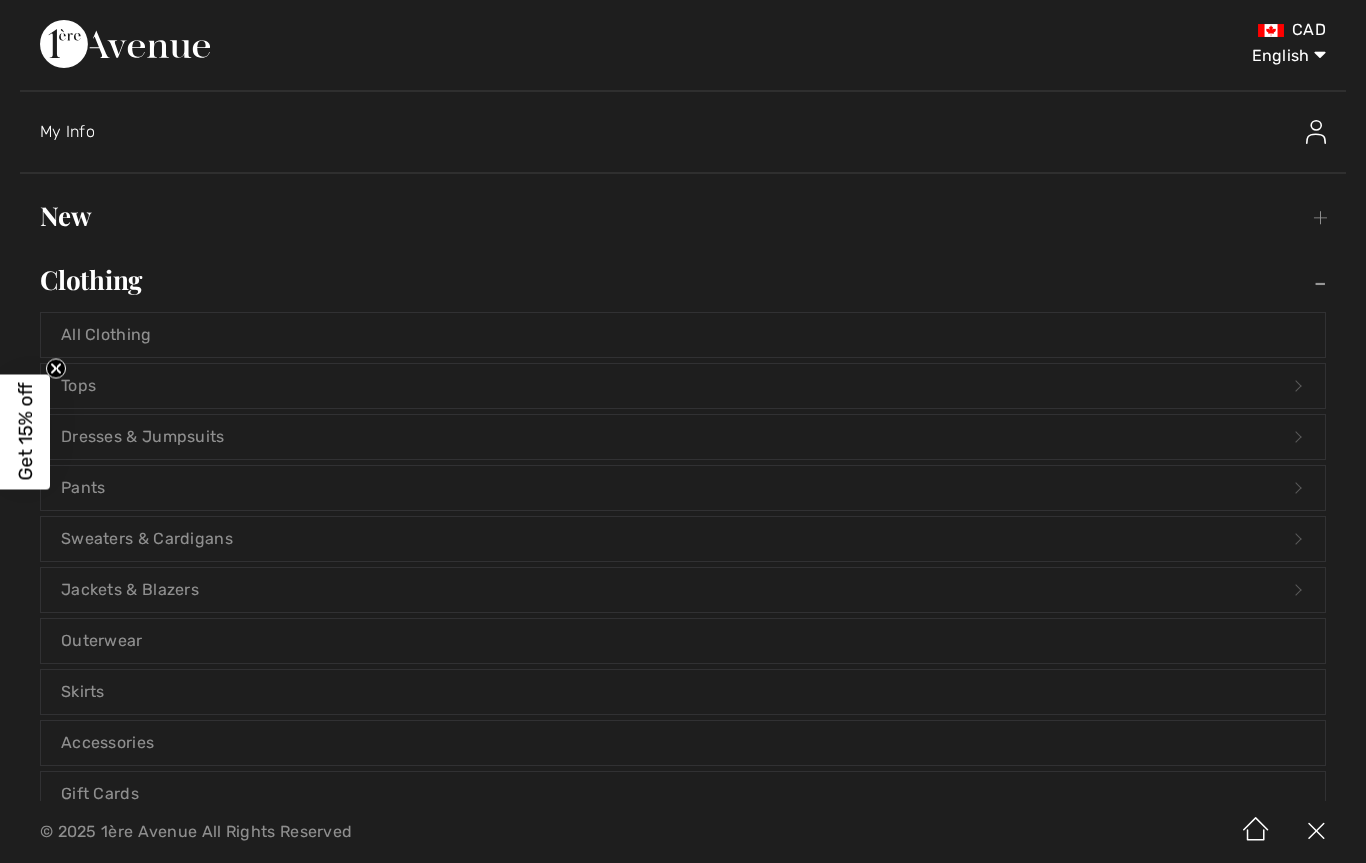 click on "Dresses & Jumpsuits Open submenu" at bounding box center [683, 437] 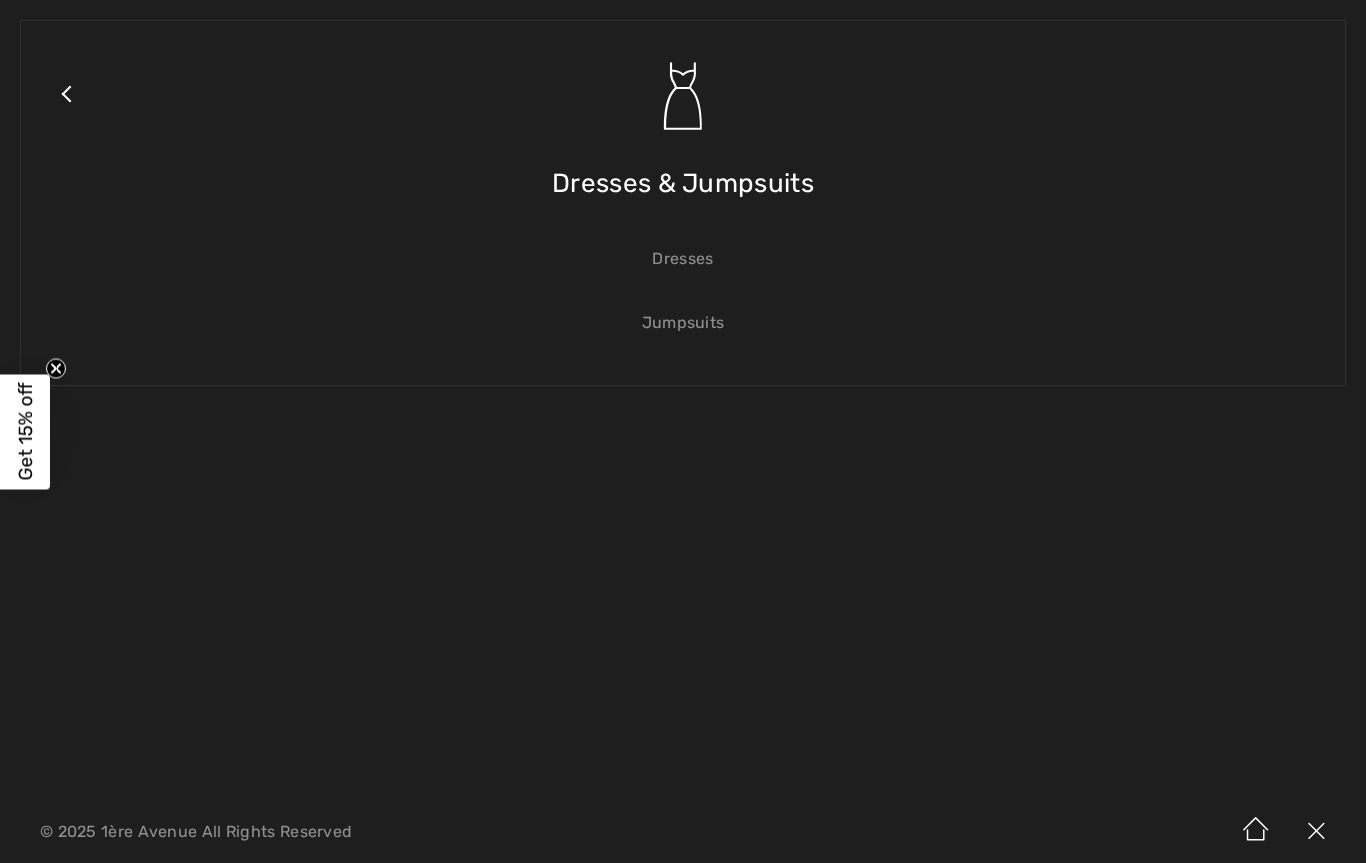 click on "Dresses" at bounding box center (683, 259) 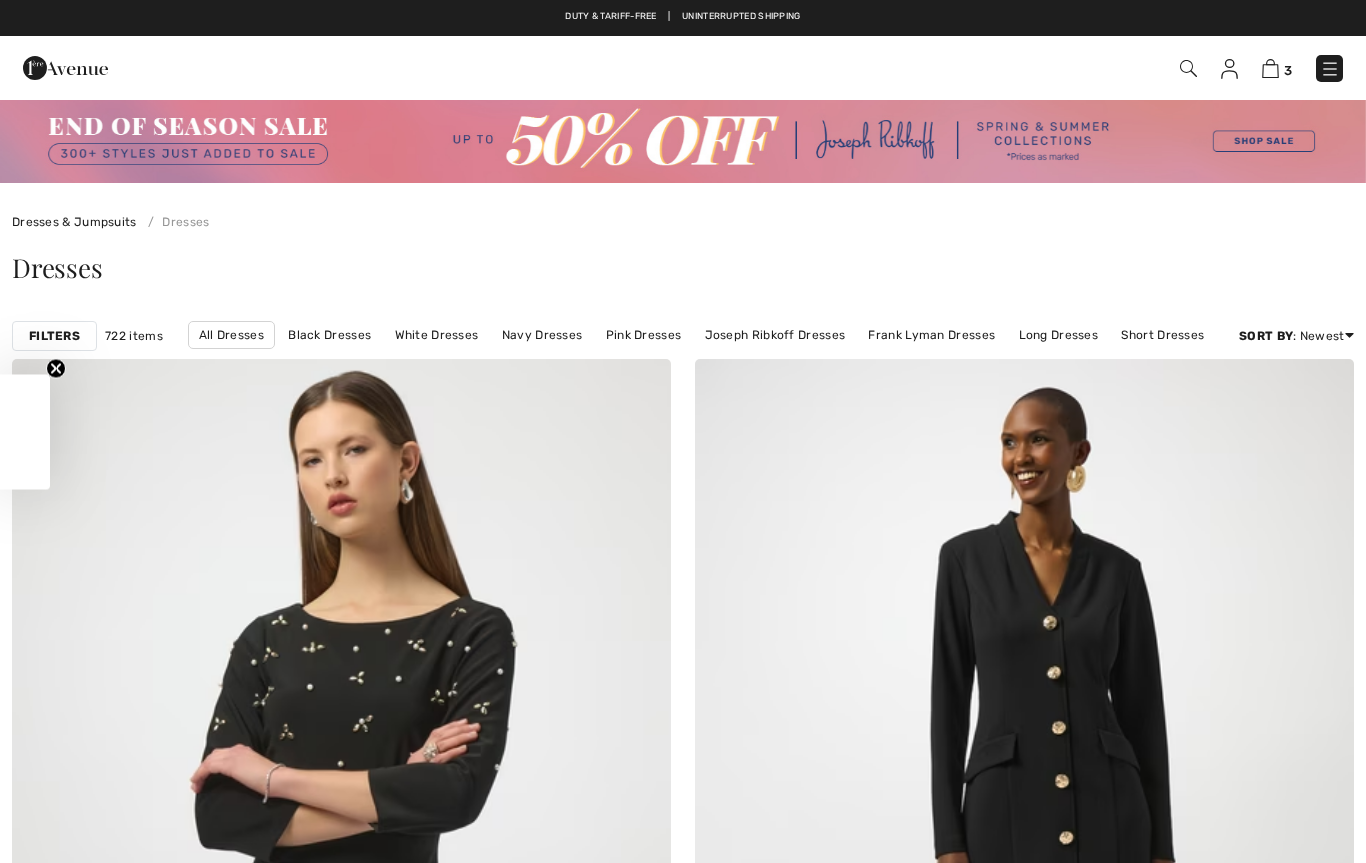 scroll, scrollTop: 0, scrollLeft: 0, axis: both 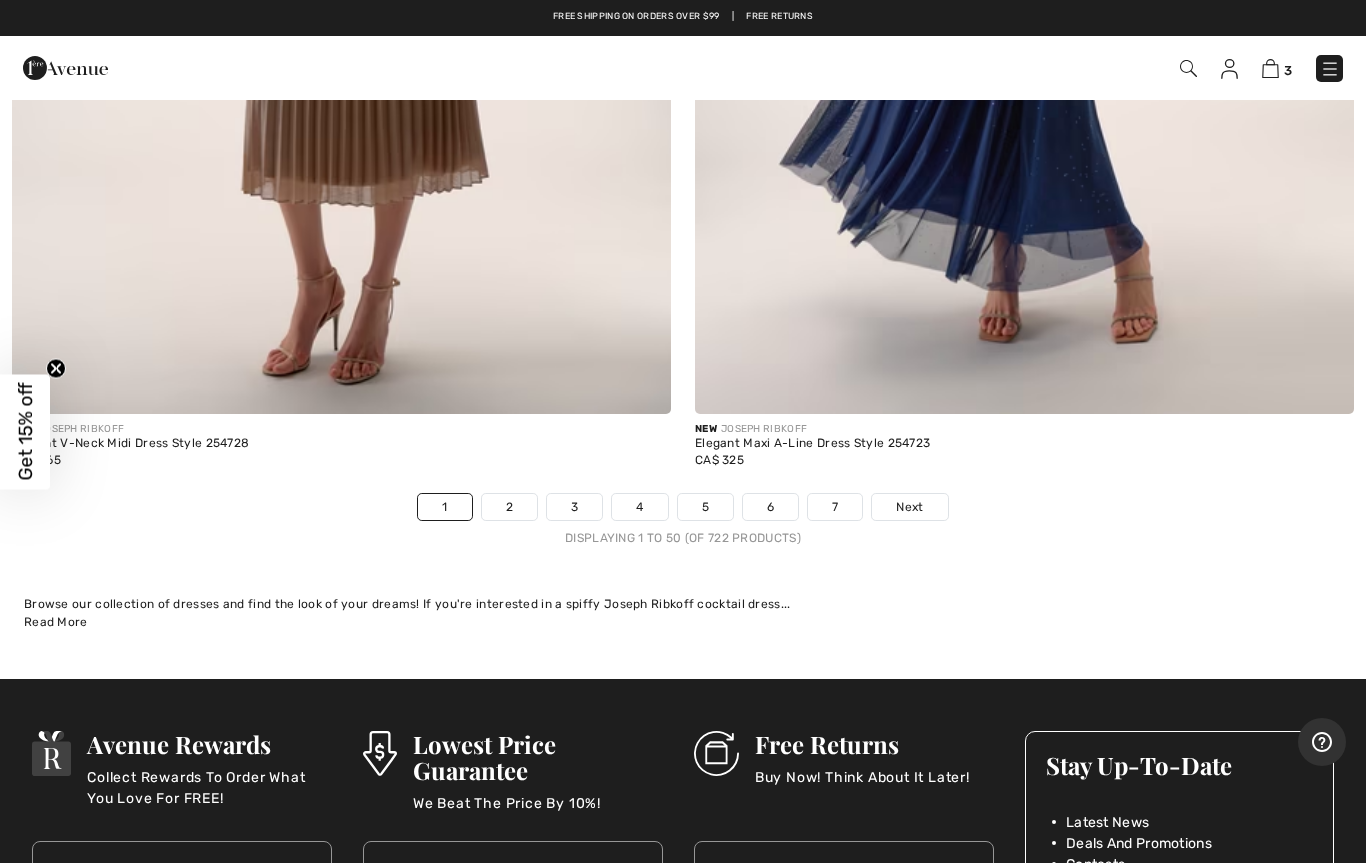 click on "Next" at bounding box center [909, 507] 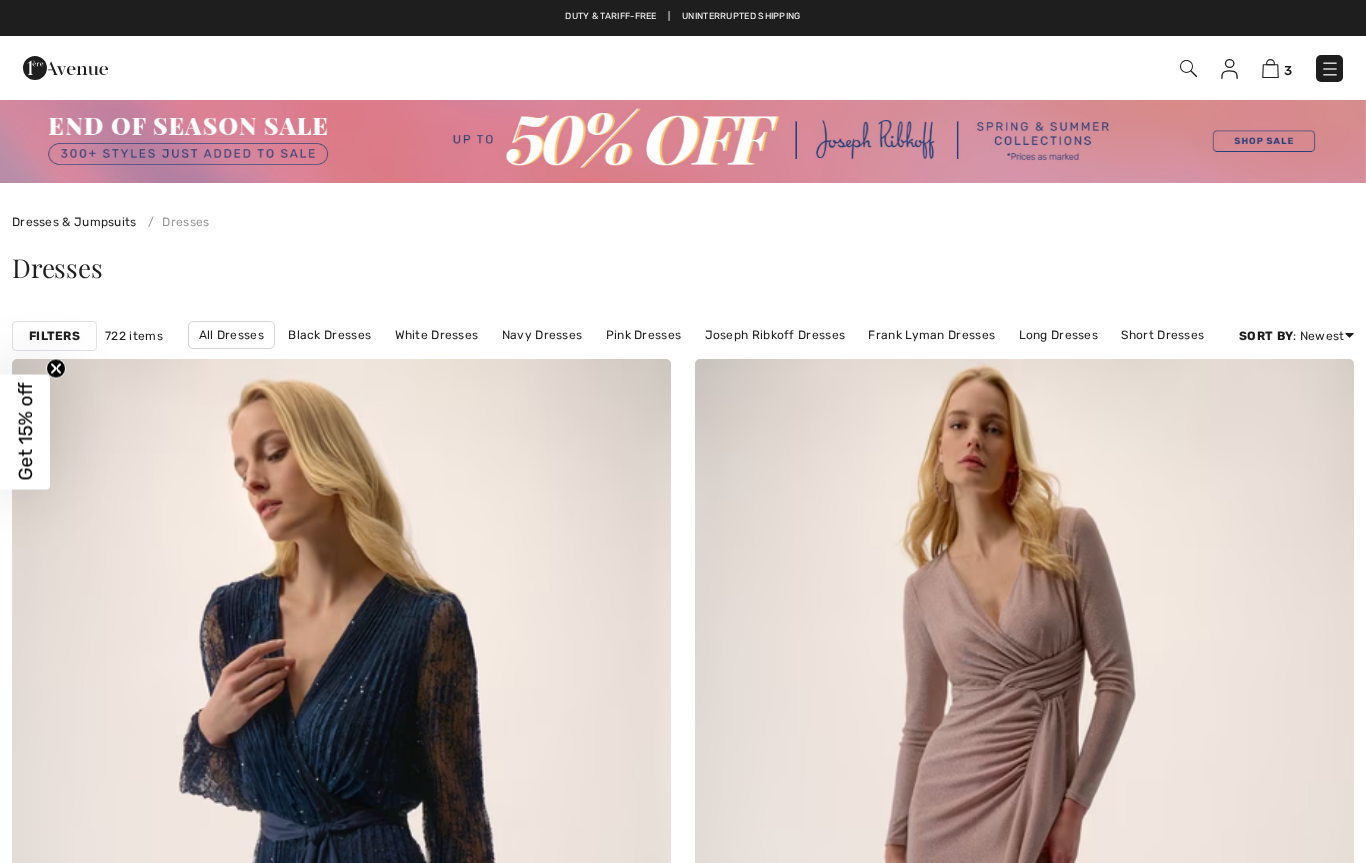 scroll, scrollTop: 0, scrollLeft: 0, axis: both 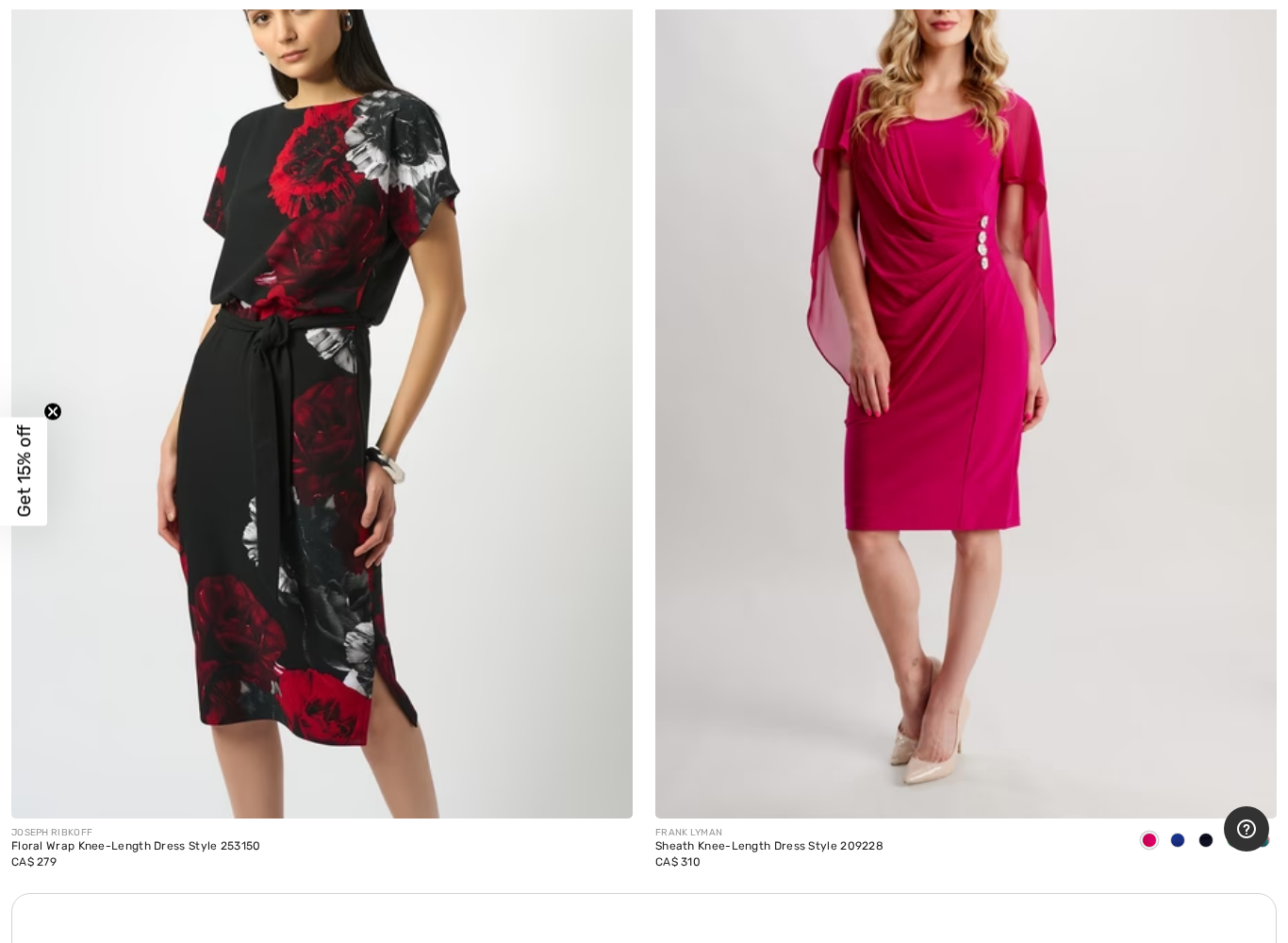 click at bounding box center (966, 353) 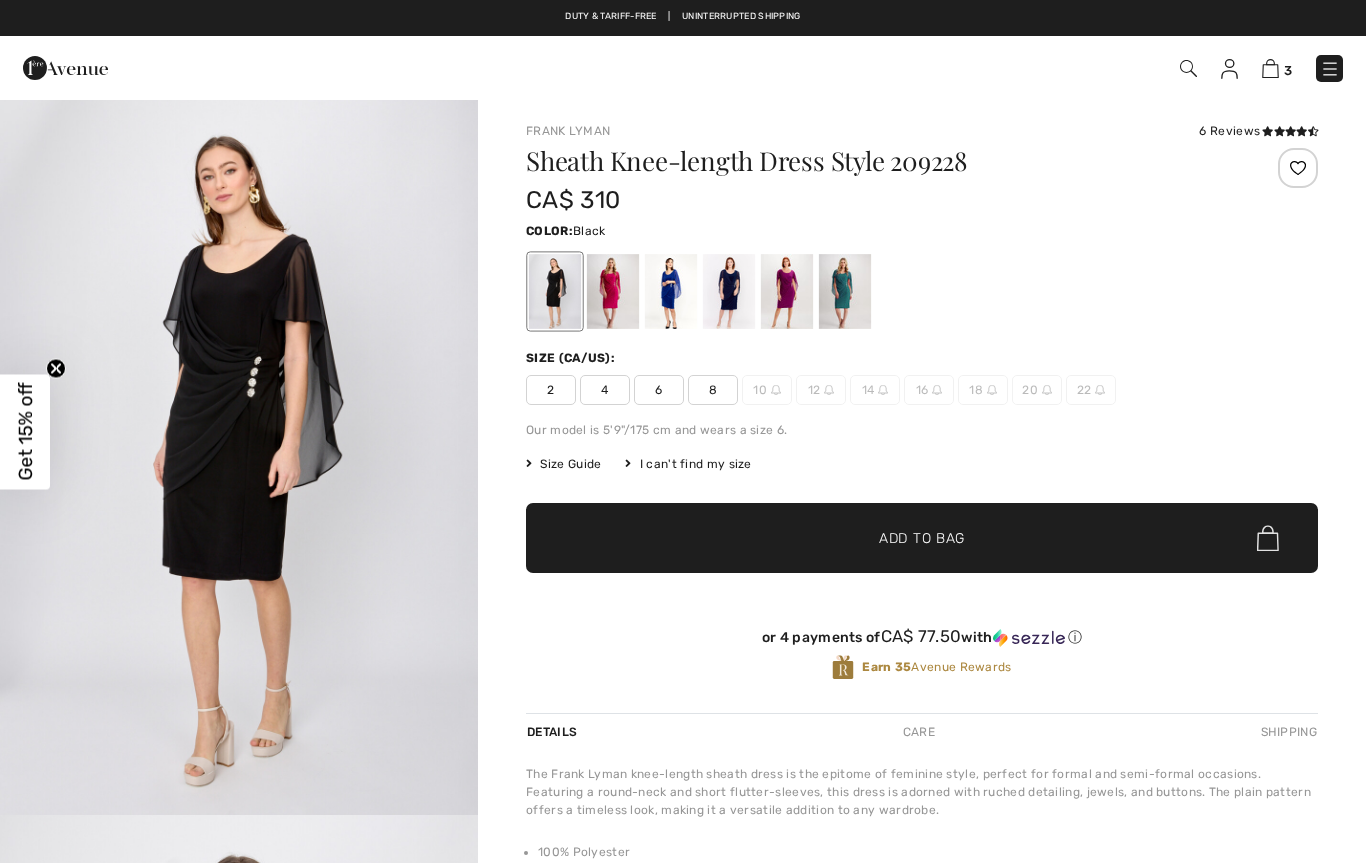 scroll, scrollTop: 0, scrollLeft: 0, axis: both 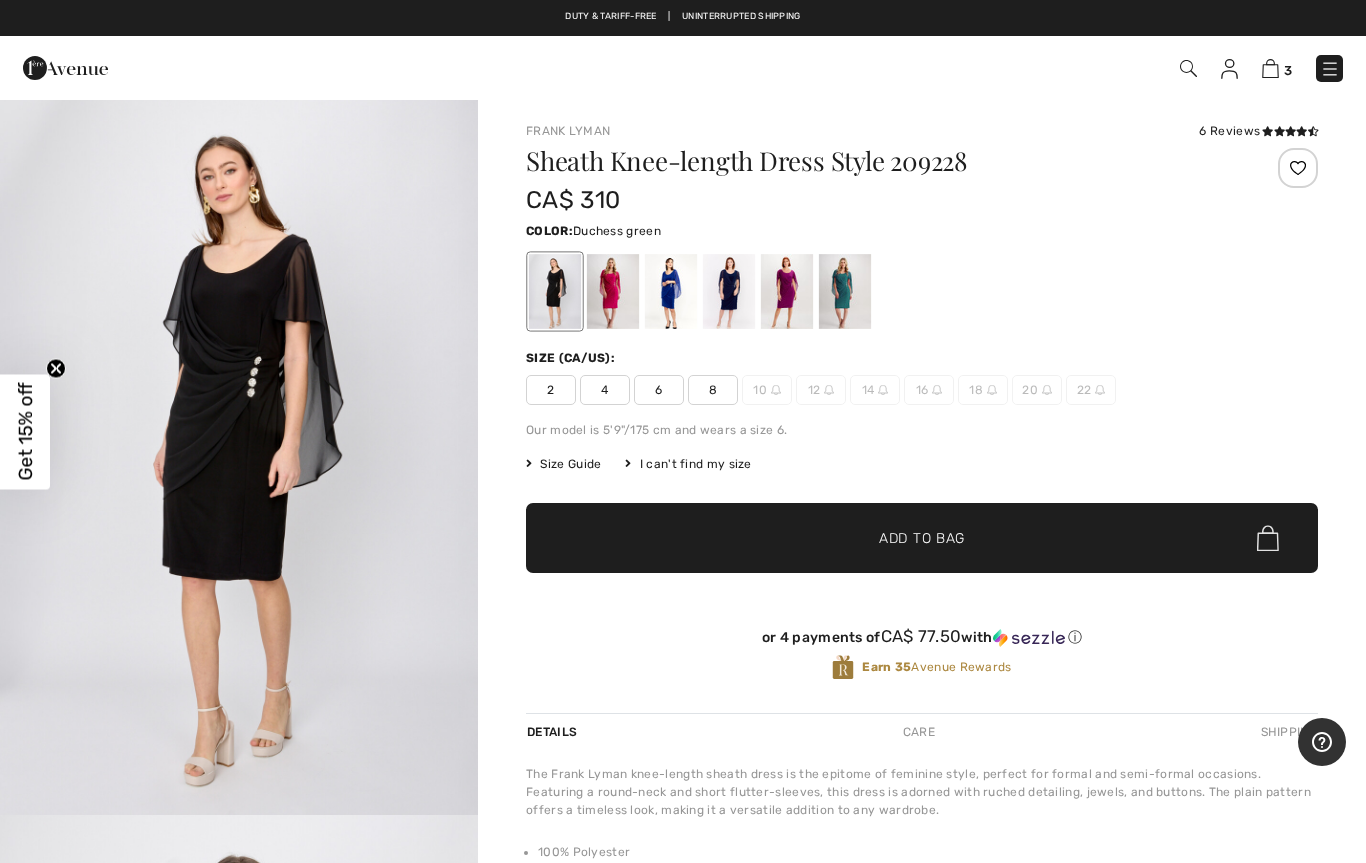click at bounding box center (845, 291) 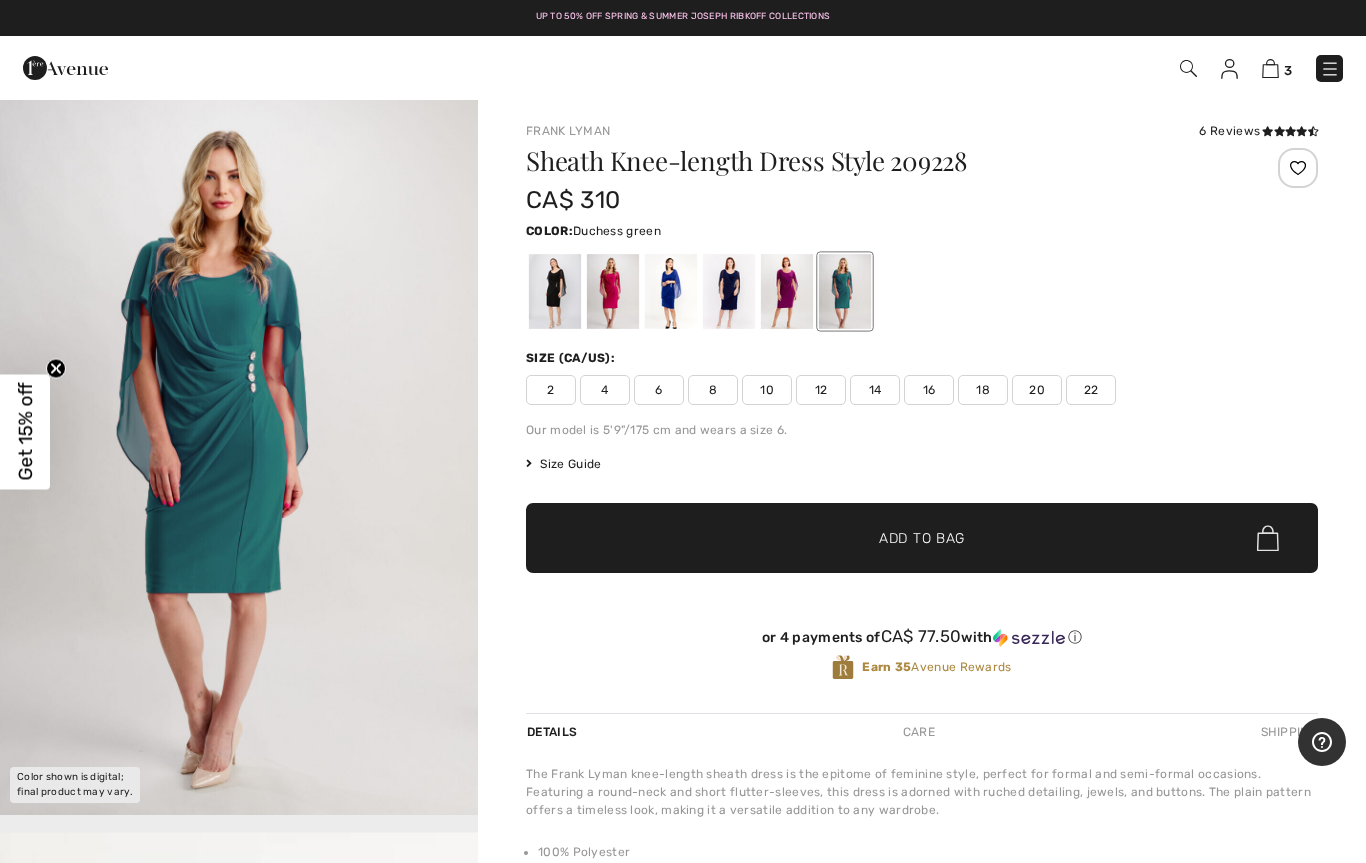 click at bounding box center (787, 291) 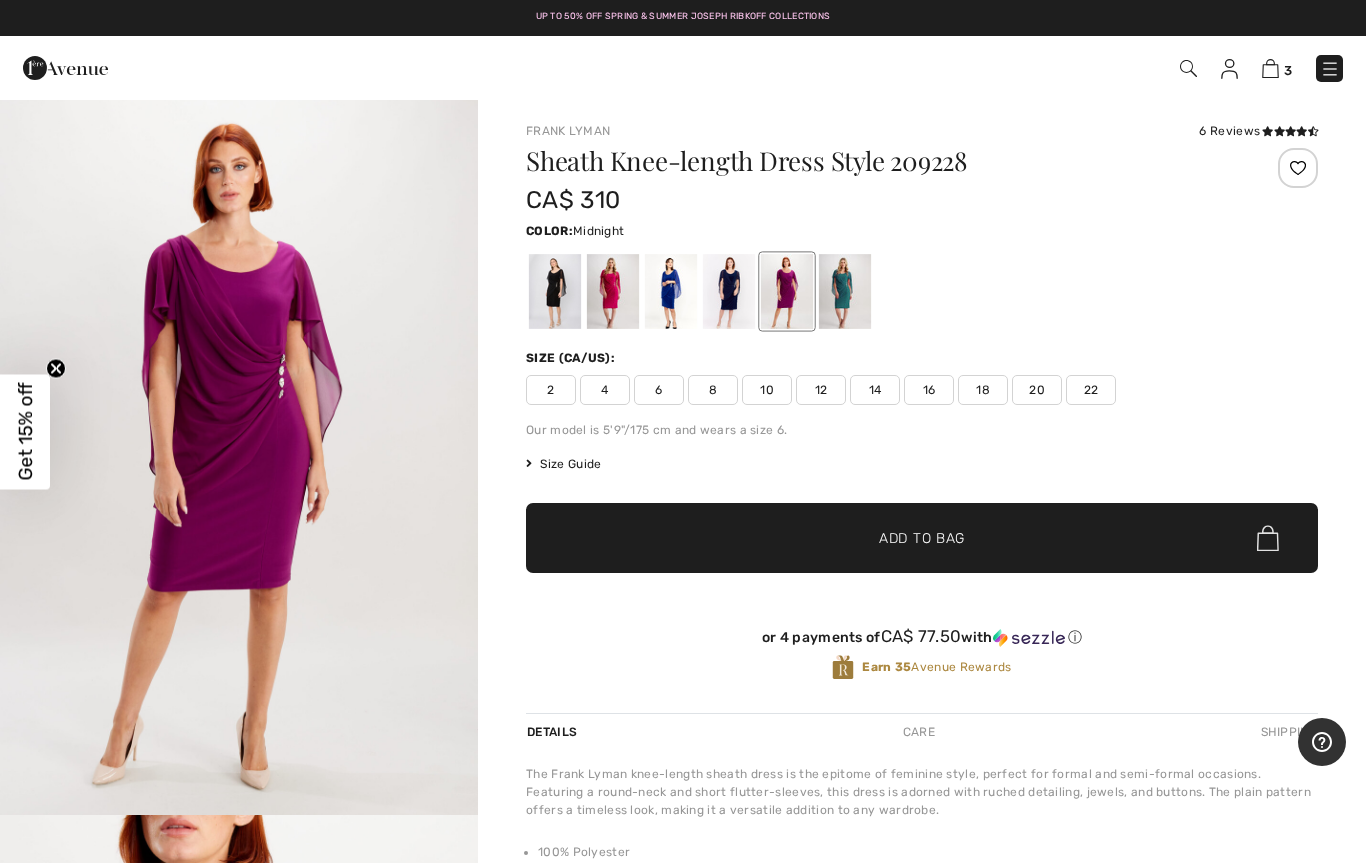 click at bounding box center (729, 291) 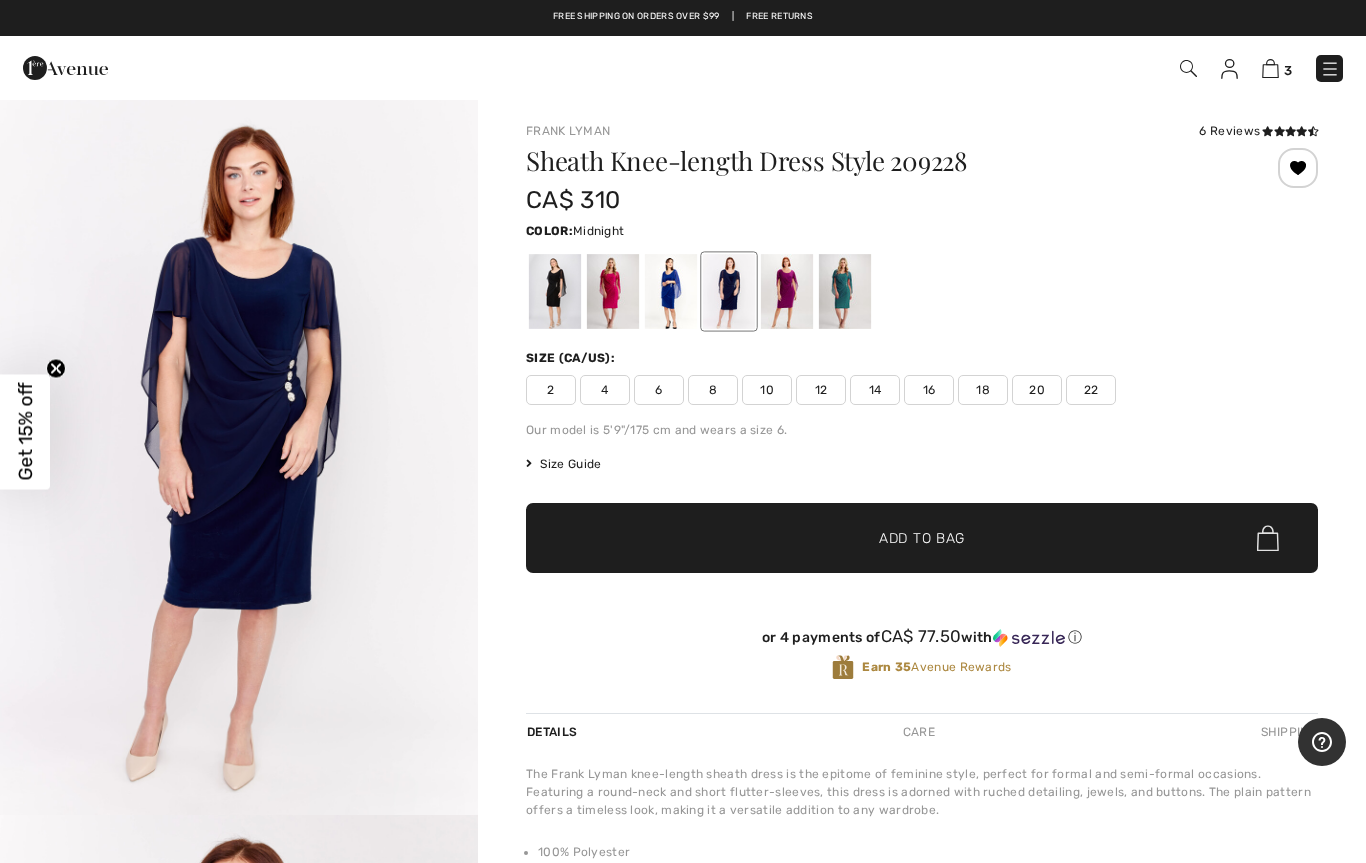 click on "14" at bounding box center [875, 390] 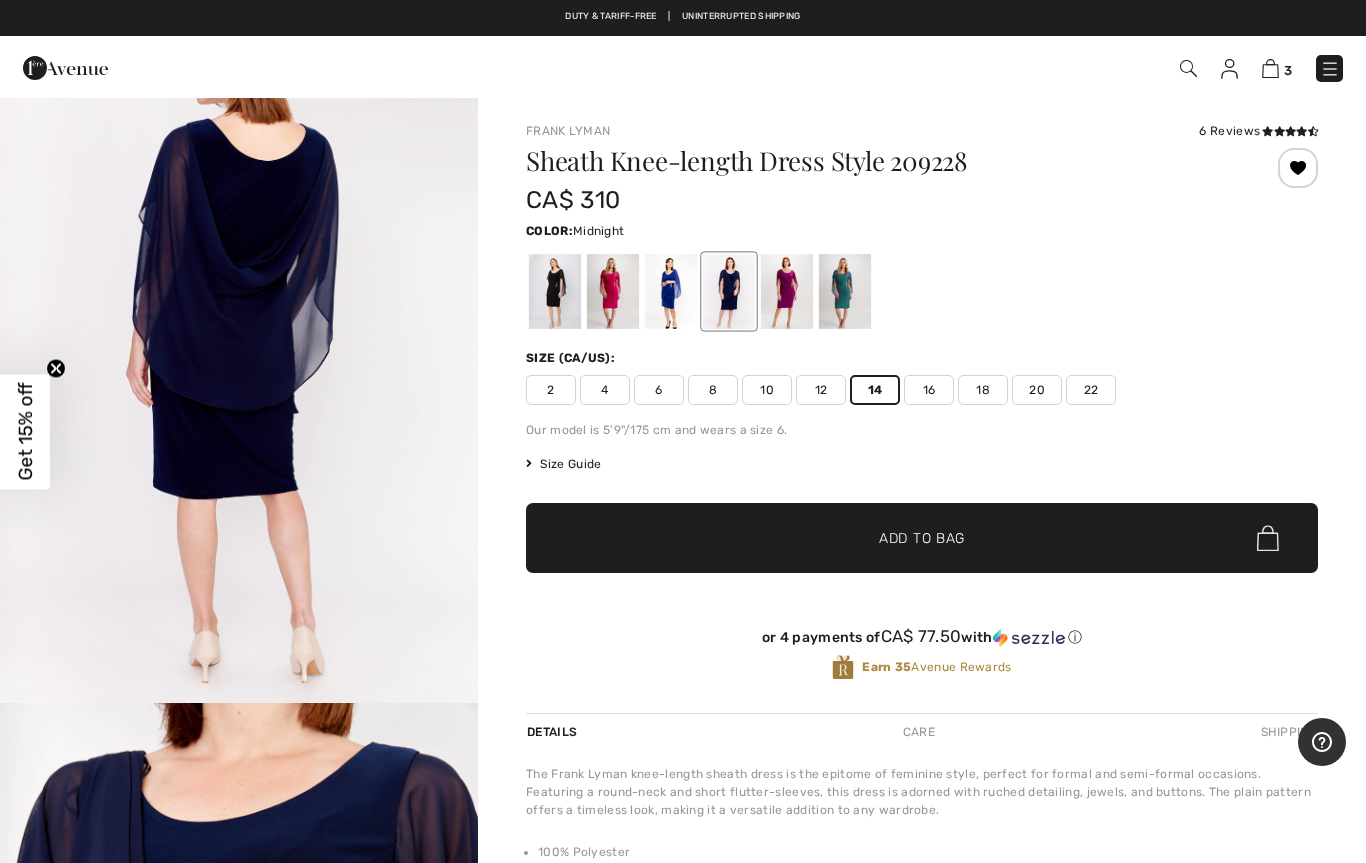 scroll, scrollTop: 2398, scrollLeft: 0, axis: vertical 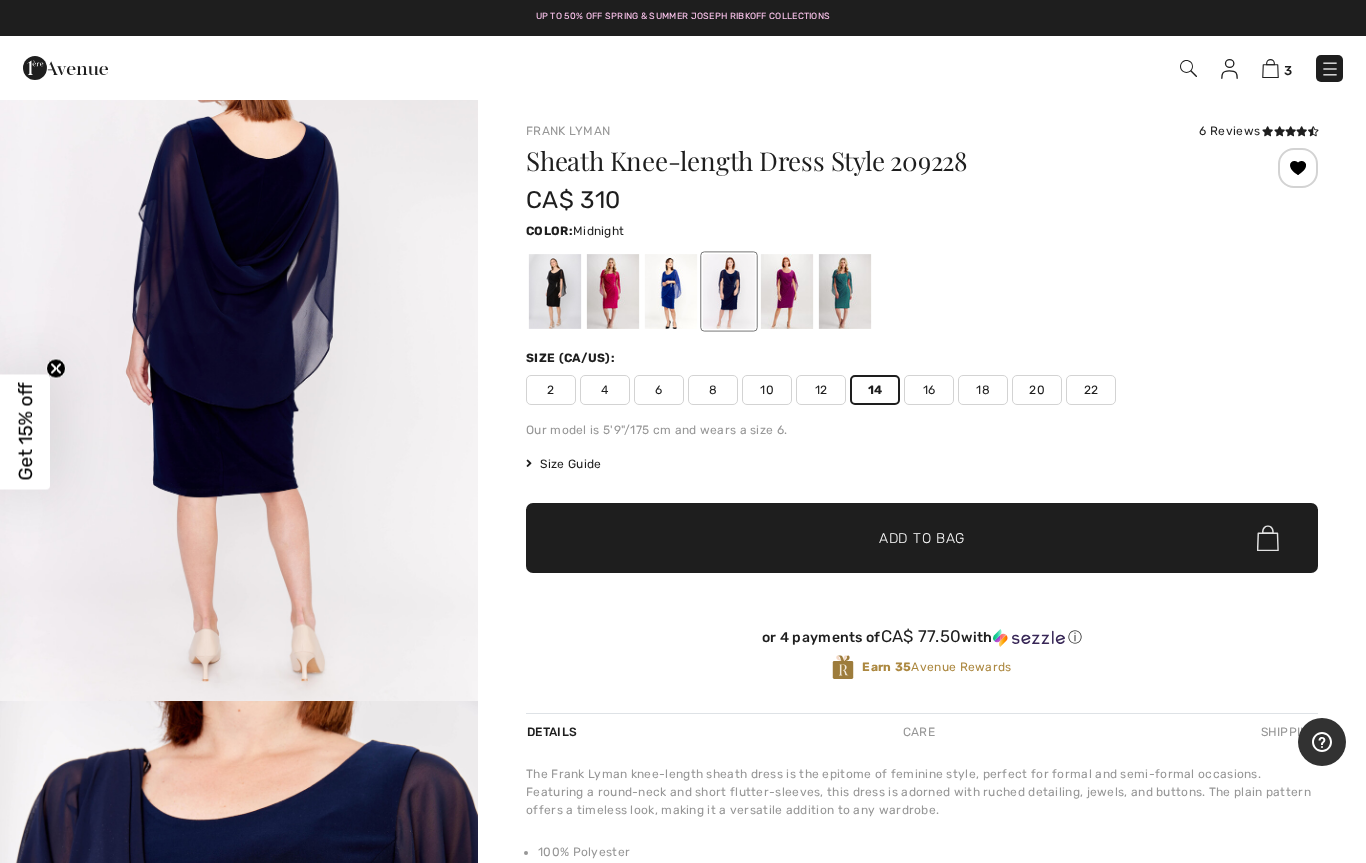 click at bounding box center (613, 291) 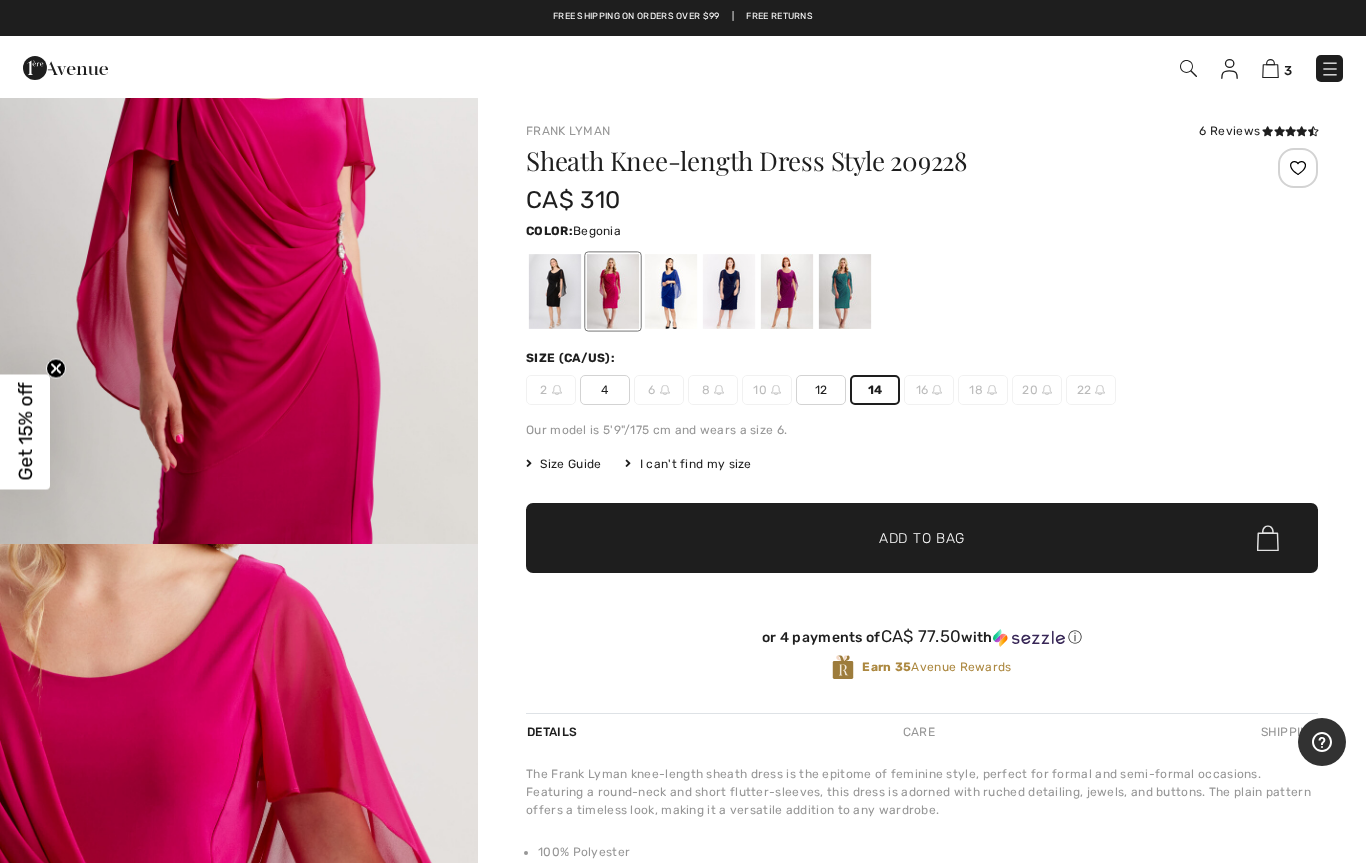 scroll, scrollTop: 3347, scrollLeft: 0, axis: vertical 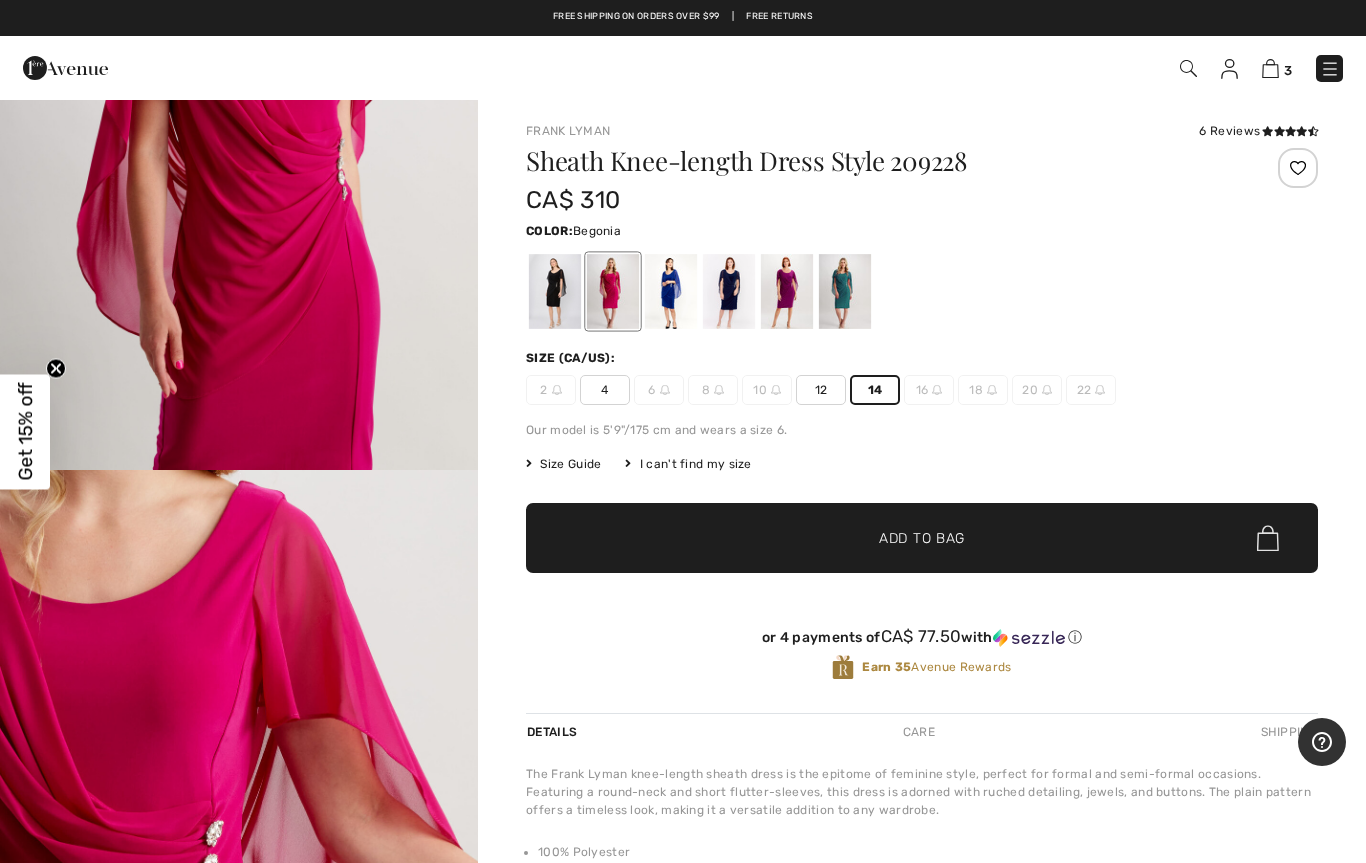 click at bounding box center [729, 291] 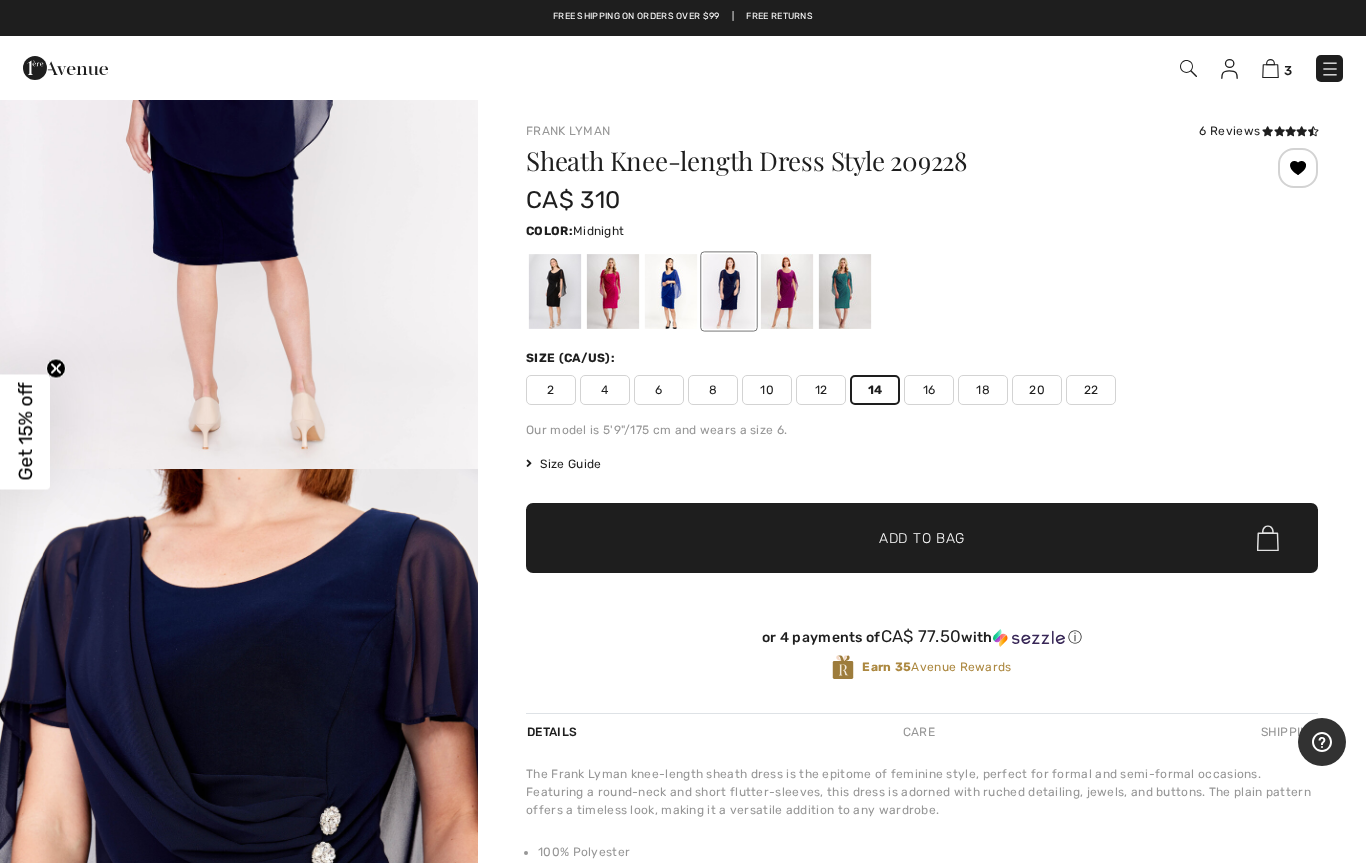 scroll, scrollTop: 0, scrollLeft: 0, axis: both 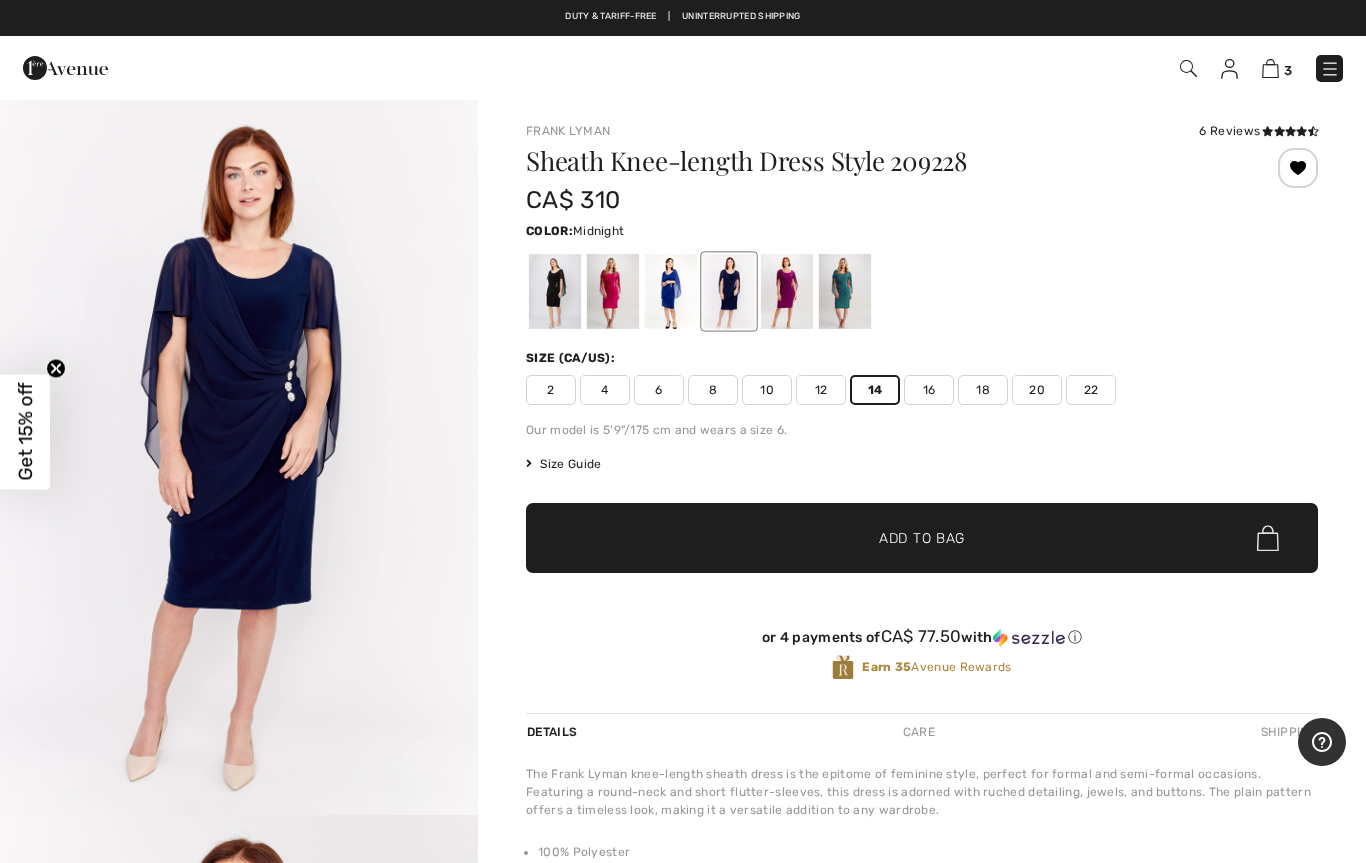 click on "✔ Added to Bag
Add to Bag" at bounding box center [922, 538] 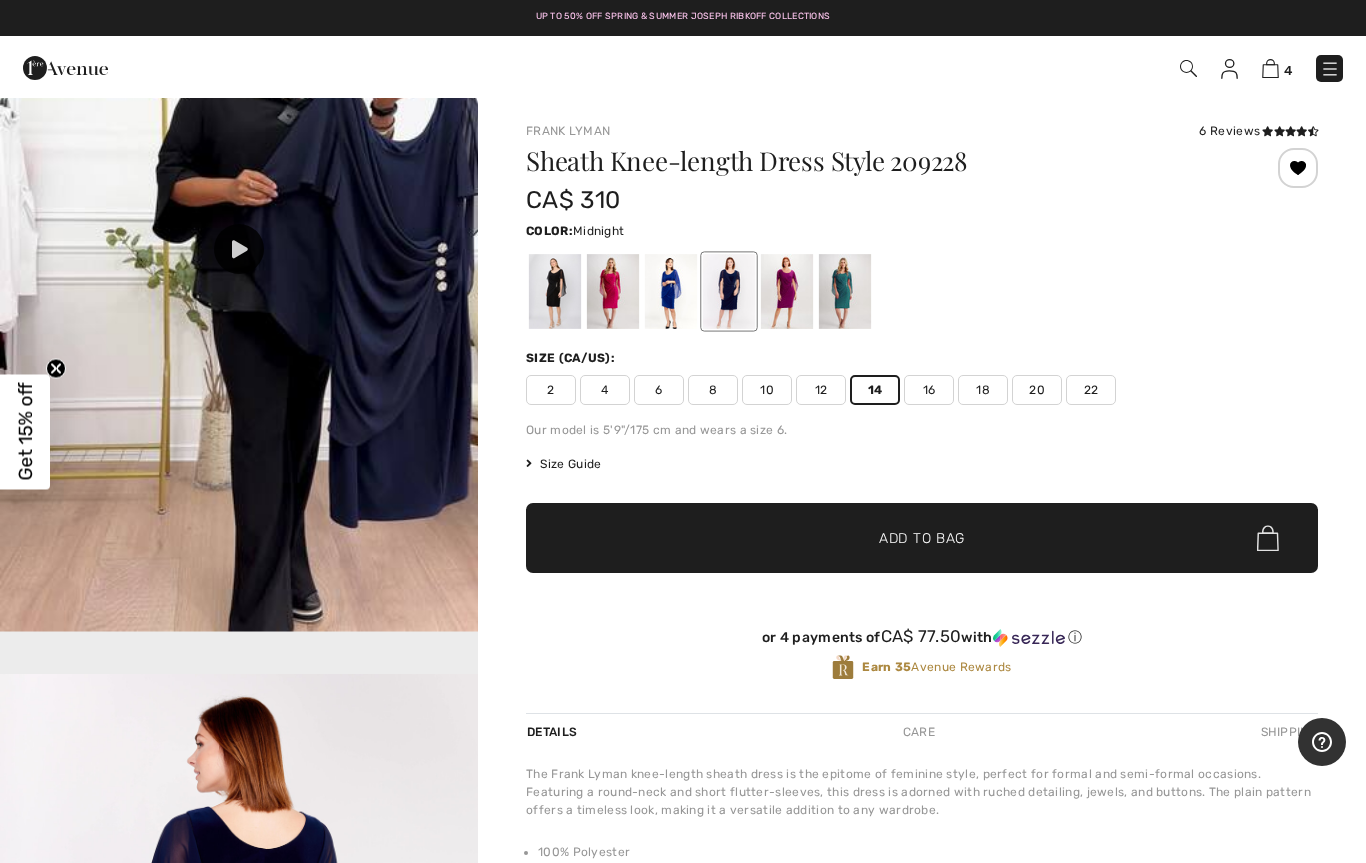 scroll, scrollTop: 1732, scrollLeft: 0, axis: vertical 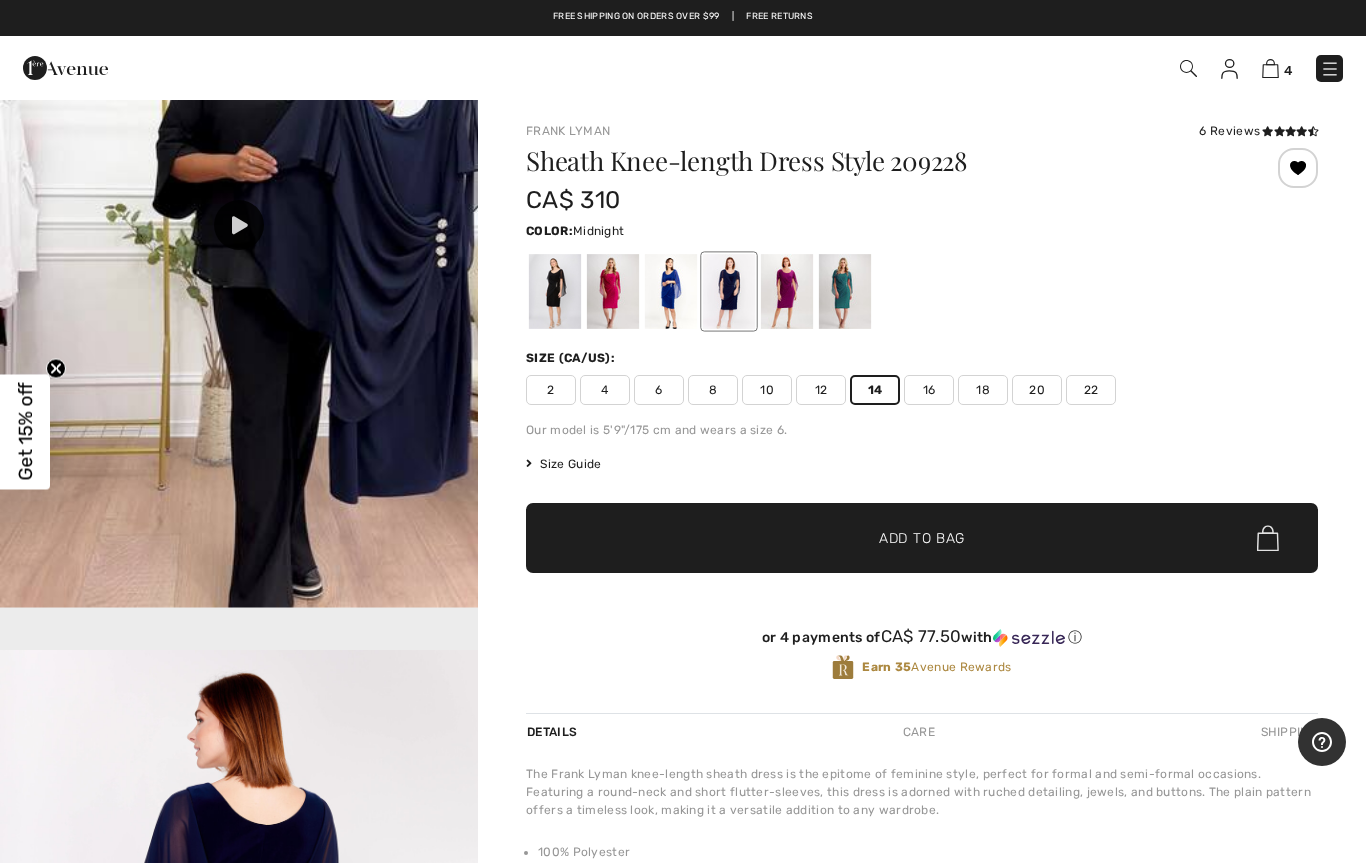 click at bounding box center (239, 183) 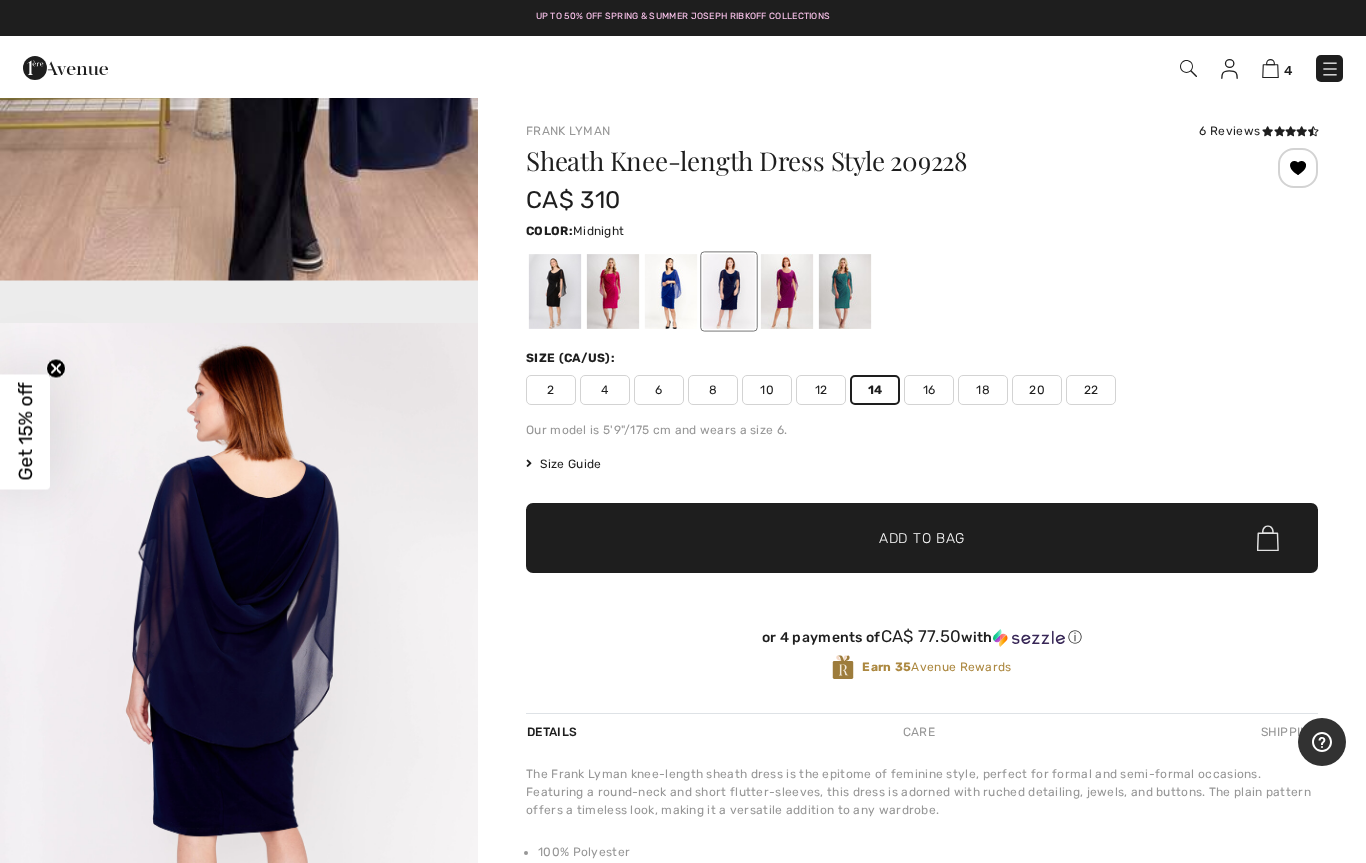 click at bounding box center [239, 681] 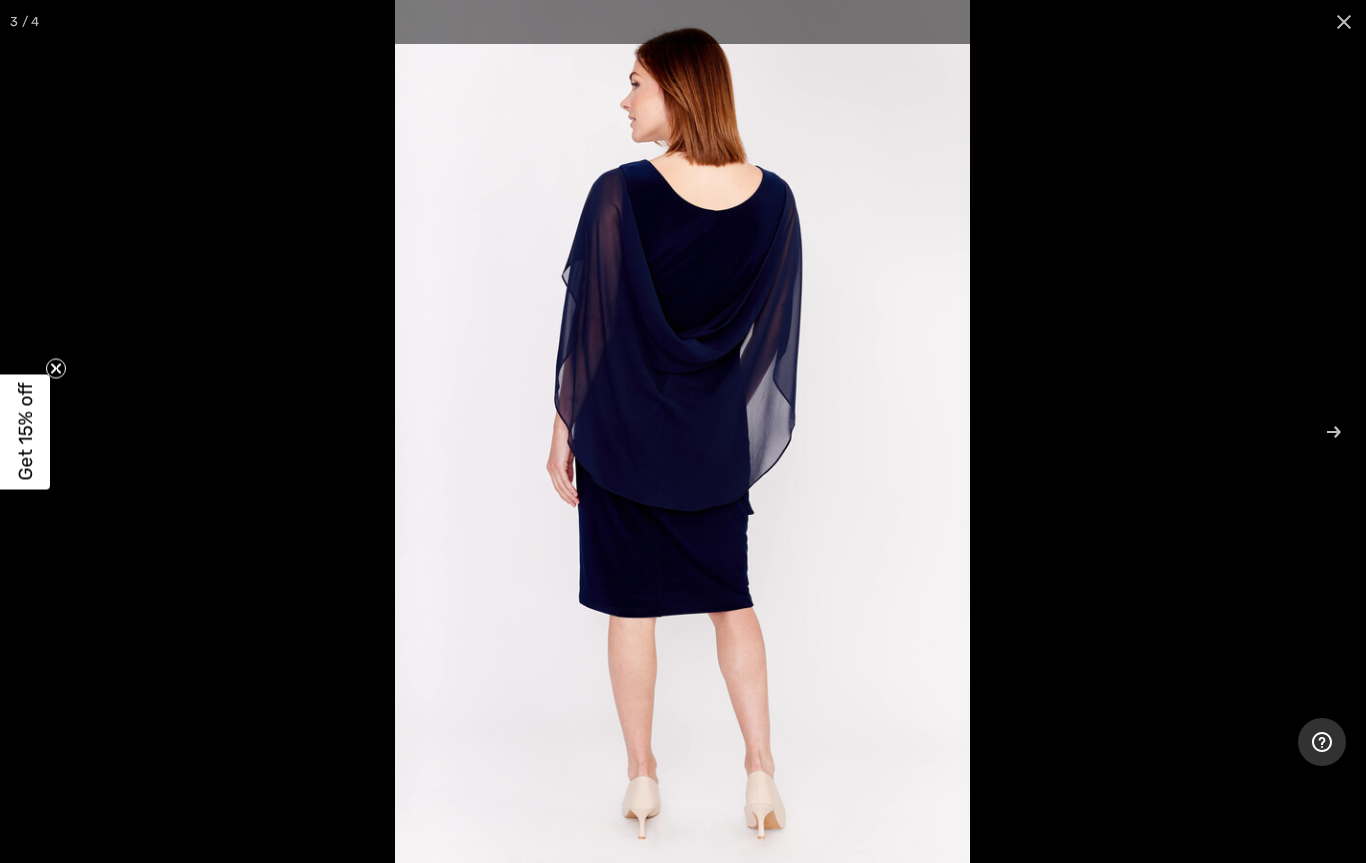 scroll, scrollTop: 2601, scrollLeft: 0, axis: vertical 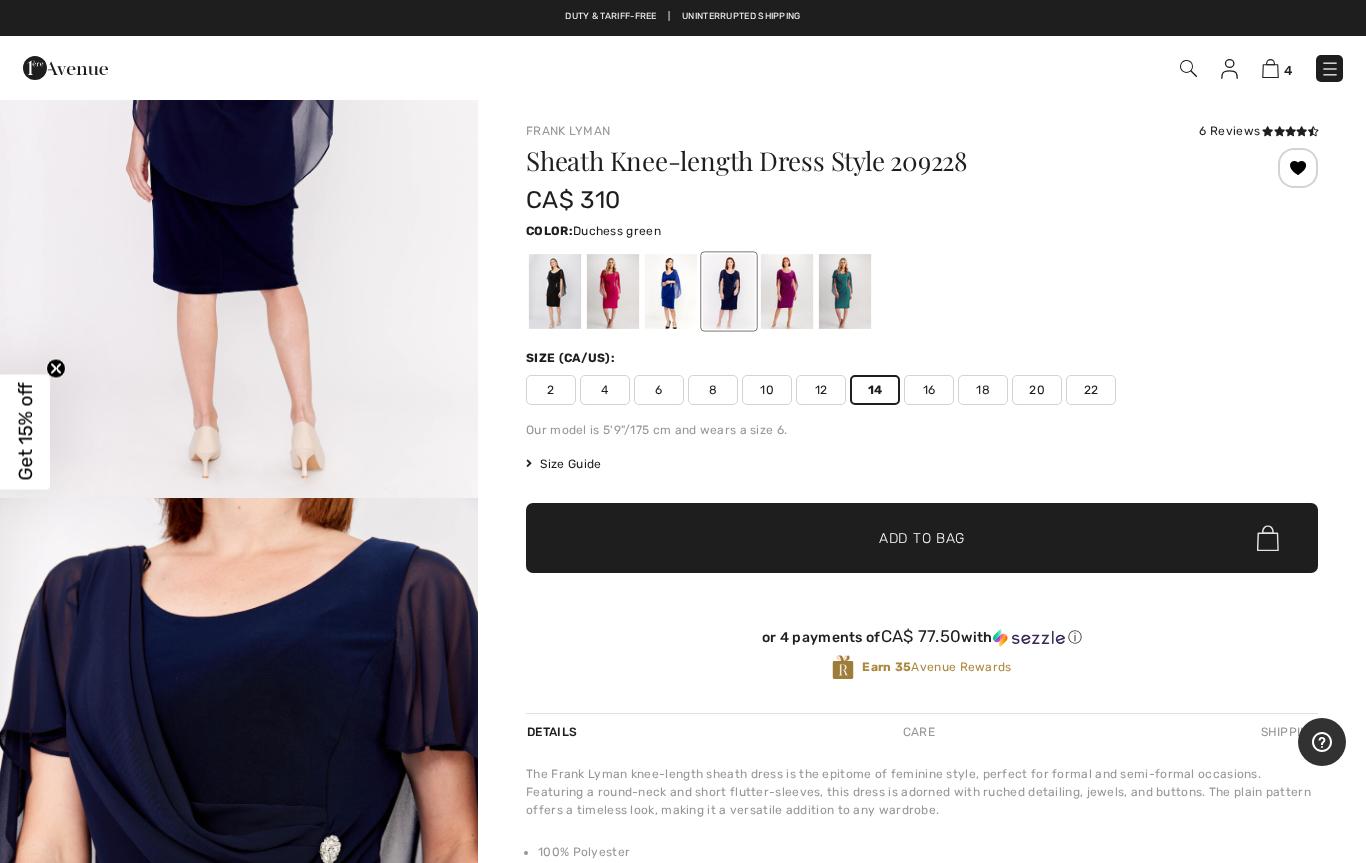 click at bounding box center (845, 291) 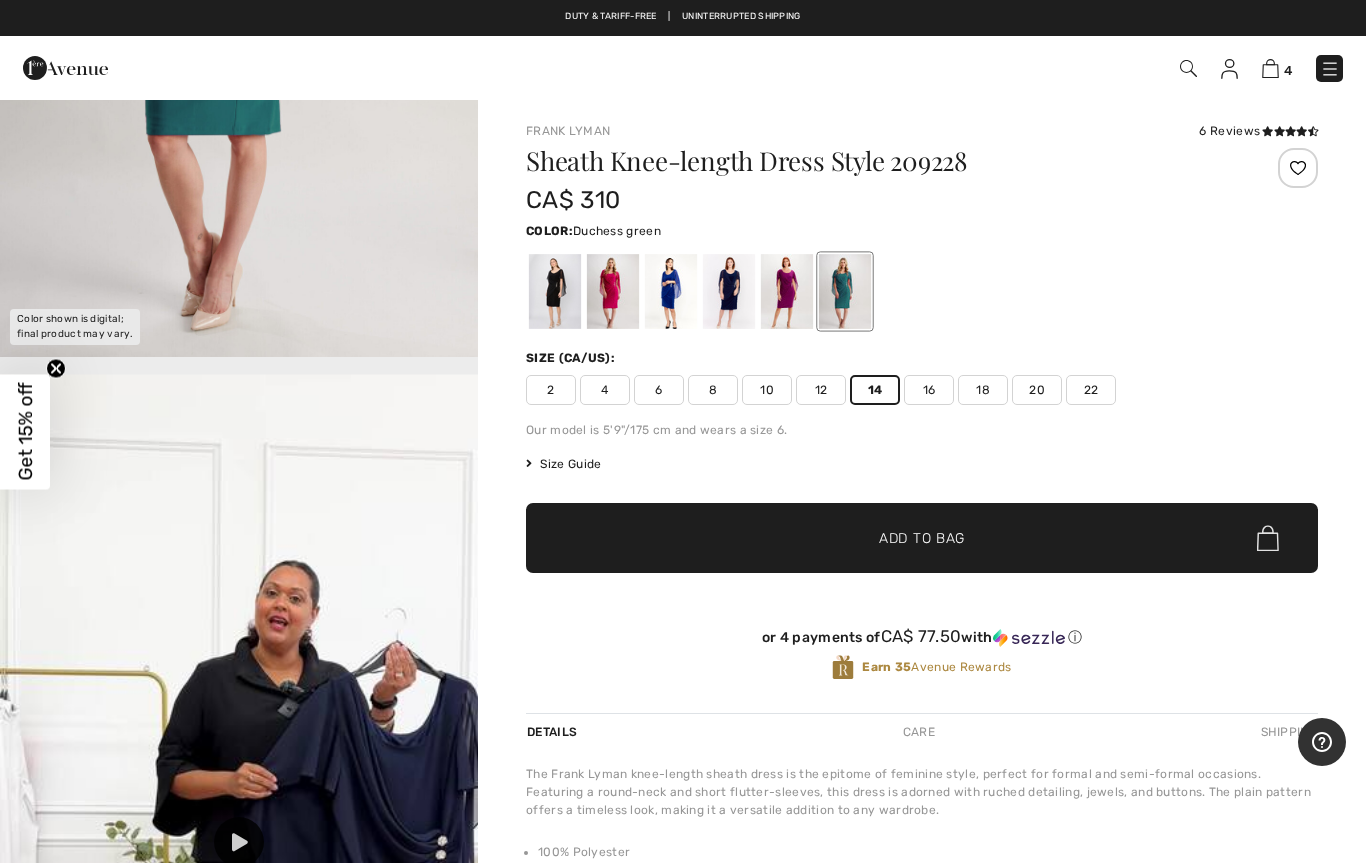 scroll, scrollTop: 509, scrollLeft: 0, axis: vertical 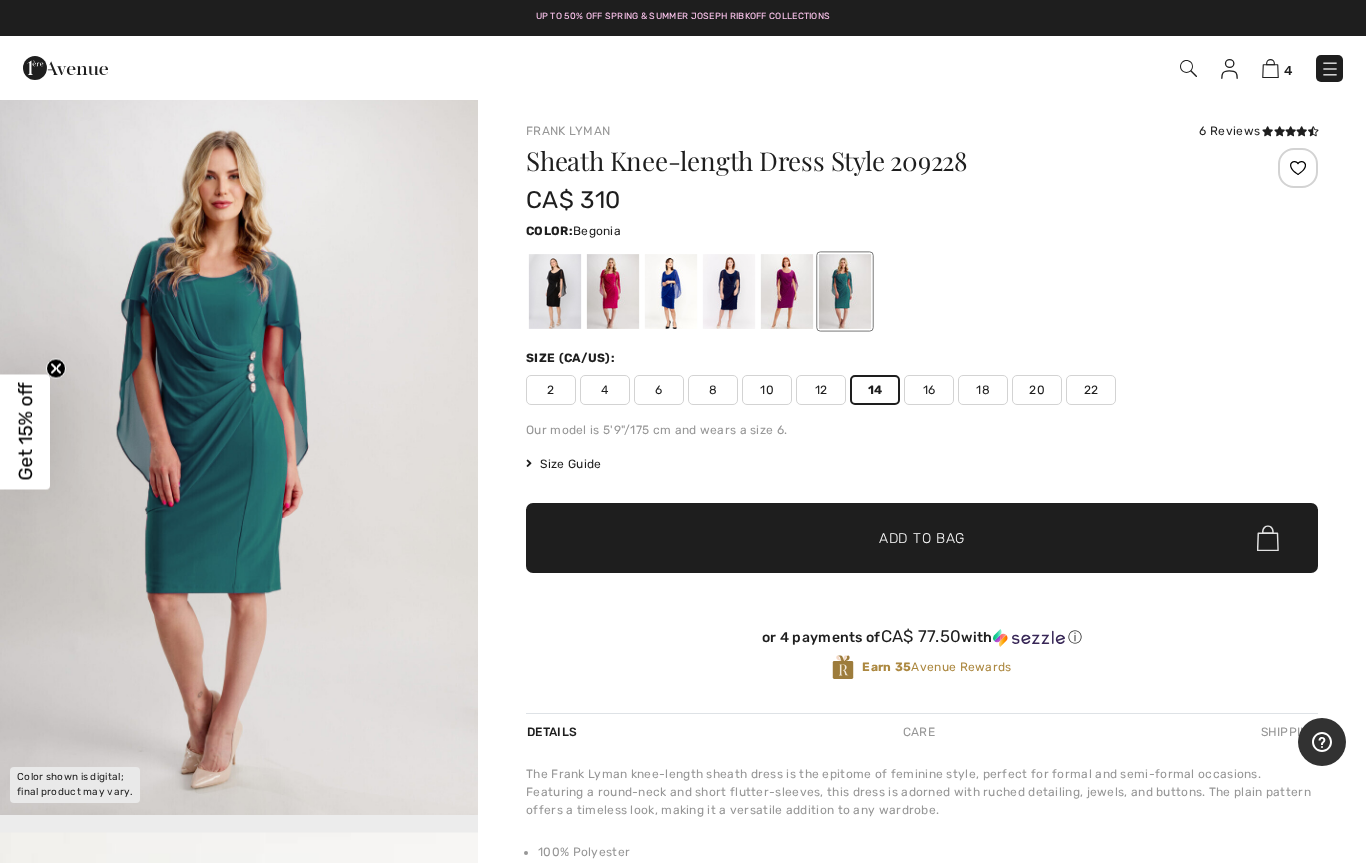 click at bounding box center [613, 291] 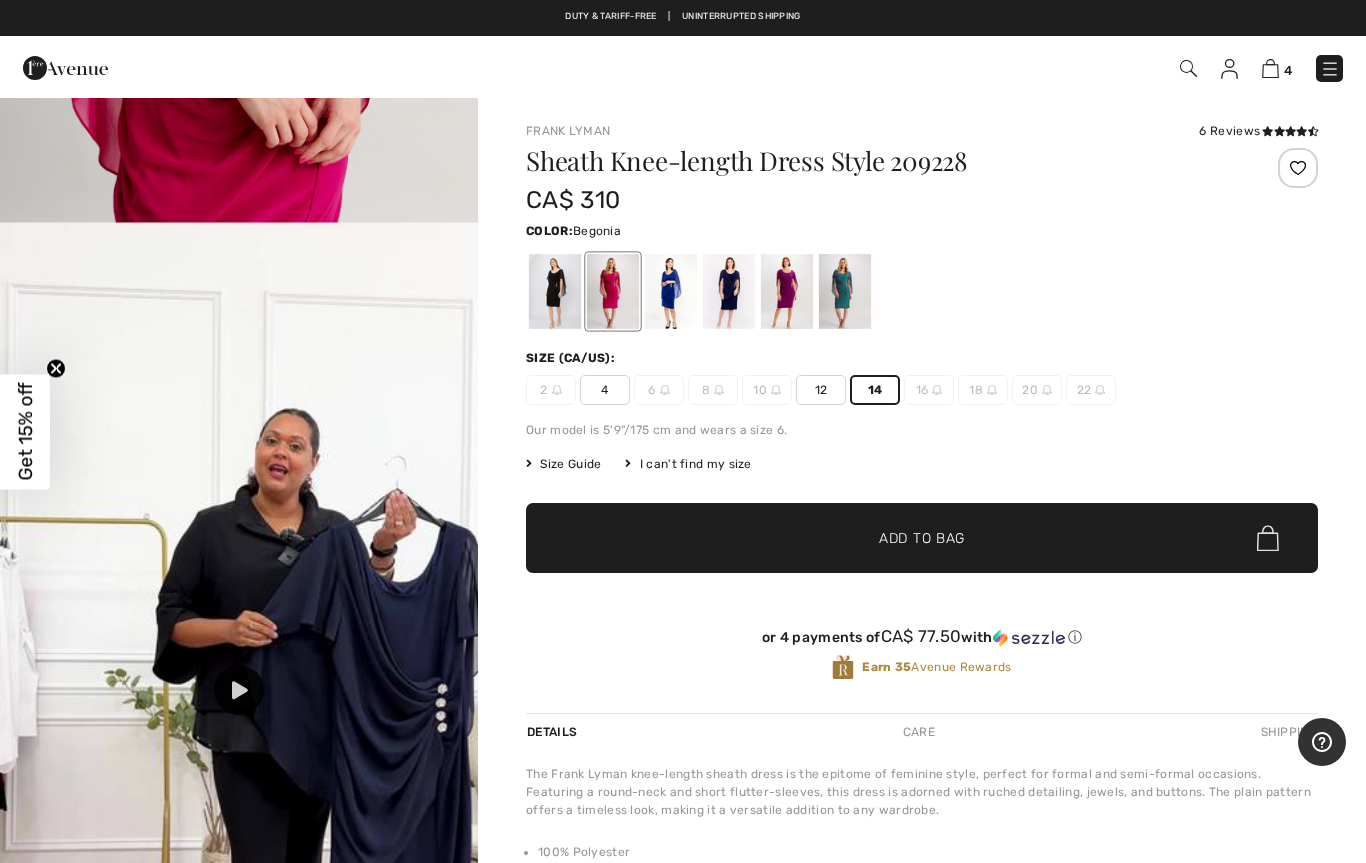 scroll, scrollTop: 1265, scrollLeft: 0, axis: vertical 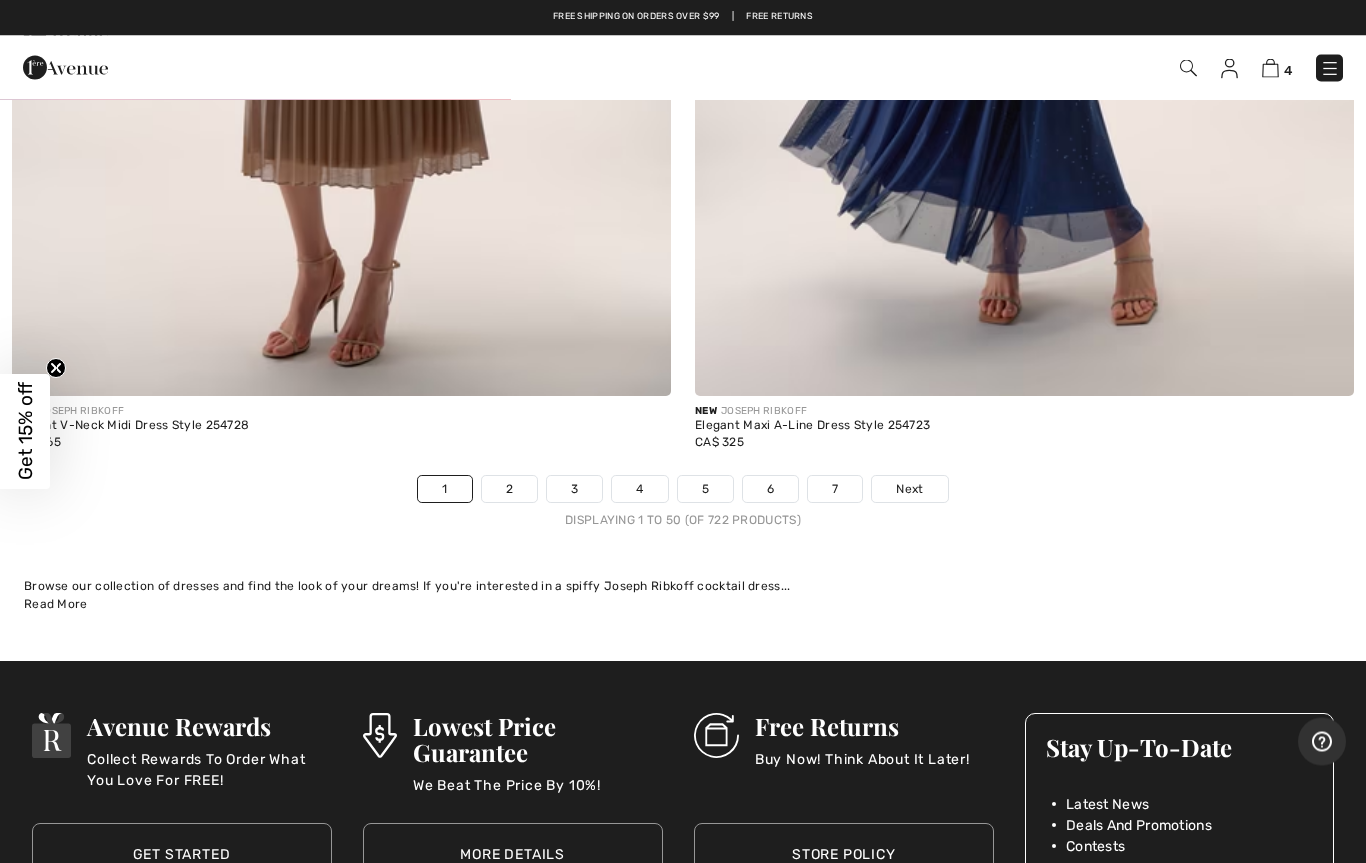 click on "Next" at bounding box center [909, 490] 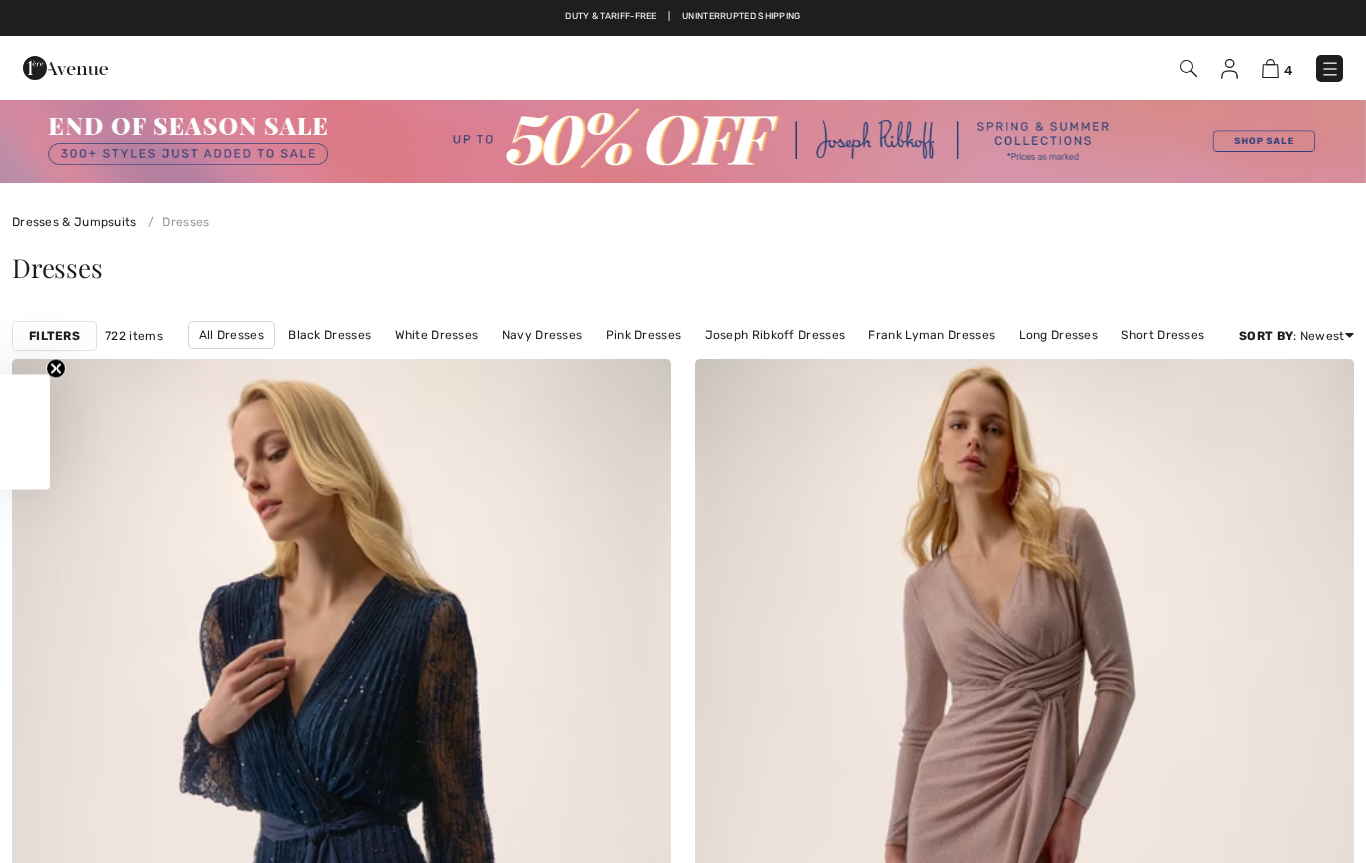 scroll, scrollTop: 0, scrollLeft: 0, axis: both 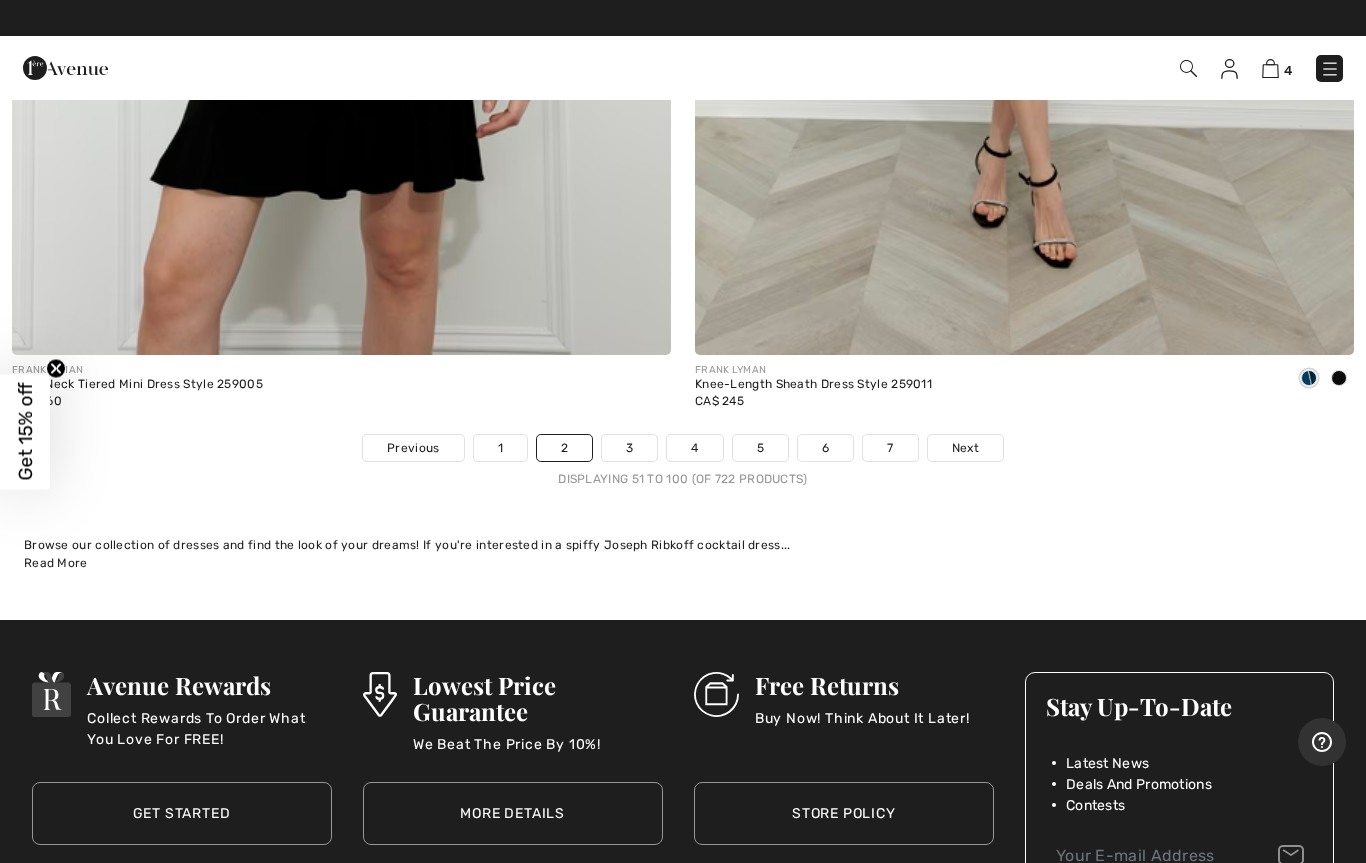 click on "Next" at bounding box center [965, 448] 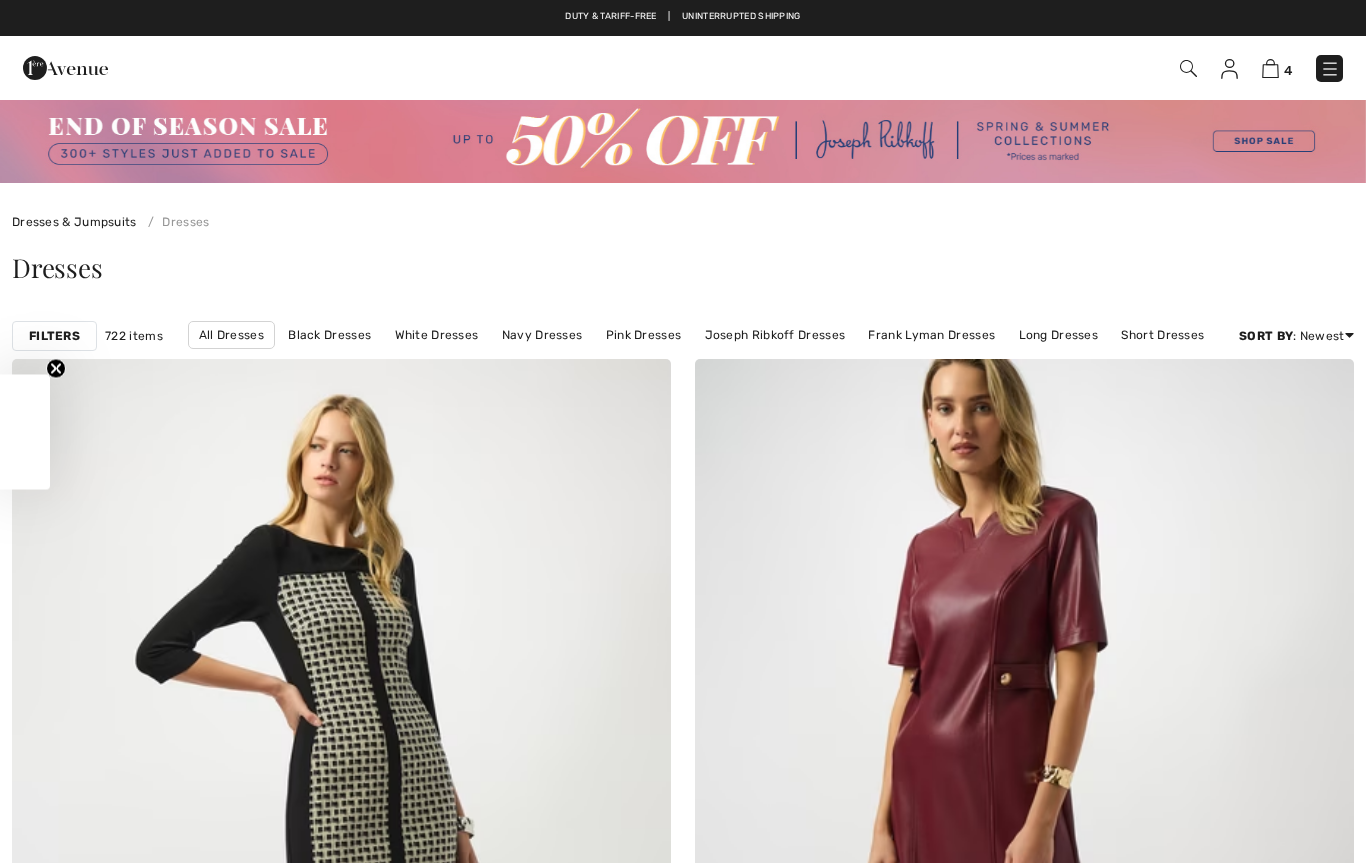 scroll, scrollTop: 0, scrollLeft: 0, axis: both 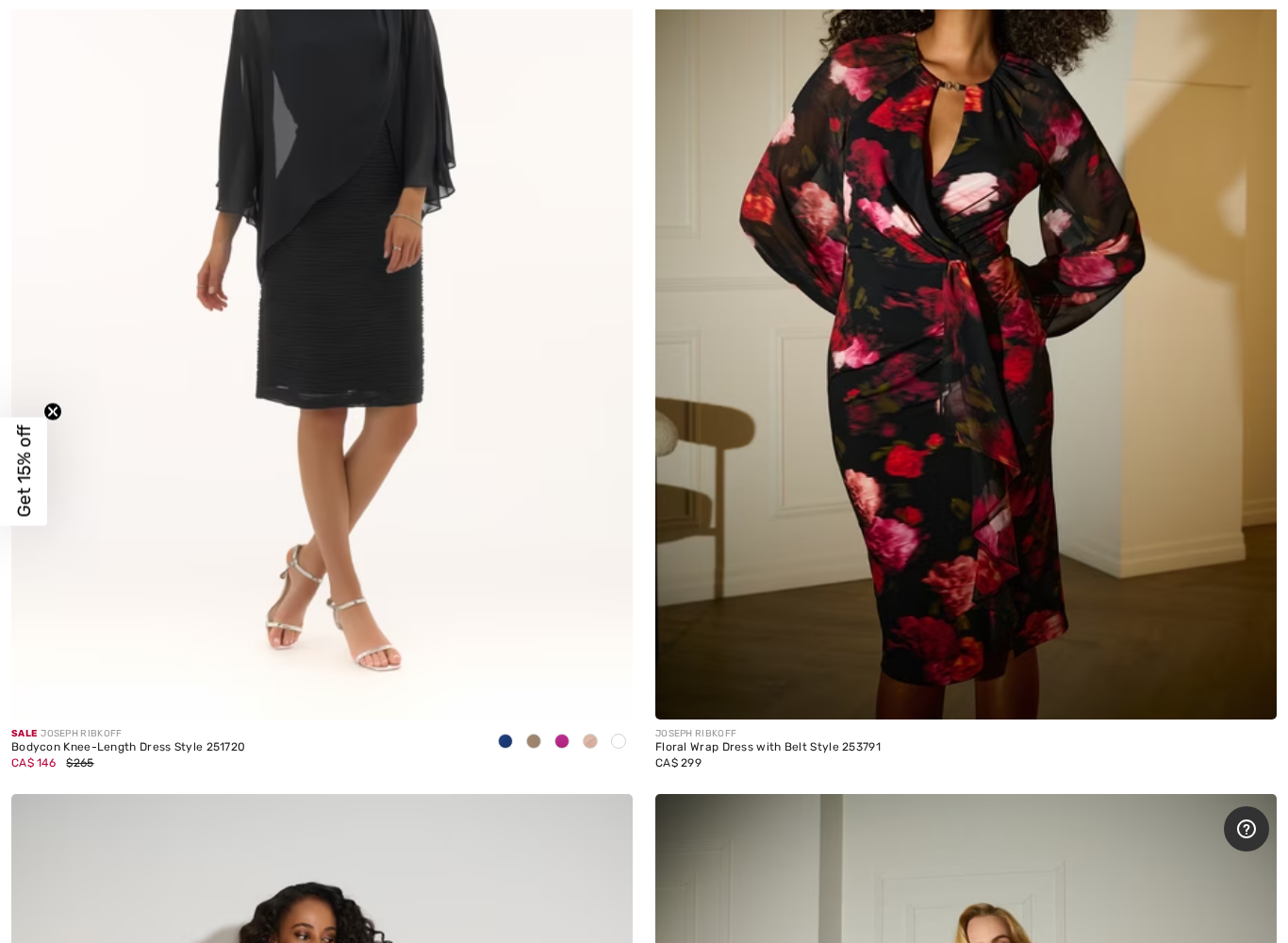click at bounding box center (562, 741) 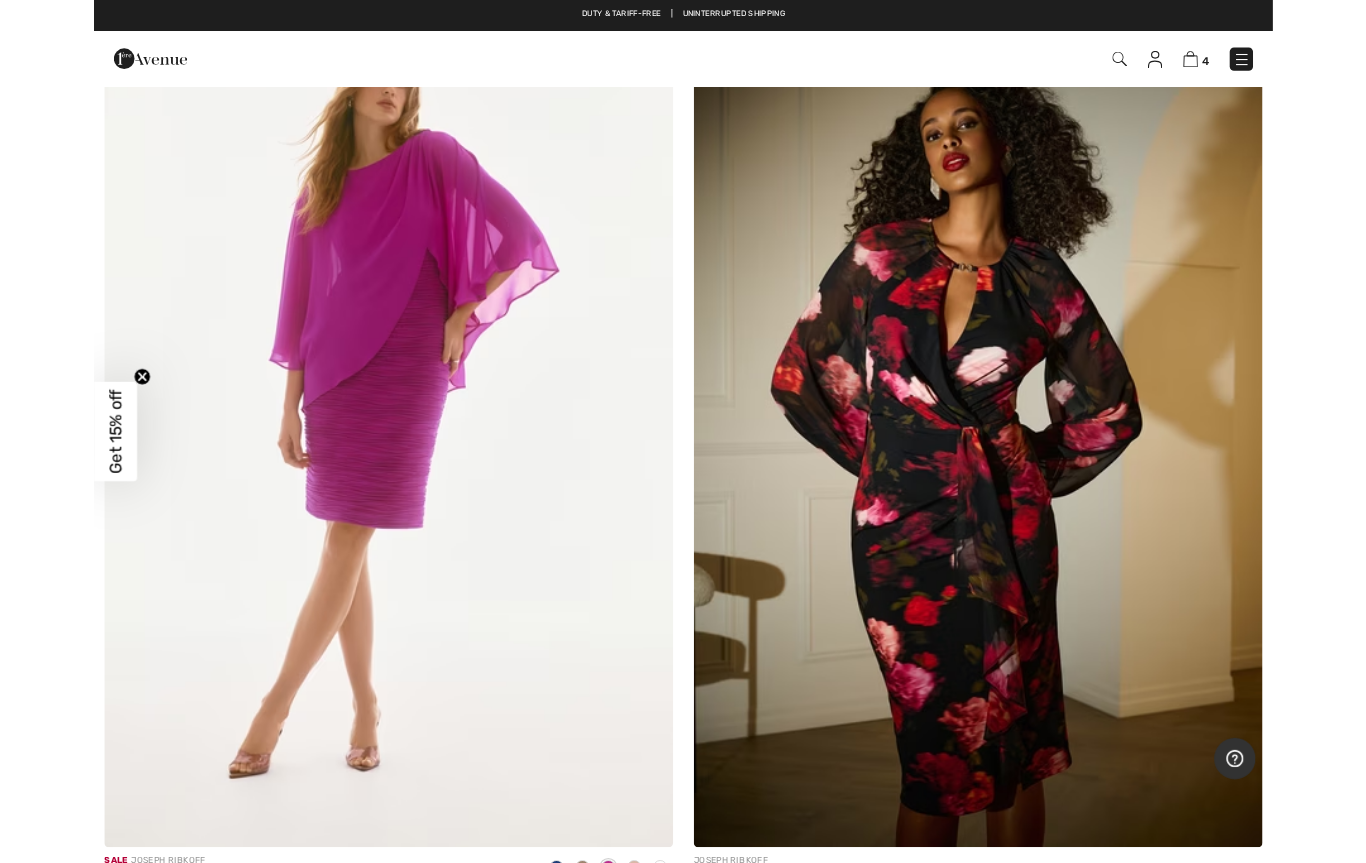 scroll, scrollTop: 1432, scrollLeft: 0, axis: vertical 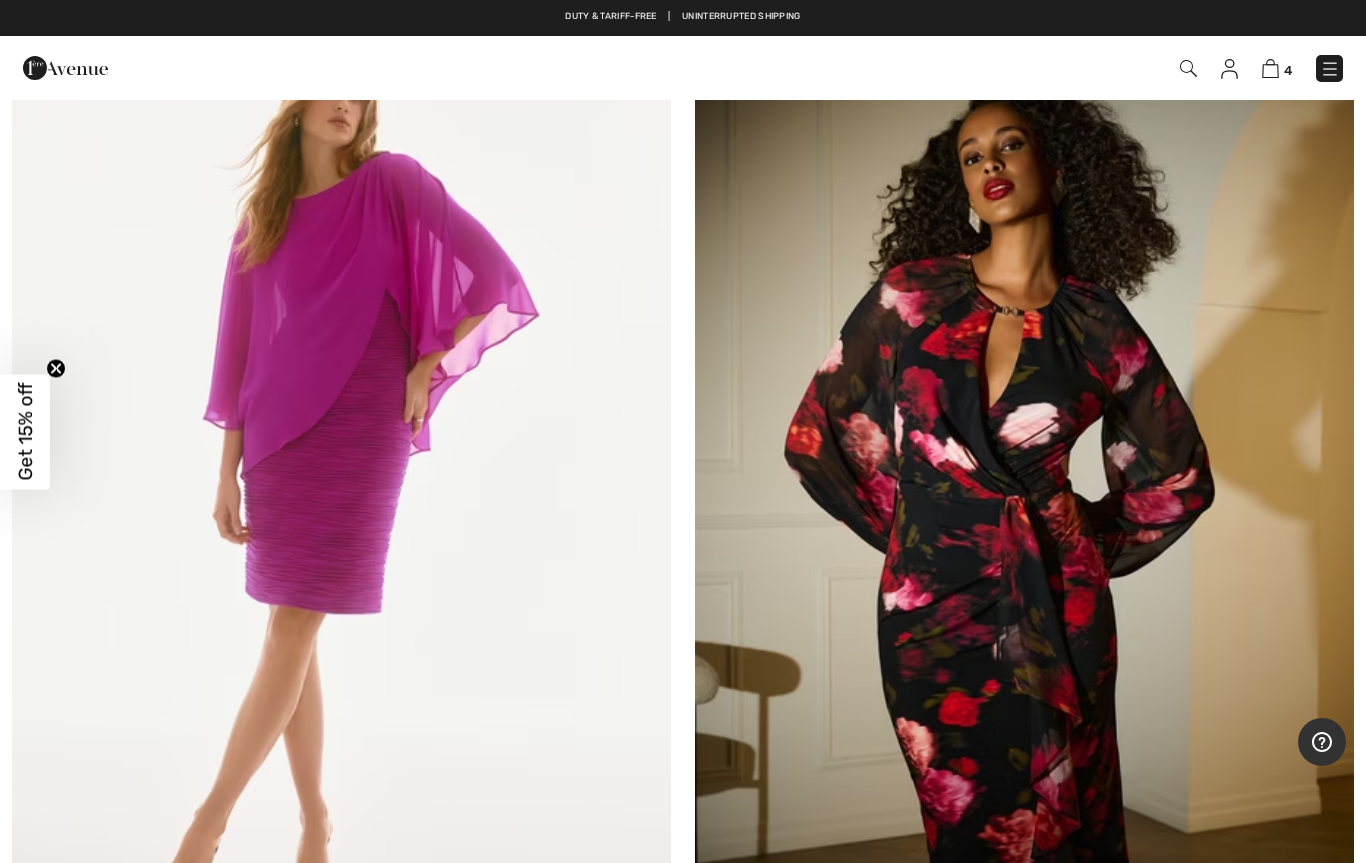 click at bounding box center [341, 489] 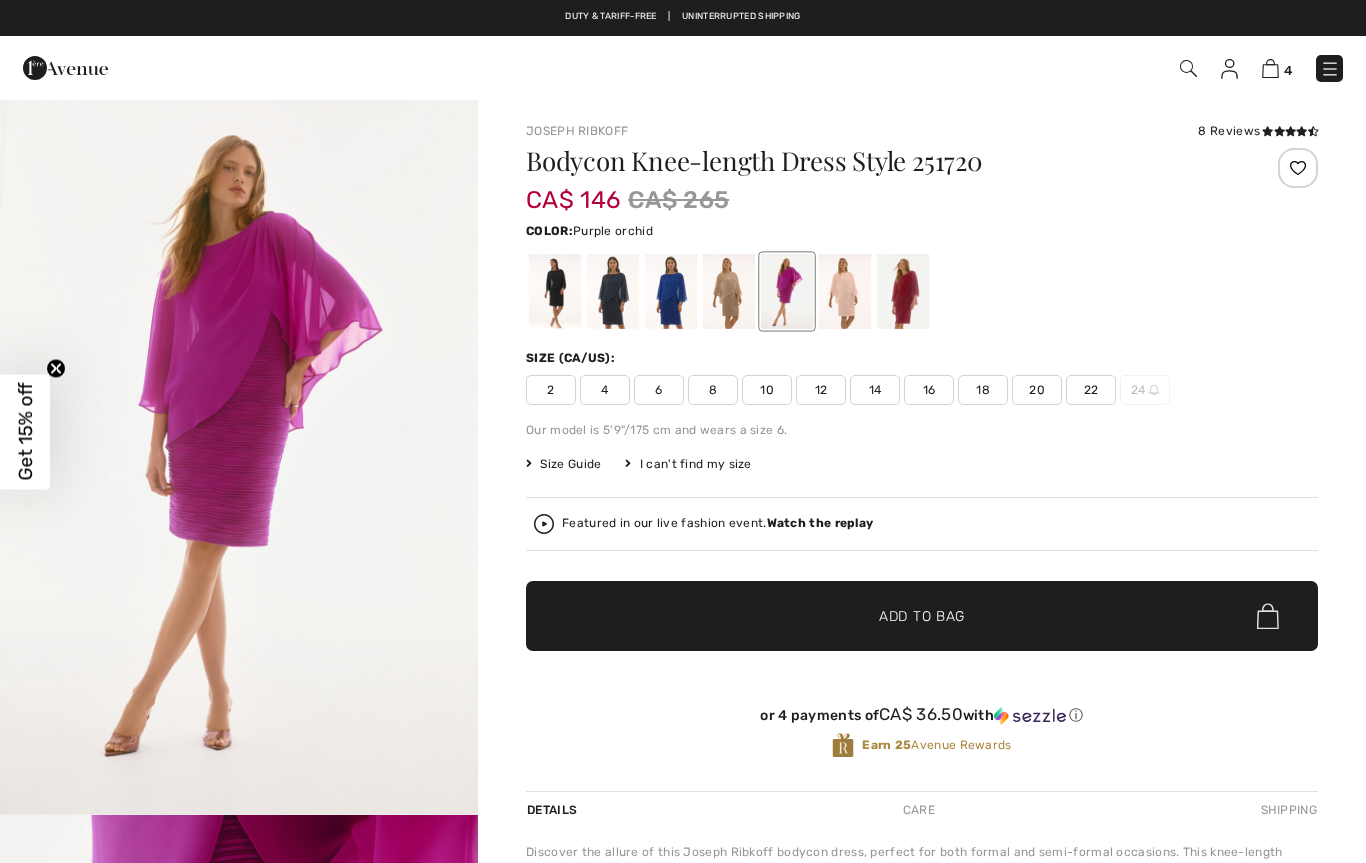 scroll, scrollTop: 0, scrollLeft: 0, axis: both 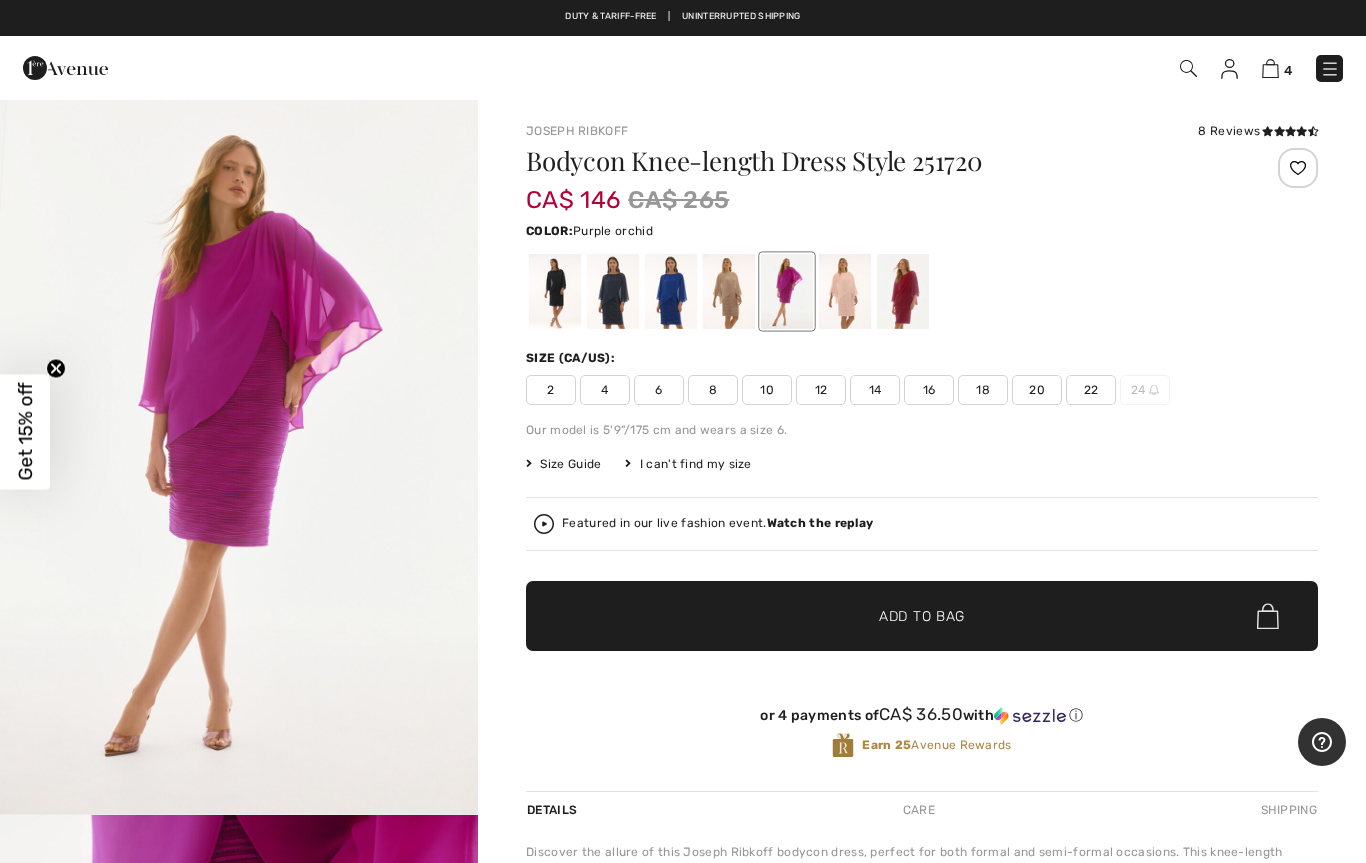 click at bounding box center (845, 291) 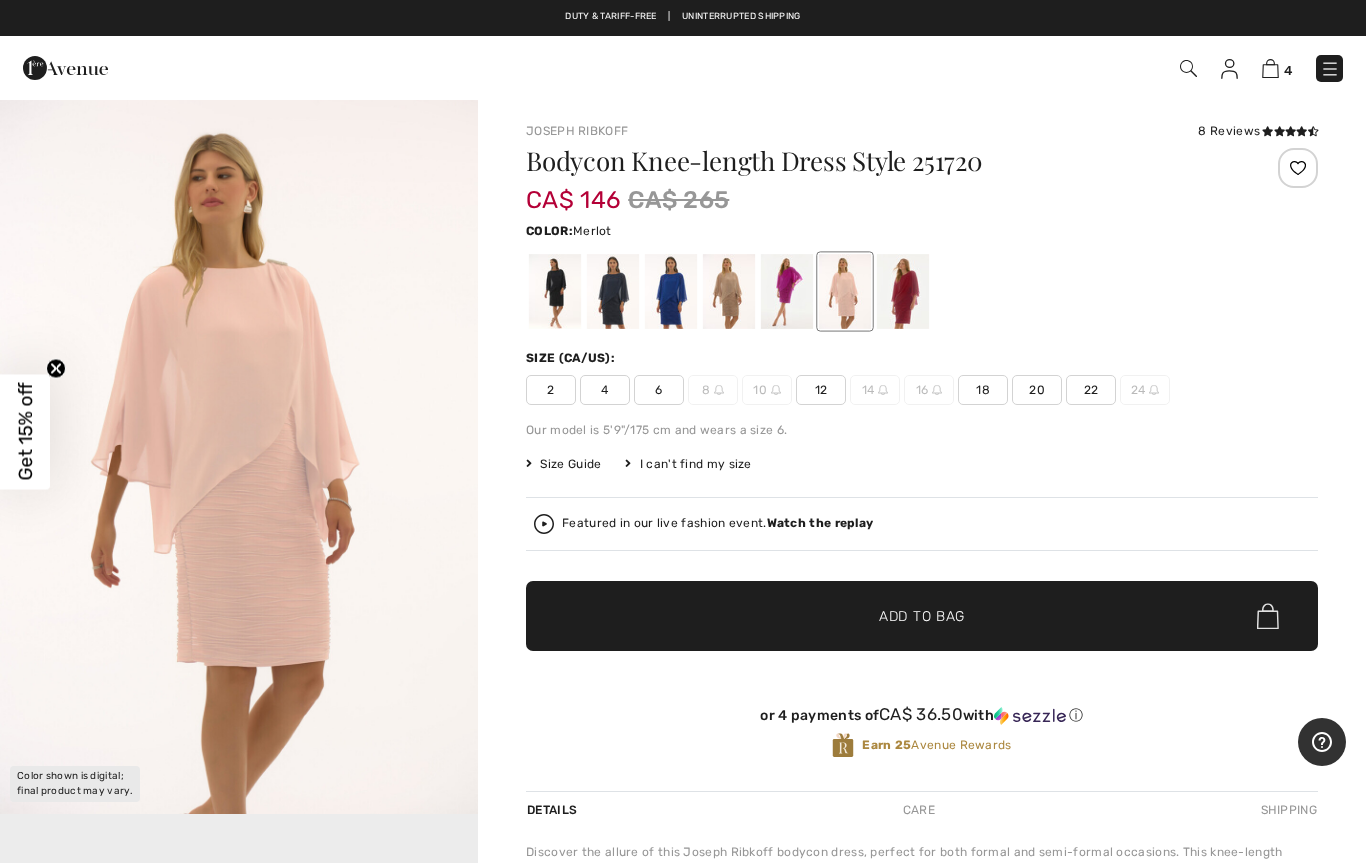 click at bounding box center [903, 291] 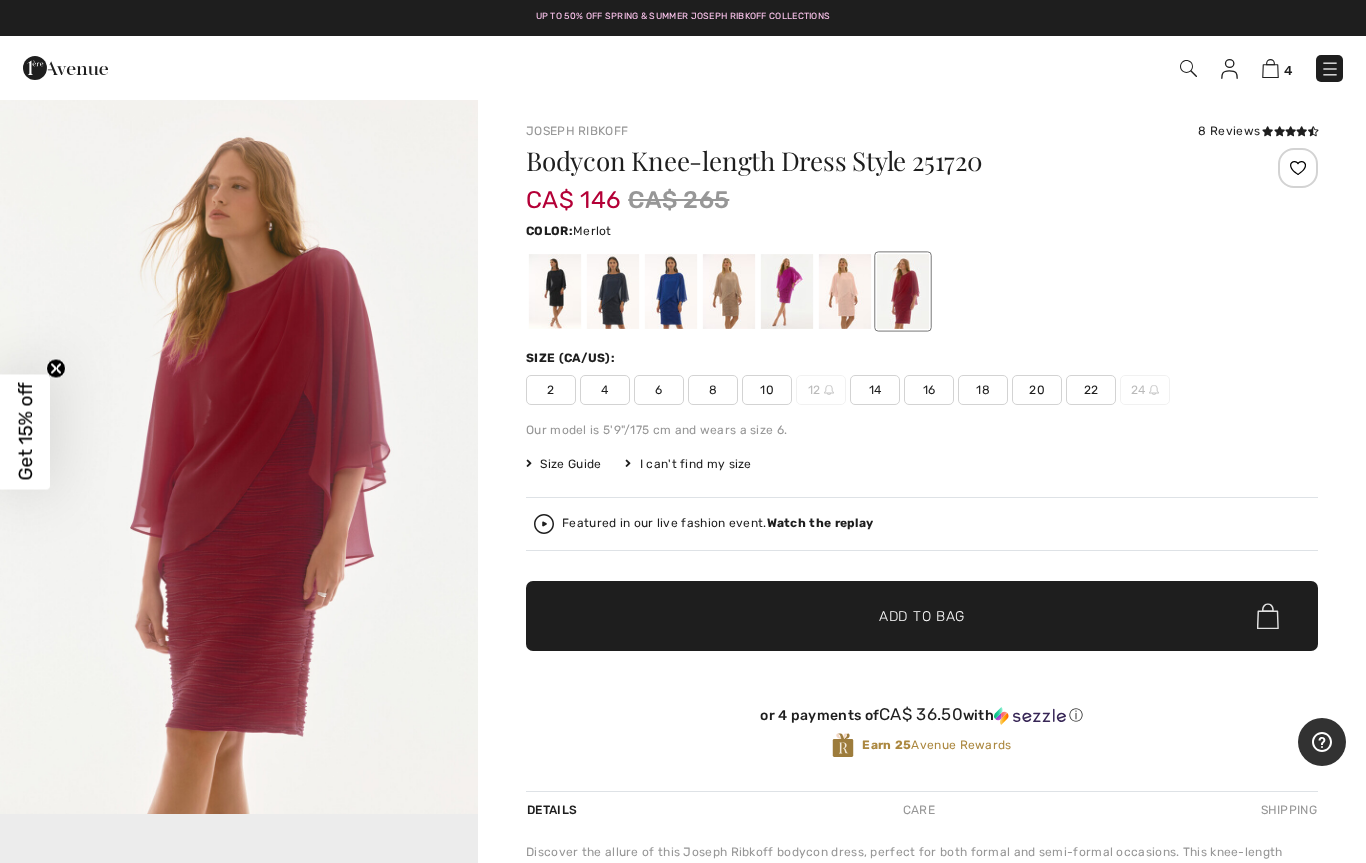 click at bounding box center [555, 291] 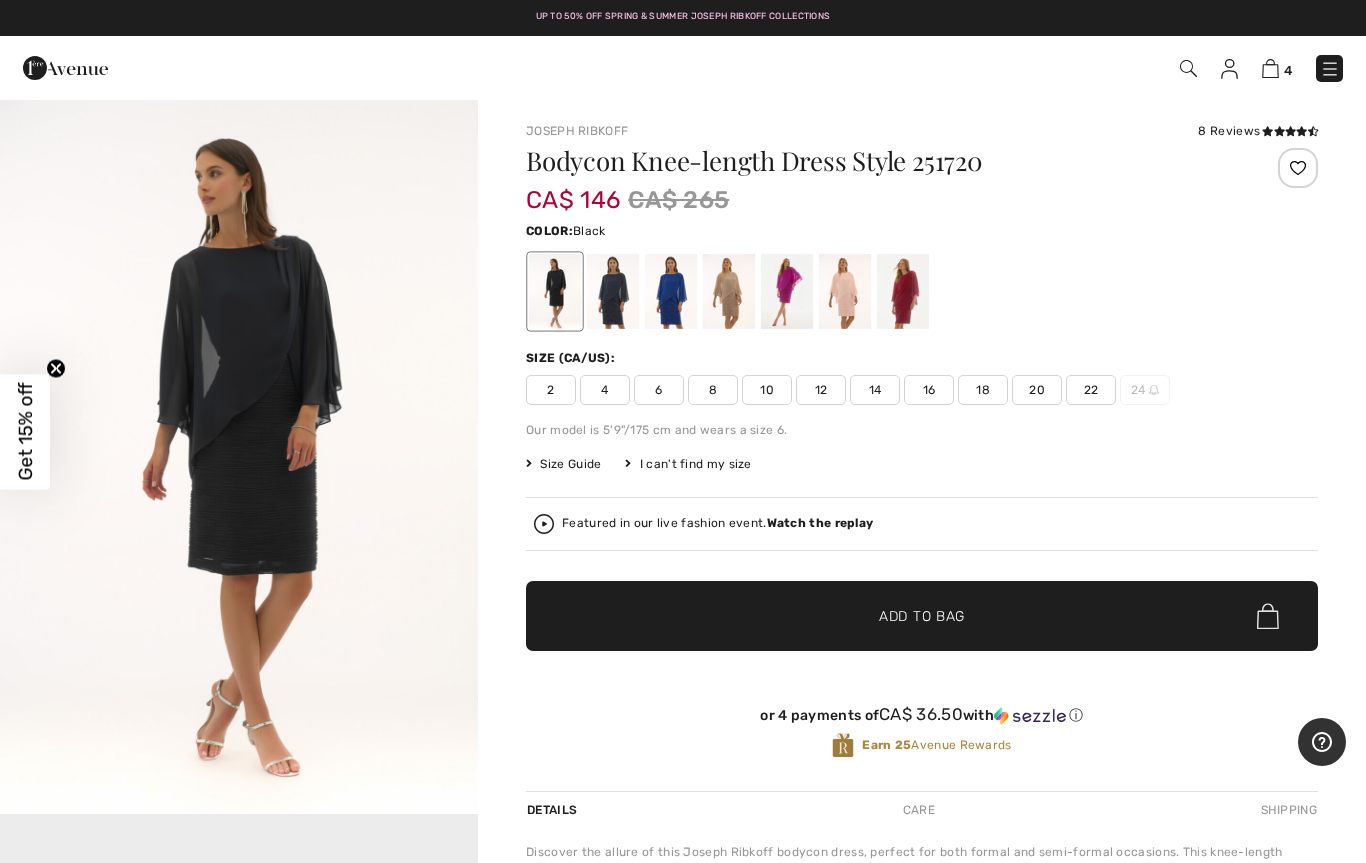 click at bounding box center [613, 291] 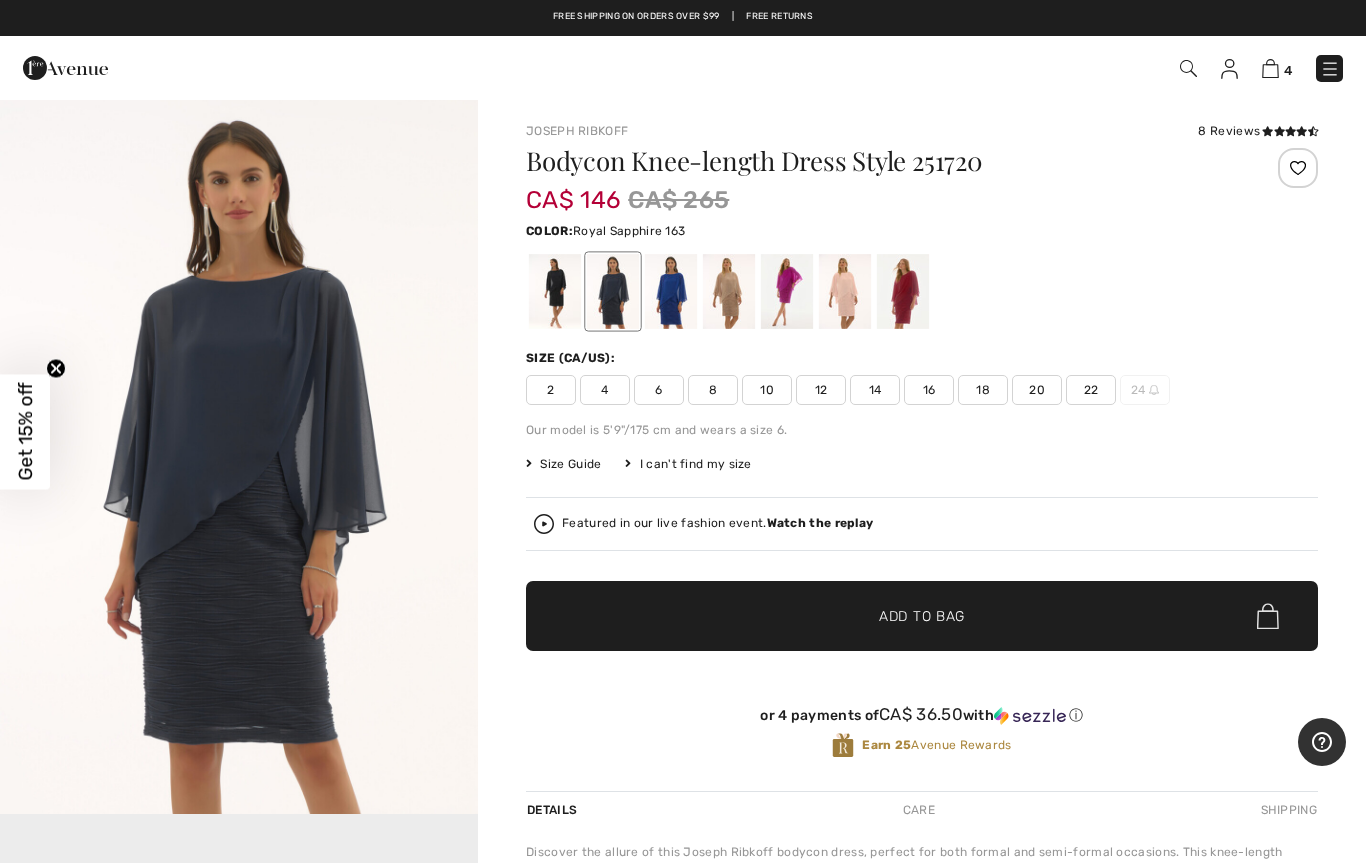 click at bounding box center [671, 291] 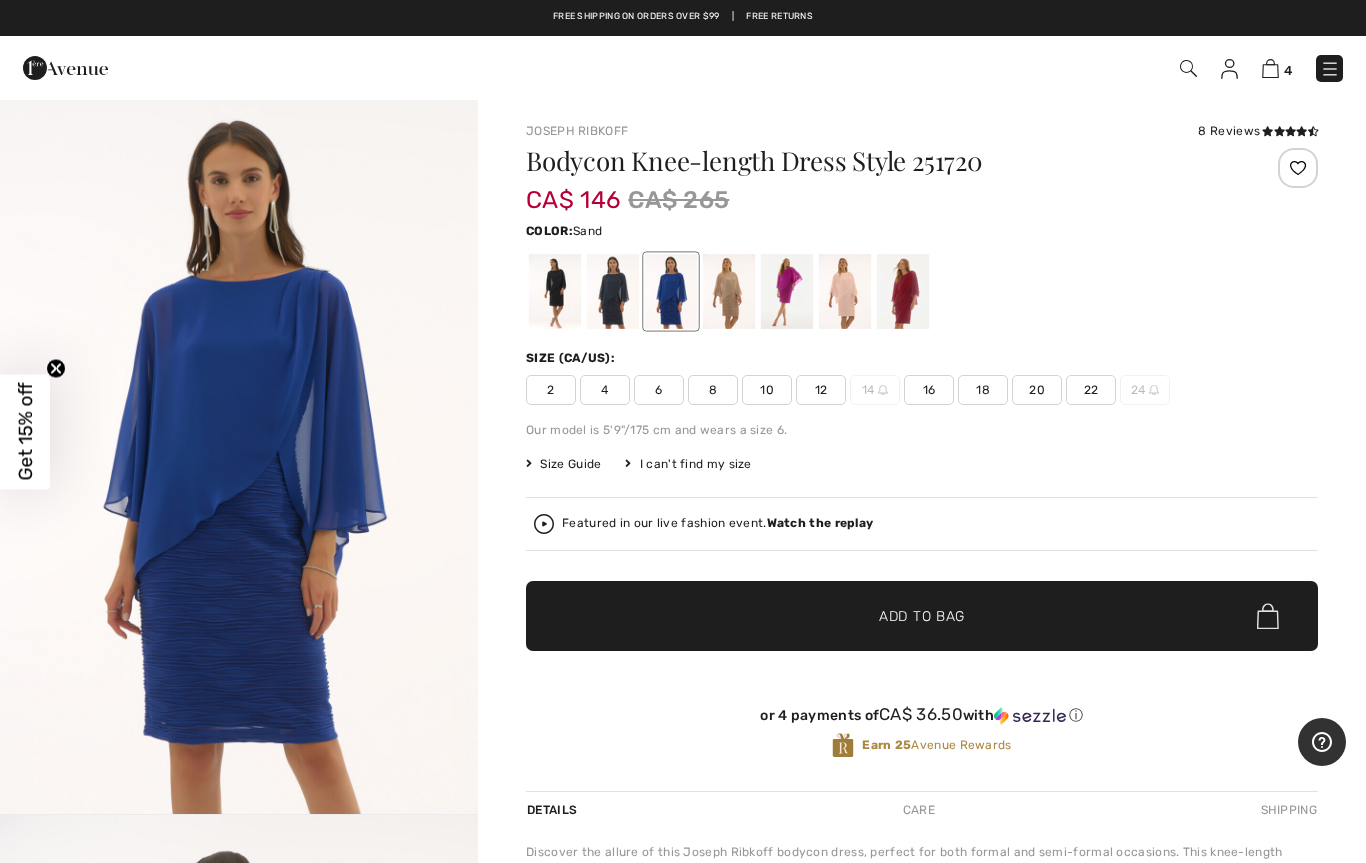 click at bounding box center (729, 291) 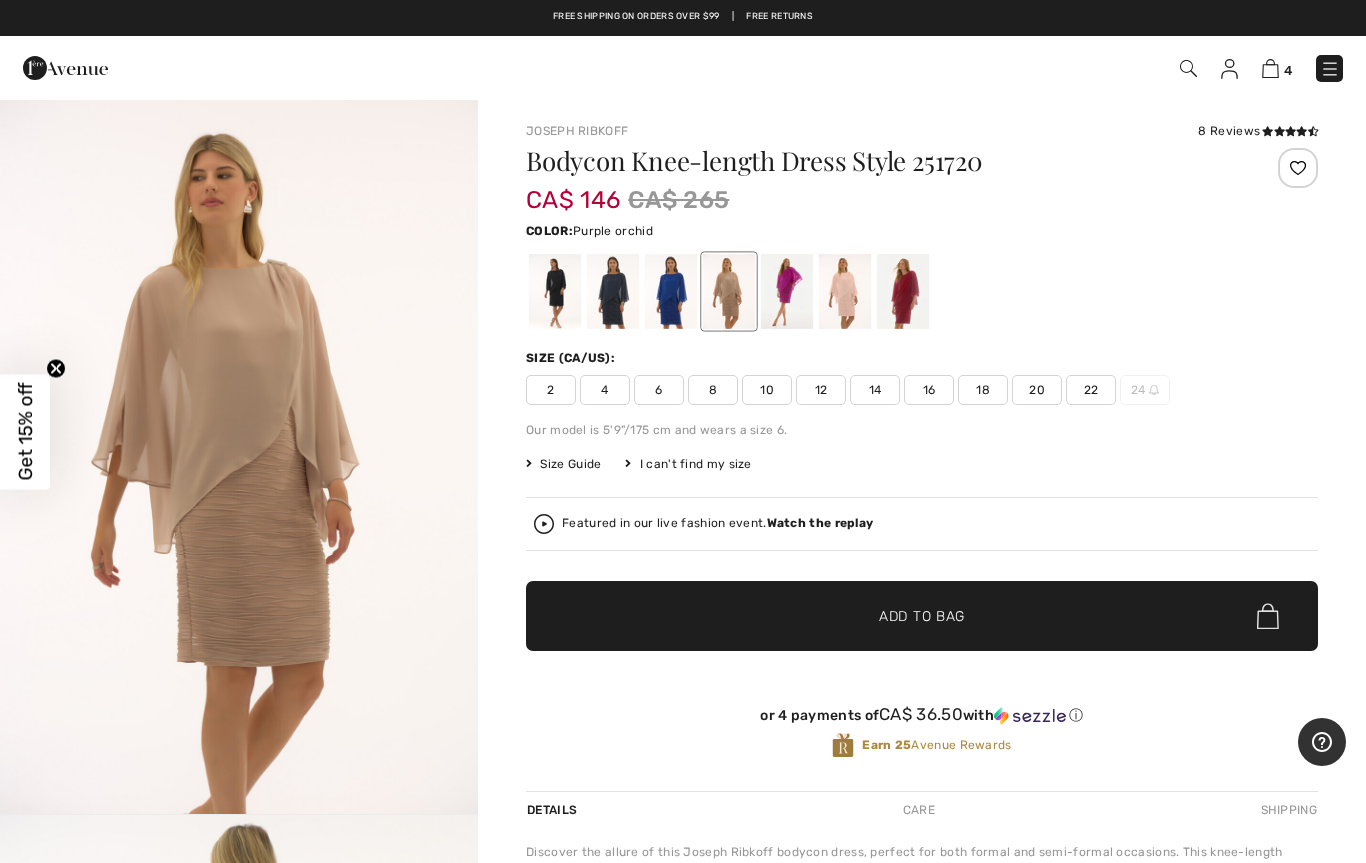 click at bounding box center (787, 291) 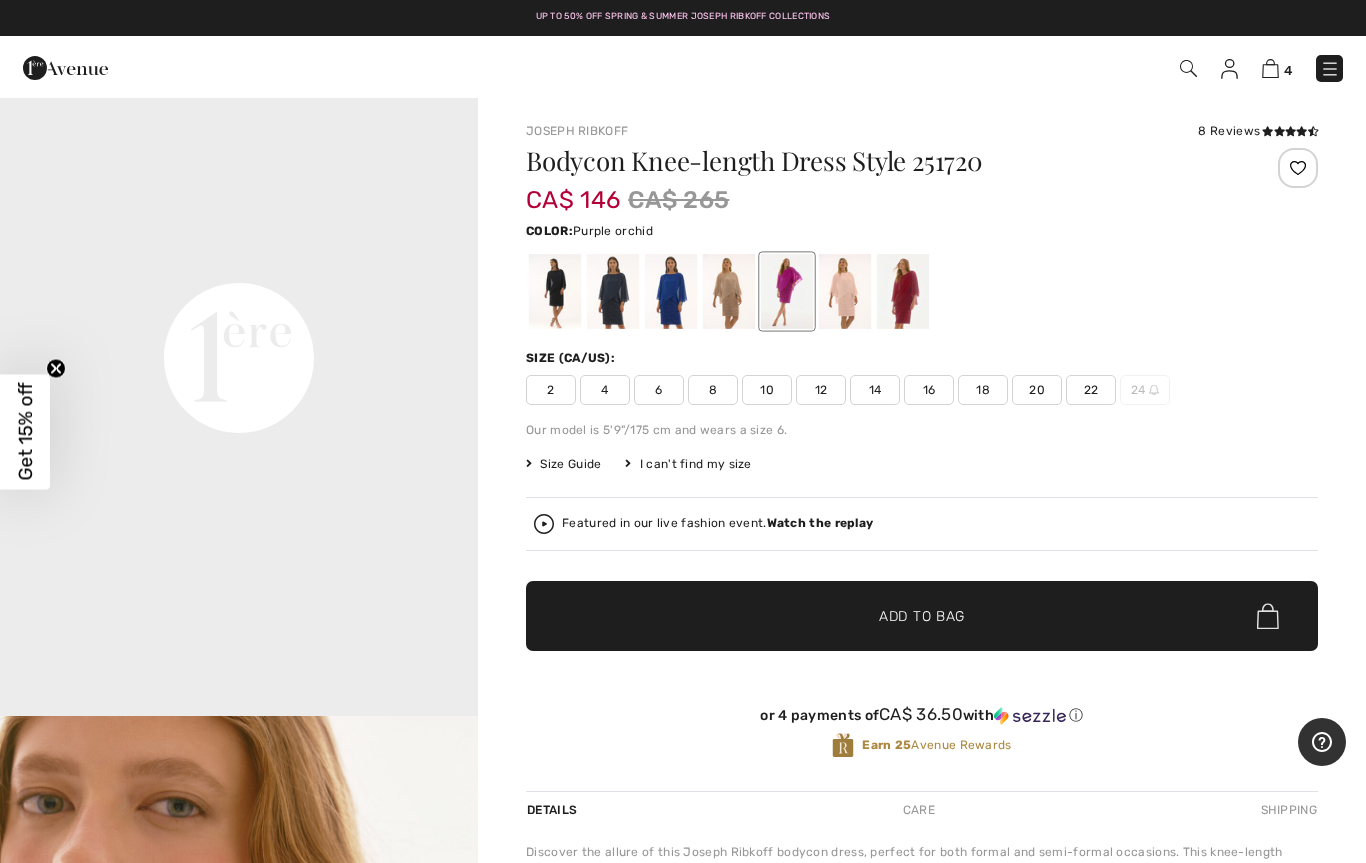 scroll, scrollTop: 1534, scrollLeft: 0, axis: vertical 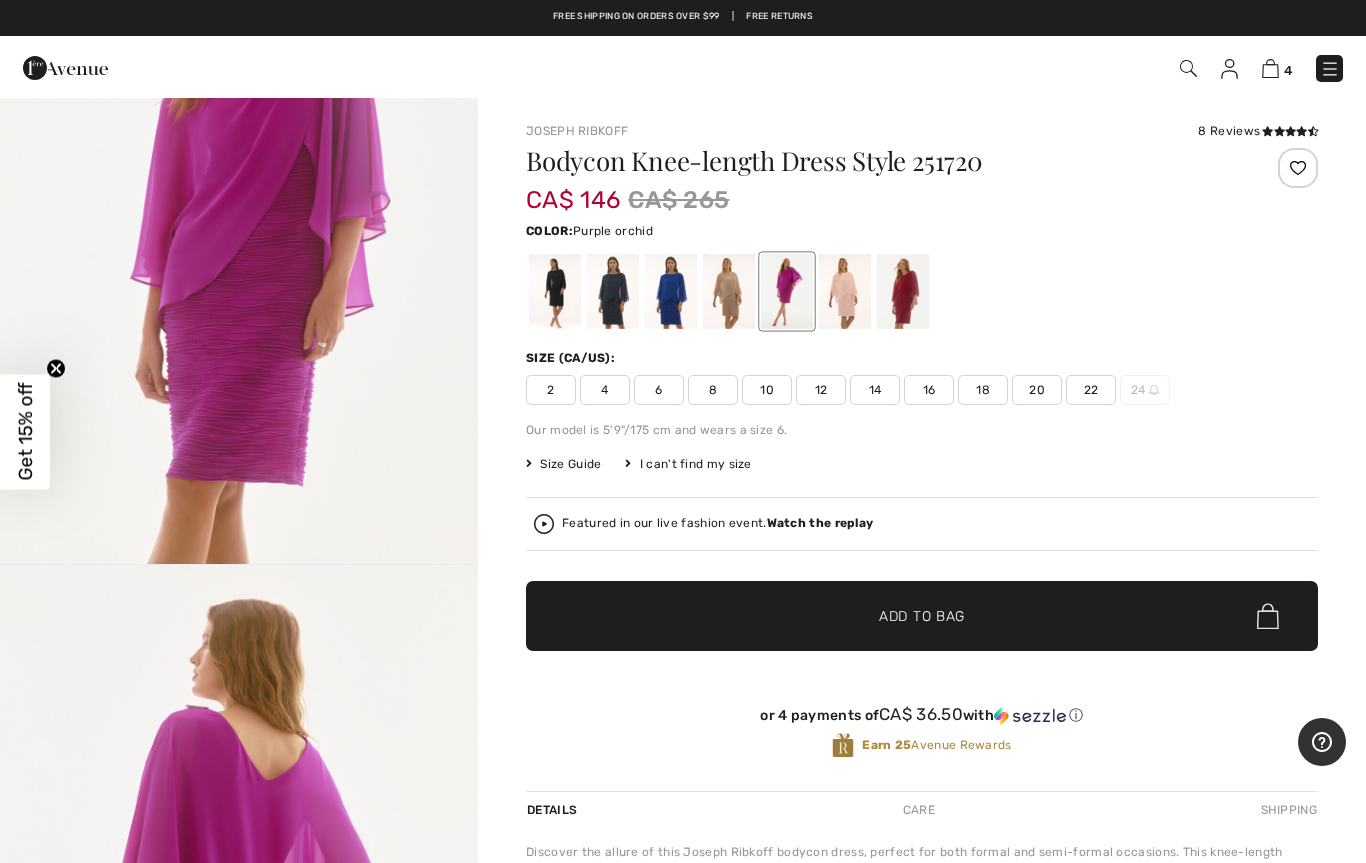 click at bounding box center (613, 291) 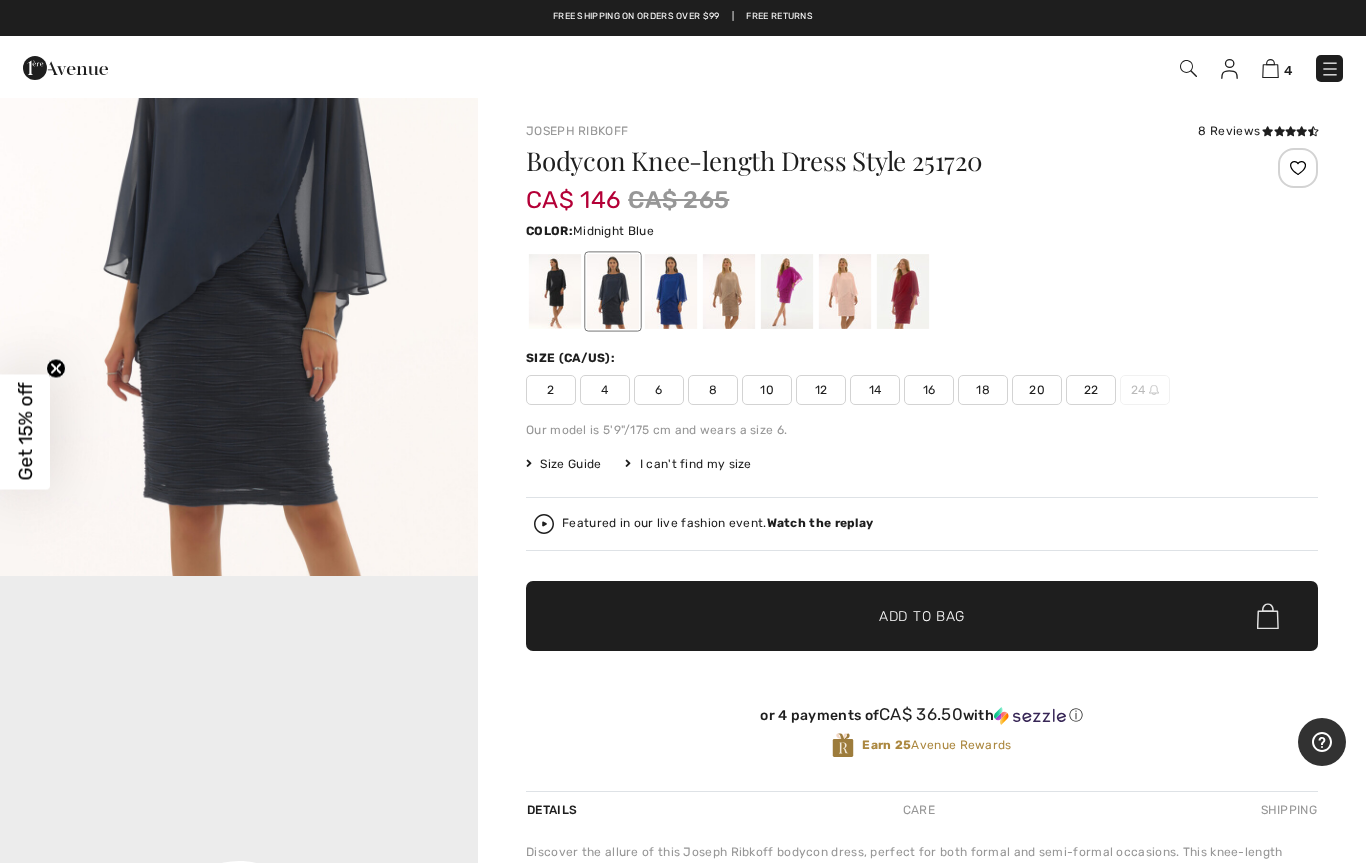scroll, scrollTop: 0, scrollLeft: 0, axis: both 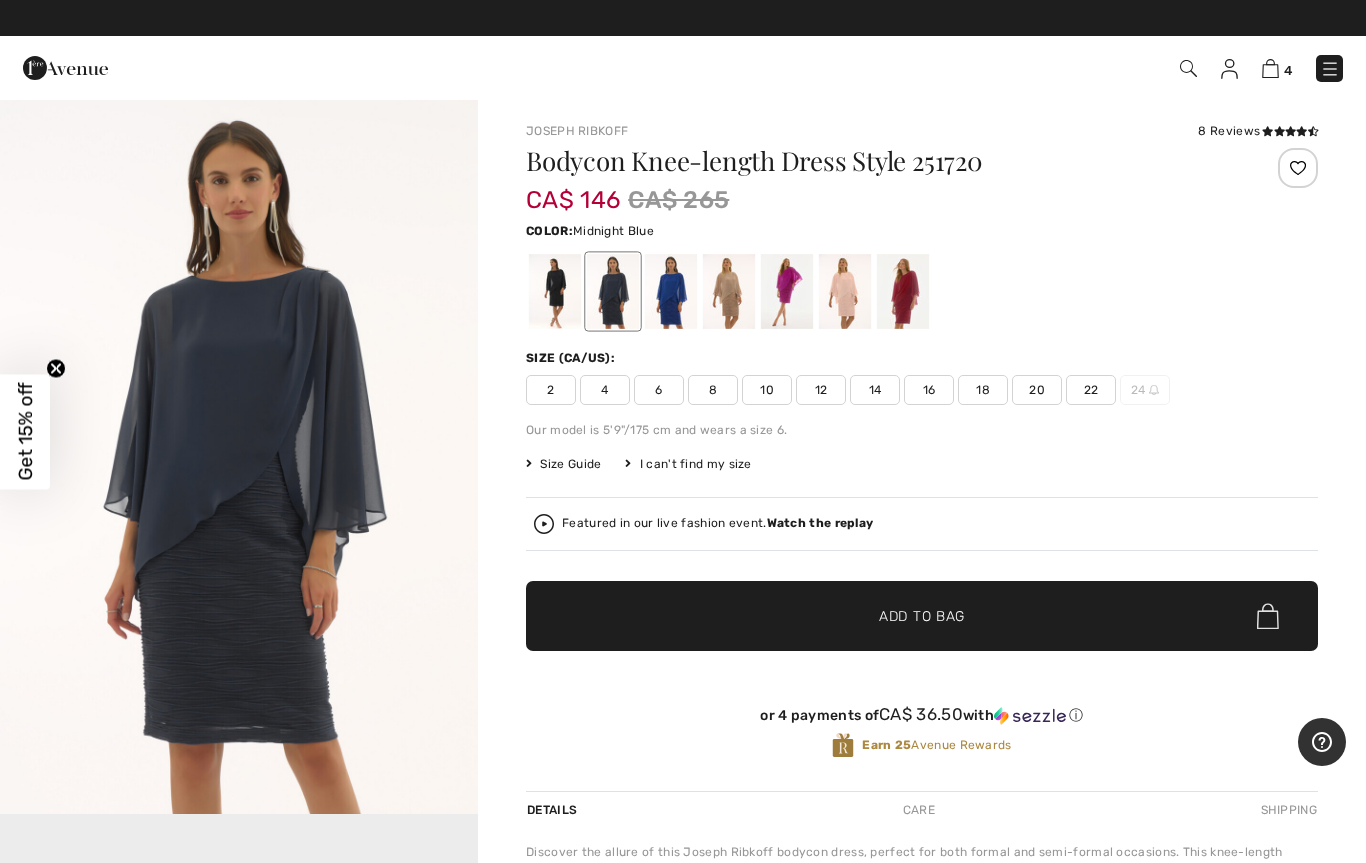 click on "14" at bounding box center (875, 390) 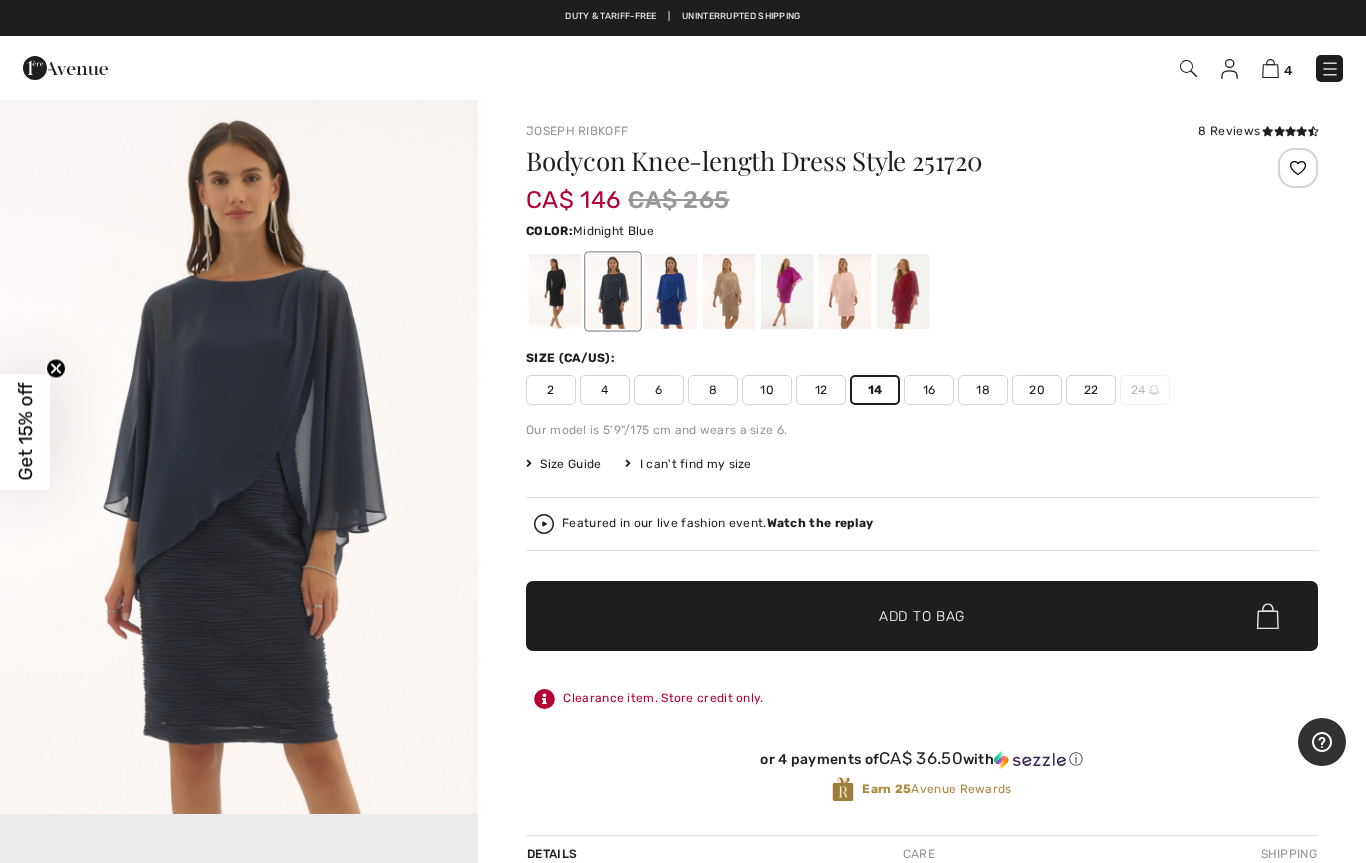 click on "✔ Added to Bag" at bounding box center (892, 616) 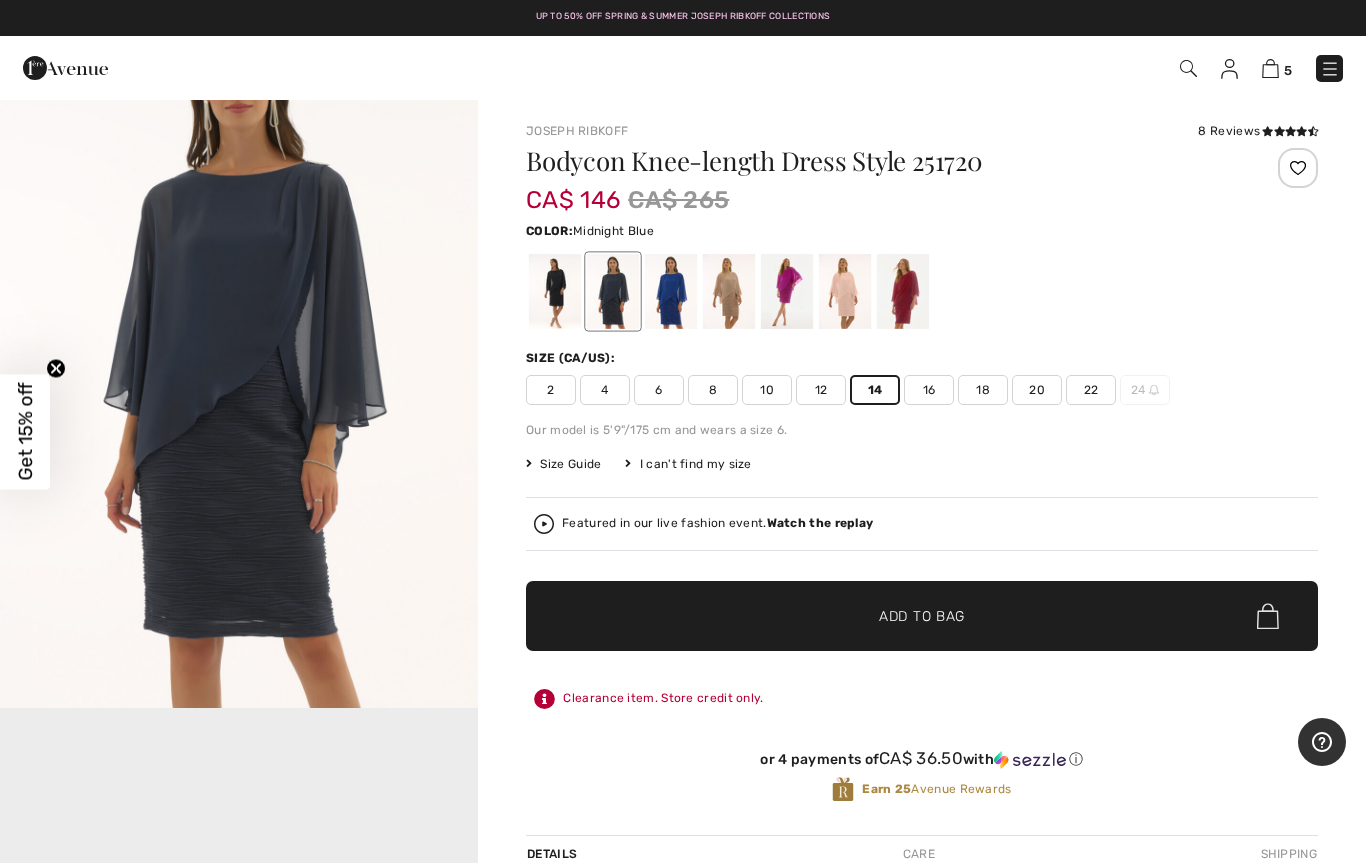 scroll, scrollTop: 378, scrollLeft: 0, axis: vertical 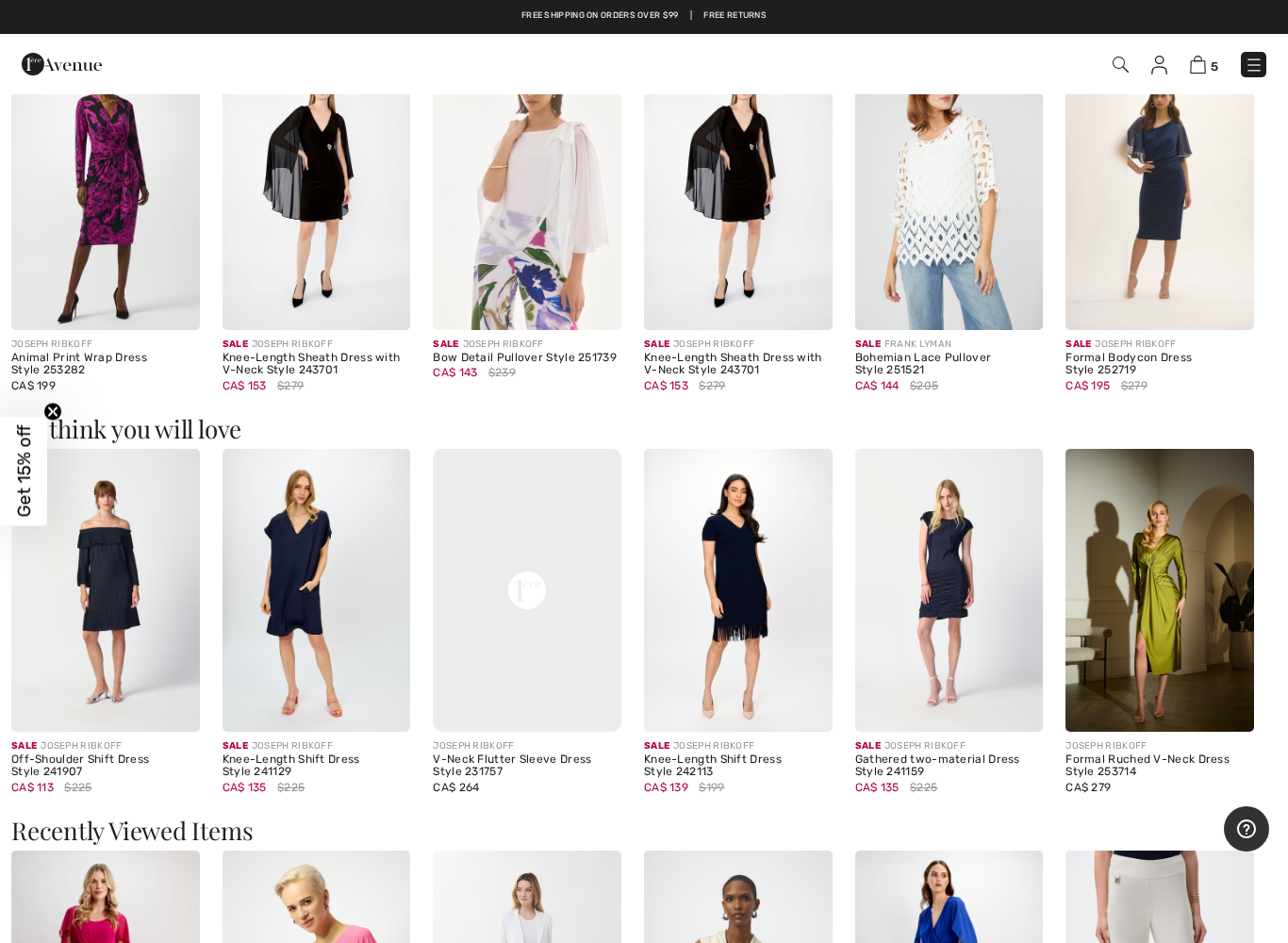 click at bounding box center [317, 188] 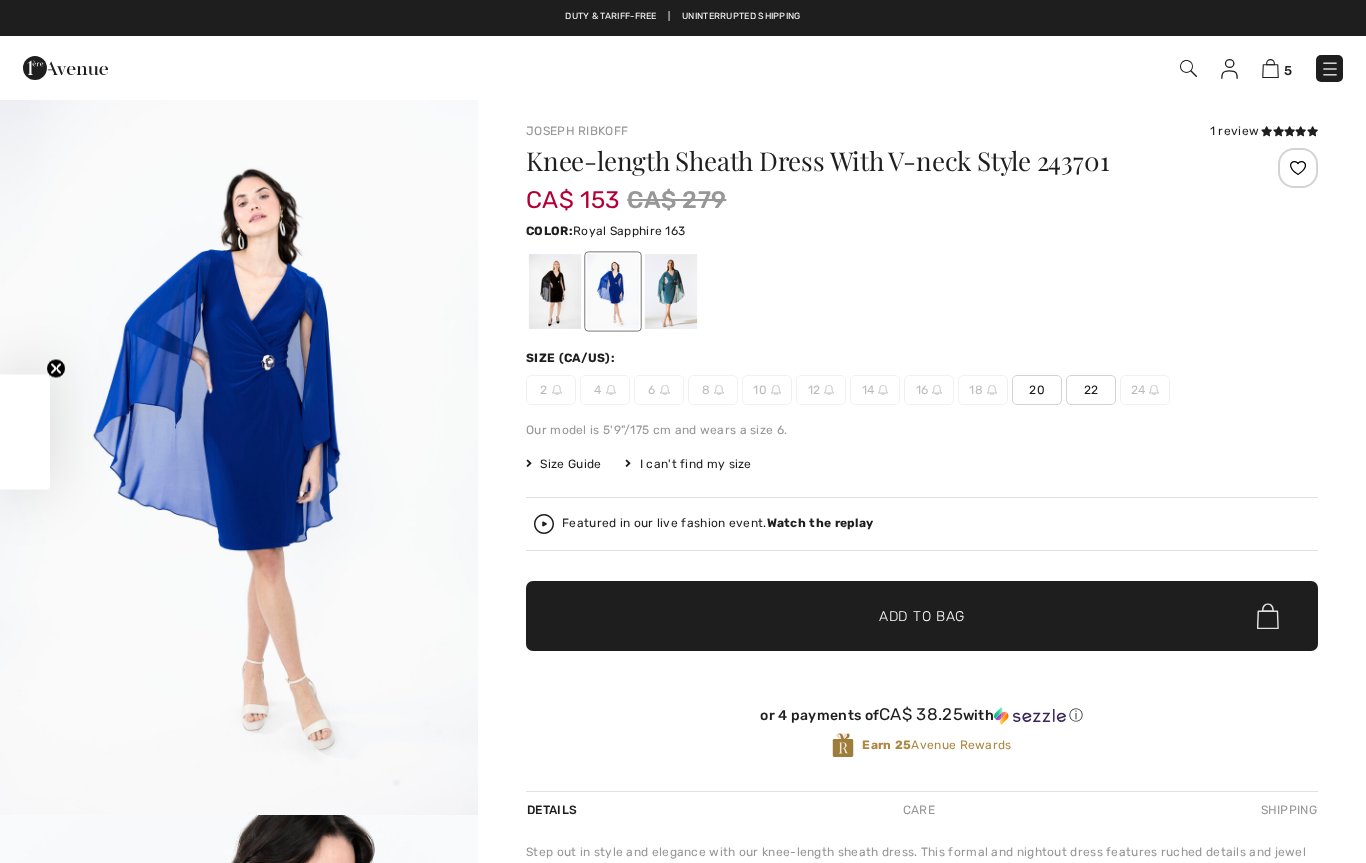 scroll, scrollTop: 0, scrollLeft: 0, axis: both 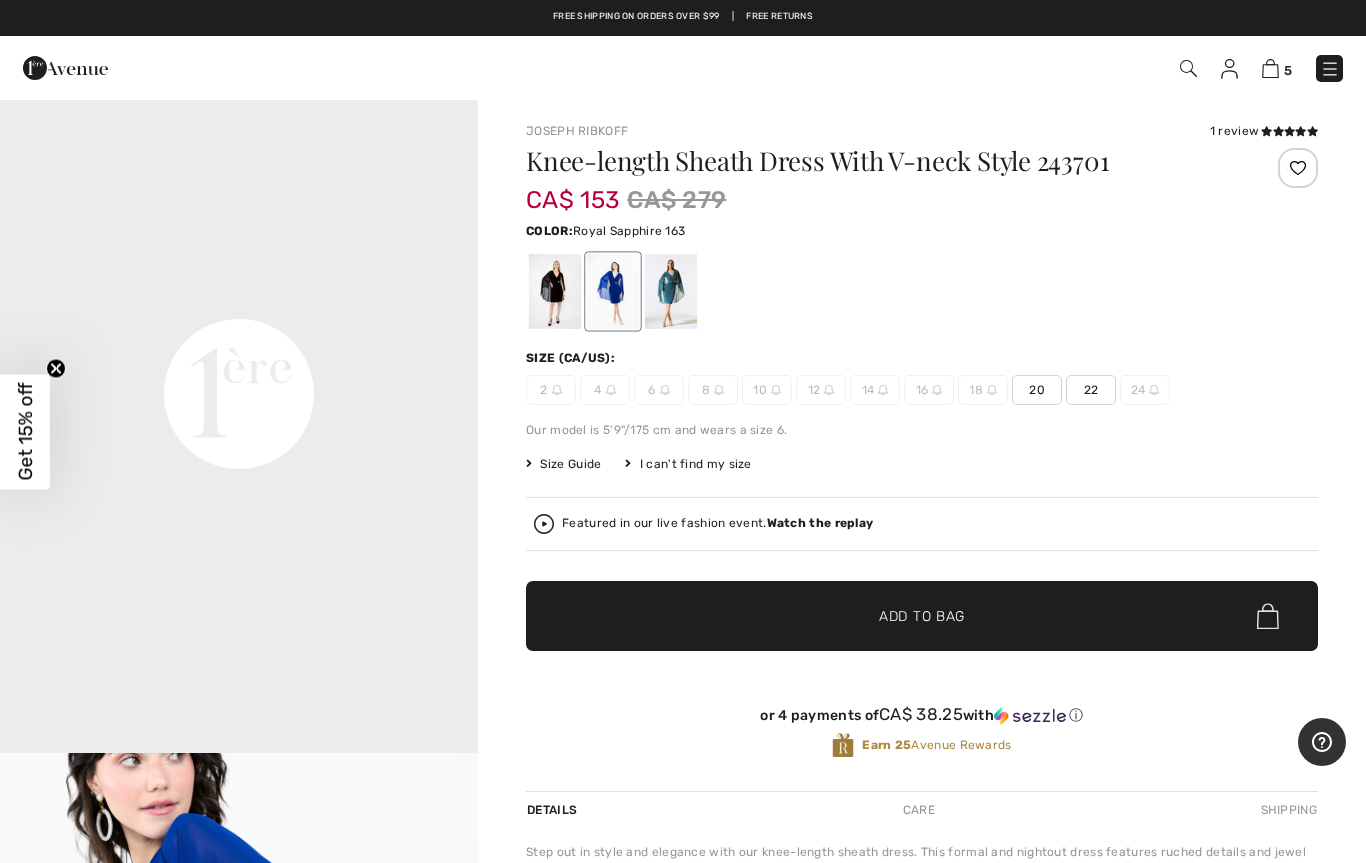 click at bounding box center [555, 291] 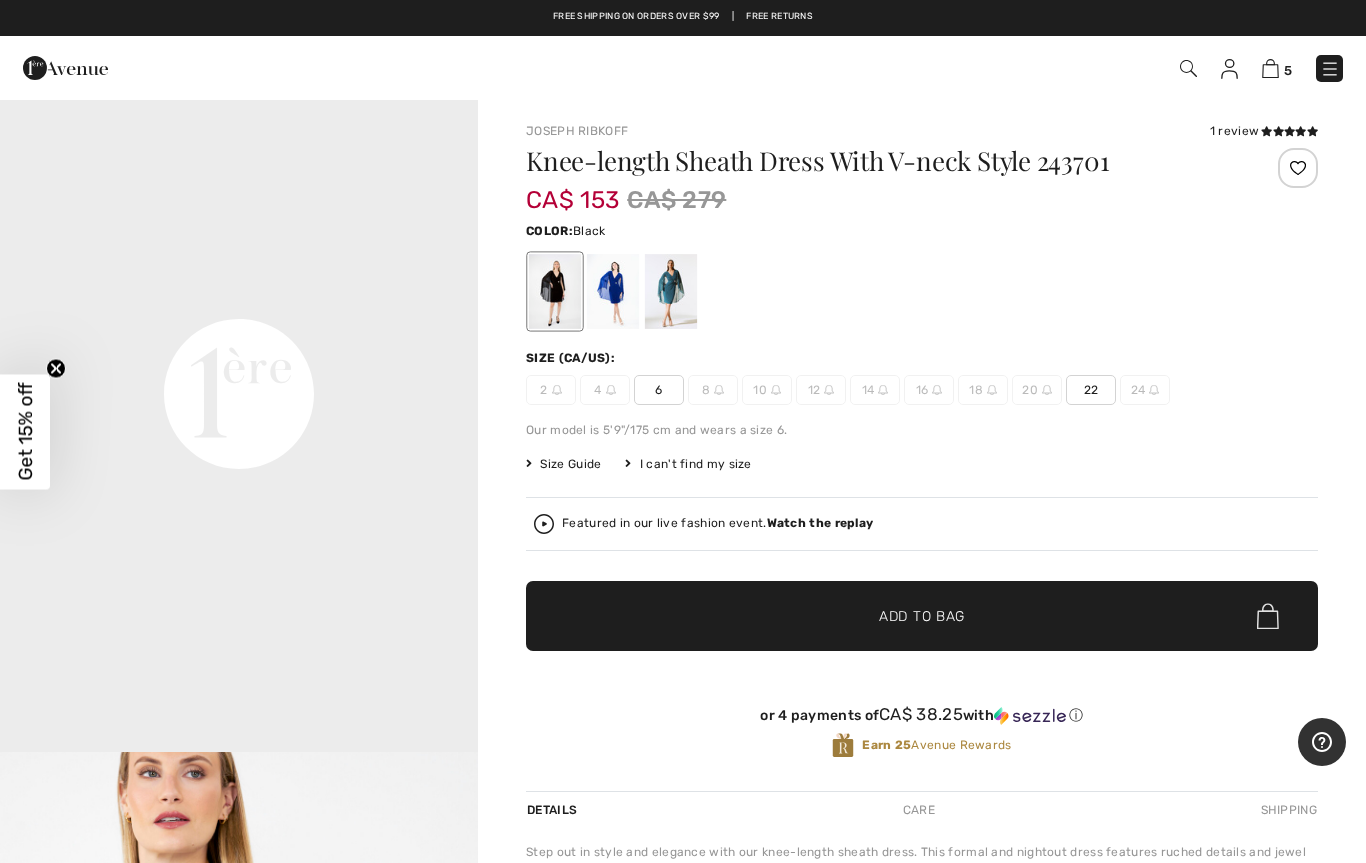 scroll, scrollTop: 0, scrollLeft: 0, axis: both 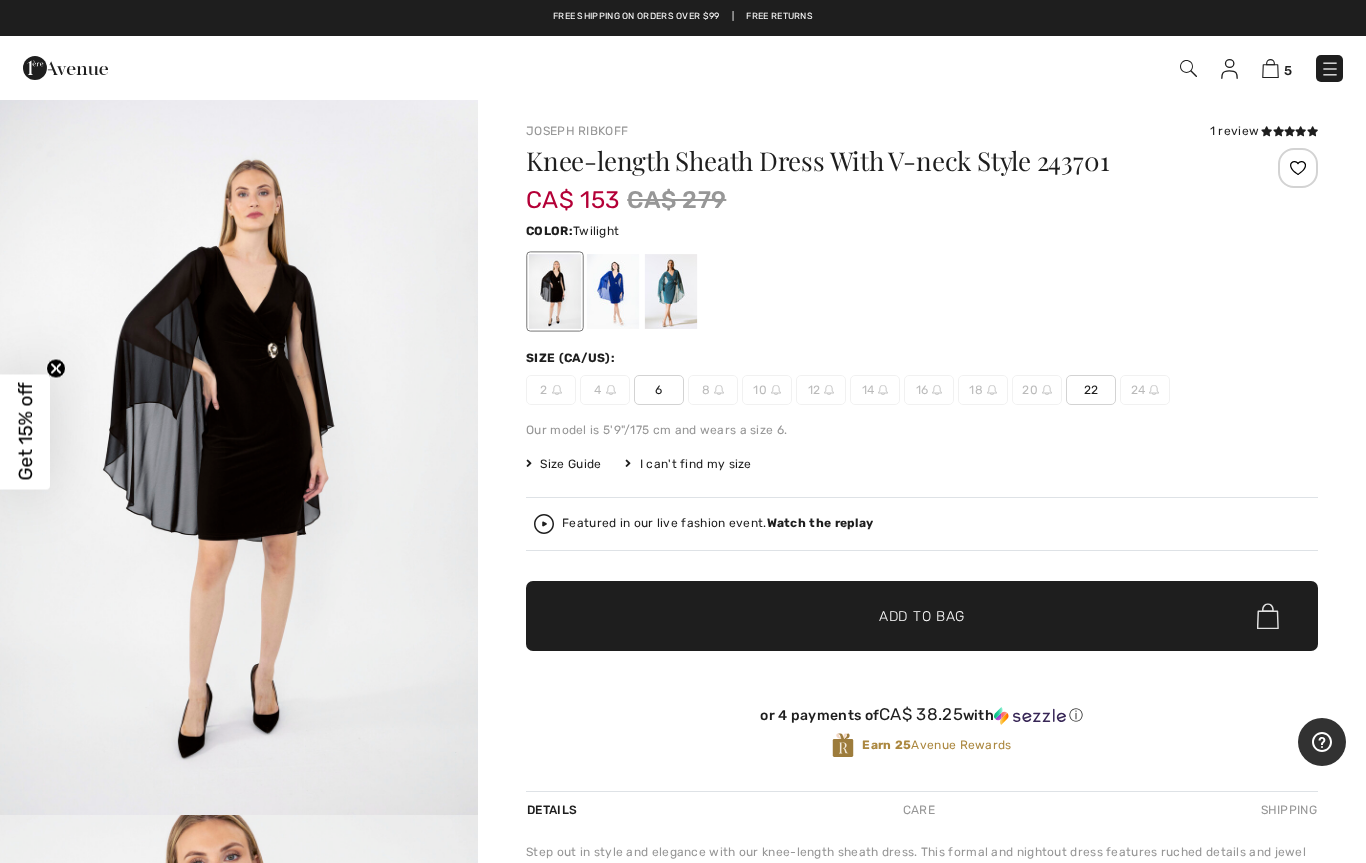 click at bounding box center (671, 291) 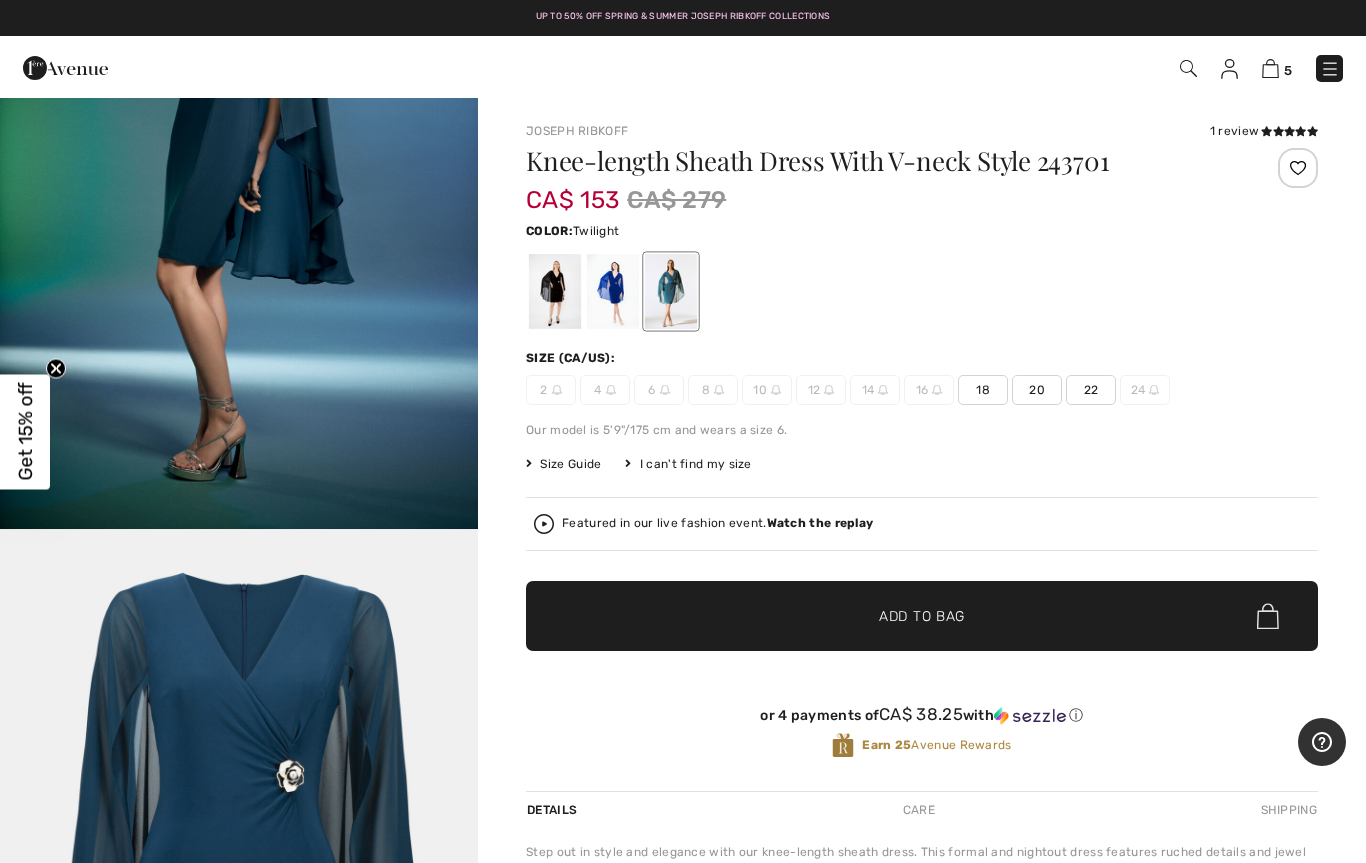scroll, scrollTop: 3294, scrollLeft: 0, axis: vertical 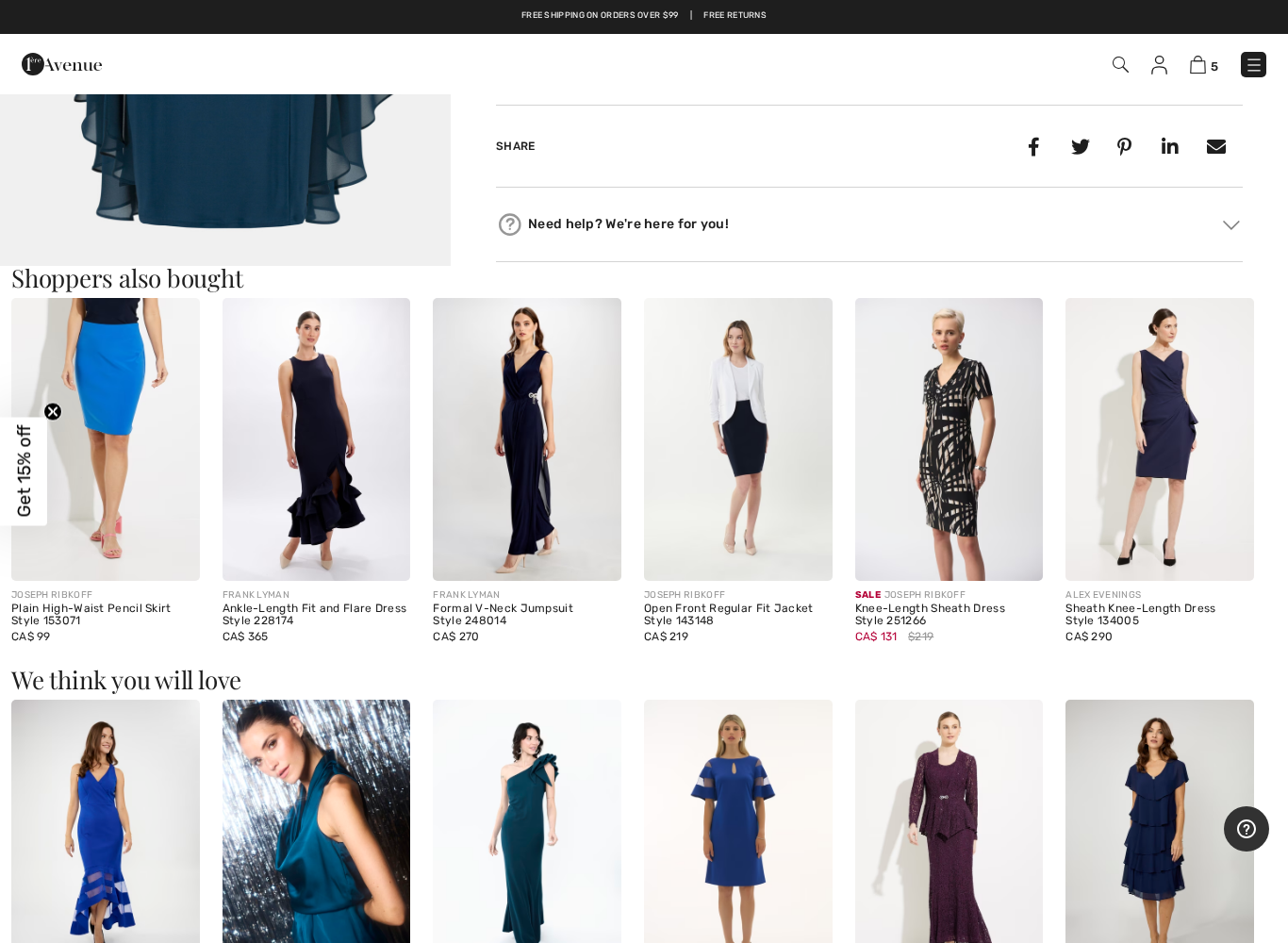 click at bounding box center [106, 438] 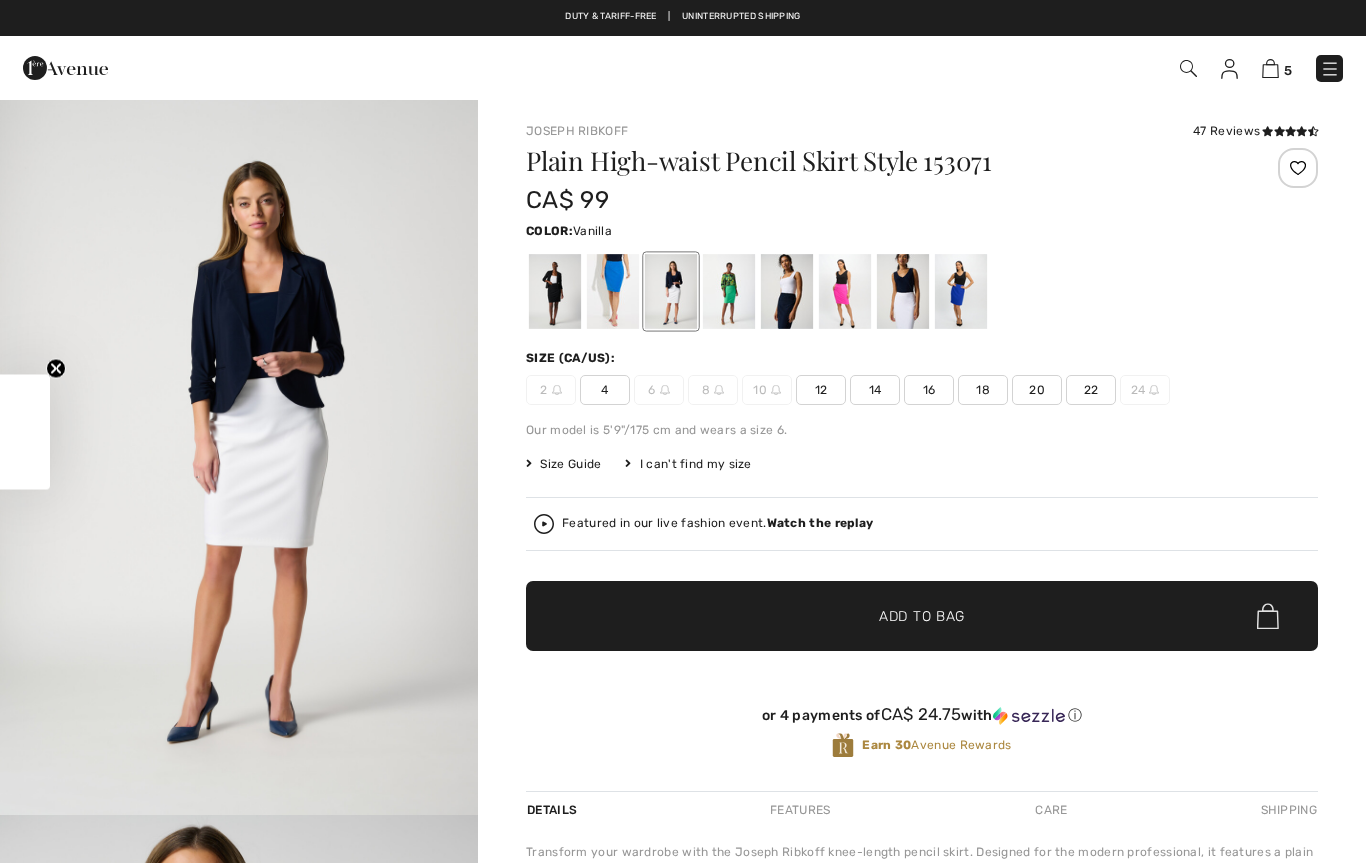 scroll, scrollTop: 0, scrollLeft: 0, axis: both 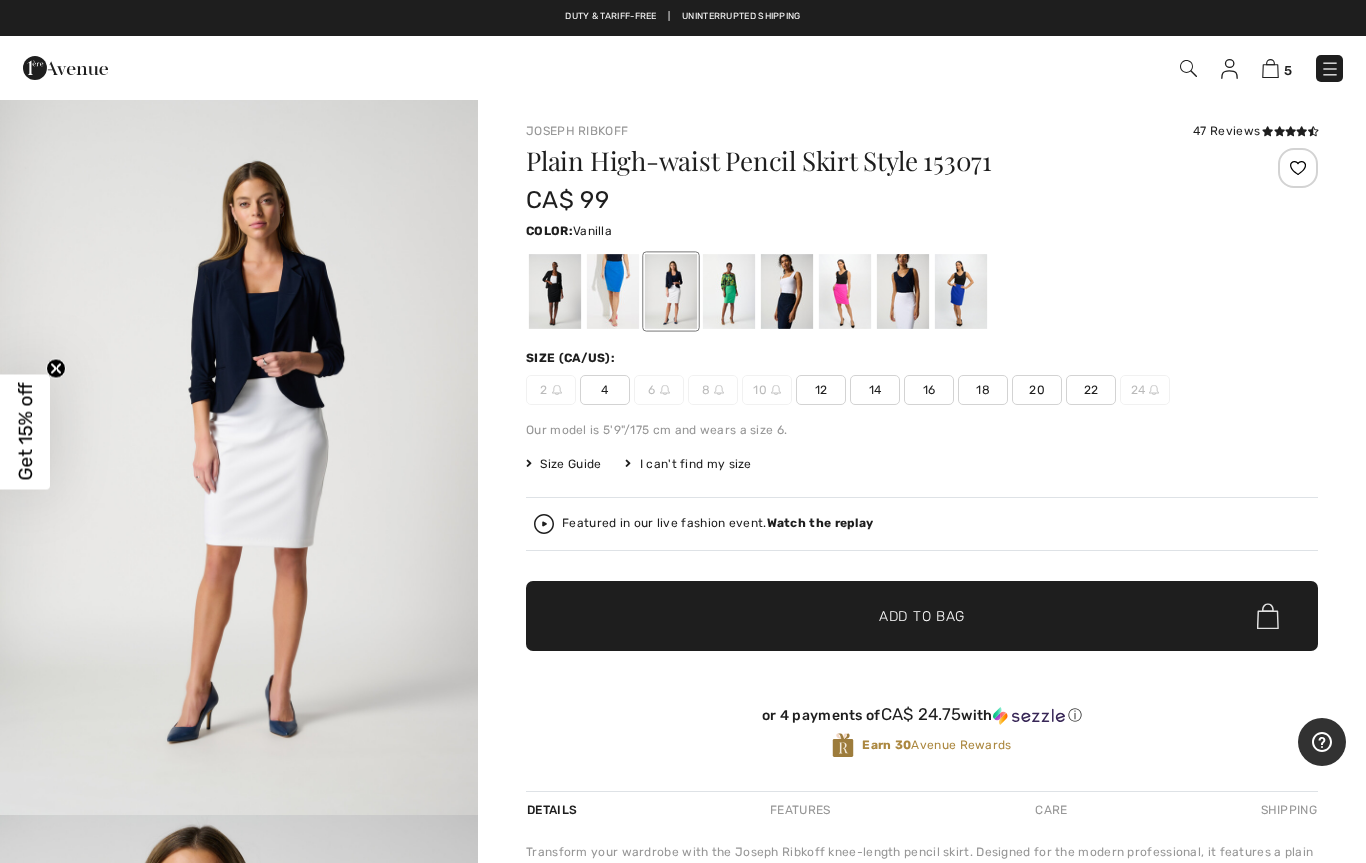 click at bounding box center [613, 291] 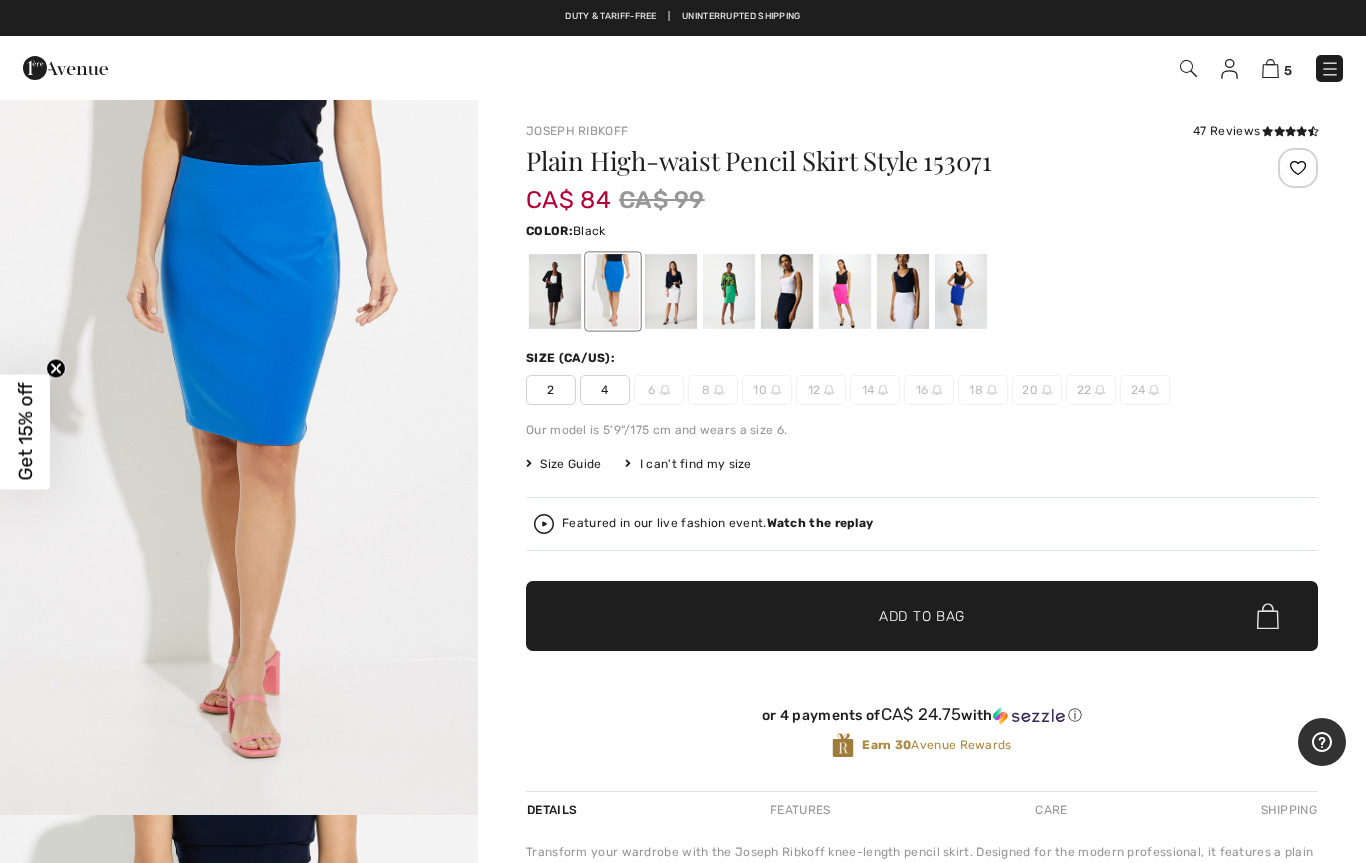 click at bounding box center [555, 291] 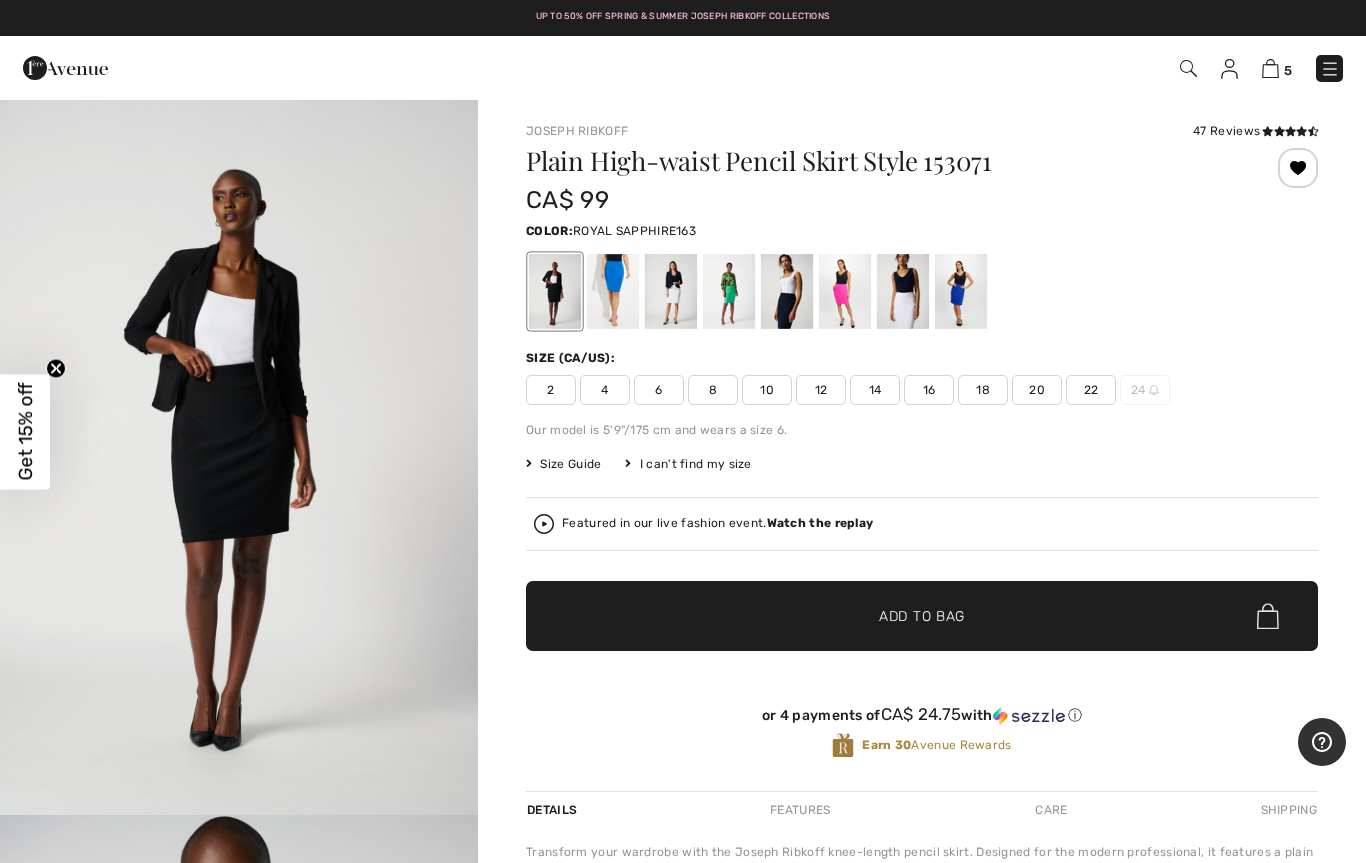 click at bounding box center [961, 291] 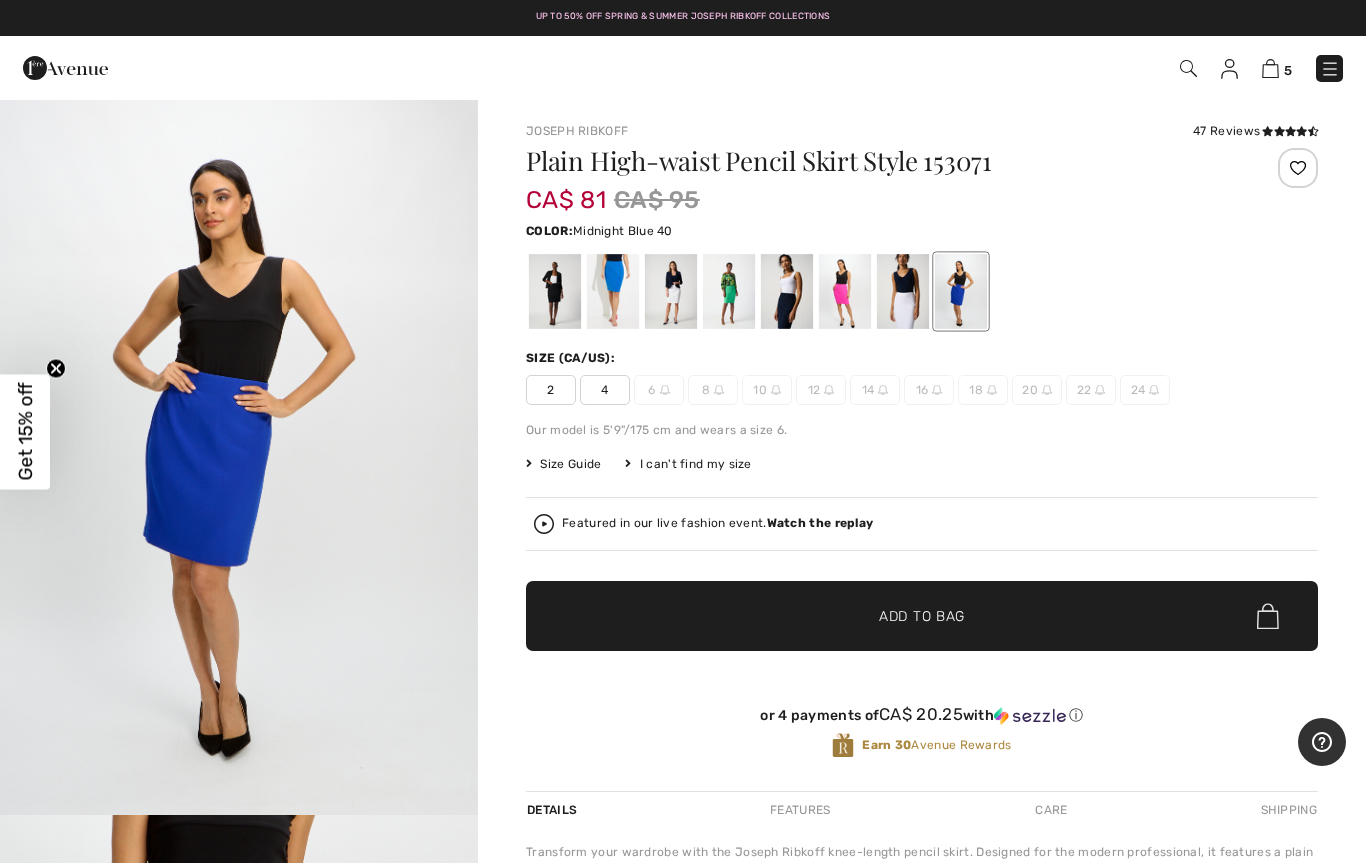 click at bounding box center (787, 291) 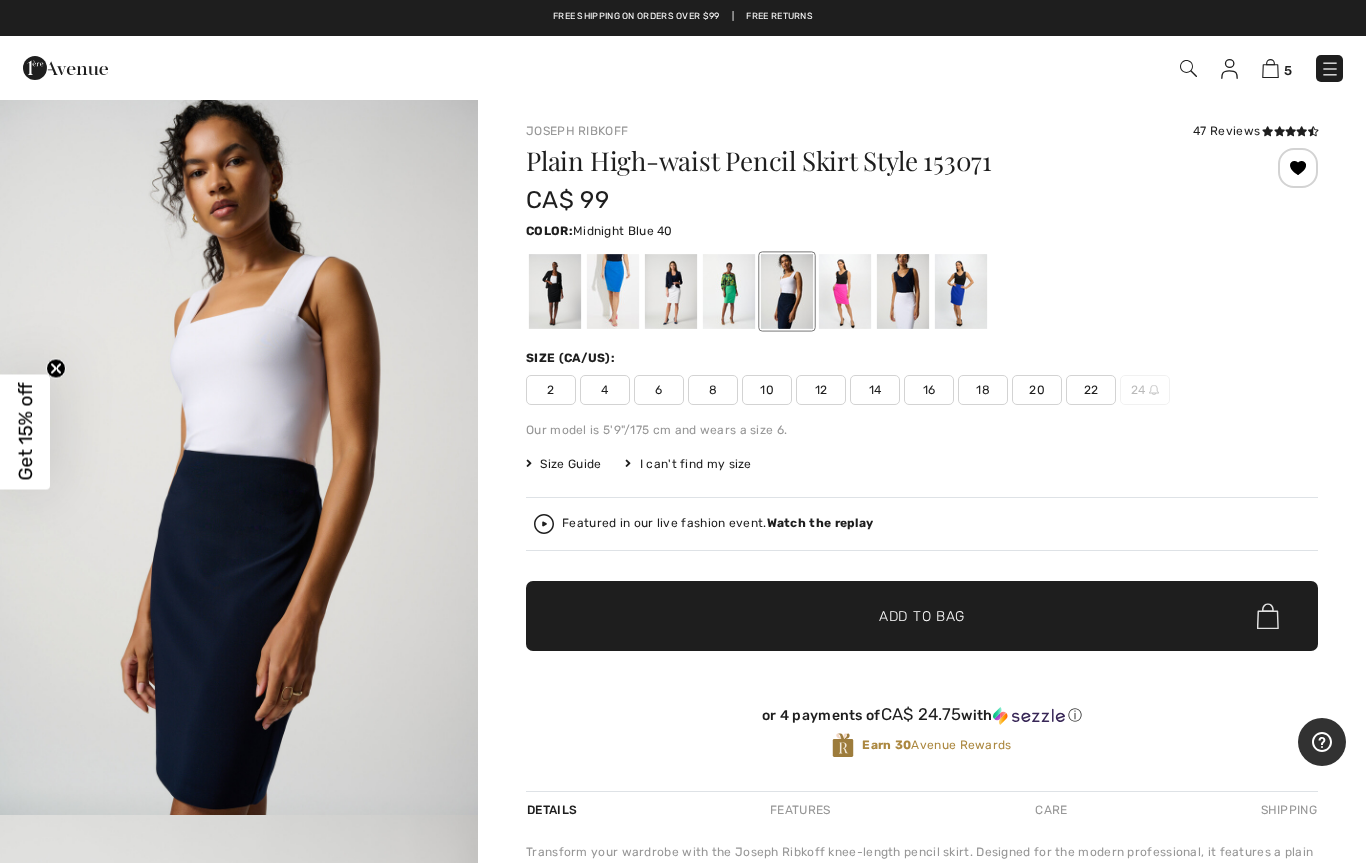 click on "12" at bounding box center (821, 390) 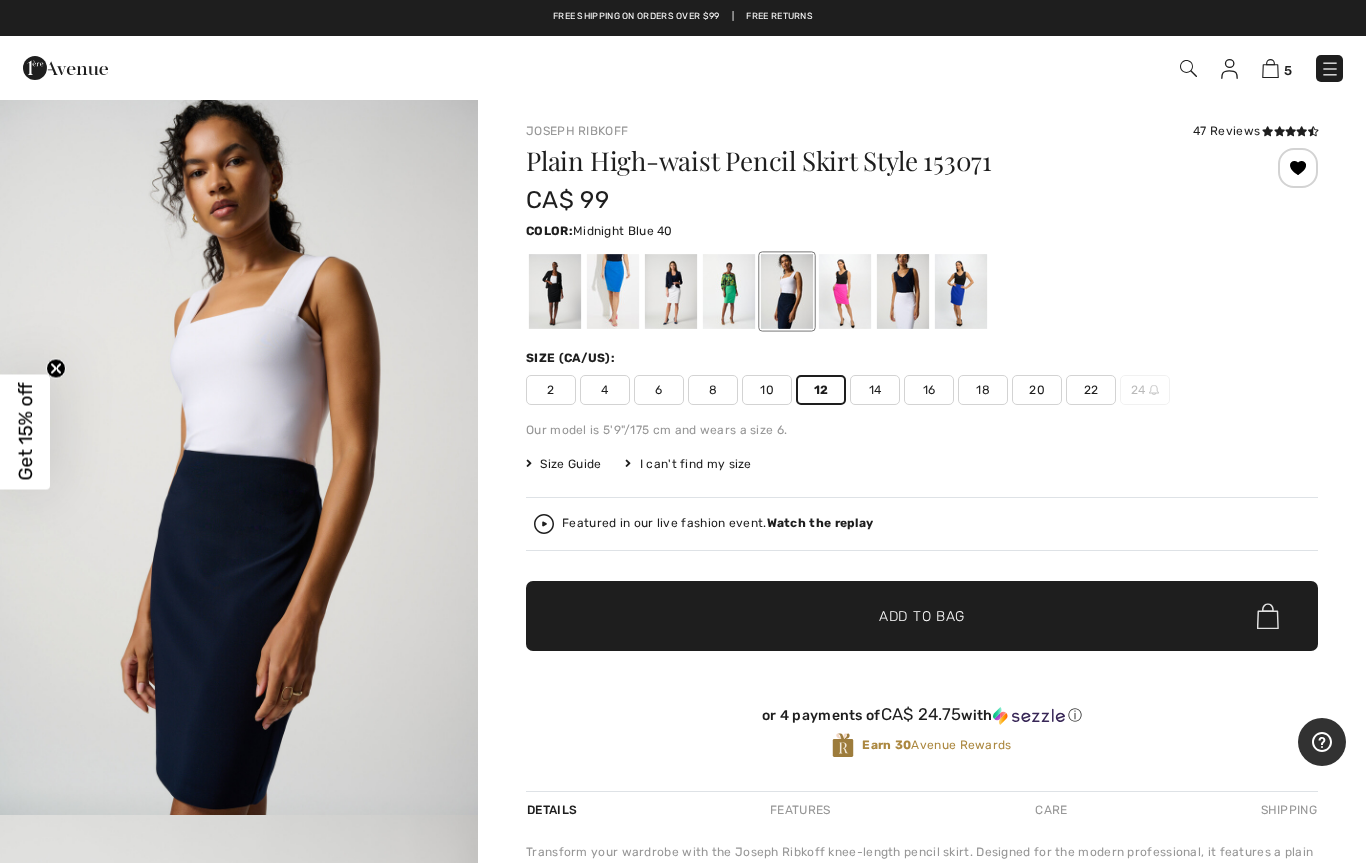 click on "✔ Added to Bag" at bounding box center [892, 616] 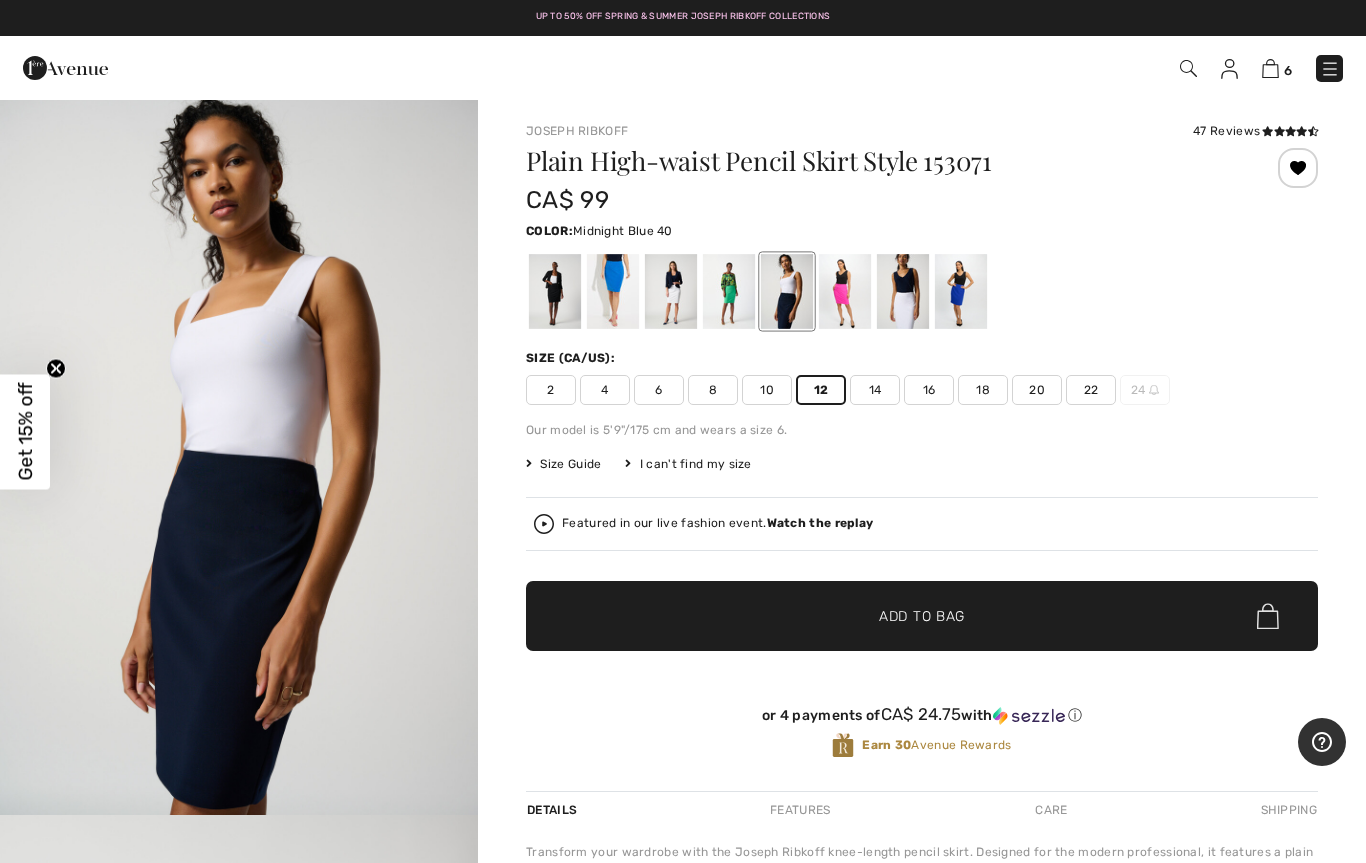 click at bounding box center [1270, 68] 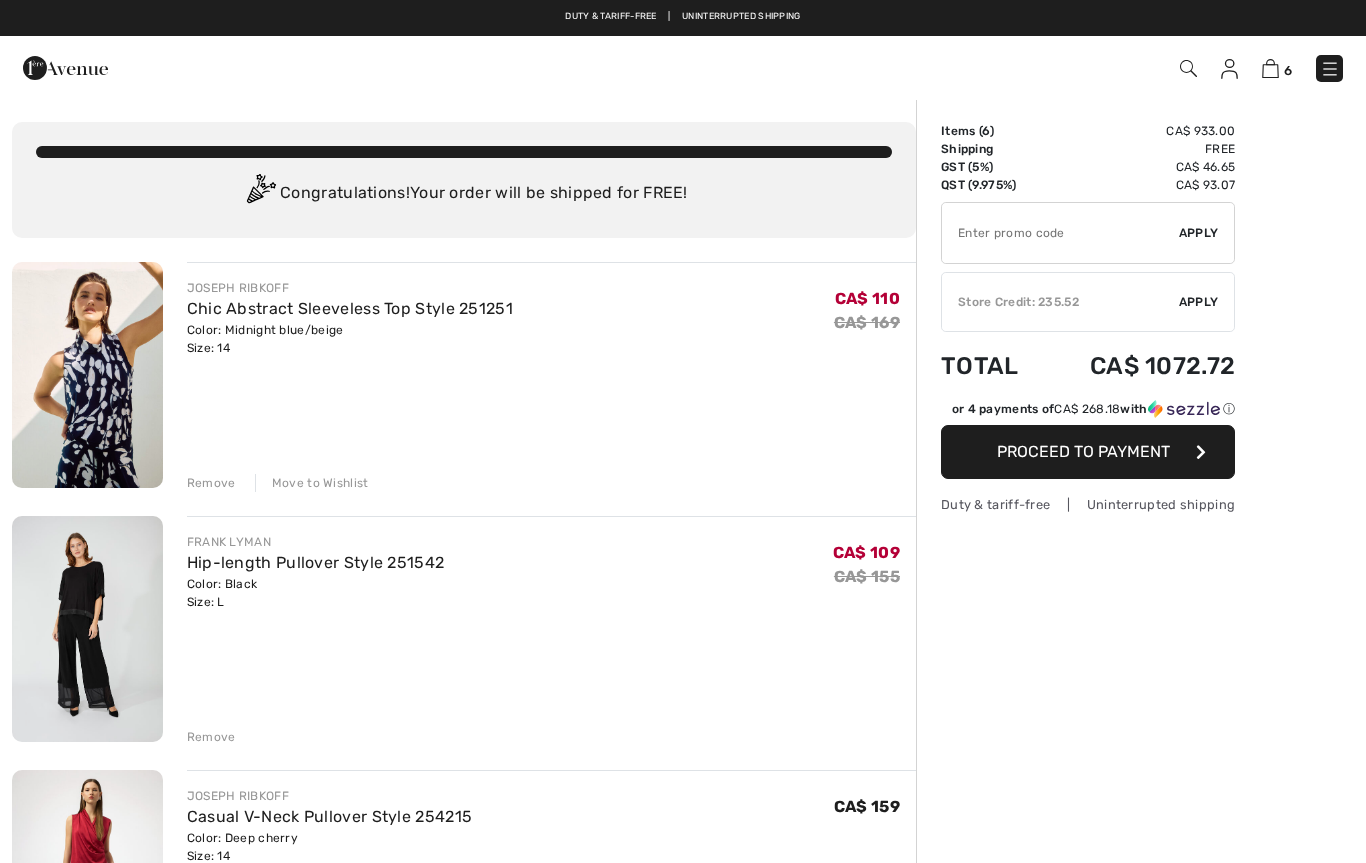 scroll, scrollTop: 0, scrollLeft: 0, axis: both 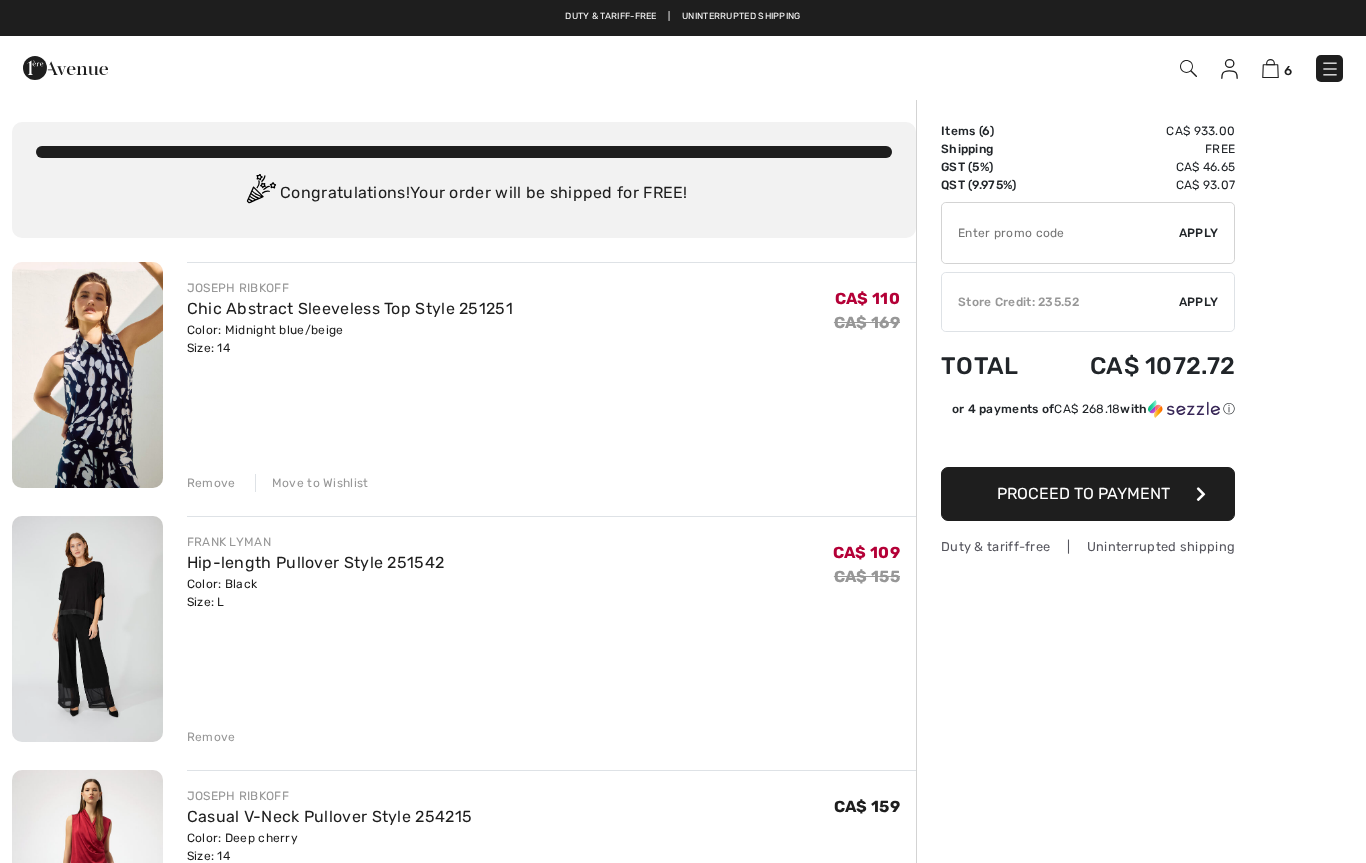 click at bounding box center [87, 375] 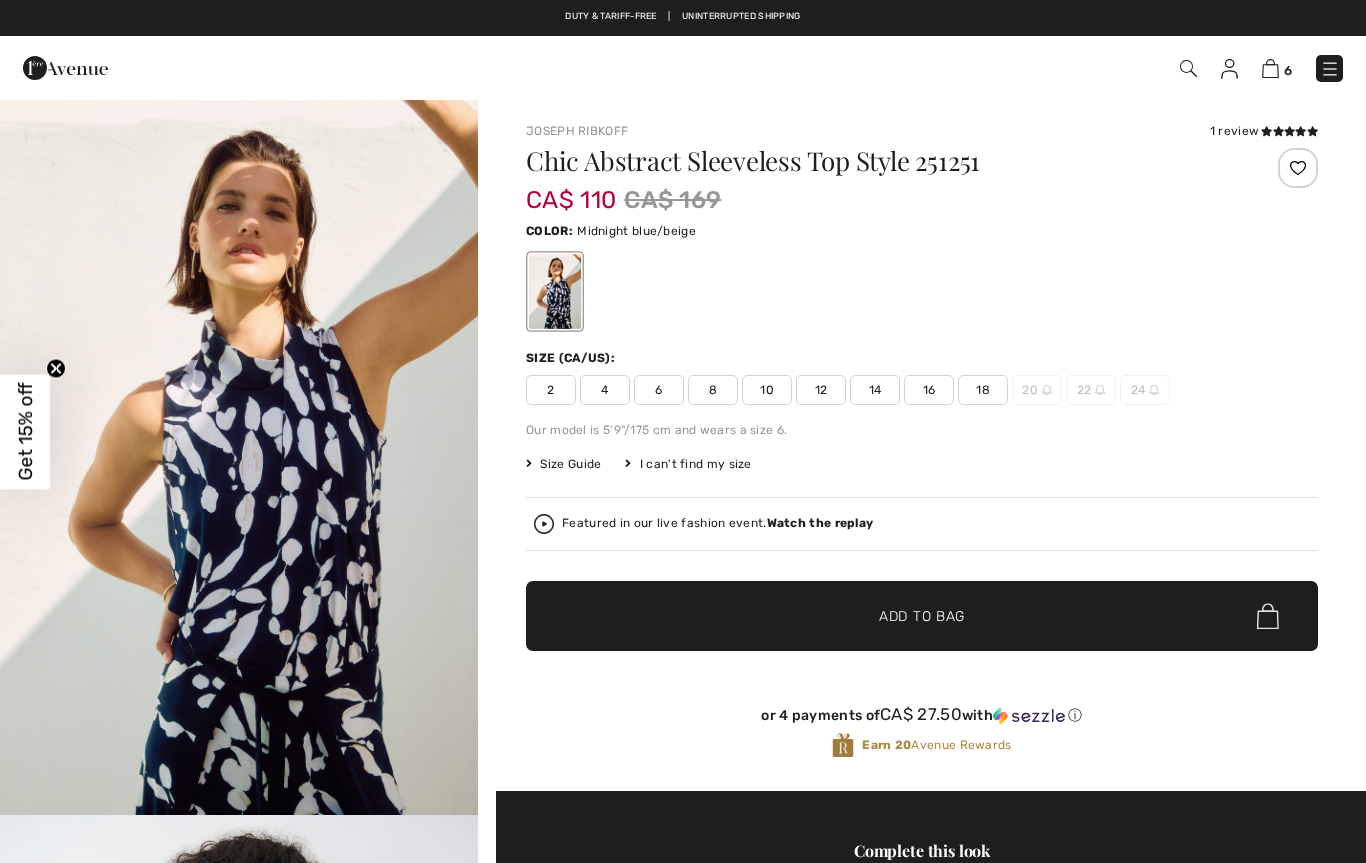 scroll, scrollTop: 0, scrollLeft: 0, axis: both 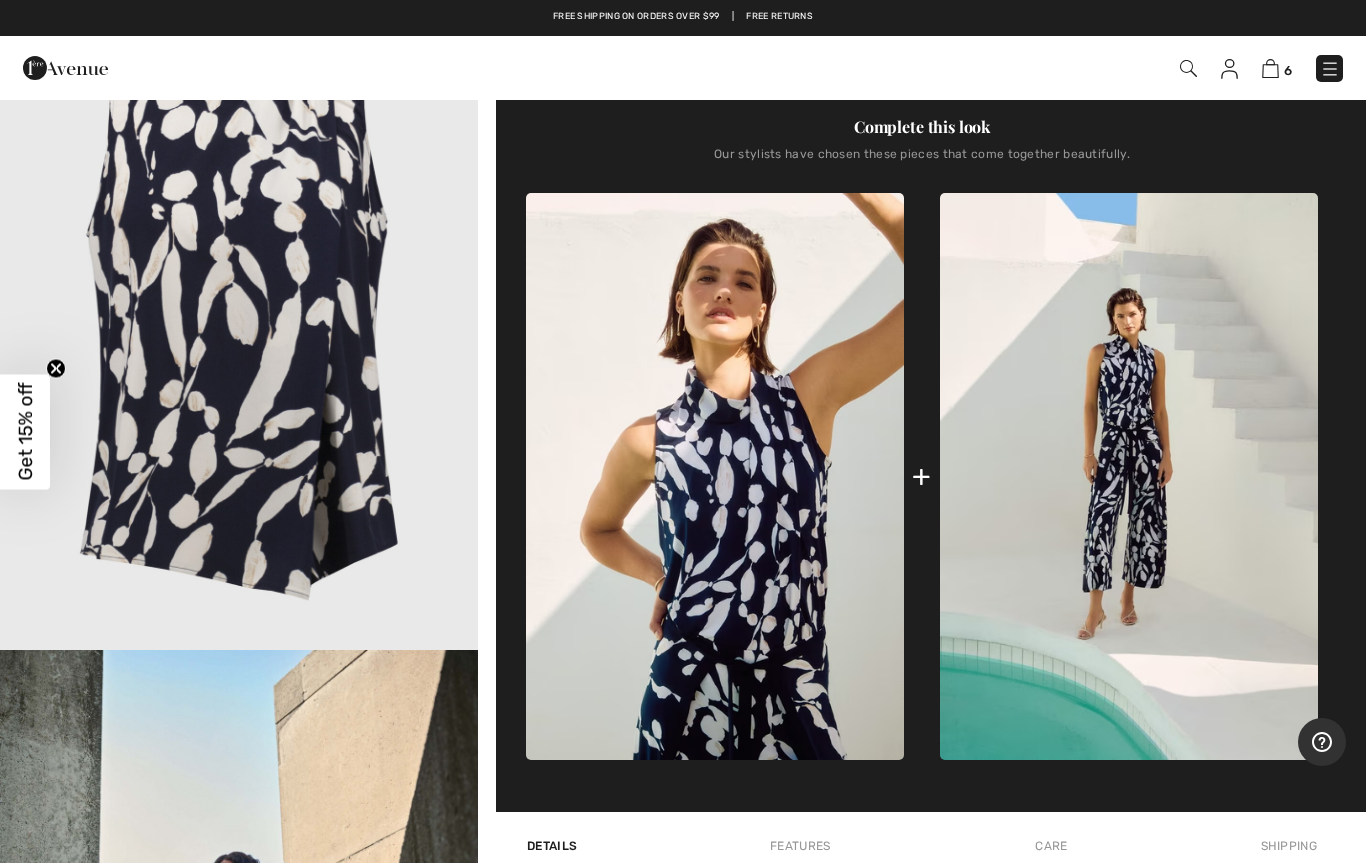 click at bounding box center (1270, 68) 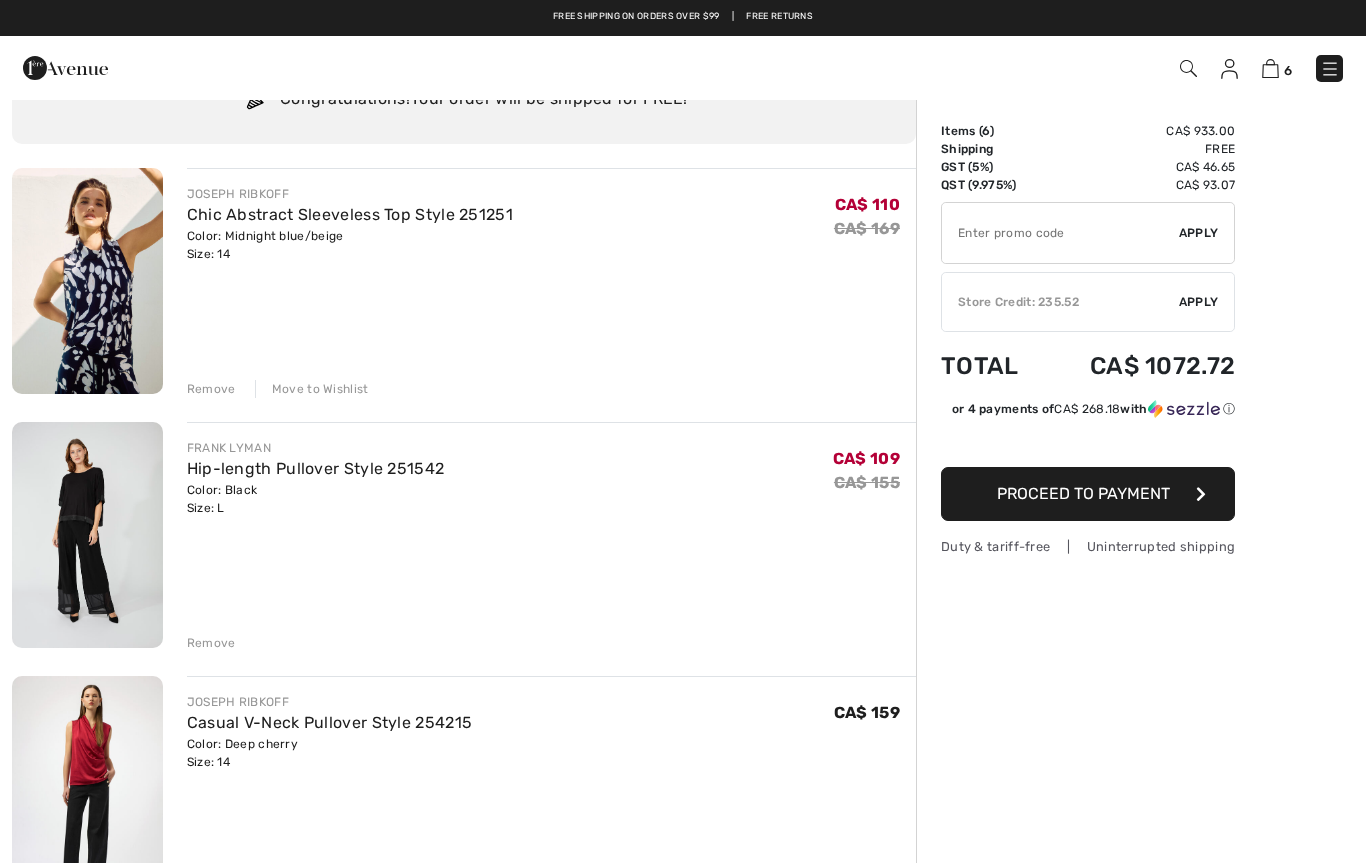 scroll, scrollTop: 0, scrollLeft: 0, axis: both 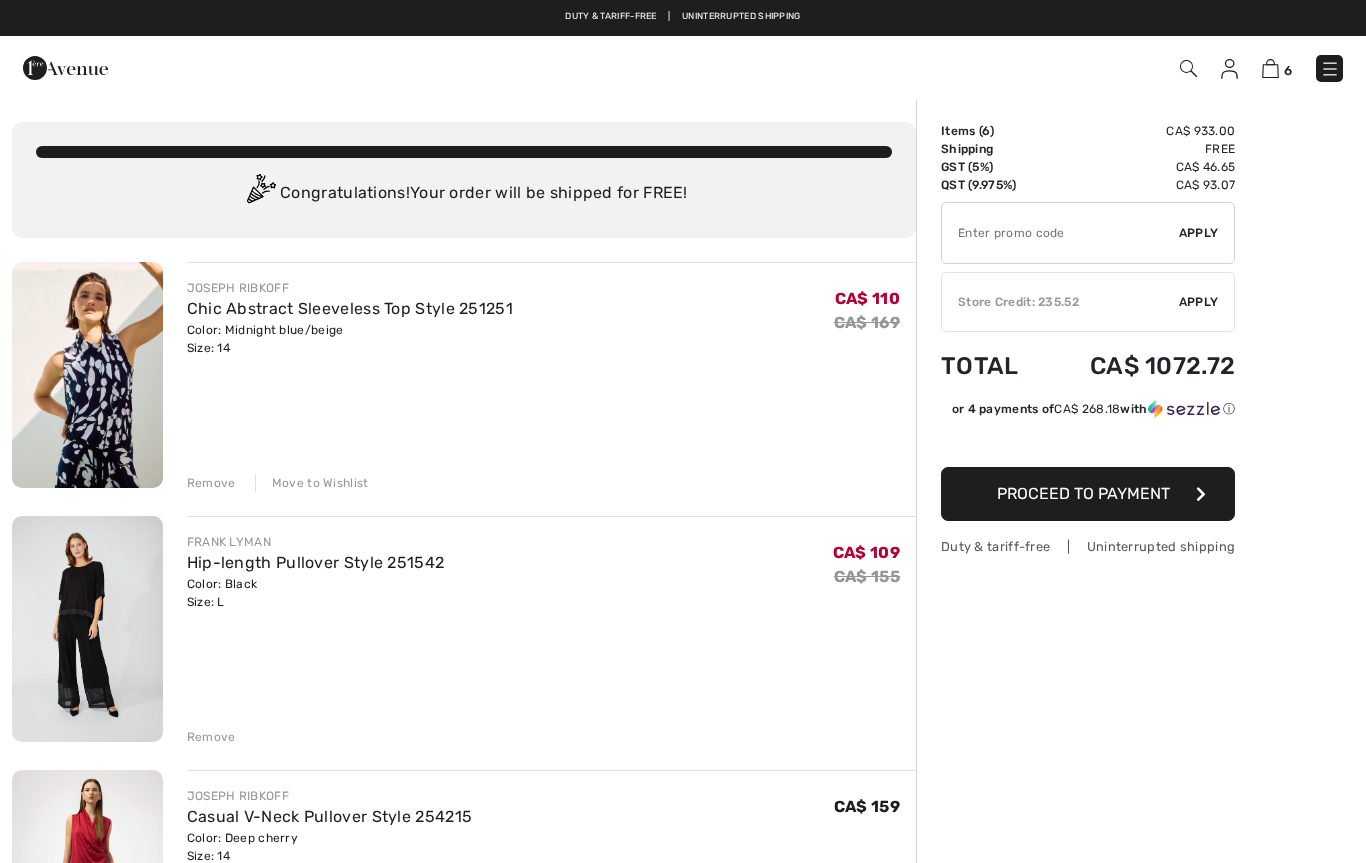 click at bounding box center (1330, 69) 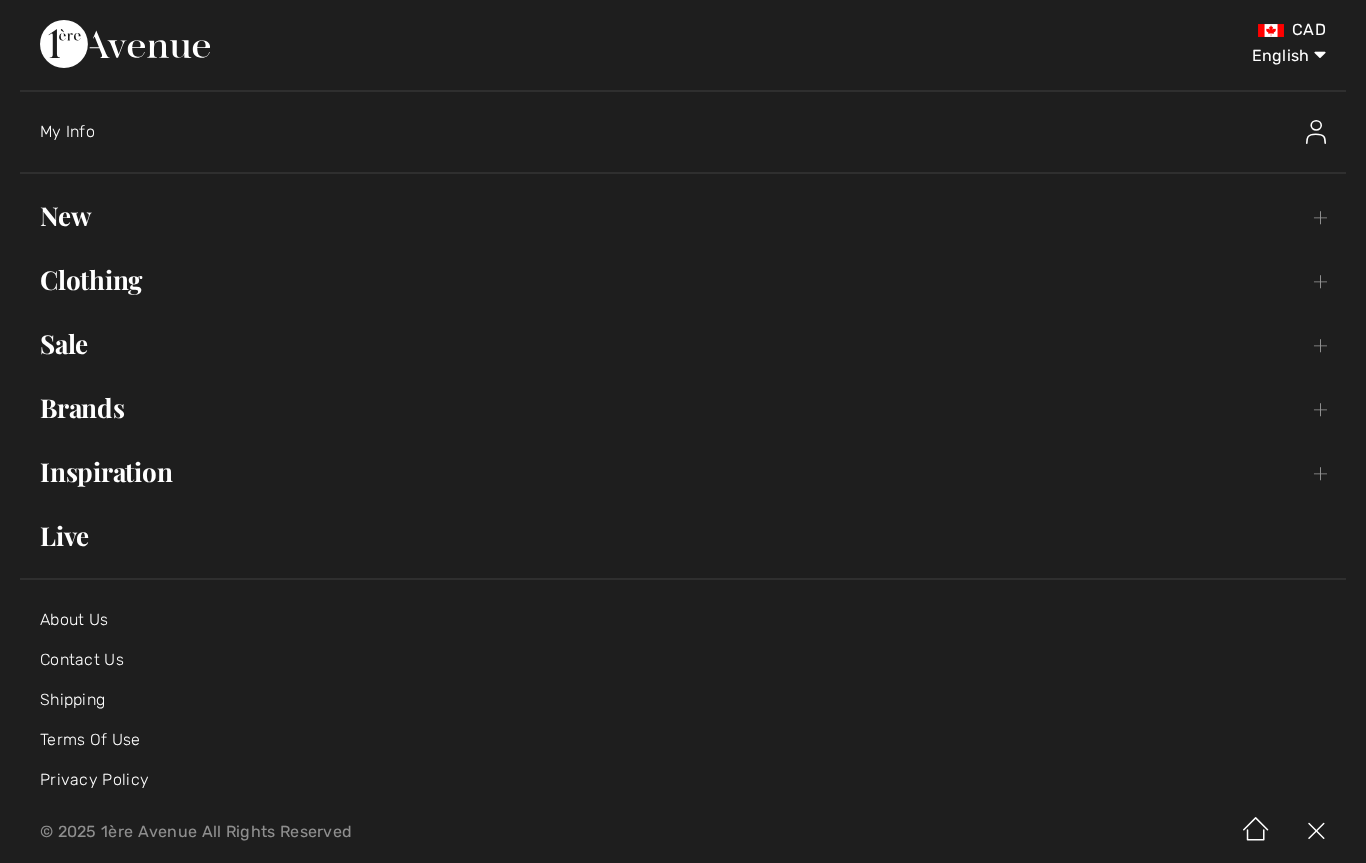 click on "Clothing Toggle submenu" at bounding box center (683, 280) 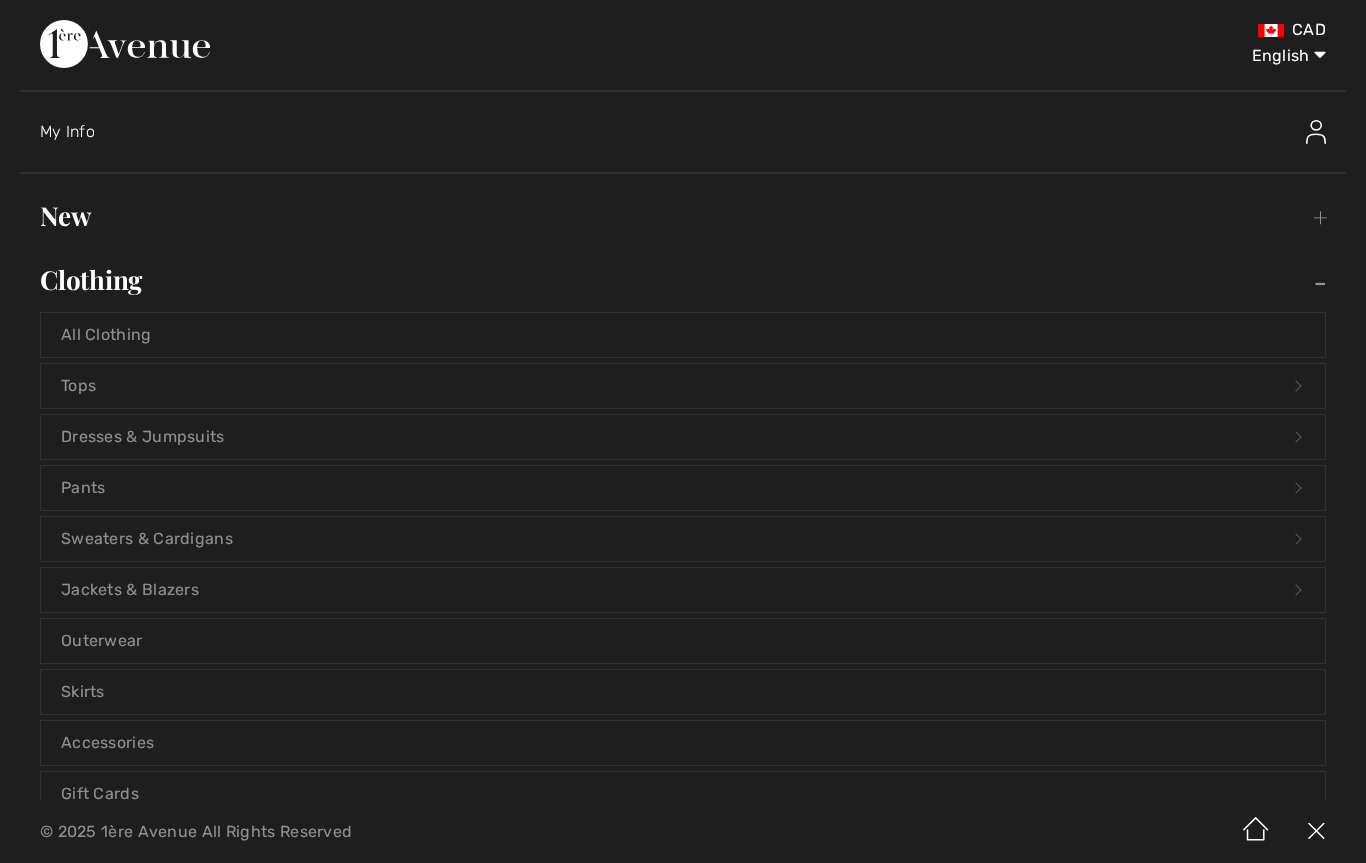 click on "Dresses & Jumpsuits Open submenu" at bounding box center [683, 437] 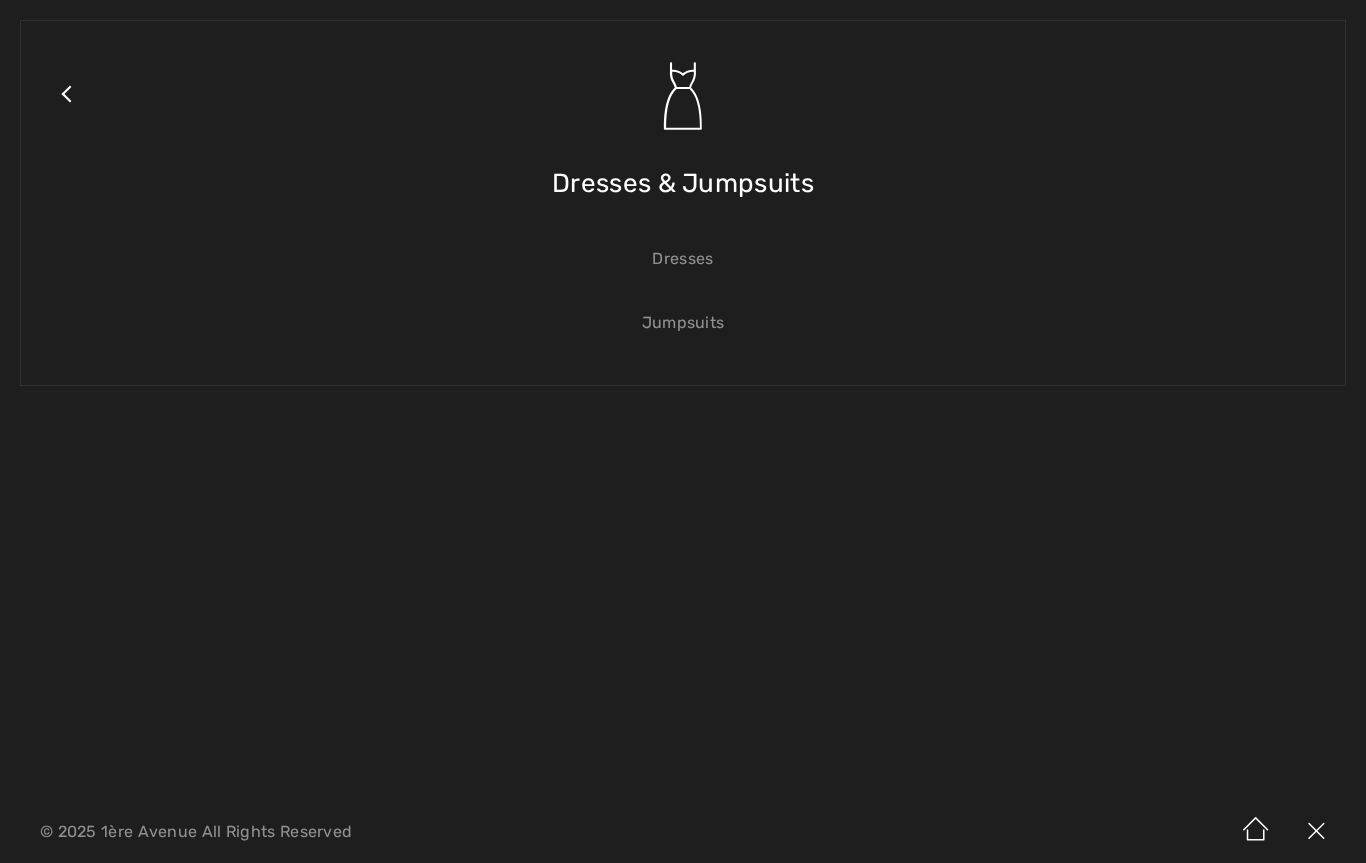 click on "Dresses" at bounding box center [683, 259] 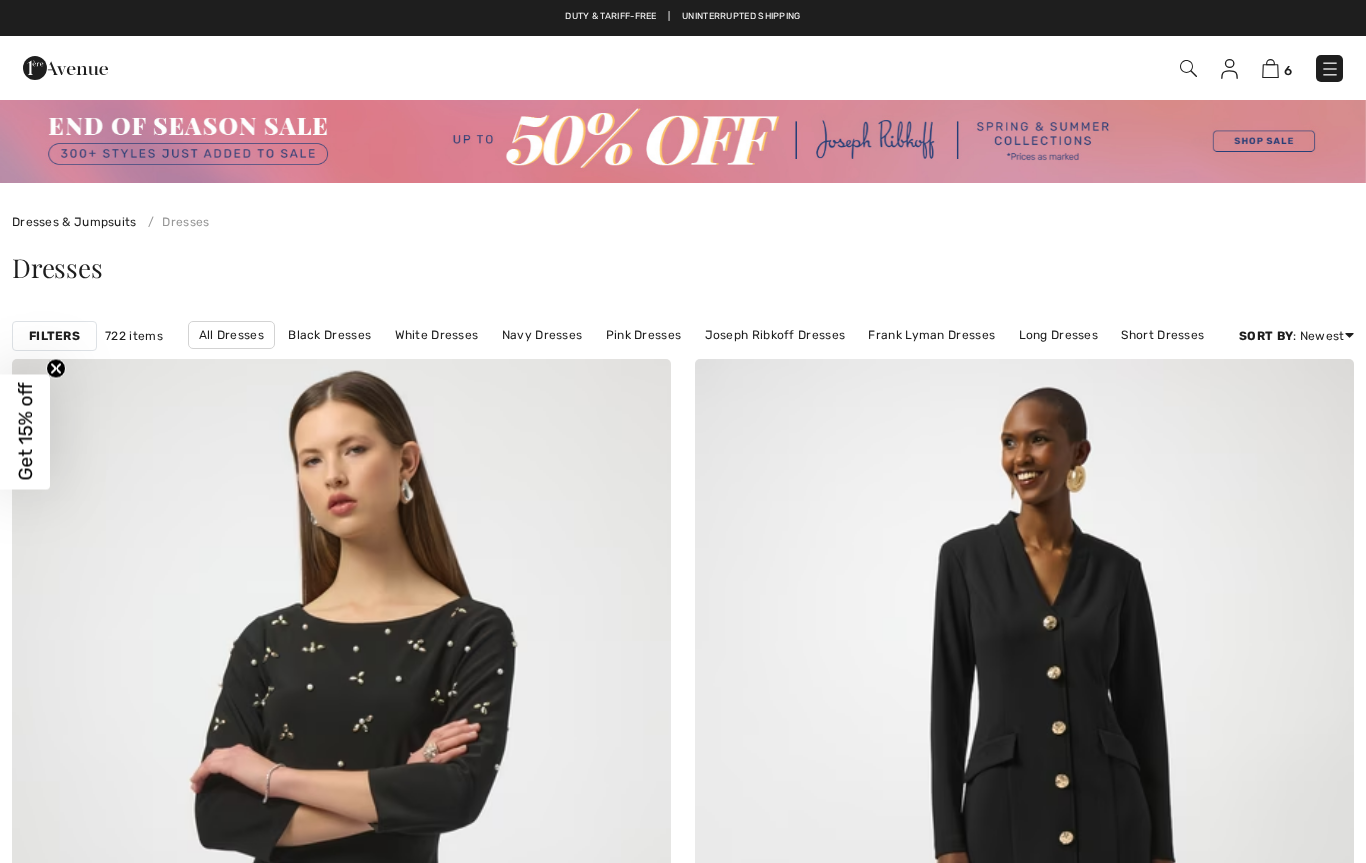 scroll, scrollTop: 0, scrollLeft: 0, axis: both 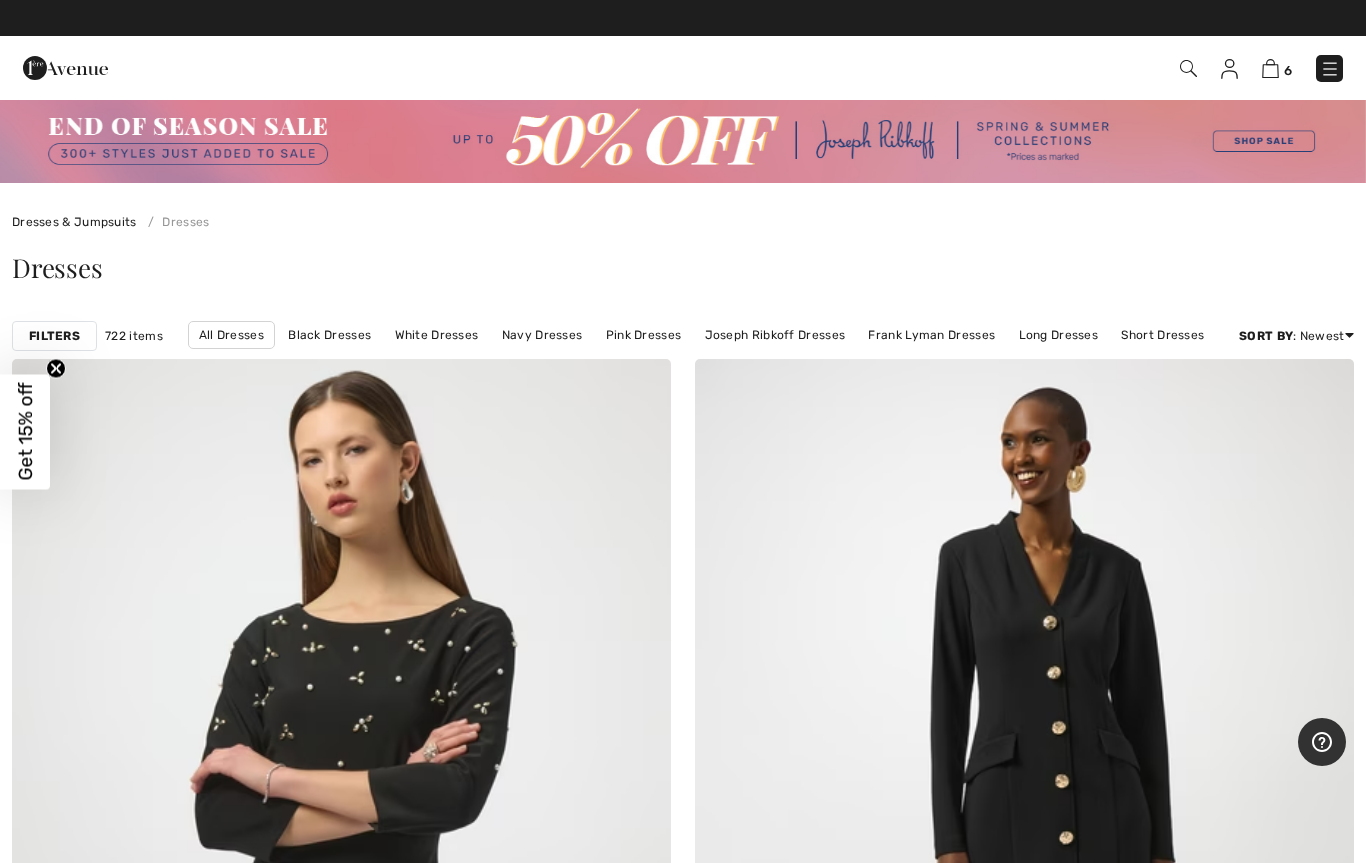 click on "Filters" at bounding box center [54, 336] 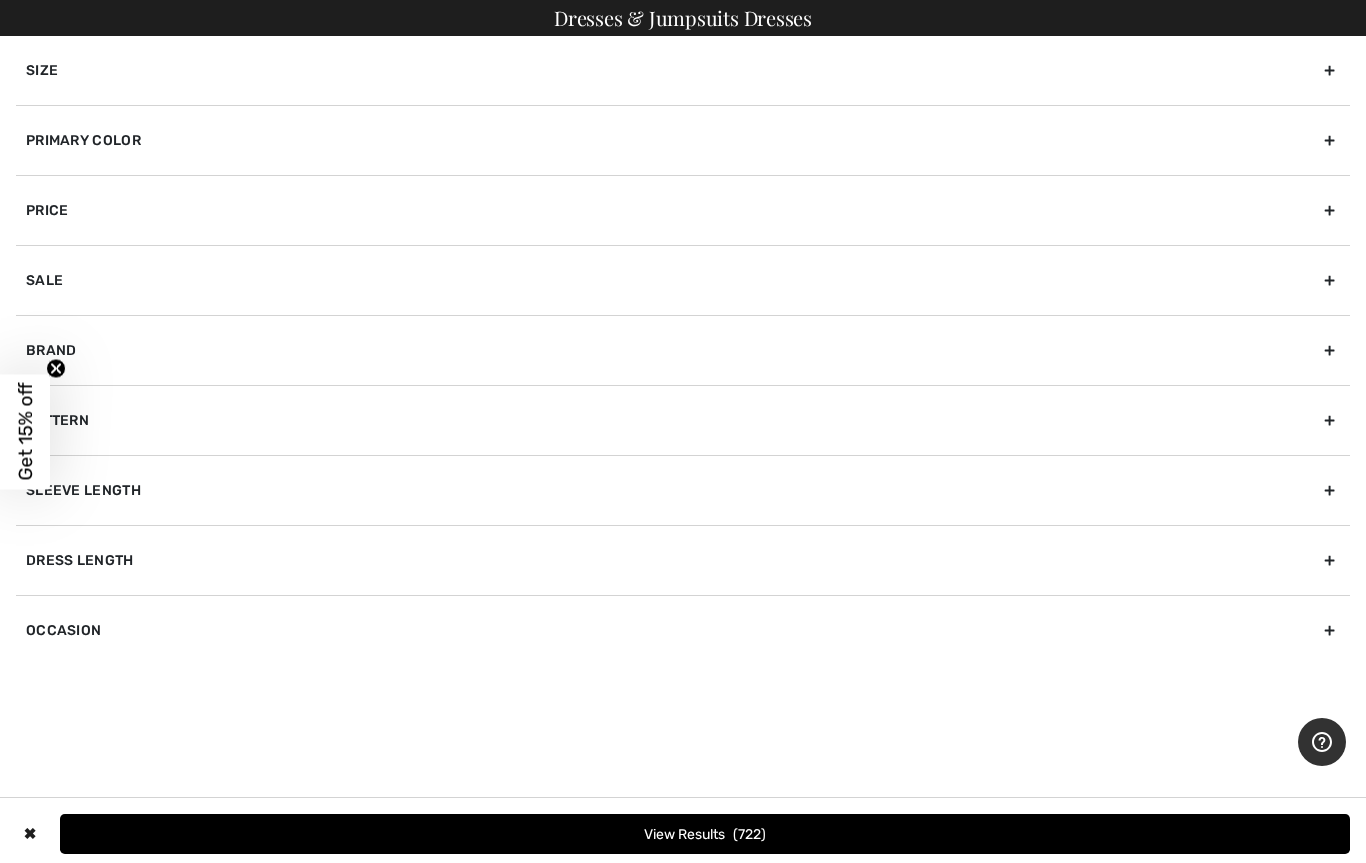 click on "Price" at bounding box center [683, 210] 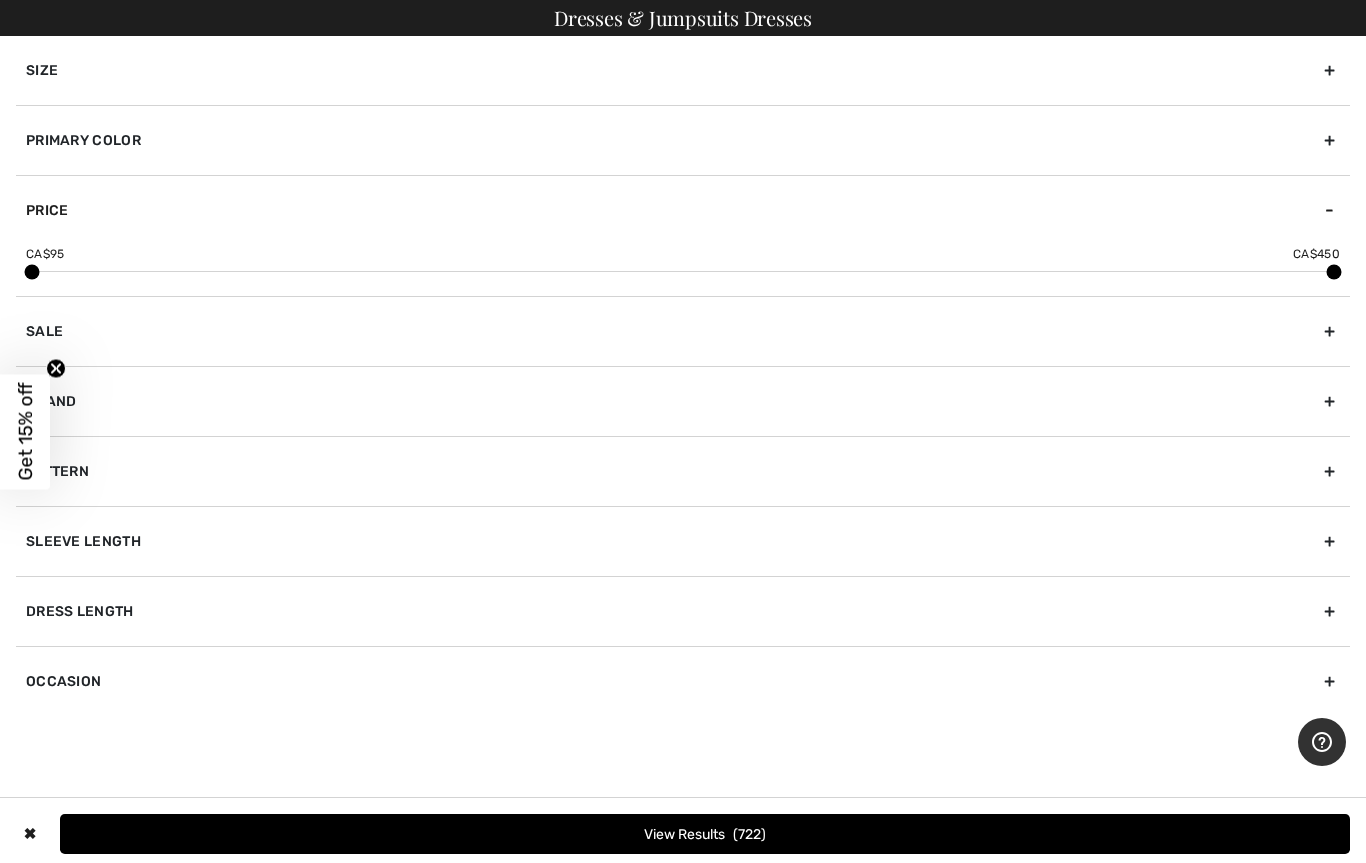 click on "Sale" at bounding box center (683, 331) 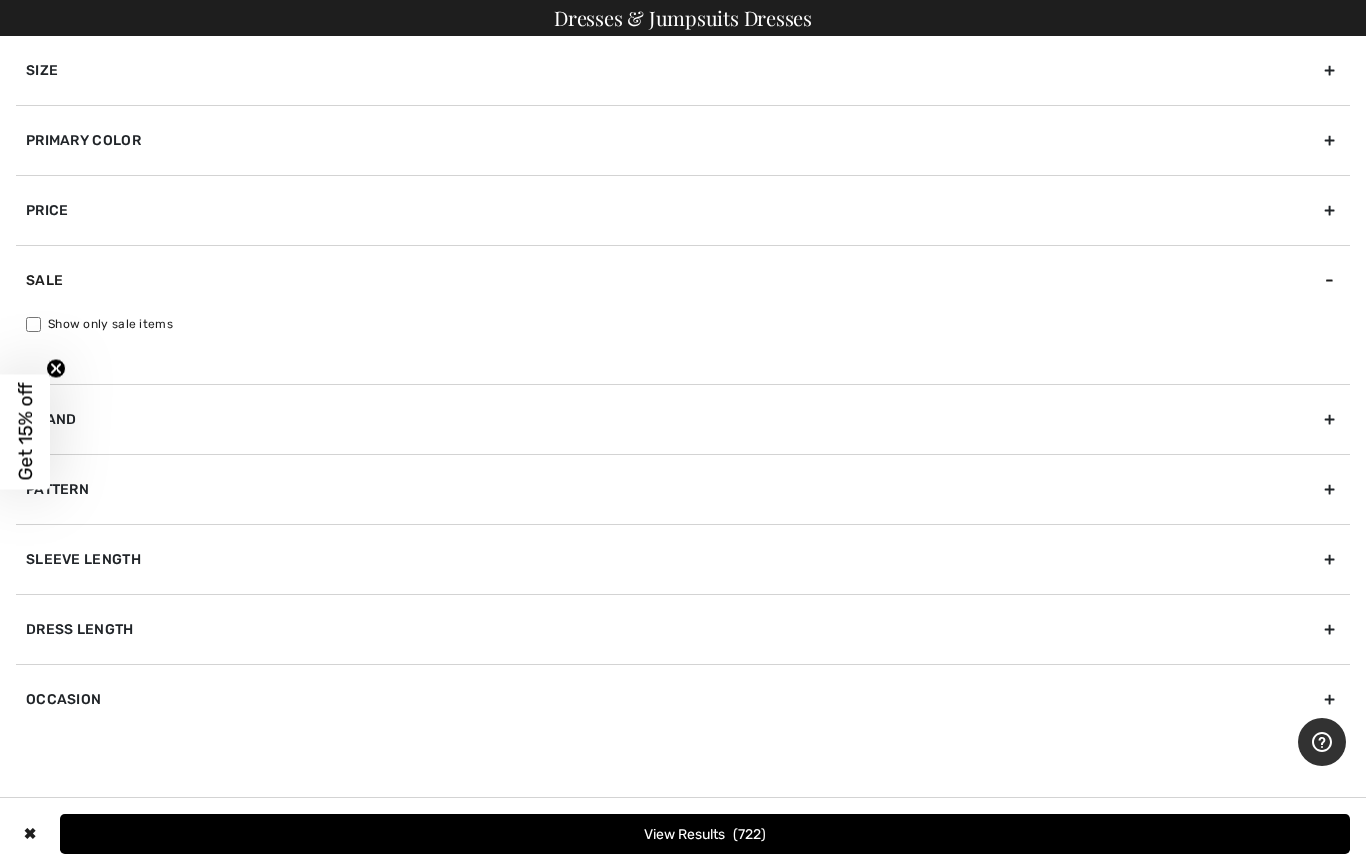 click on "Price" at bounding box center (683, 210) 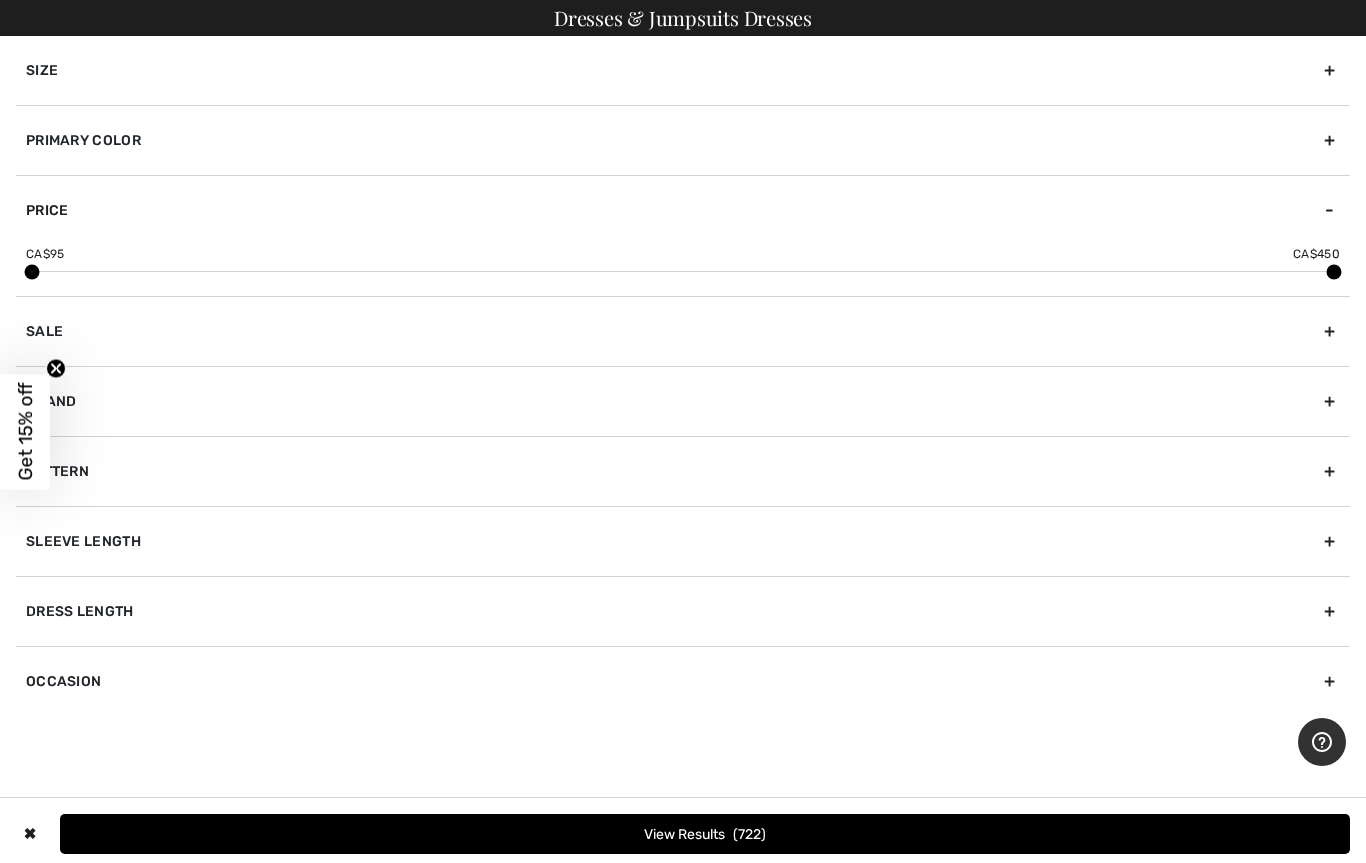 click on "CA$  95
CA$  450" at bounding box center (683, 258) 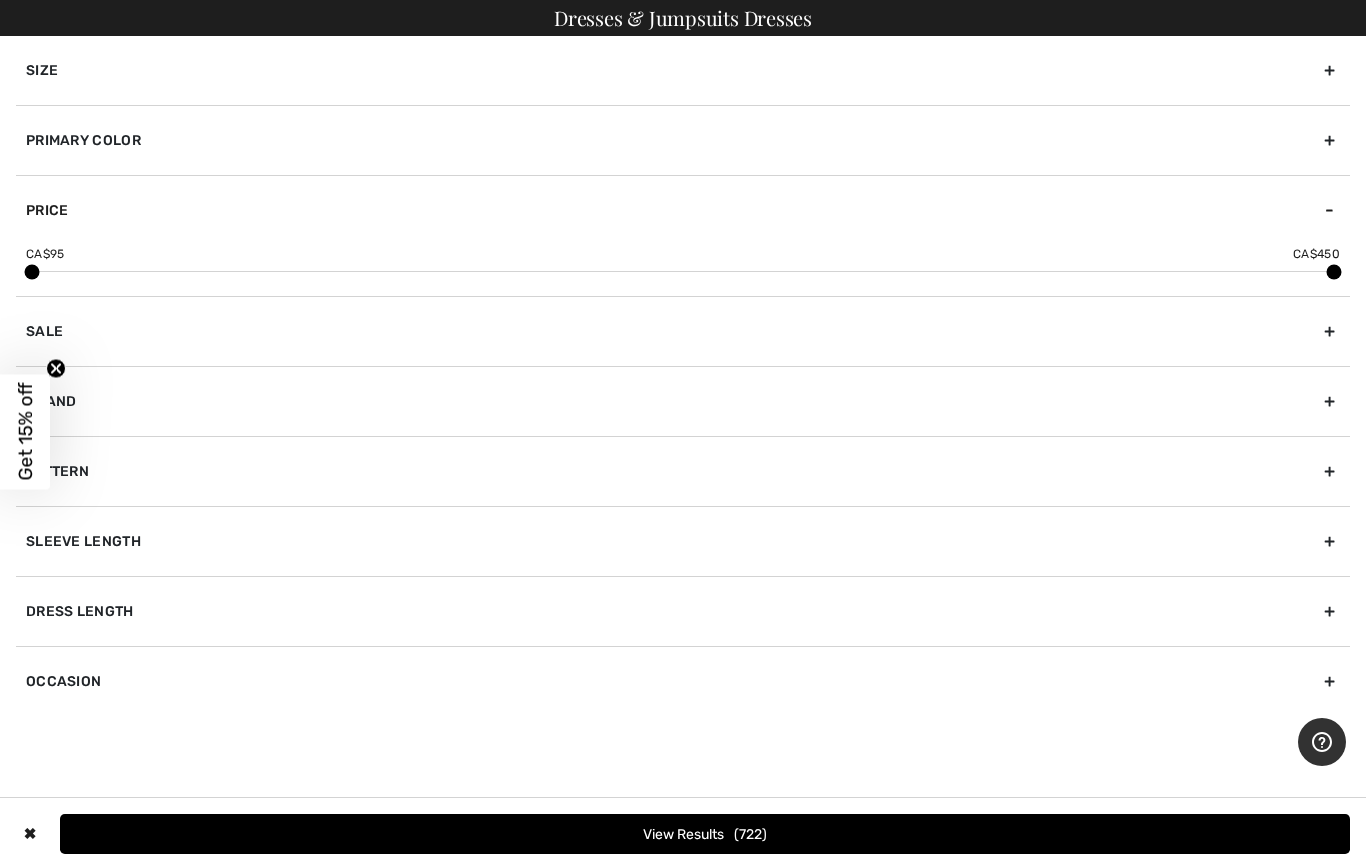click at bounding box center (1334, 272) 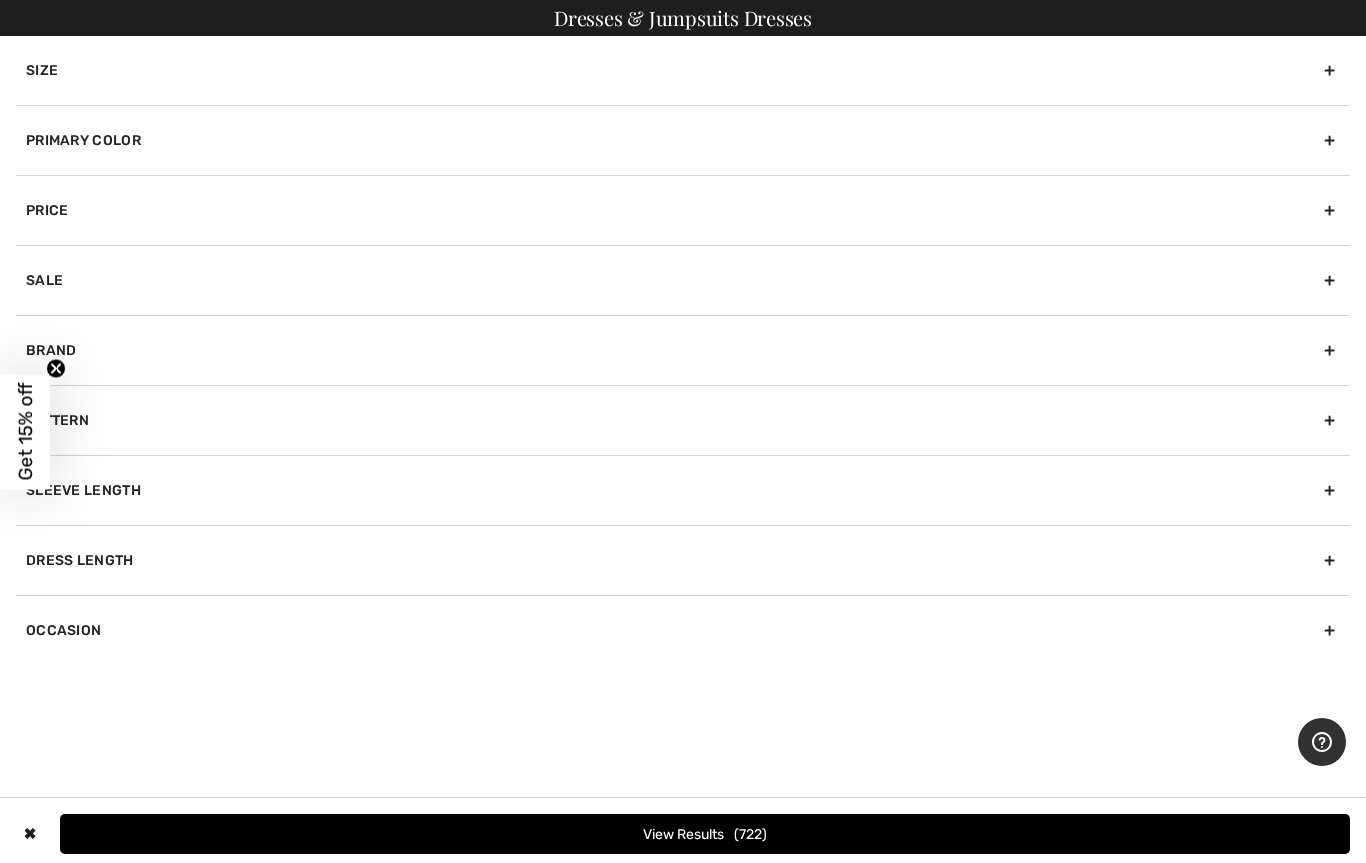 click on "Occasion" at bounding box center [683, 630] 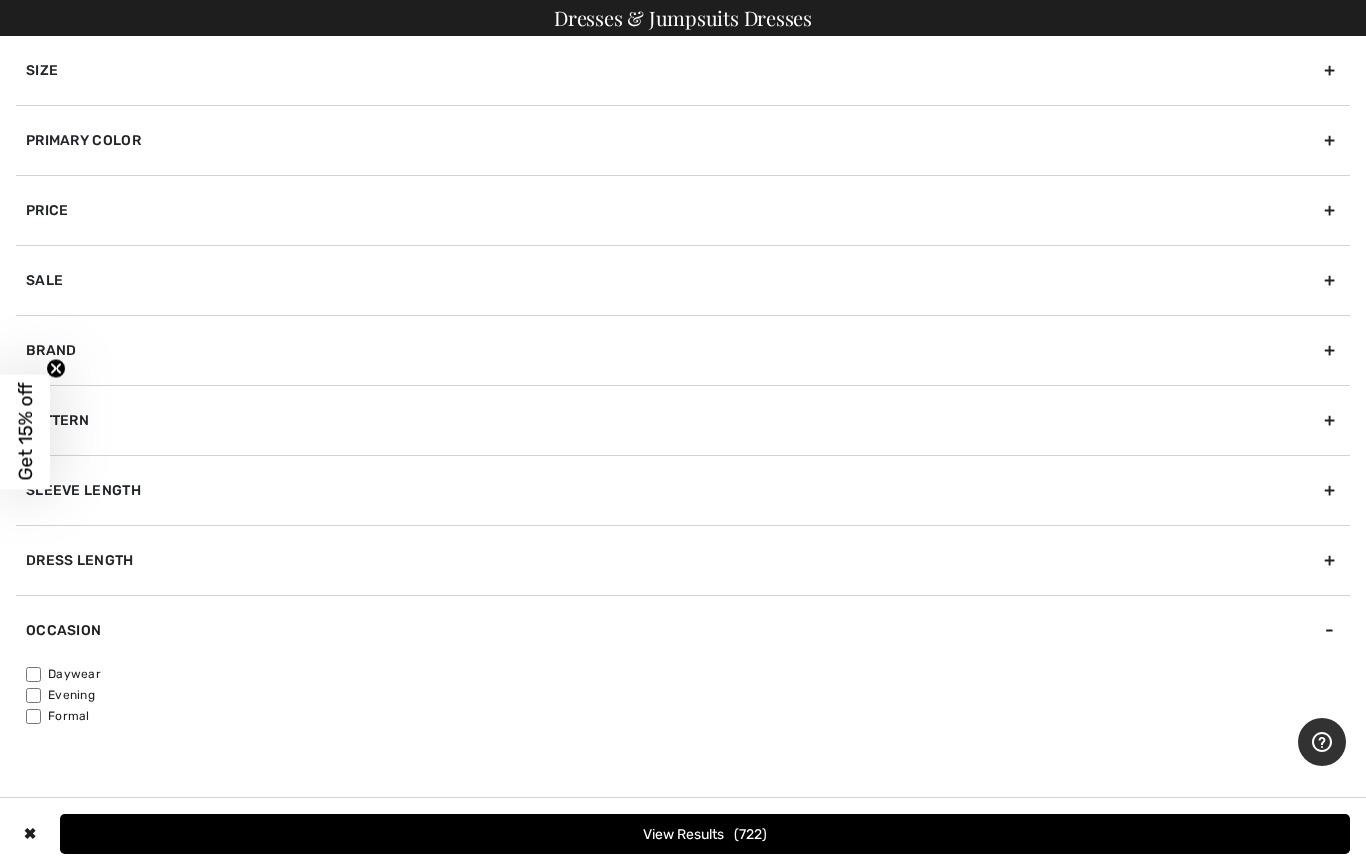 click on "Evening" at bounding box center [688, 695] 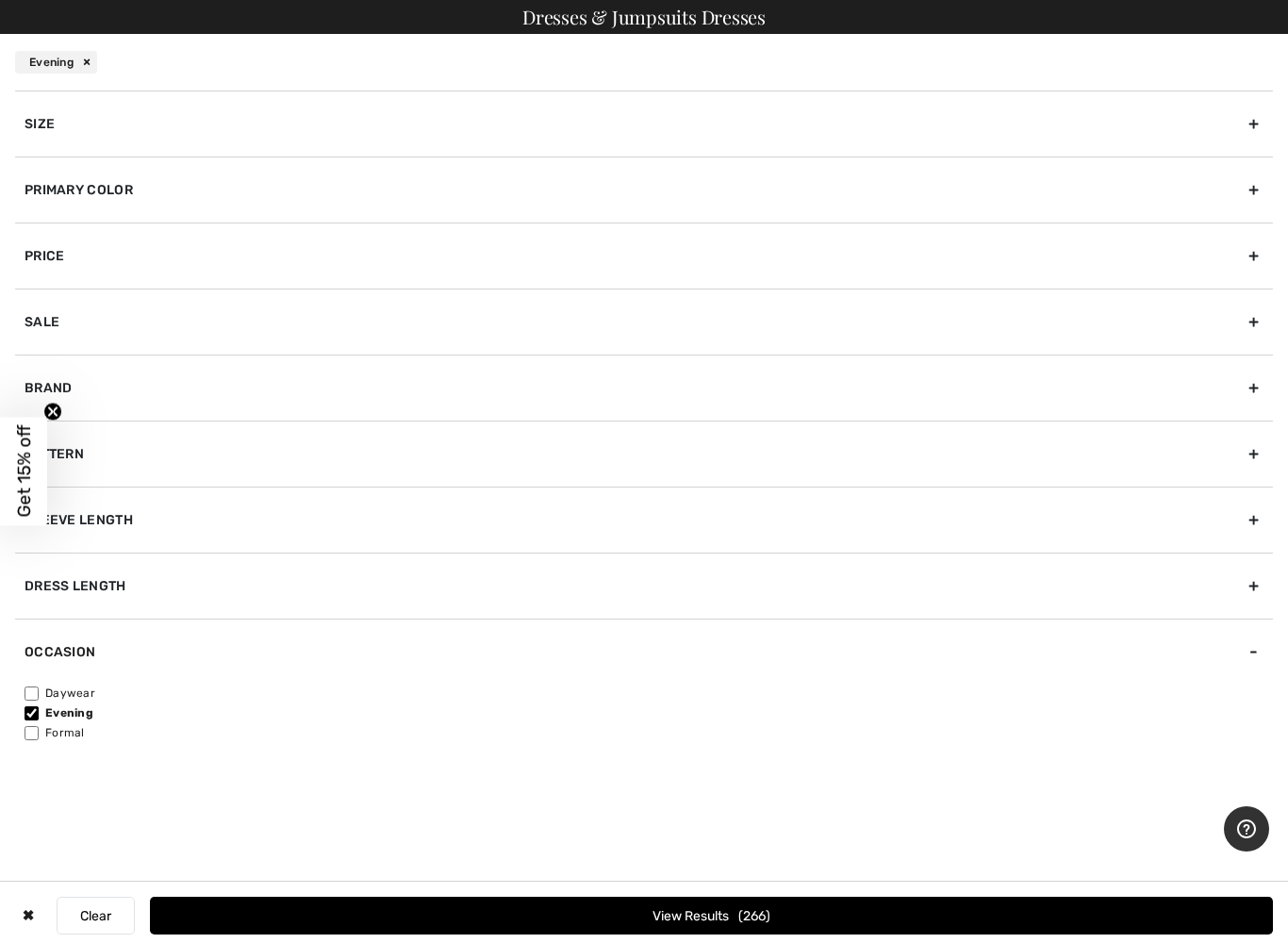scroll, scrollTop: 153, scrollLeft: 0, axis: vertical 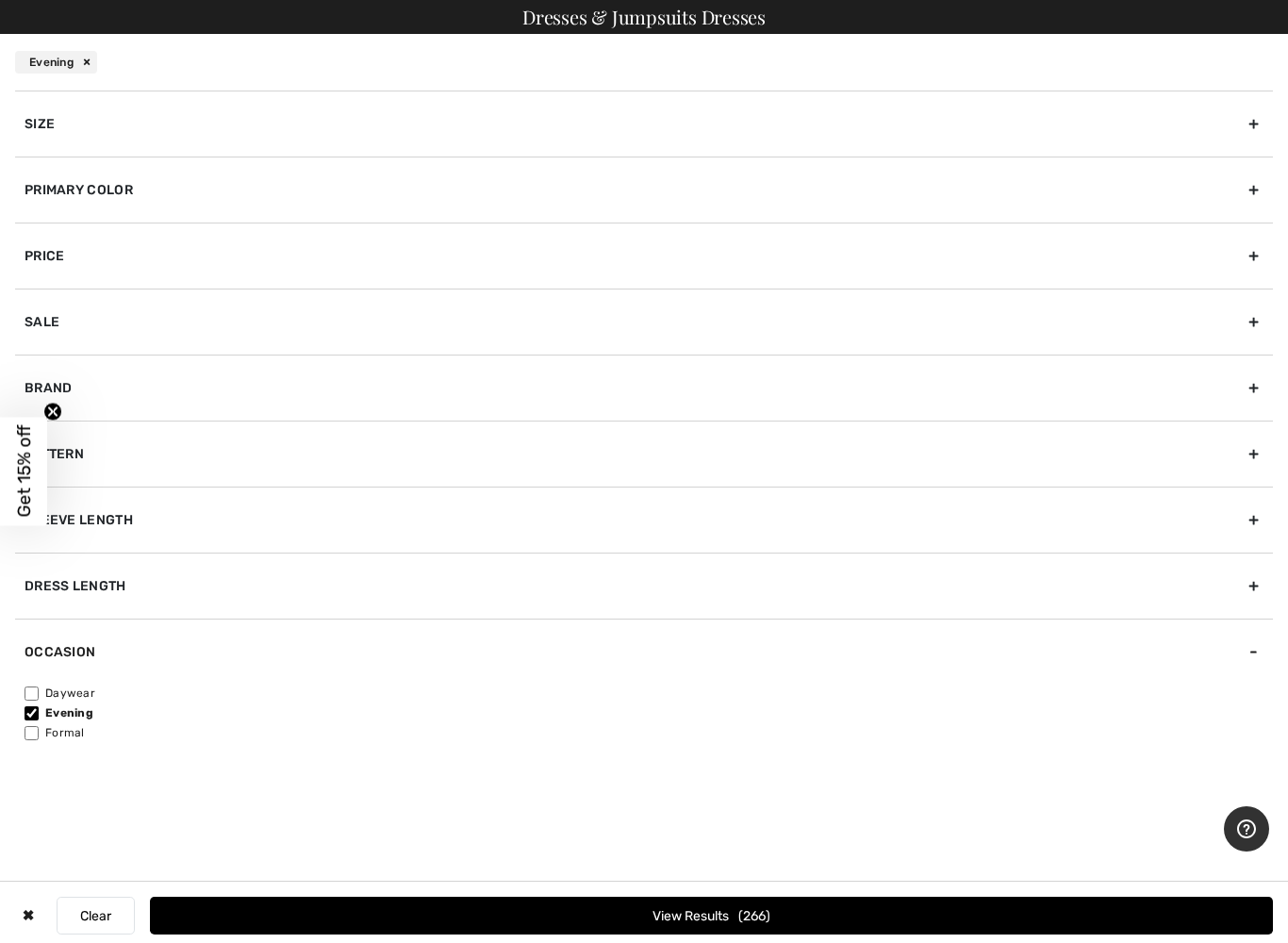 click on "Formal" at bounding box center [31, 733] 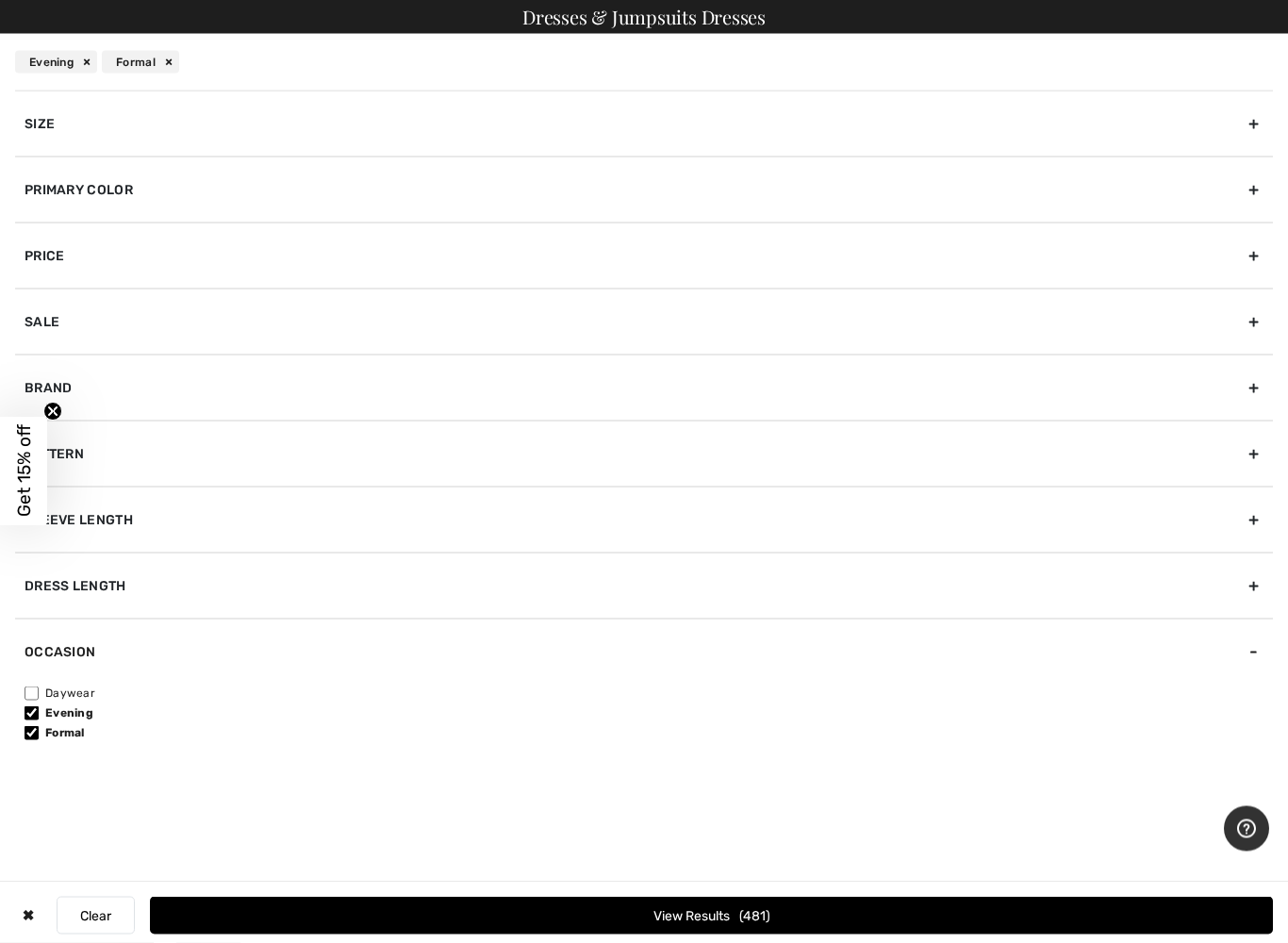 scroll, scrollTop: 1646, scrollLeft: 0, axis: vertical 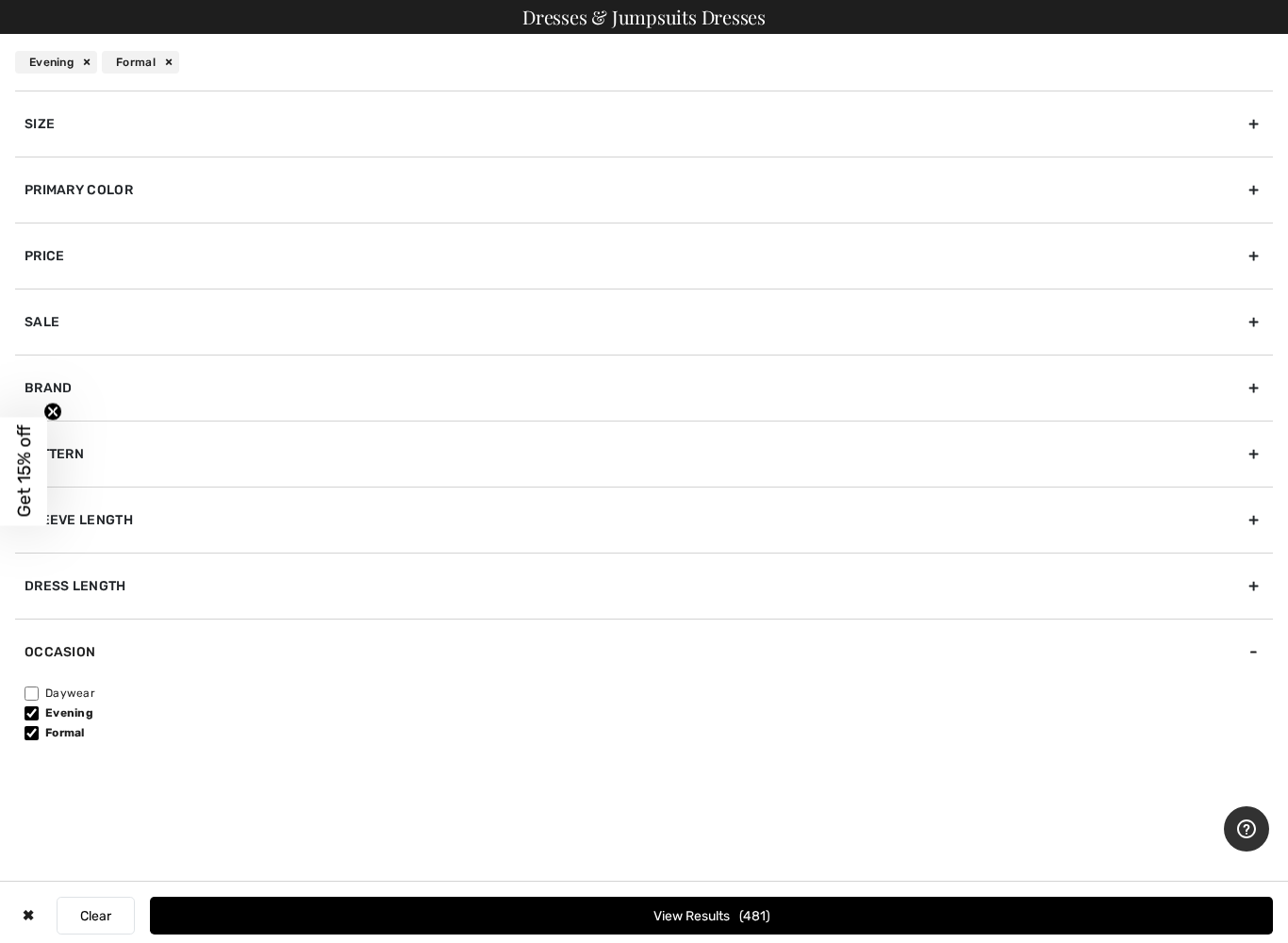 click on "View Results 481" at bounding box center (711, 916) 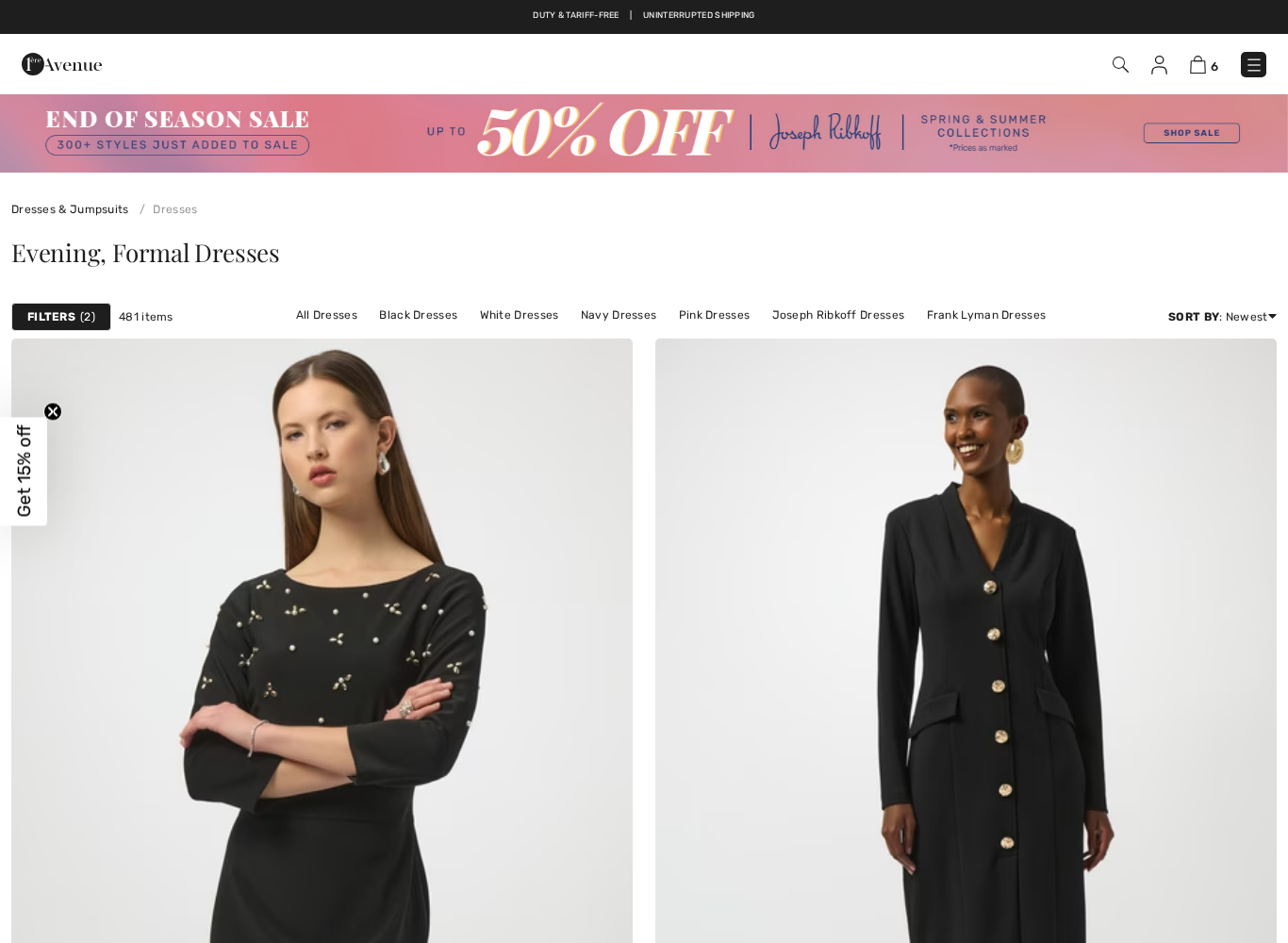 scroll, scrollTop: 0, scrollLeft: 0, axis: both 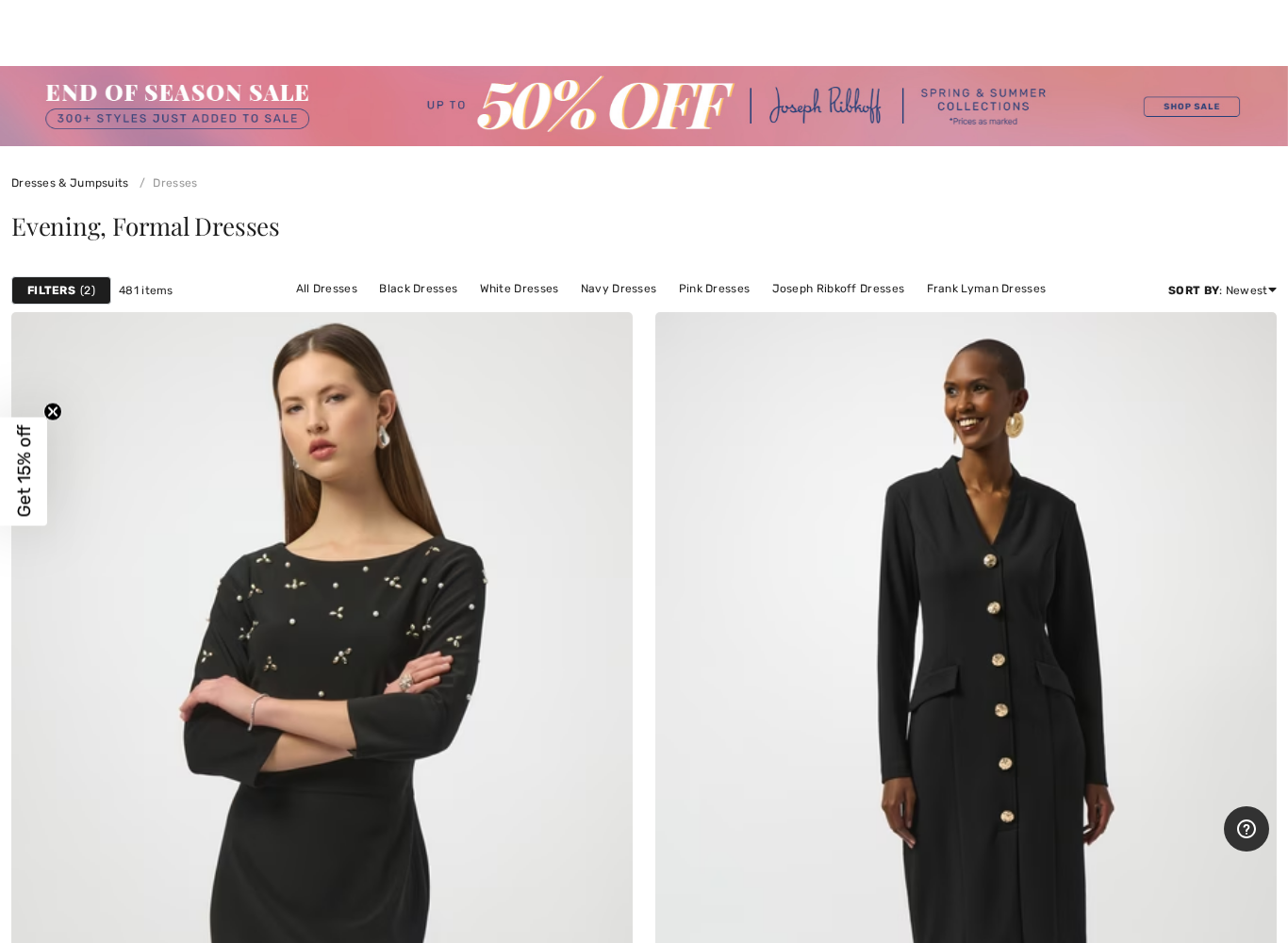 click on "Filters" at bounding box center [51, 290] 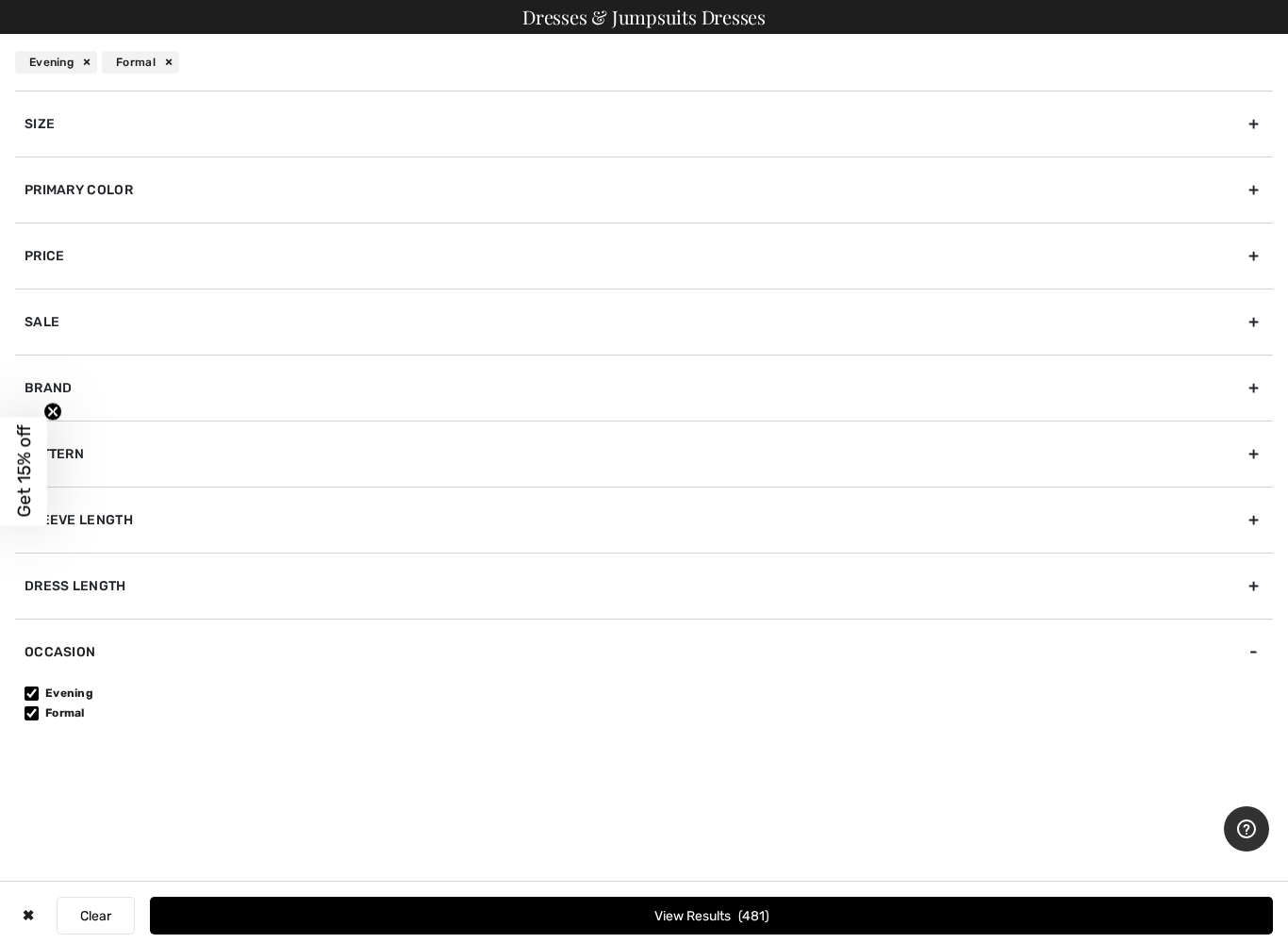 click on "Price" at bounding box center (644, 256) 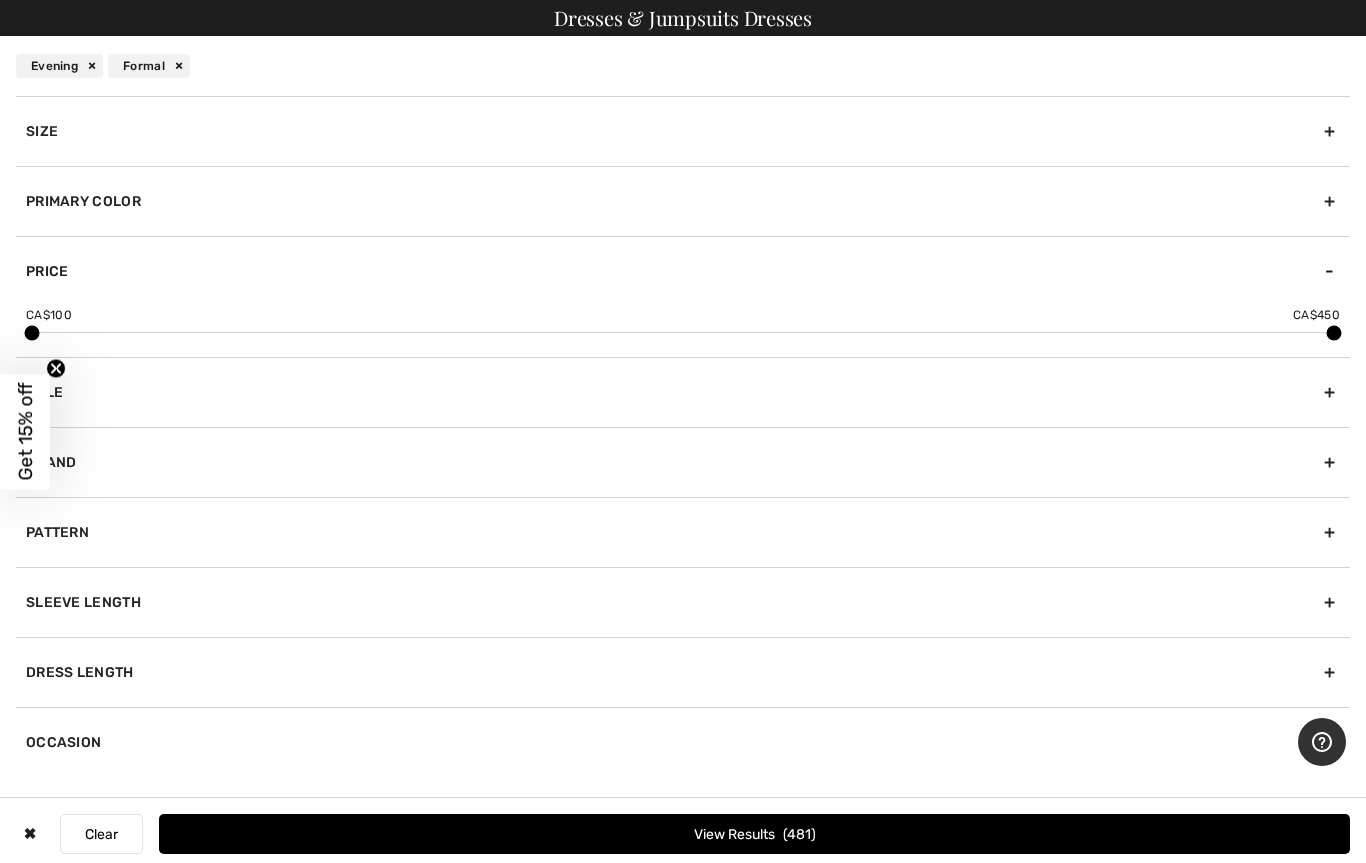 scroll, scrollTop: 0, scrollLeft: 0, axis: both 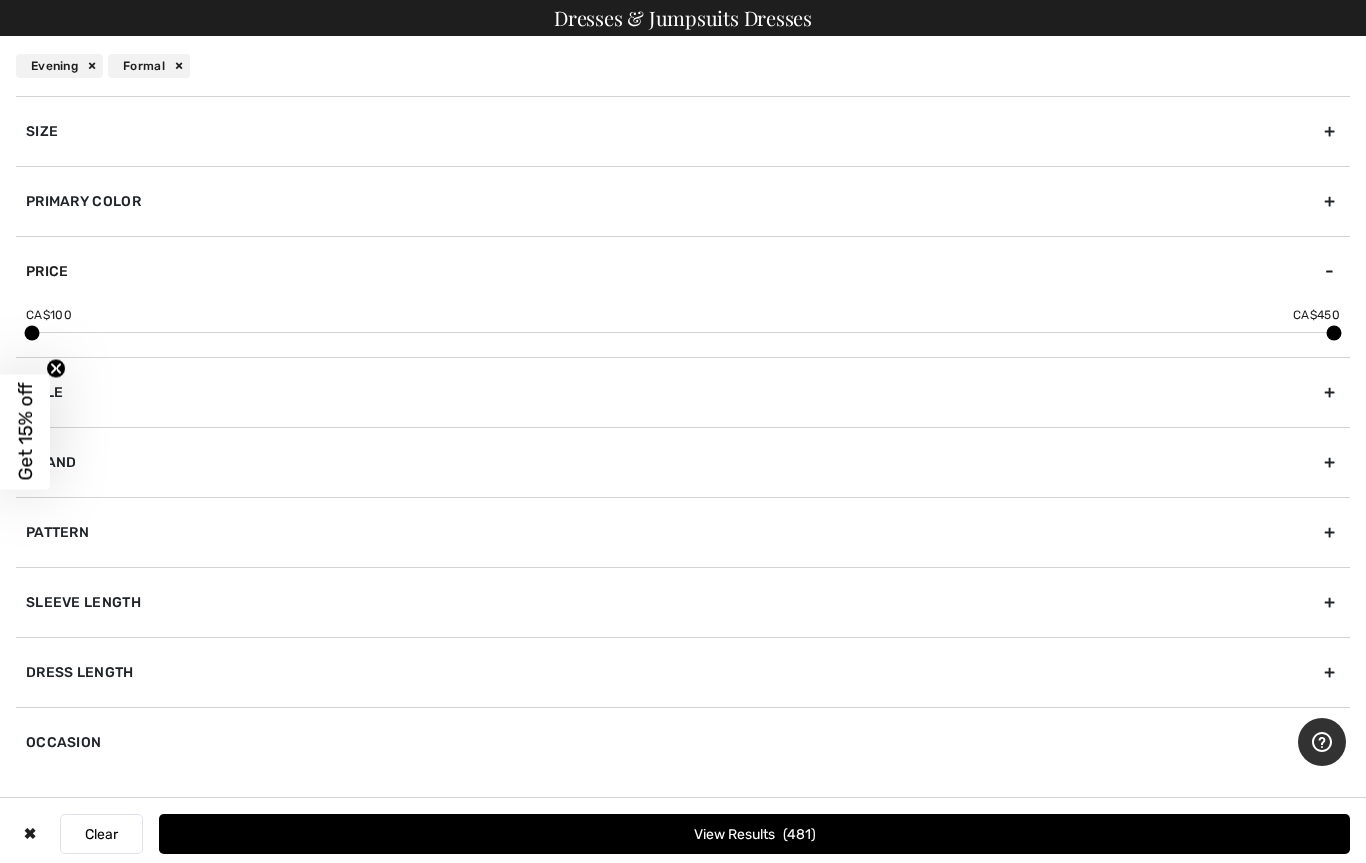click on "CA$  100
CA$  450" at bounding box center [683, 331] 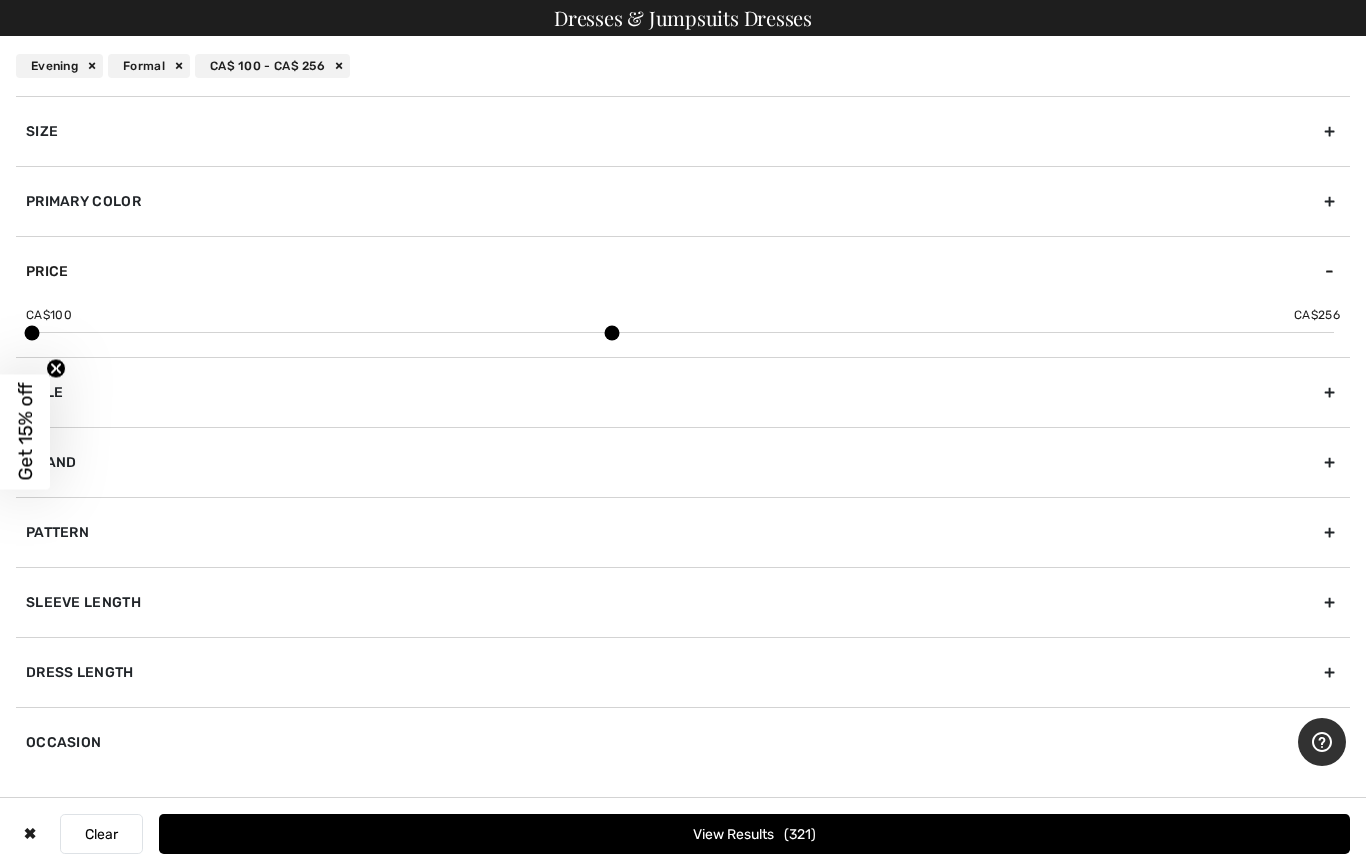 click on "Size" at bounding box center [683, 131] 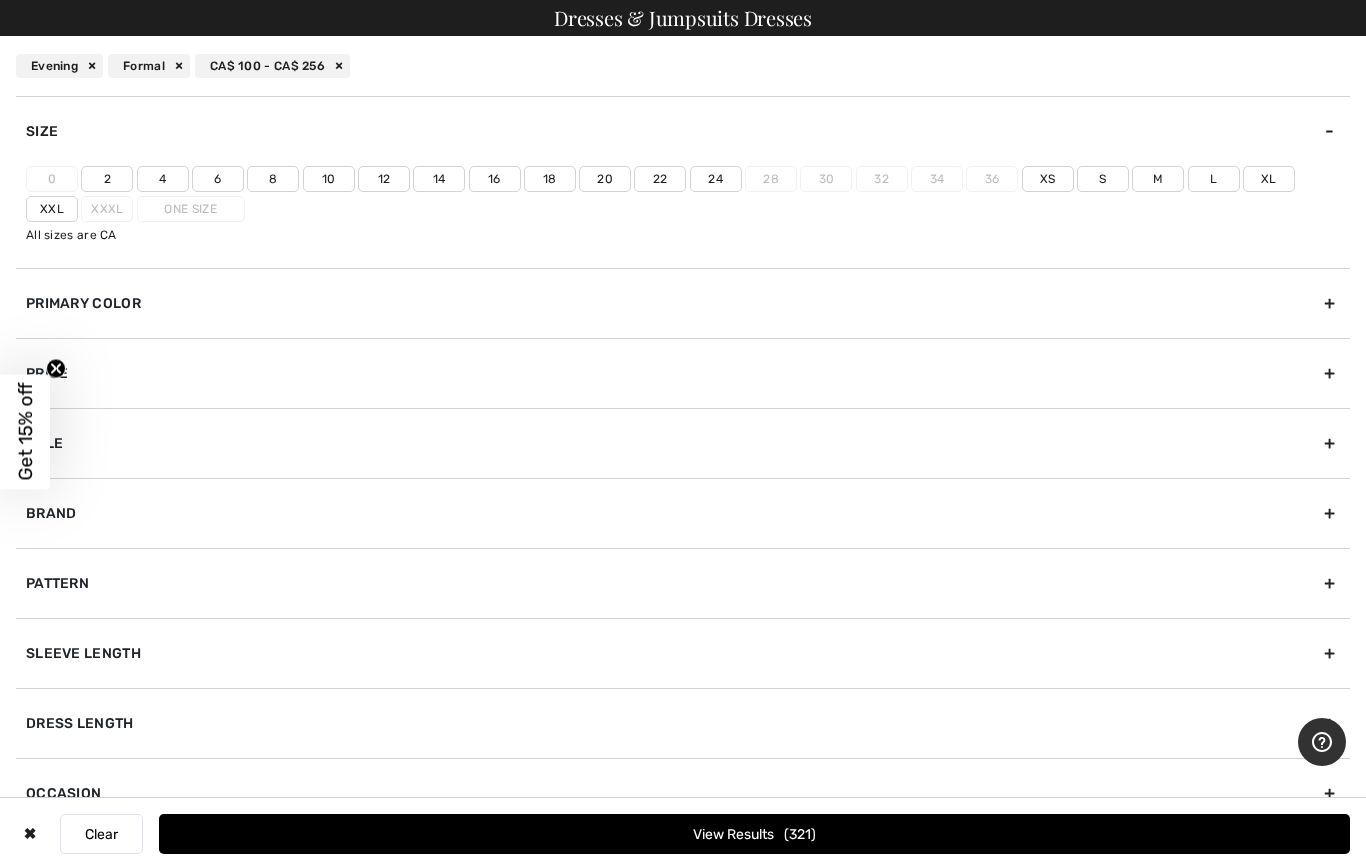 click on "14" at bounding box center [439, 179] 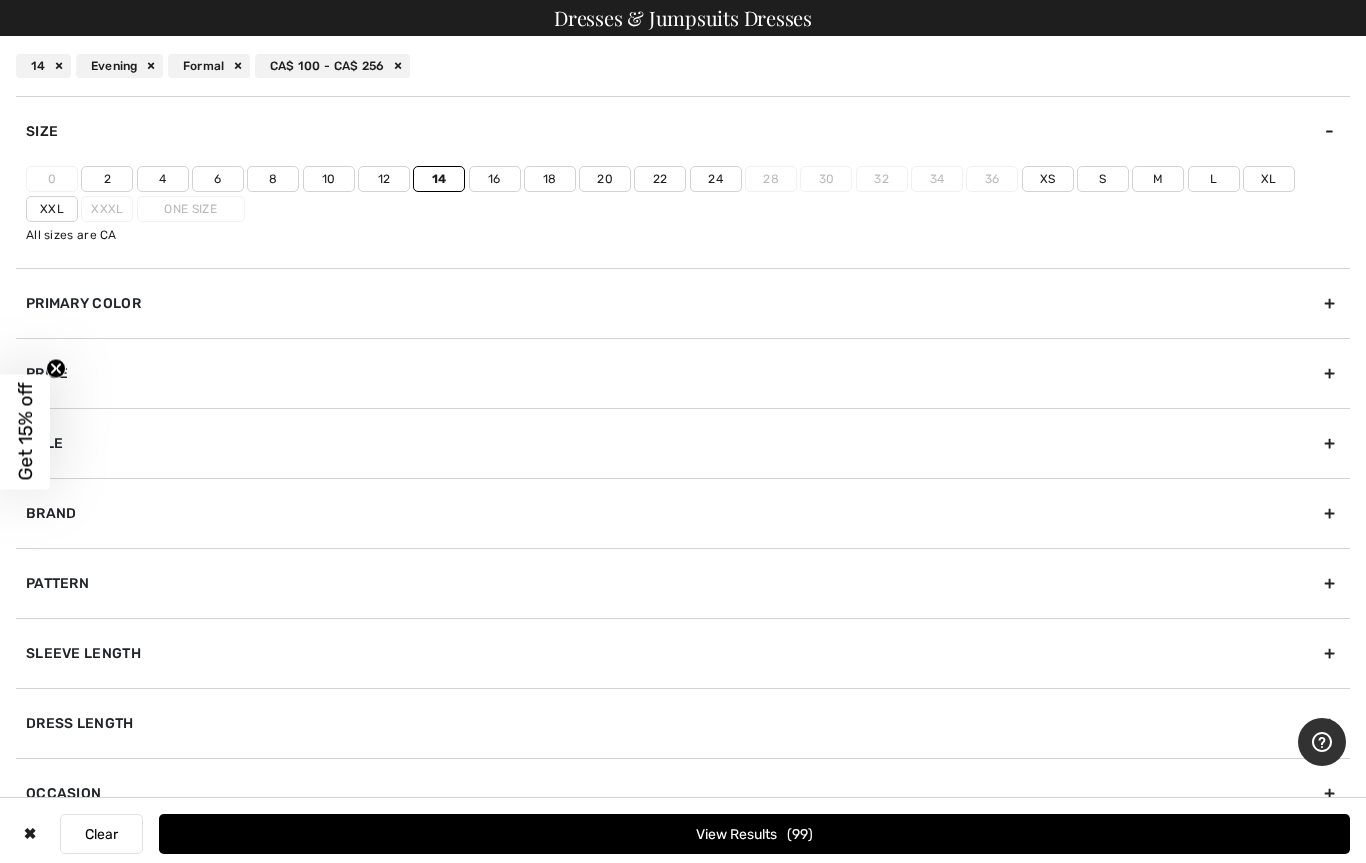 click on "L" at bounding box center (1214, 179) 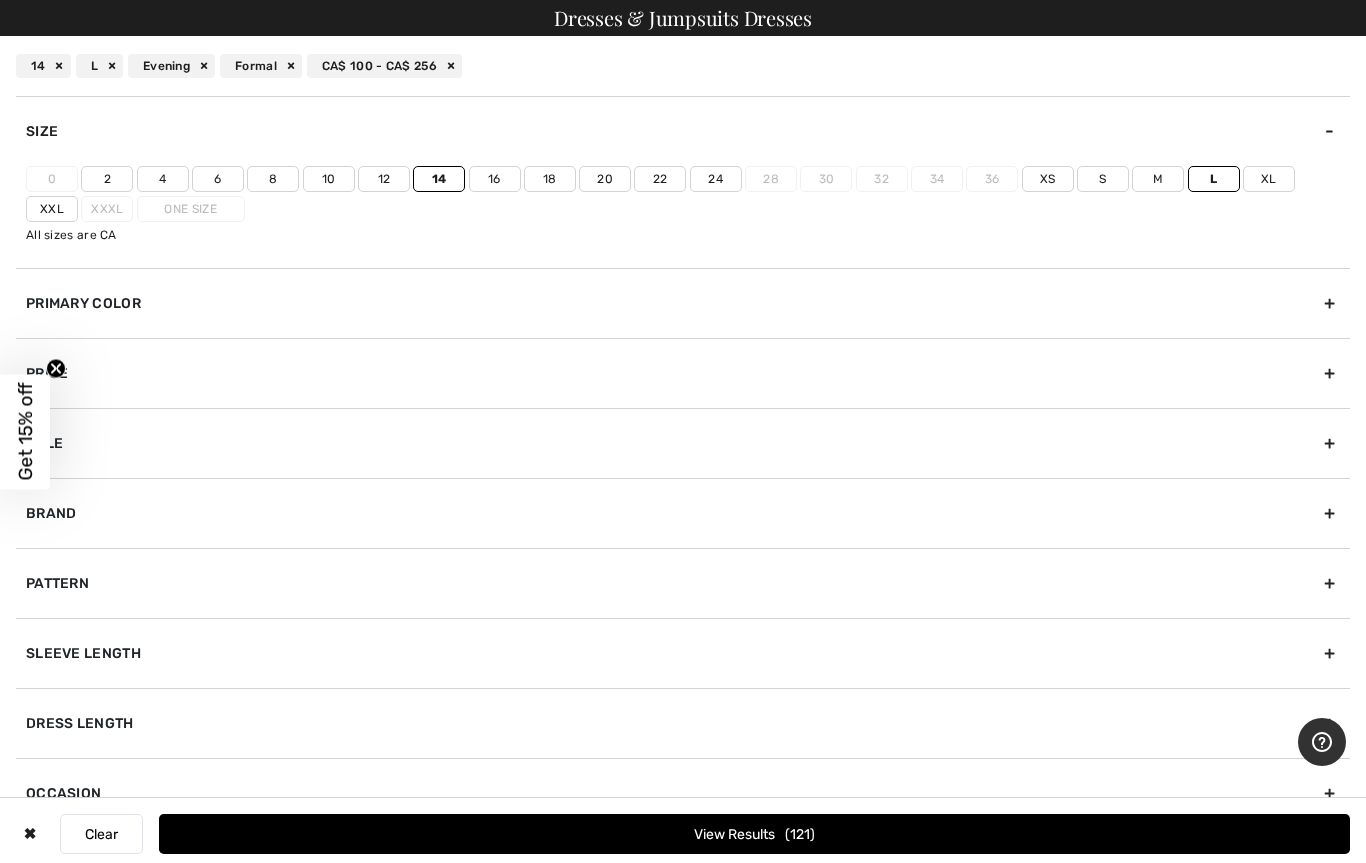 click on "Xl" at bounding box center (1269, 179) 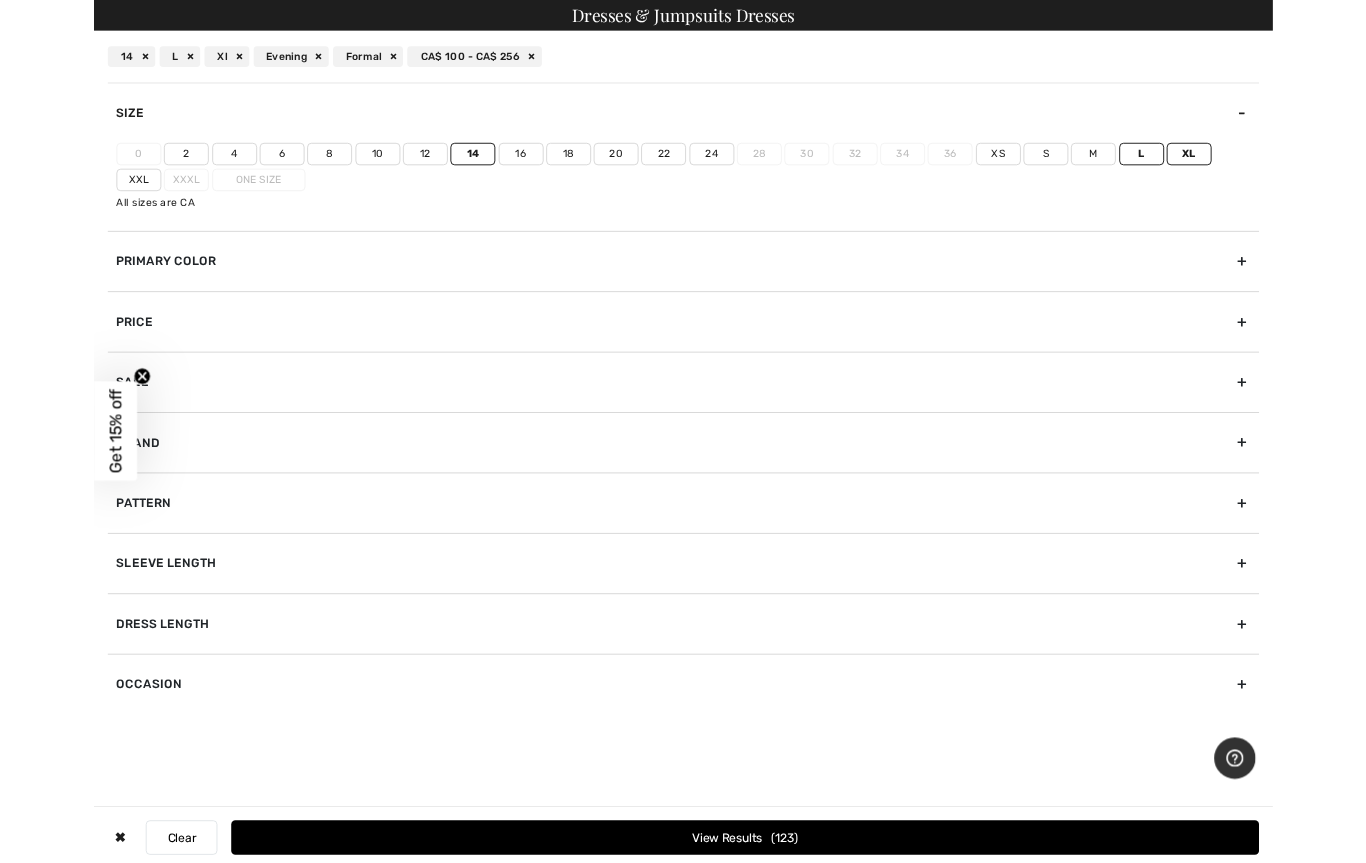 scroll, scrollTop: 0, scrollLeft: 0, axis: both 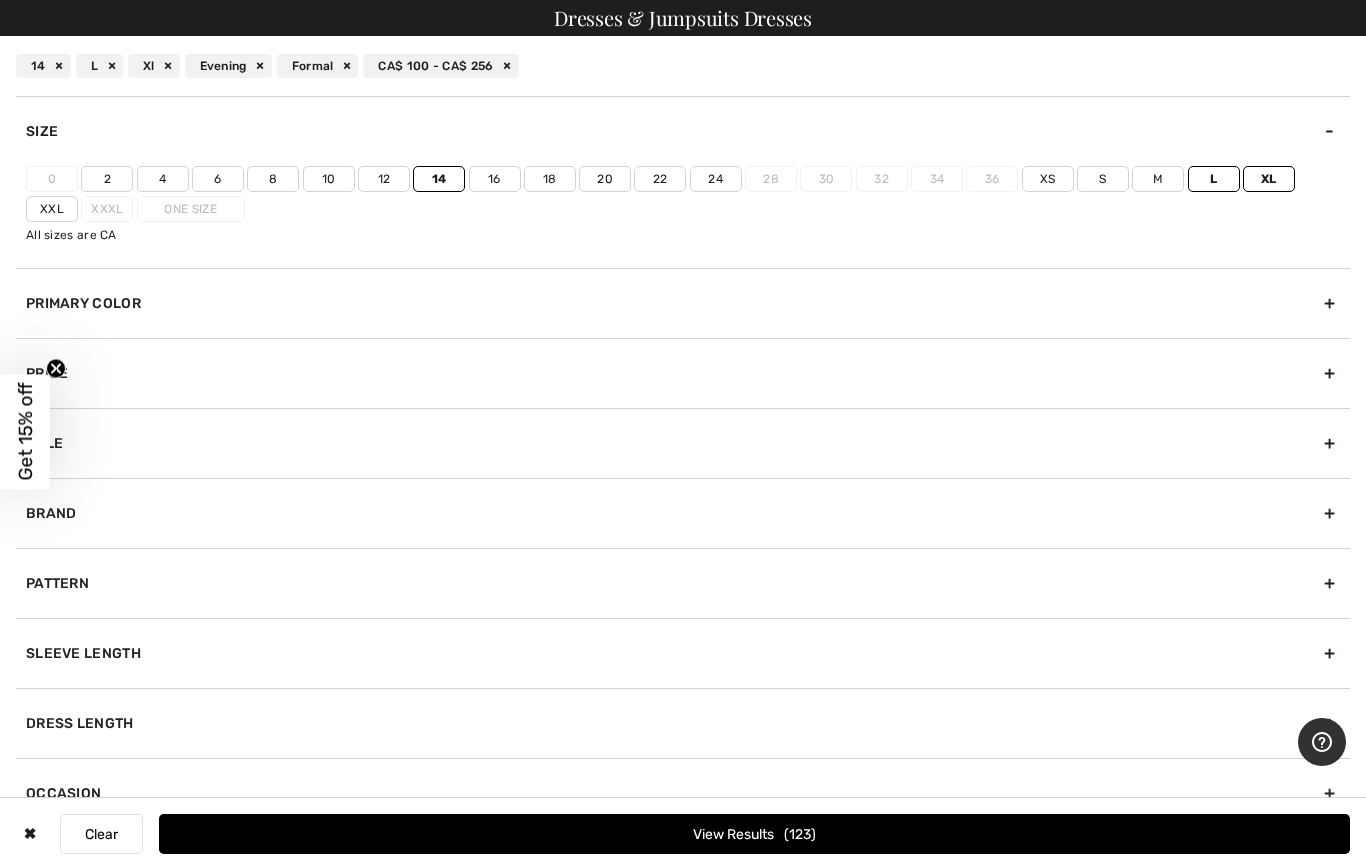 click on "View Results 123" at bounding box center [754, 834] 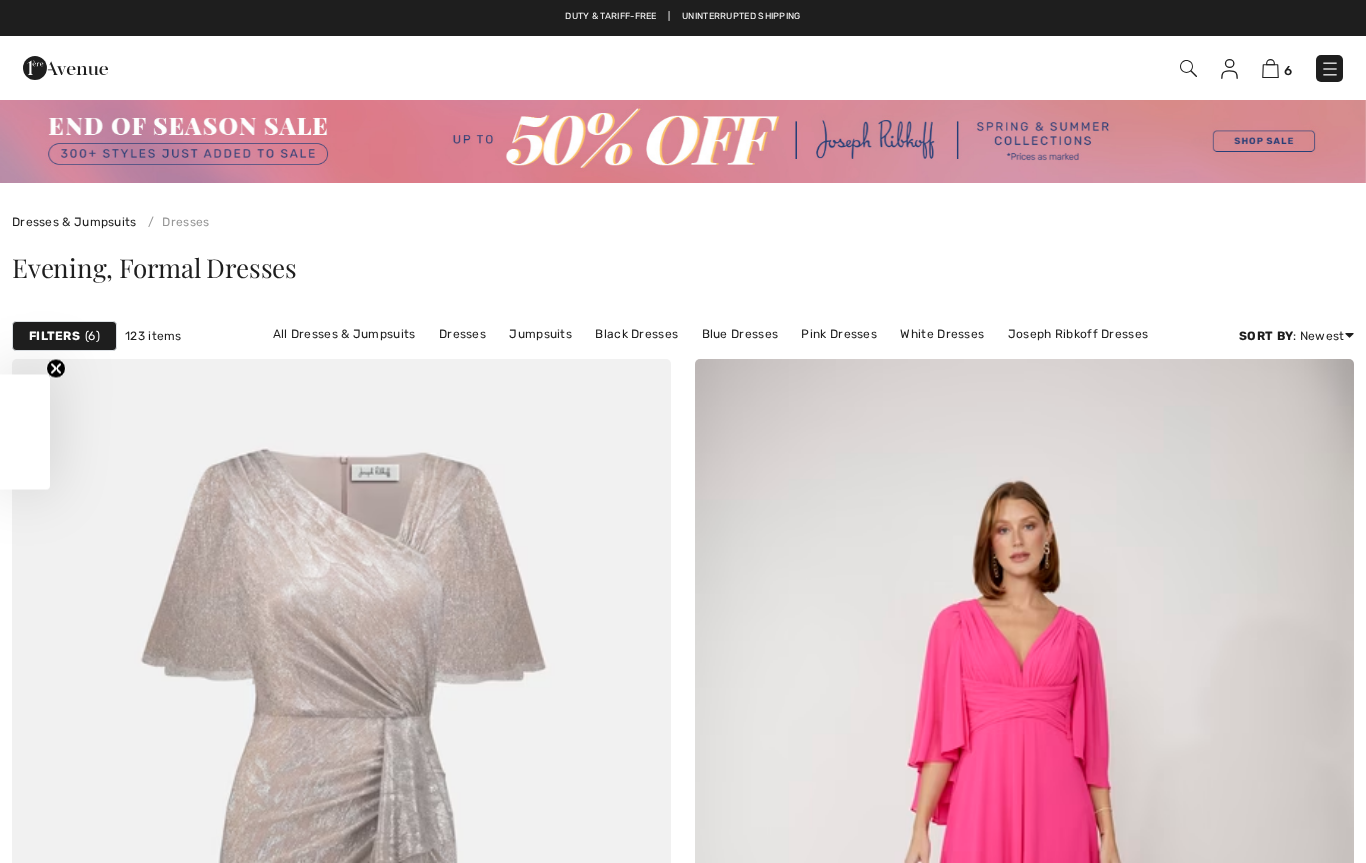scroll, scrollTop: 0, scrollLeft: 0, axis: both 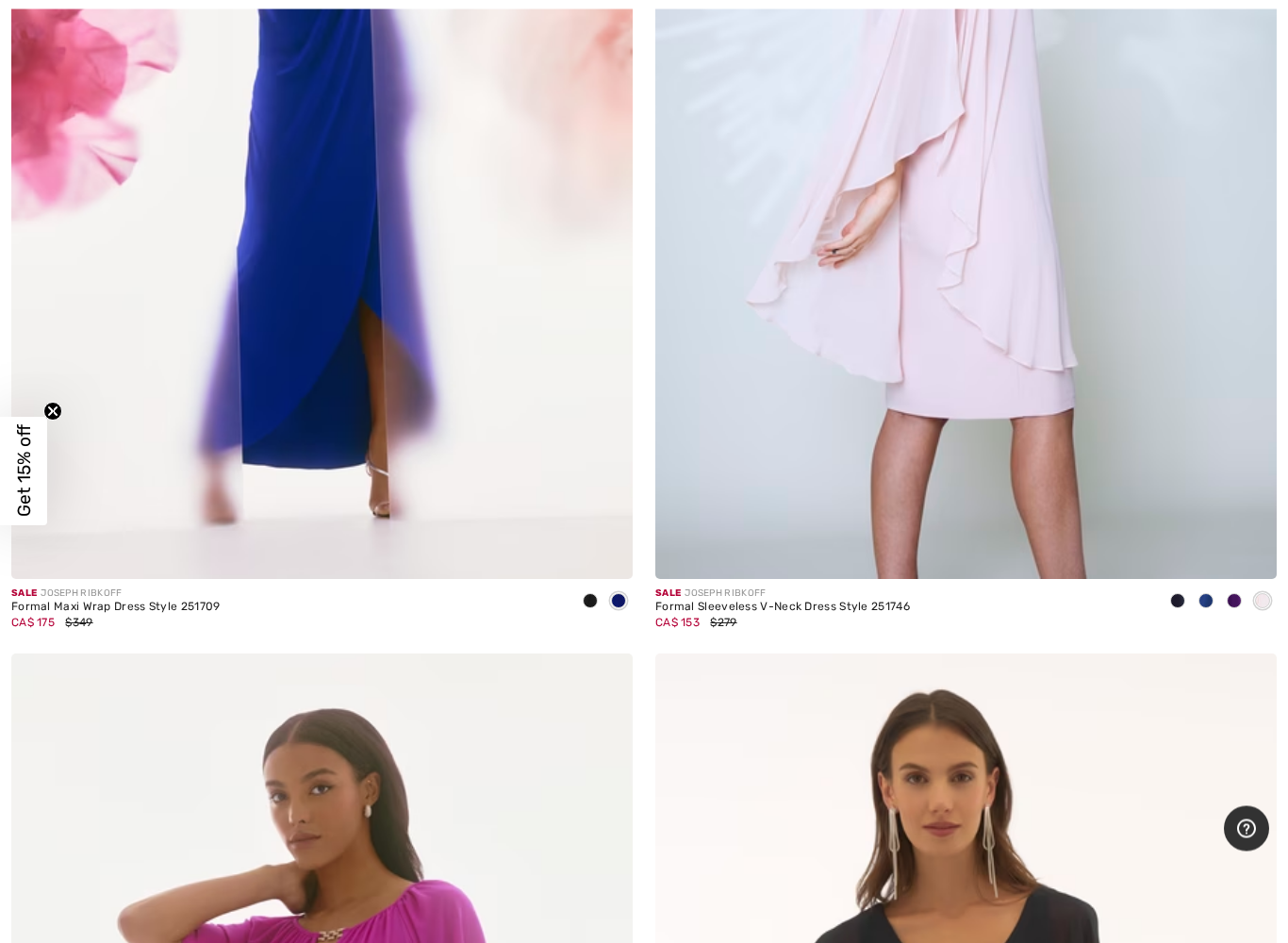 click at bounding box center [1234, 603] 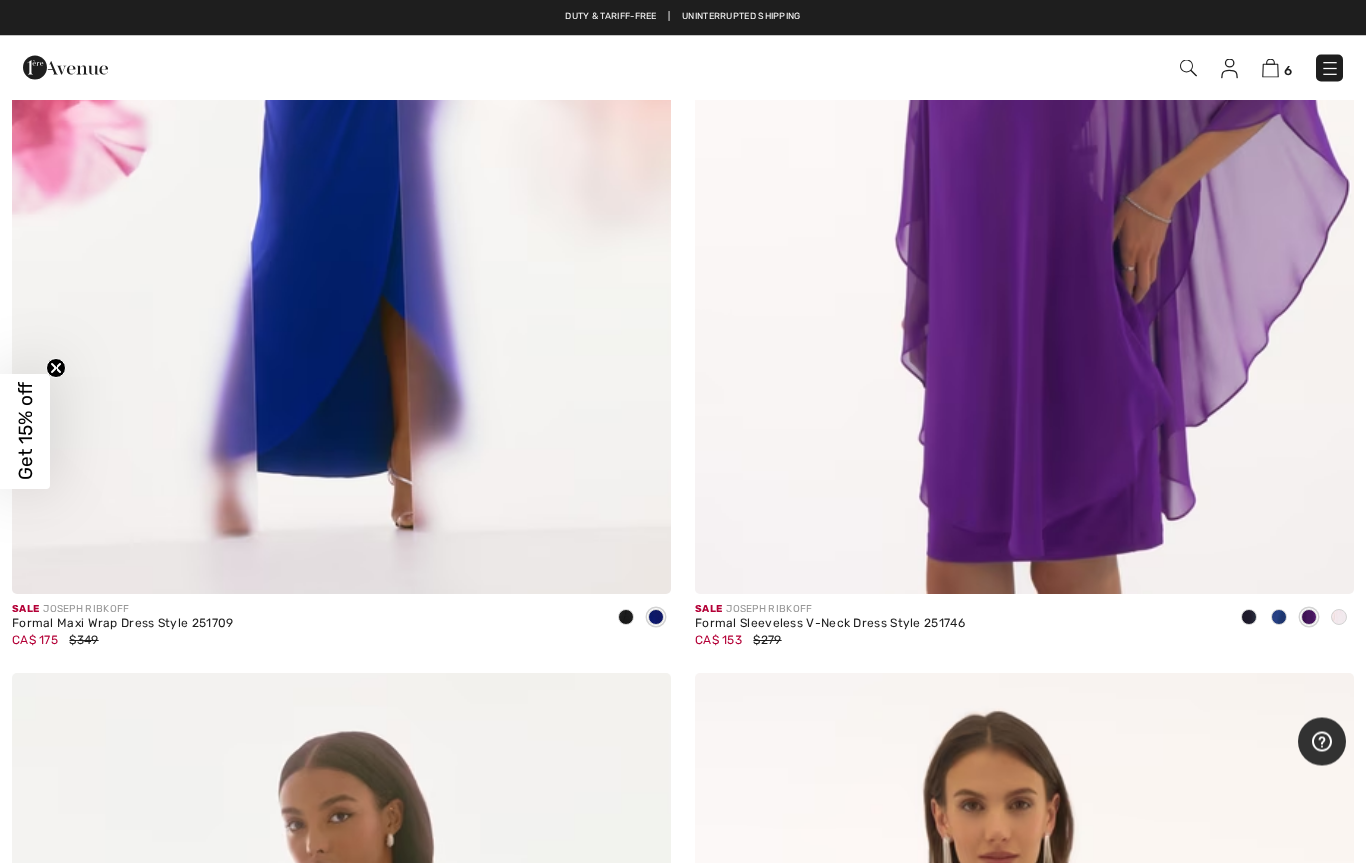 scroll, scrollTop: 3956, scrollLeft: 0, axis: vertical 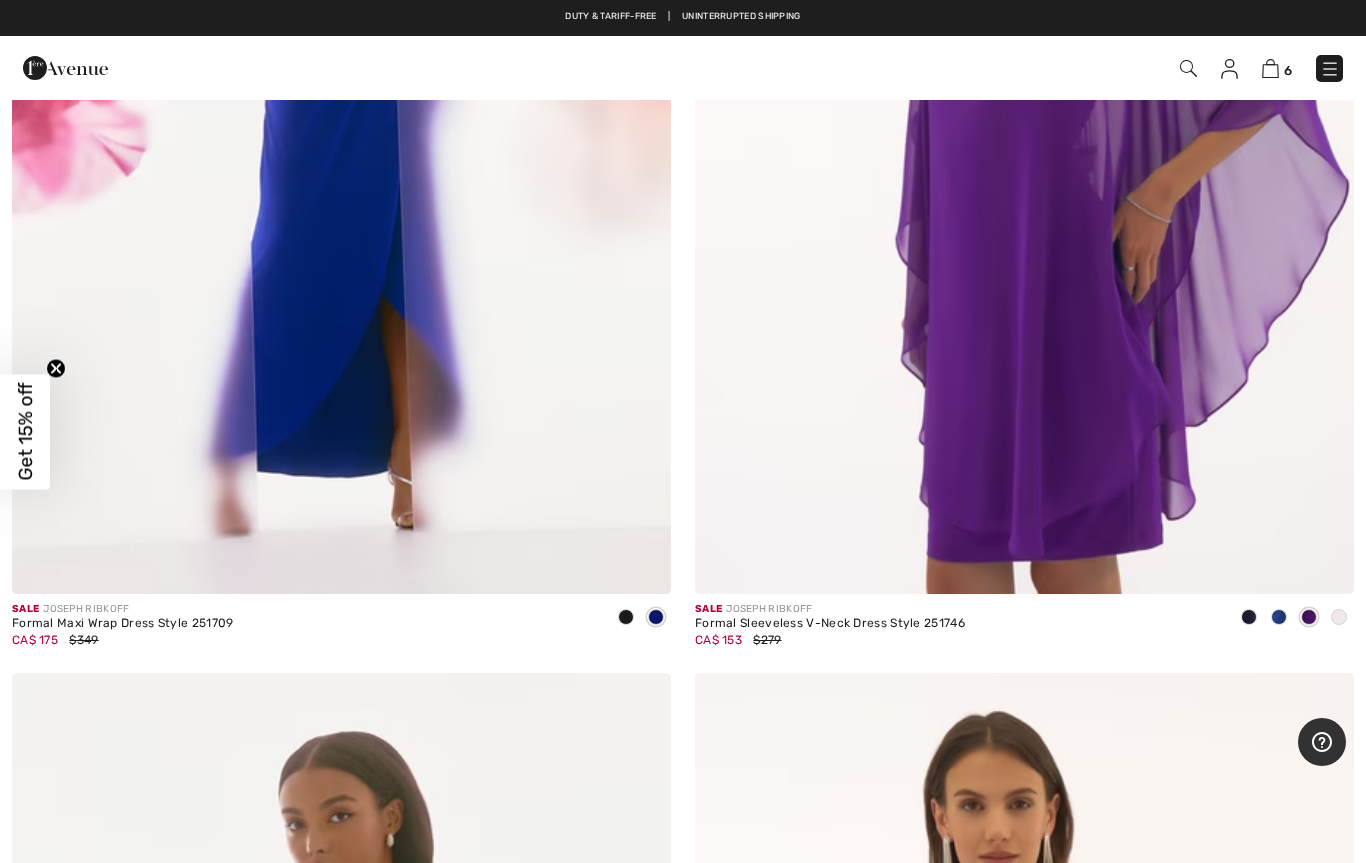 click at bounding box center [1024, 99] 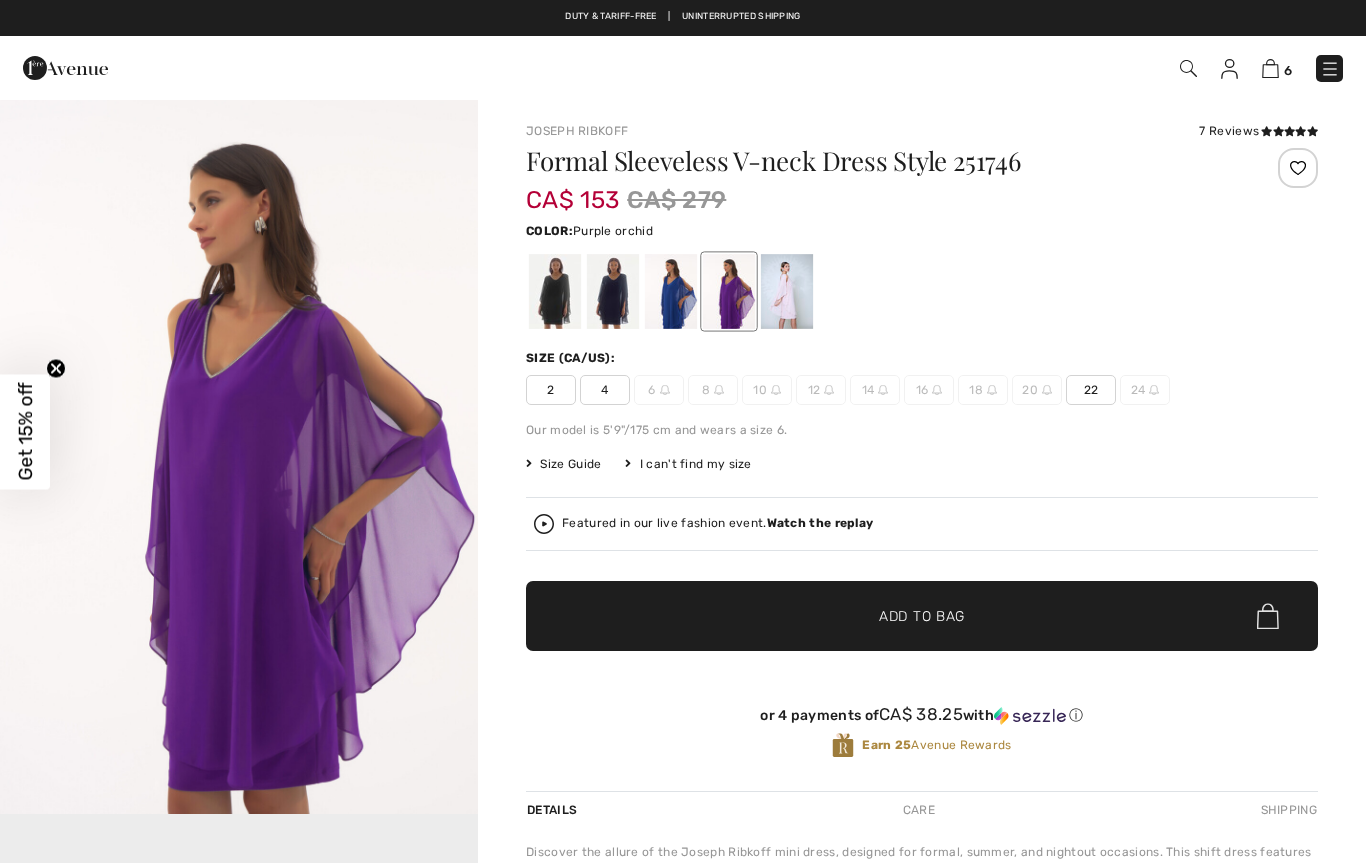 scroll, scrollTop: 0, scrollLeft: 0, axis: both 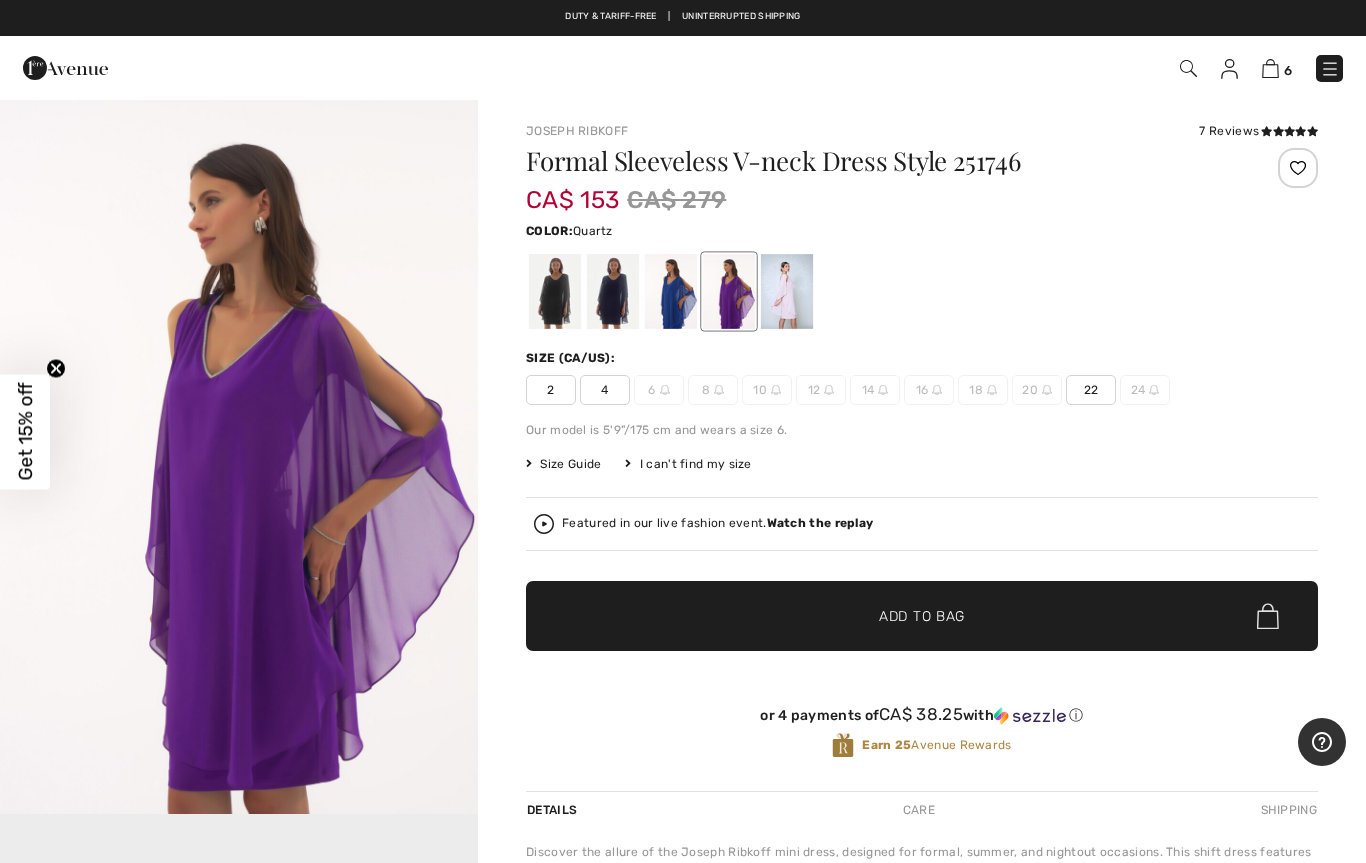 click at bounding box center (787, 291) 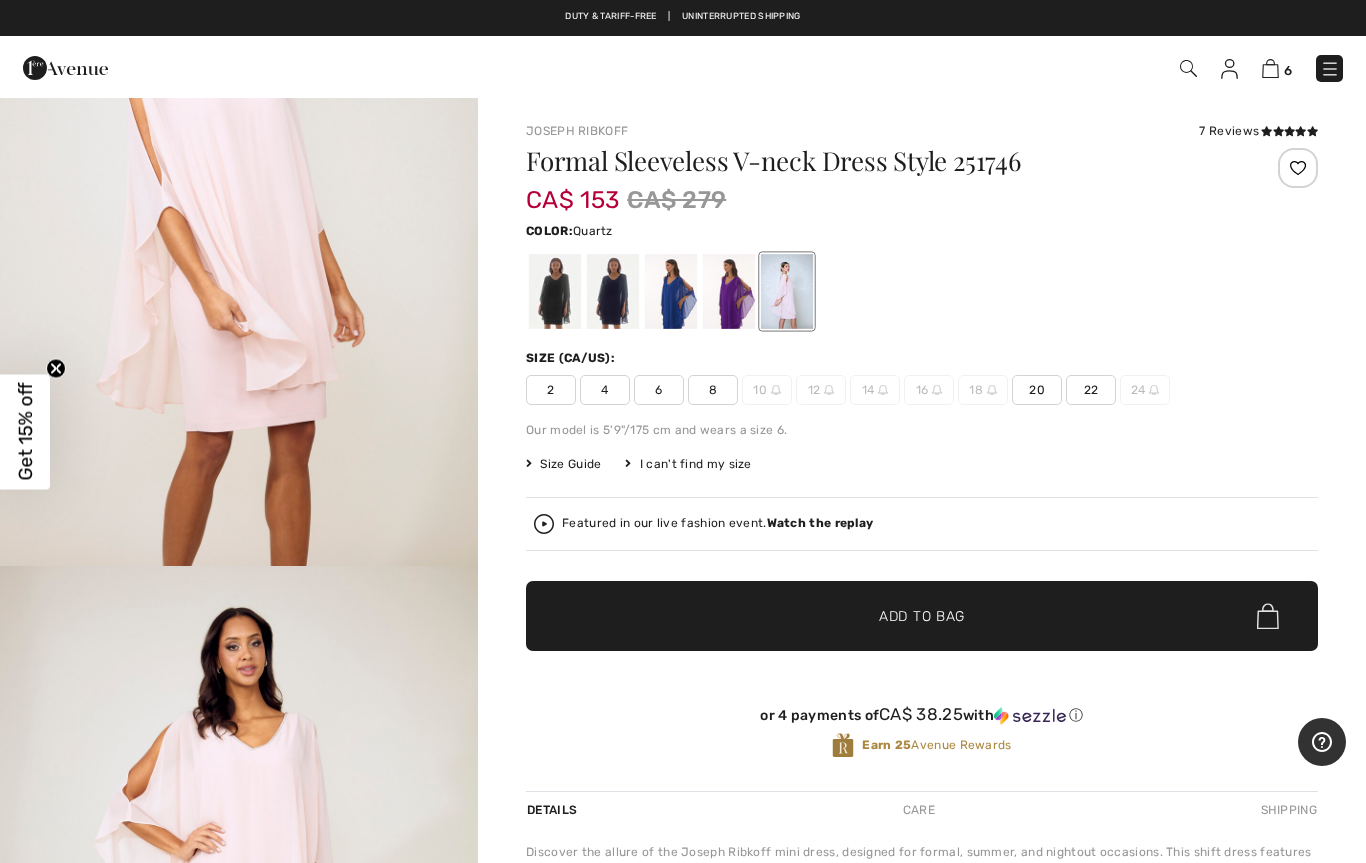 scroll, scrollTop: 3975, scrollLeft: 0, axis: vertical 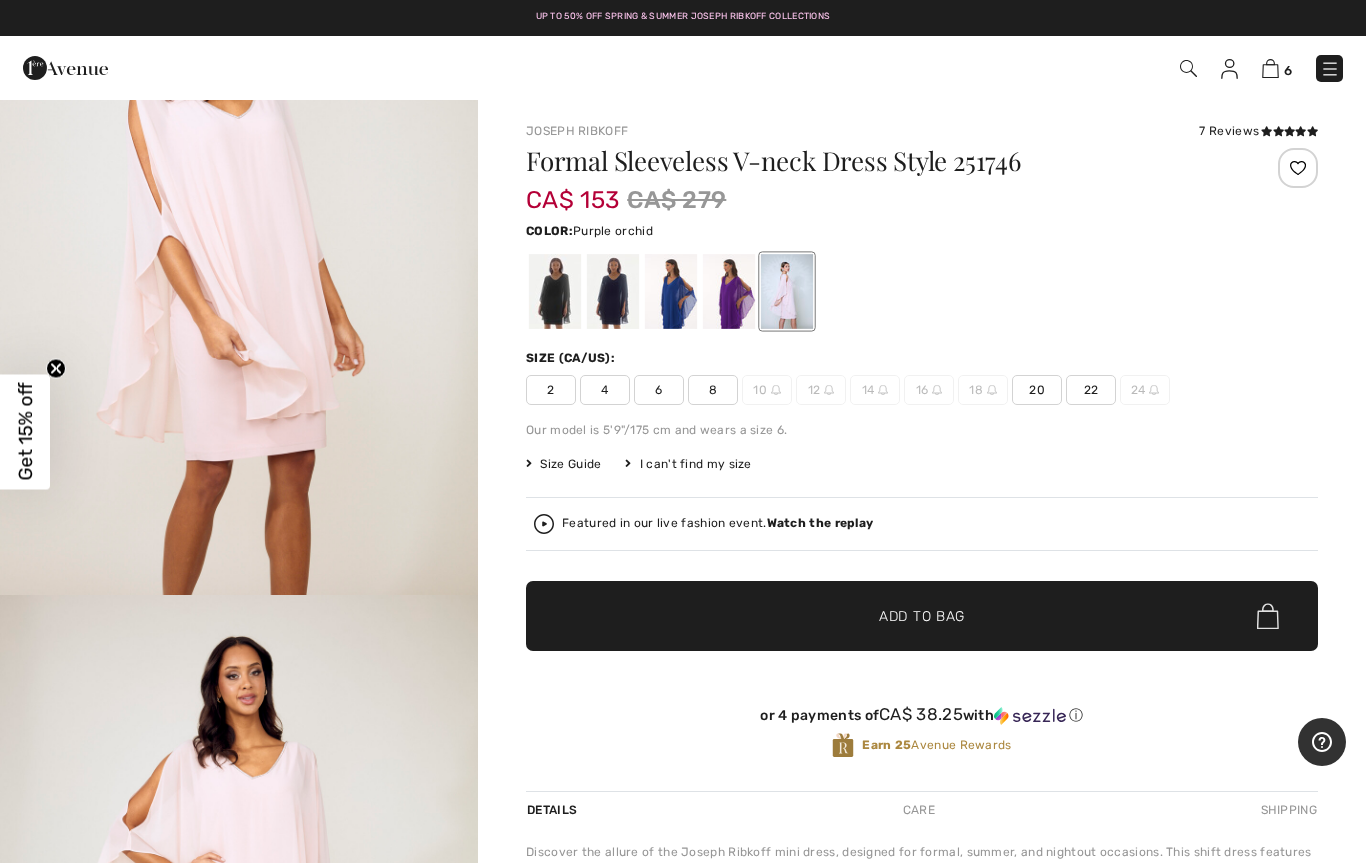 click at bounding box center [729, 291] 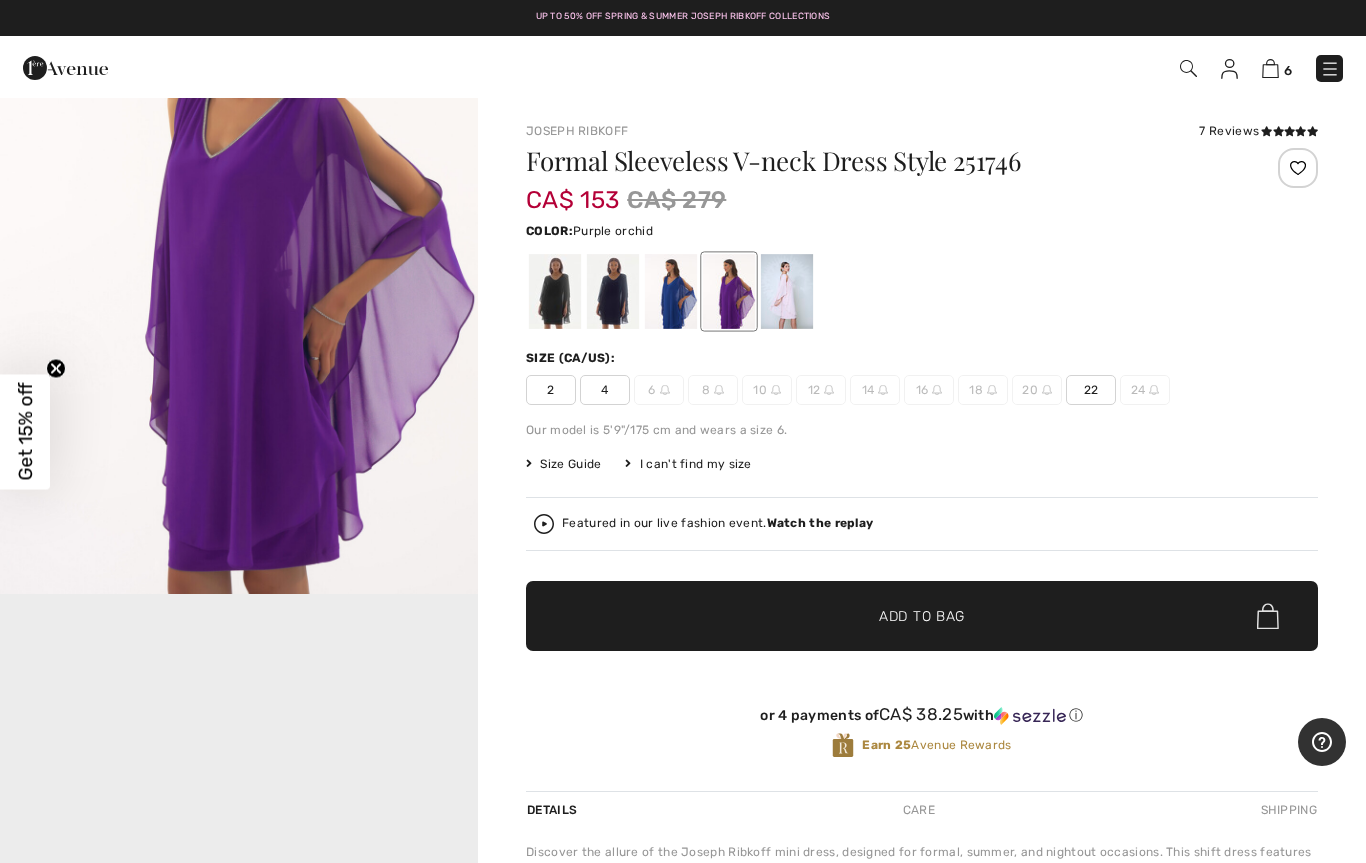 scroll, scrollTop: 0, scrollLeft: 0, axis: both 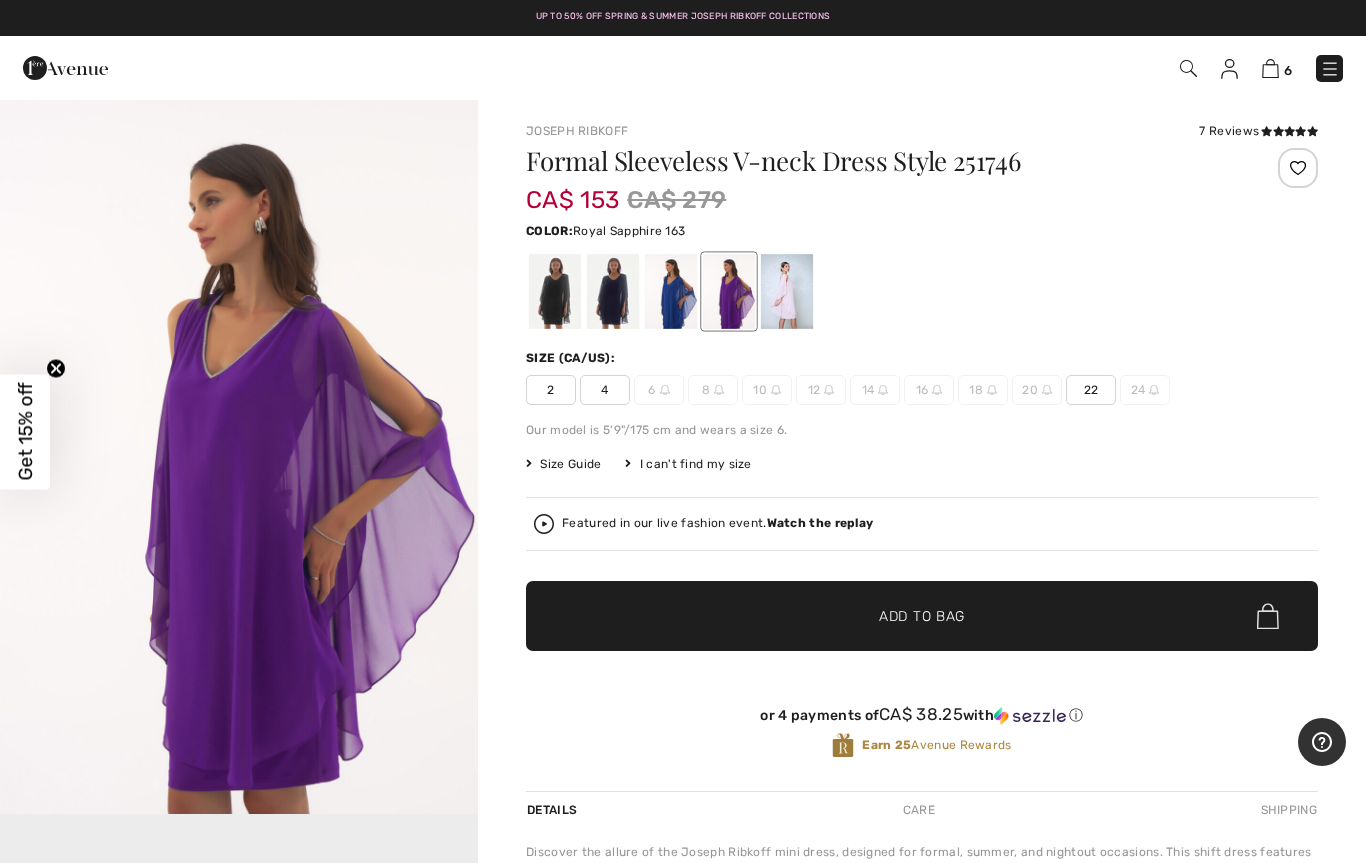 click at bounding box center (671, 291) 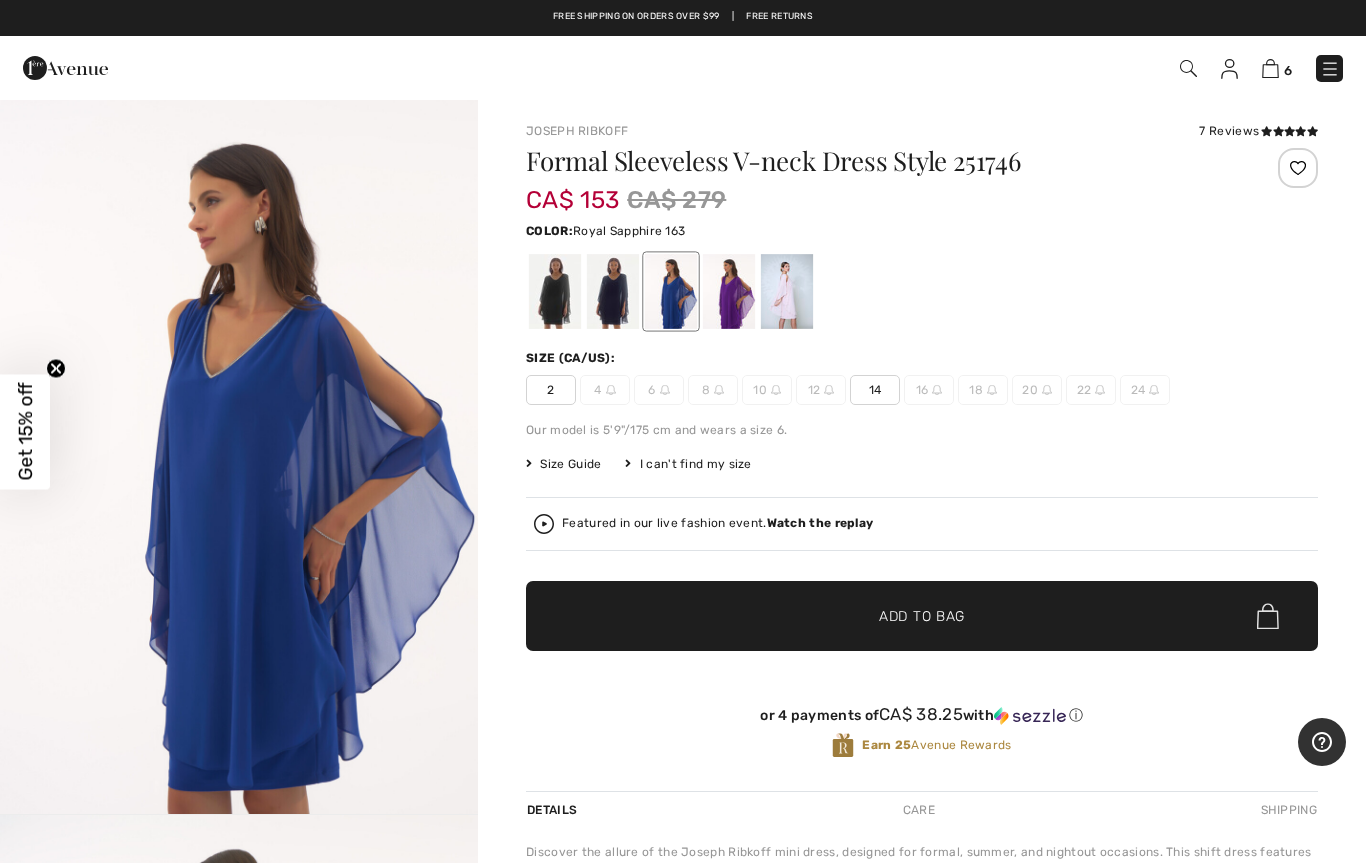 click at bounding box center (613, 291) 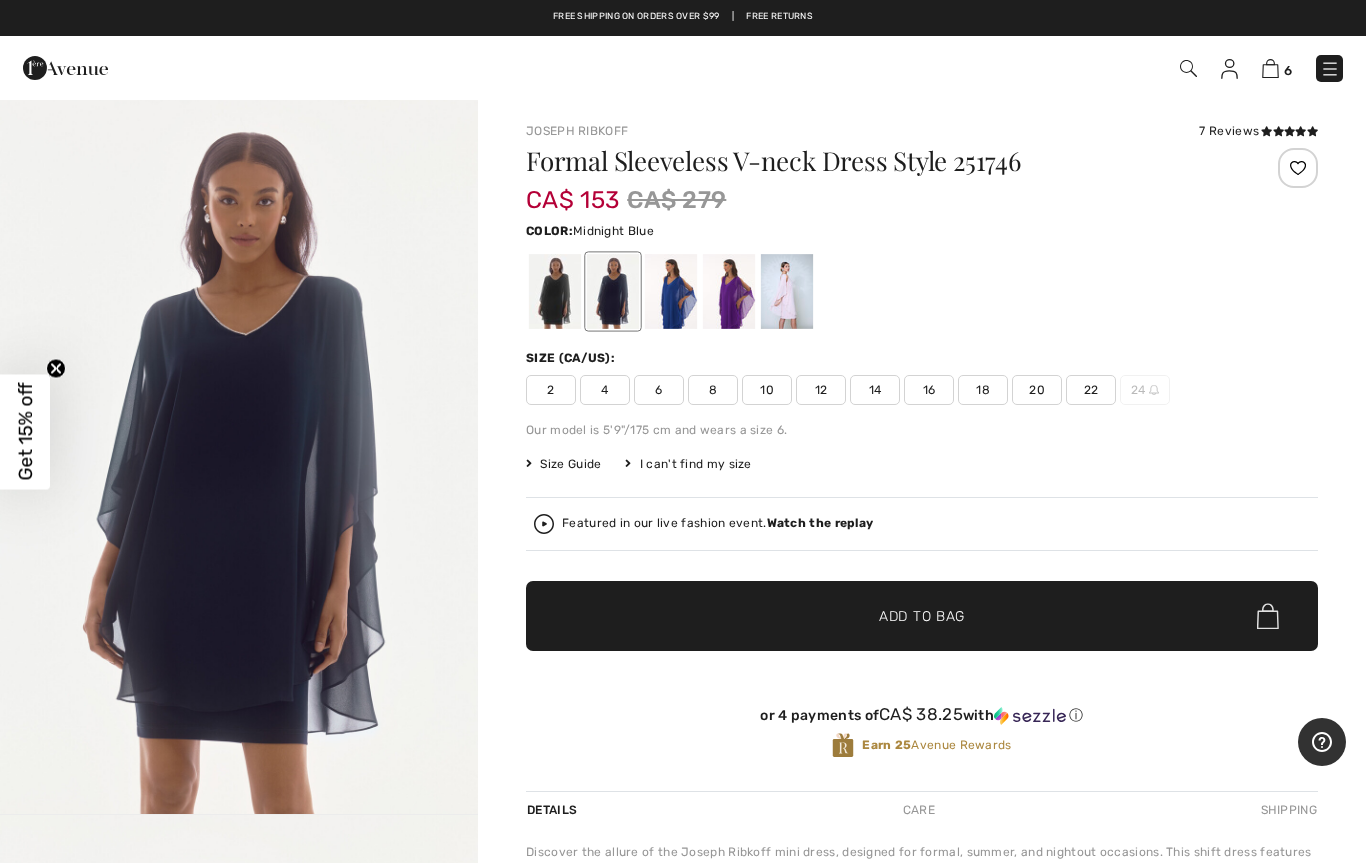 click on "14" at bounding box center [875, 390] 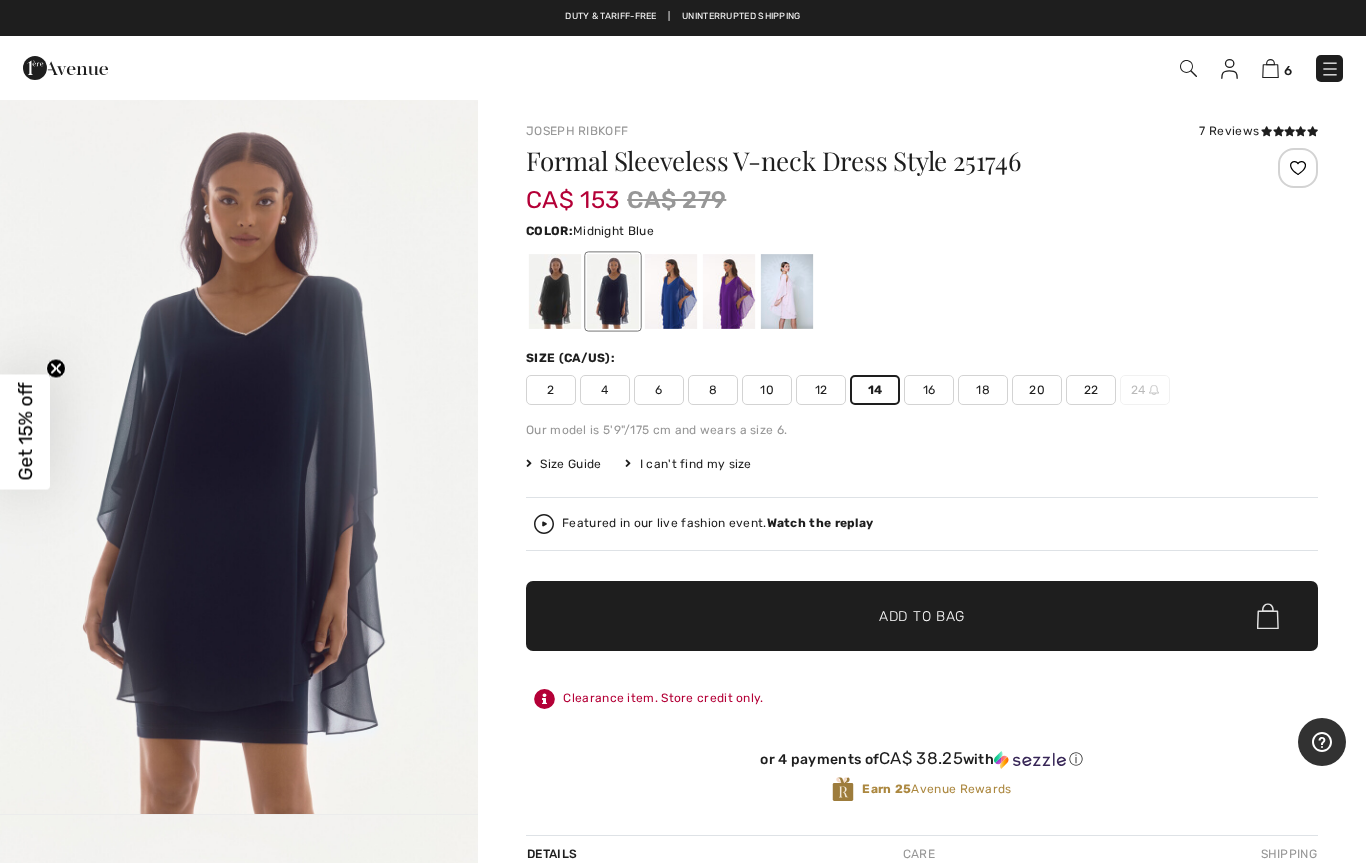click on "✔ Added to Bag" at bounding box center [892, 616] 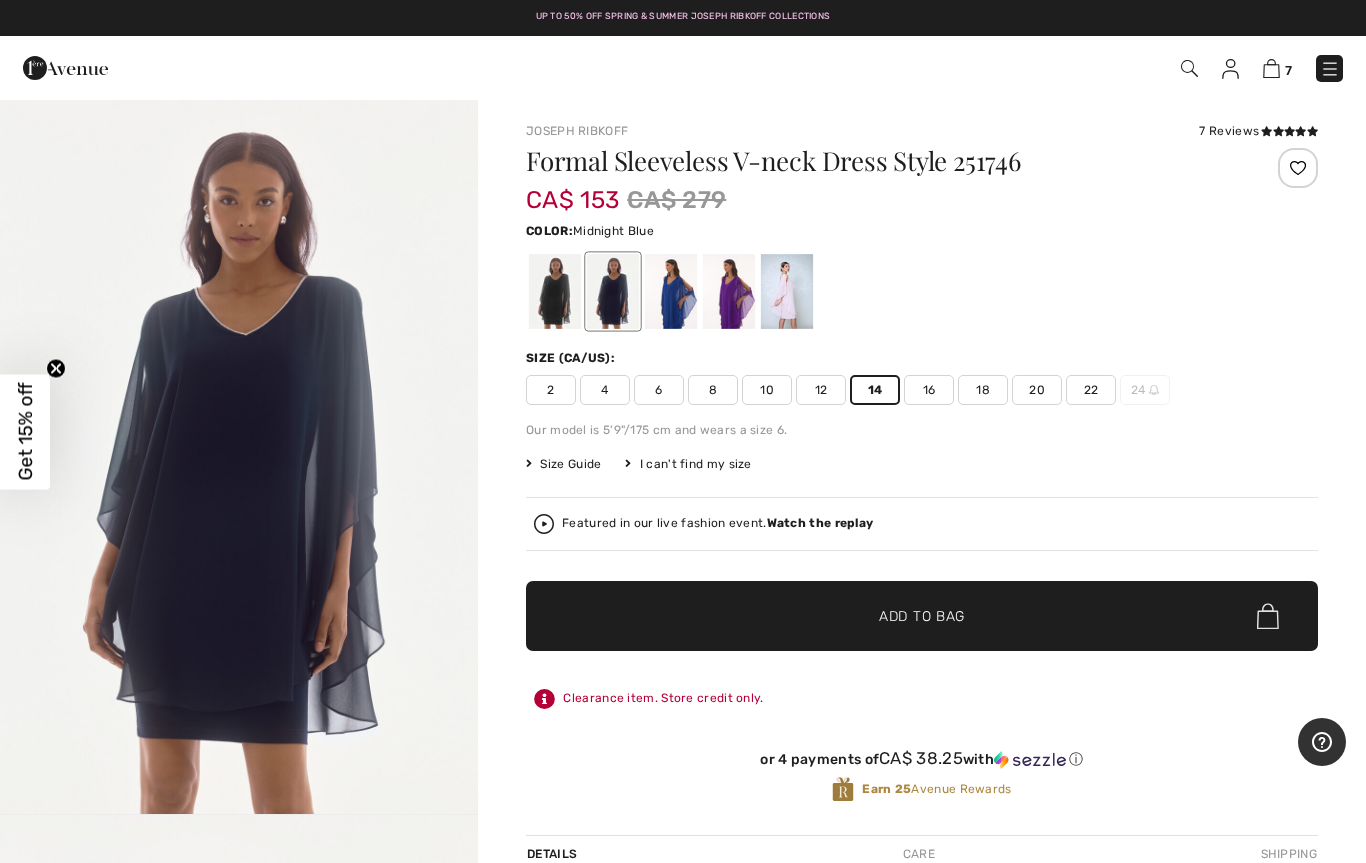 click at bounding box center (555, 291) 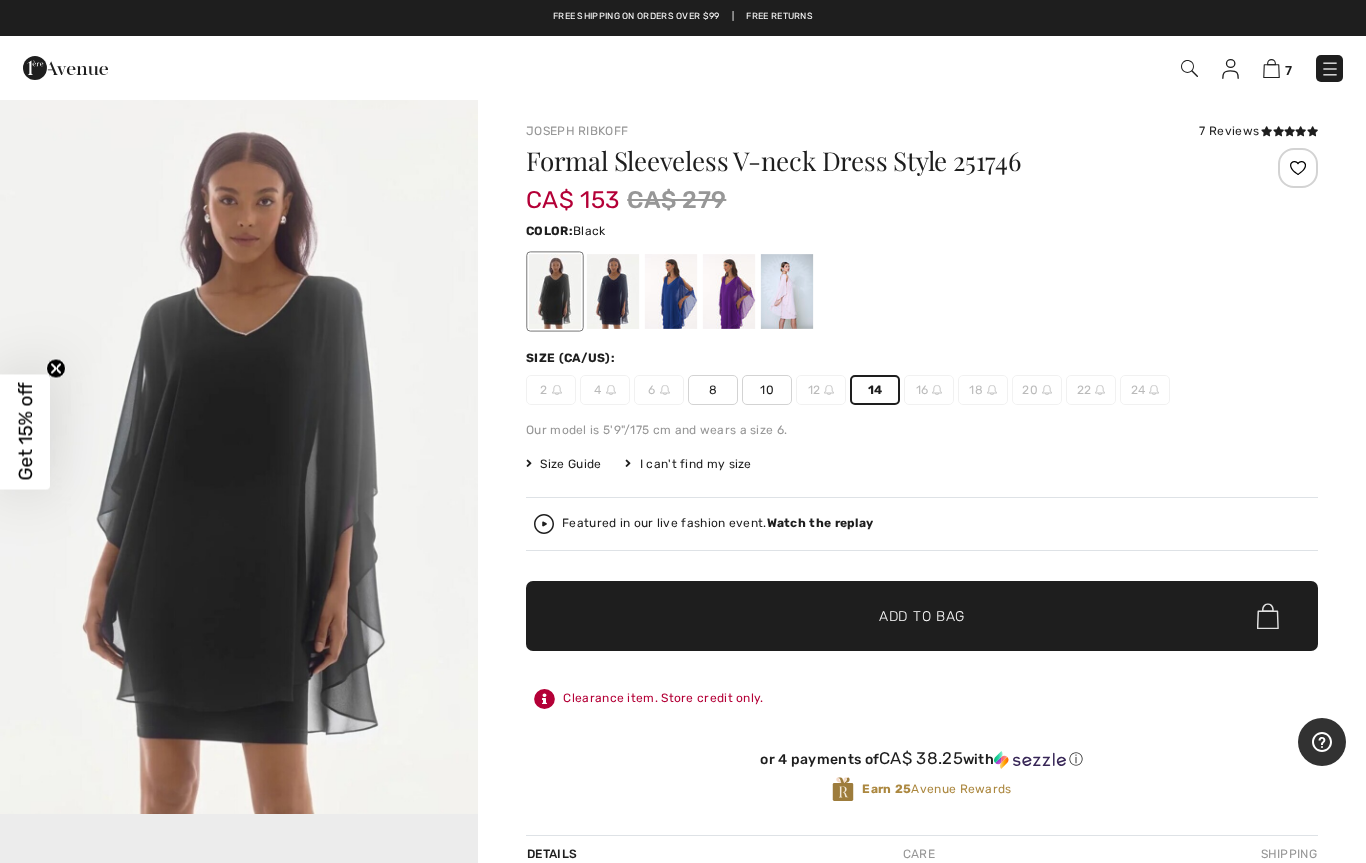 click at bounding box center [729, 291] 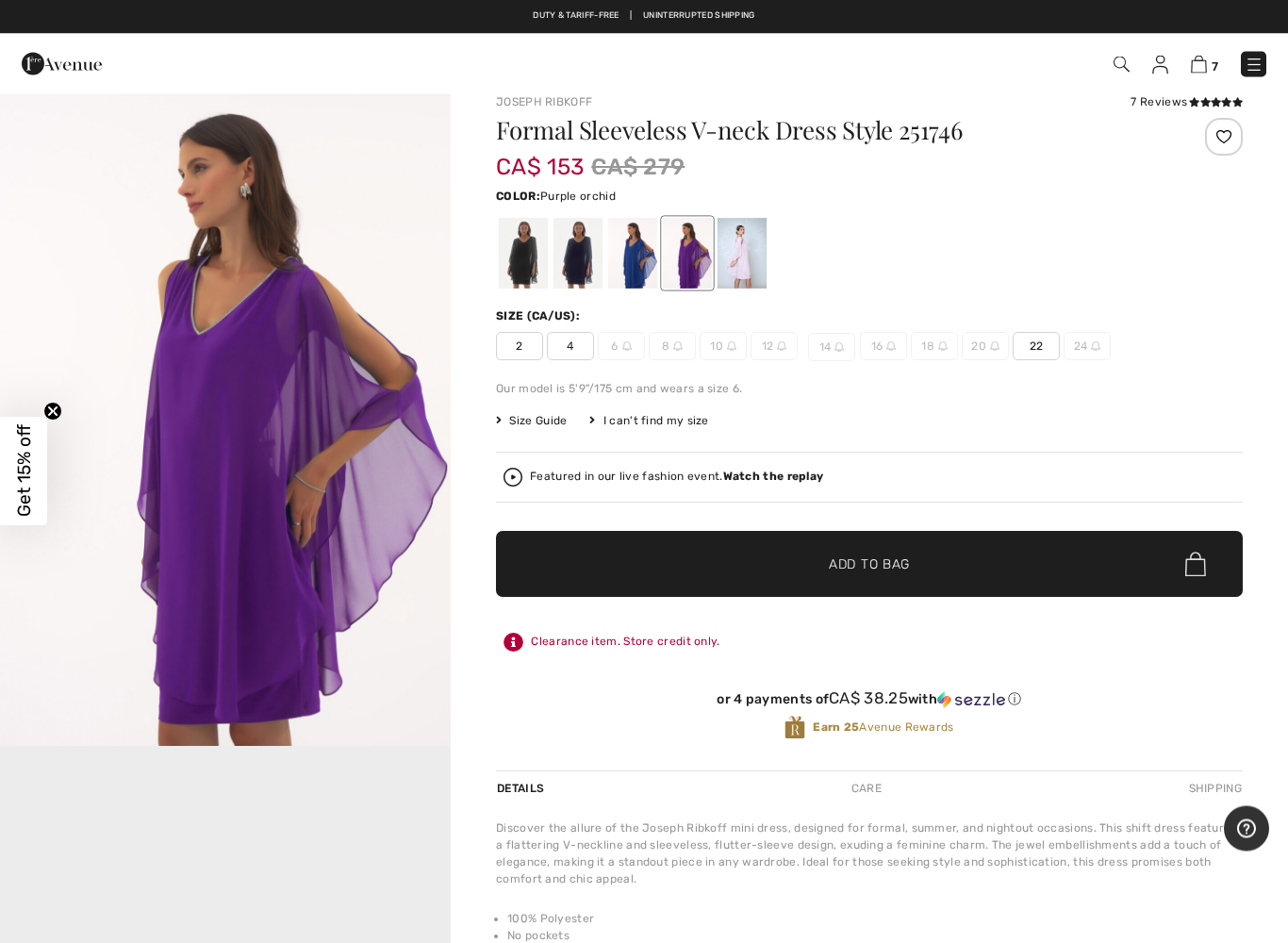 scroll, scrollTop: 23, scrollLeft: 0, axis: vertical 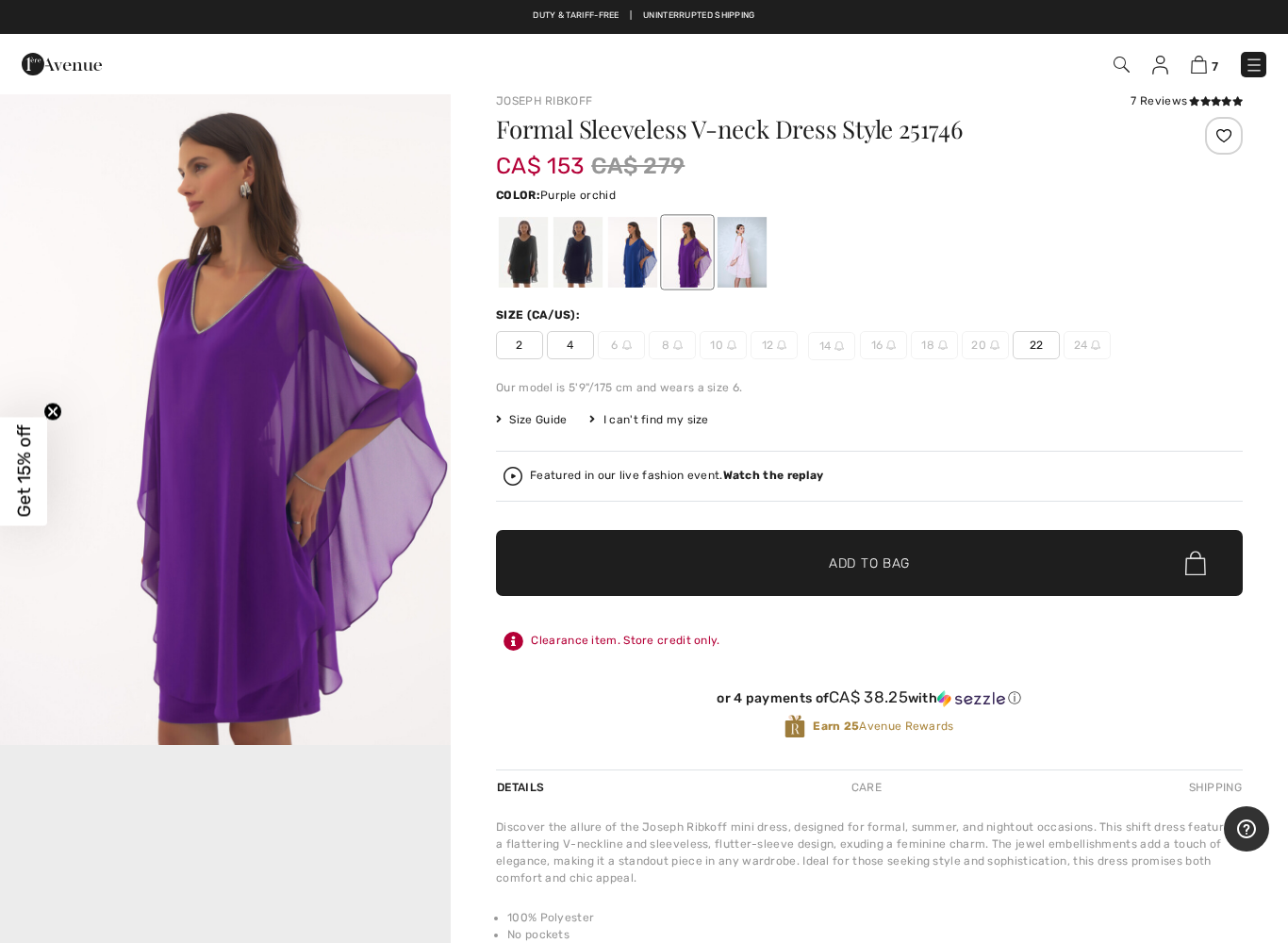 click at bounding box center (513, 476) 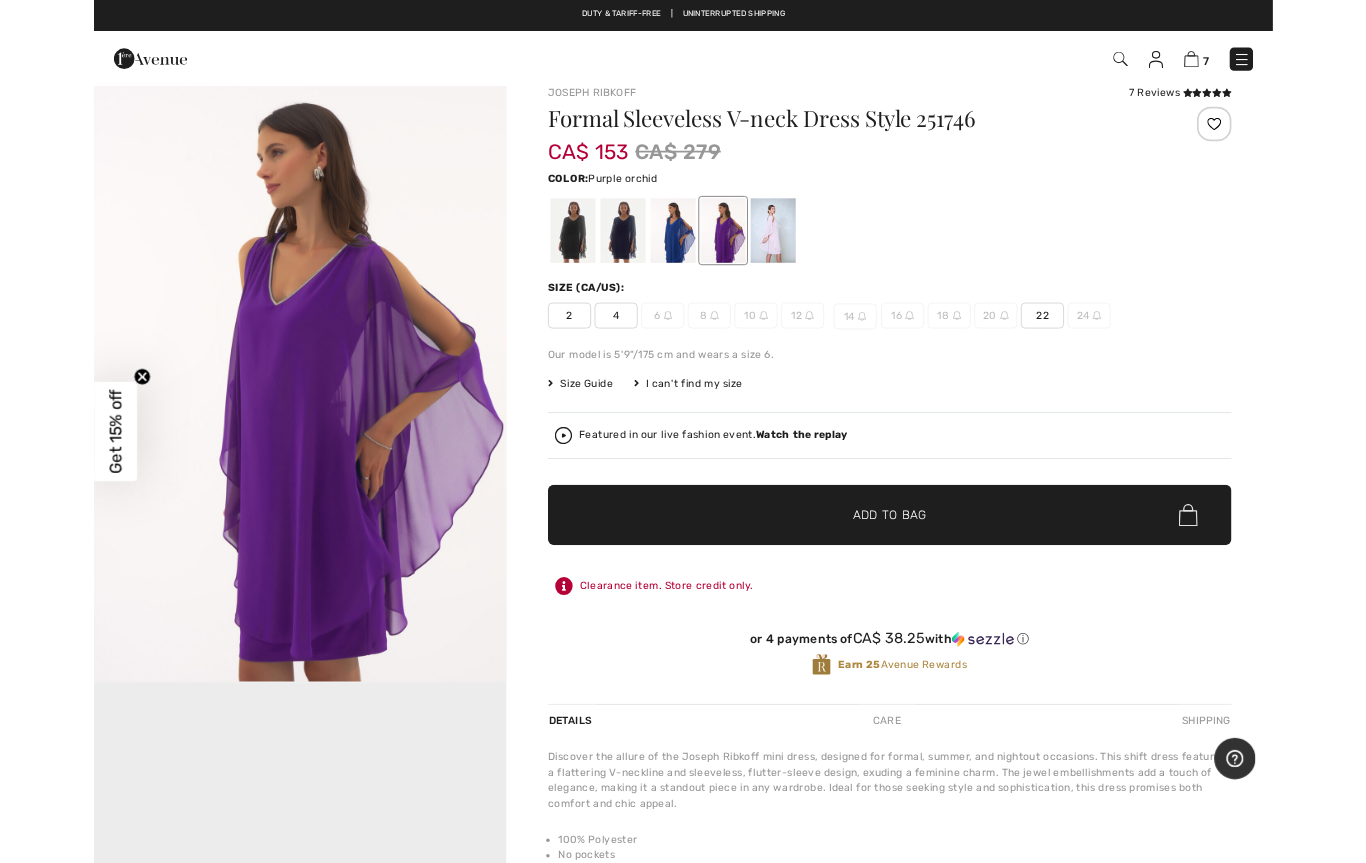 scroll, scrollTop: 0, scrollLeft: 0, axis: both 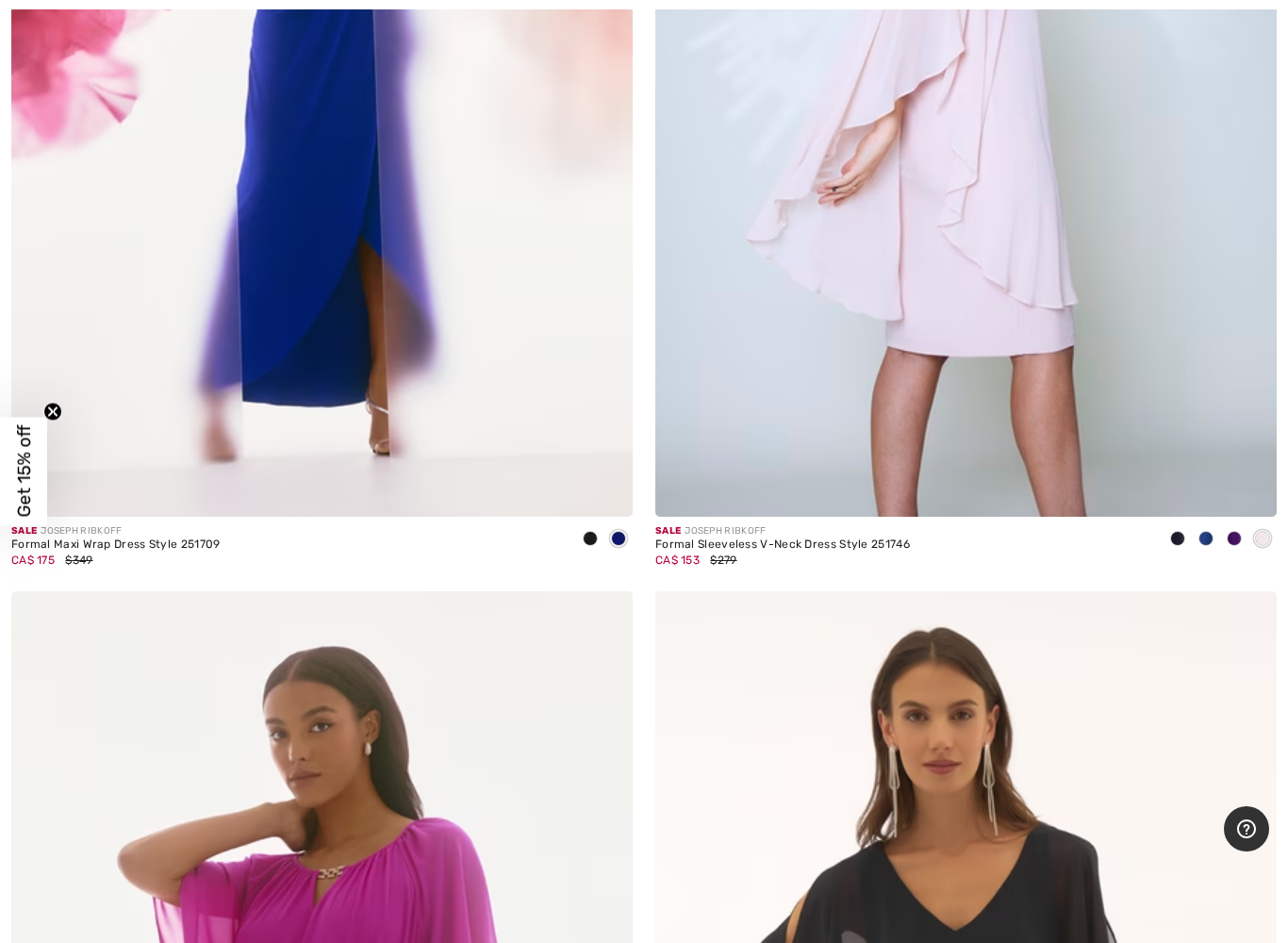 click on "Formal Sleeveless V-Neck Dress Style 251746" at bounding box center [783, 545] 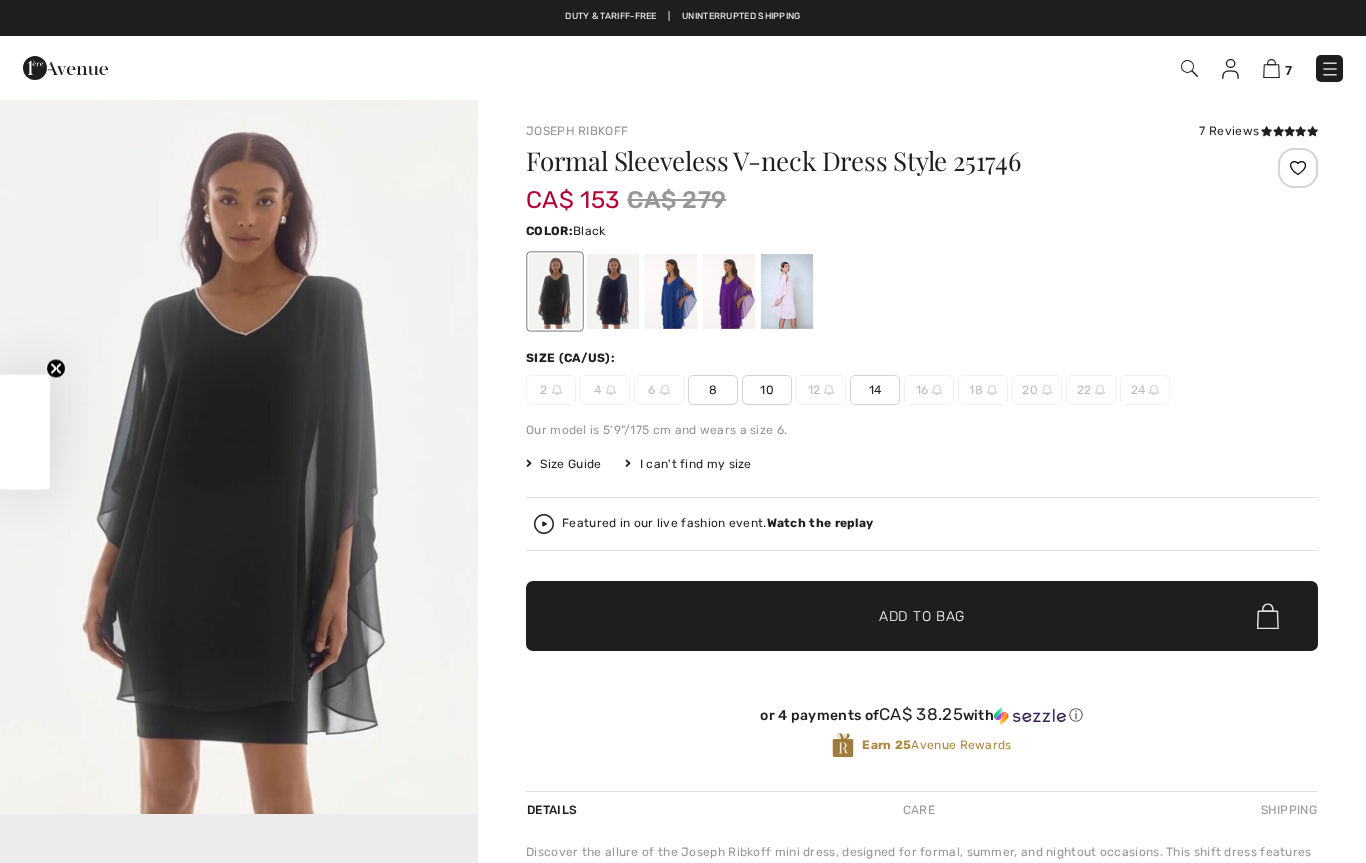 scroll, scrollTop: 0, scrollLeft: 0, axis: both 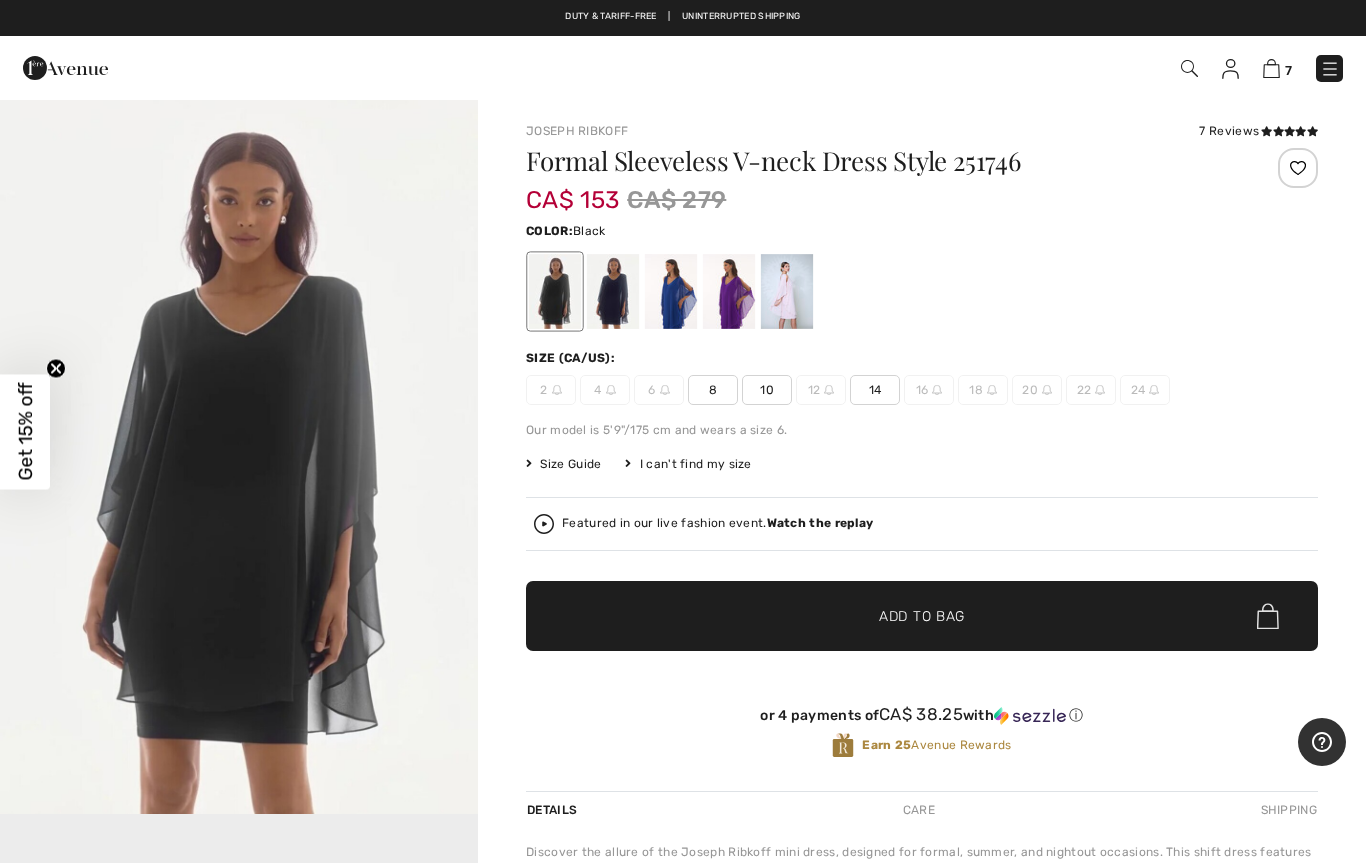 click at bounding box center (613, 291) 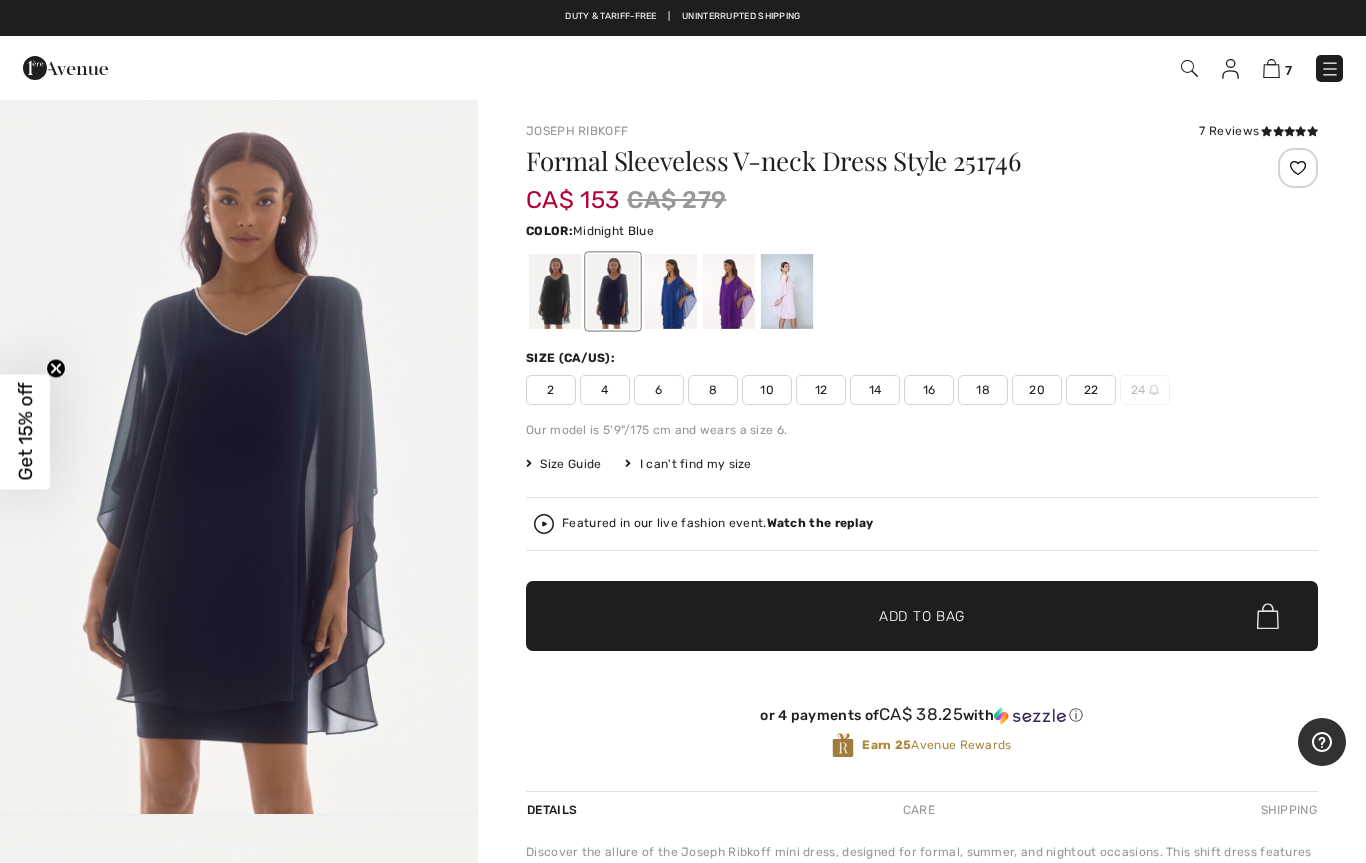 click at bounding box center [671, 291] 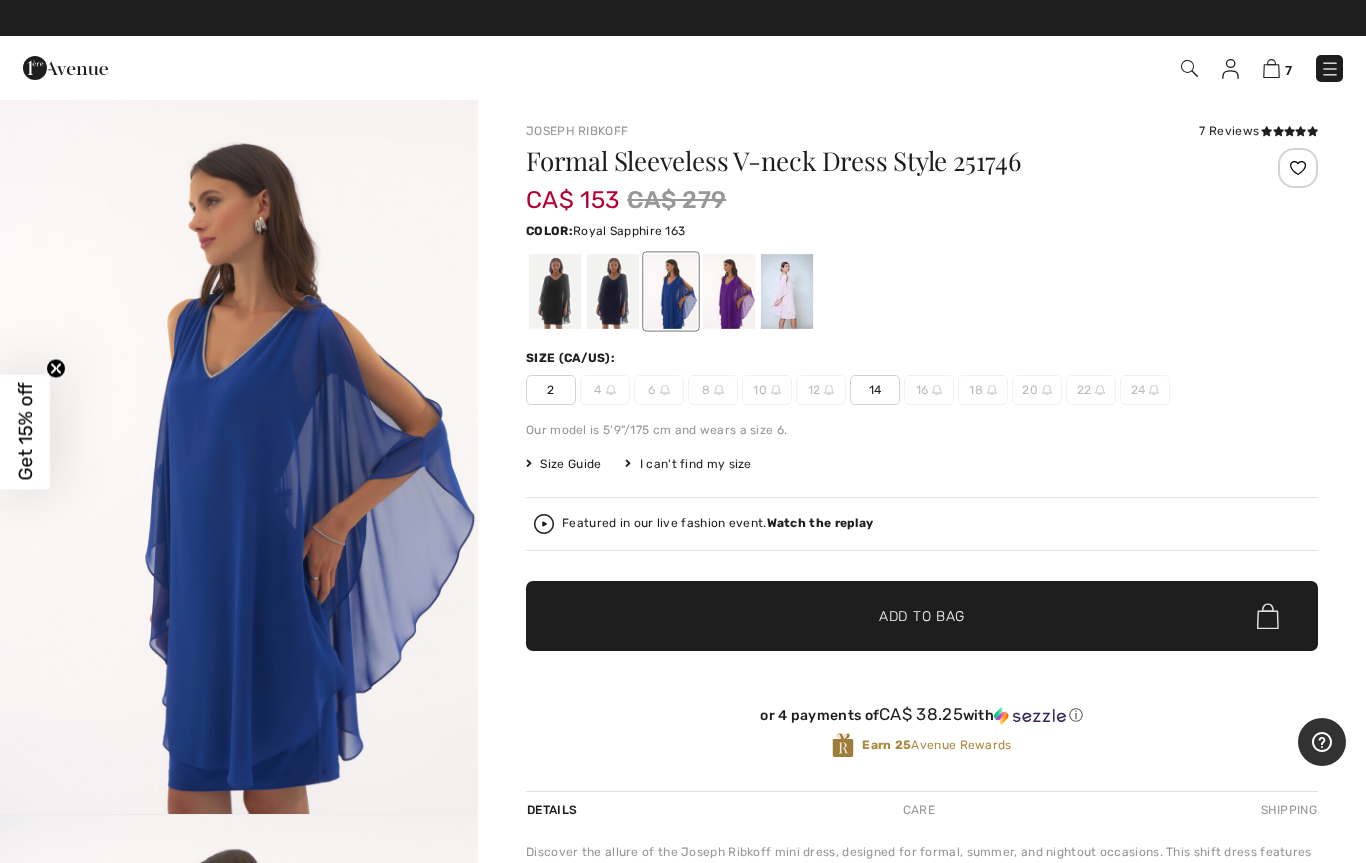 click on "14" at bounding box center [875, 390] 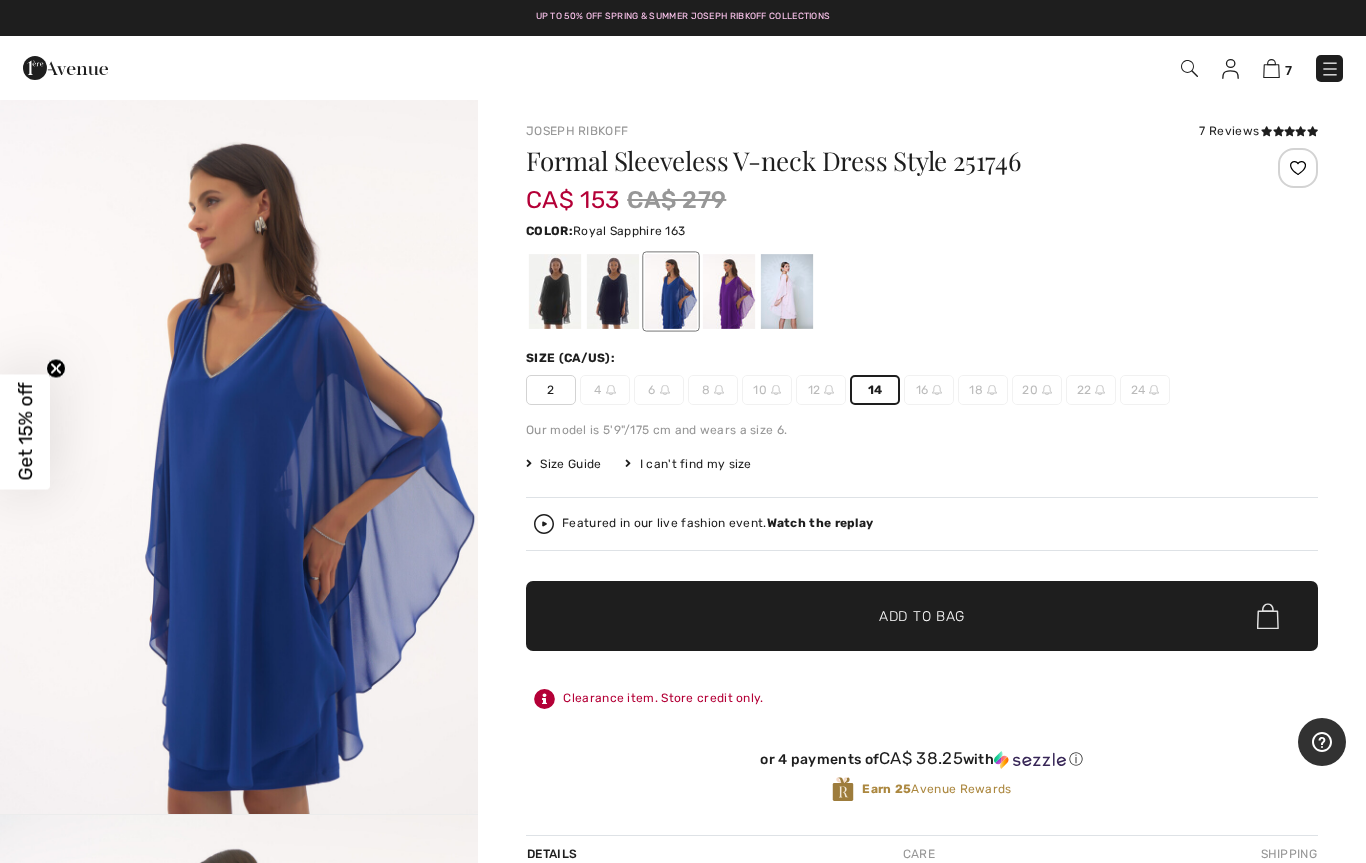 click on "✔ Added to Bag" at bounding box center [892, 616] 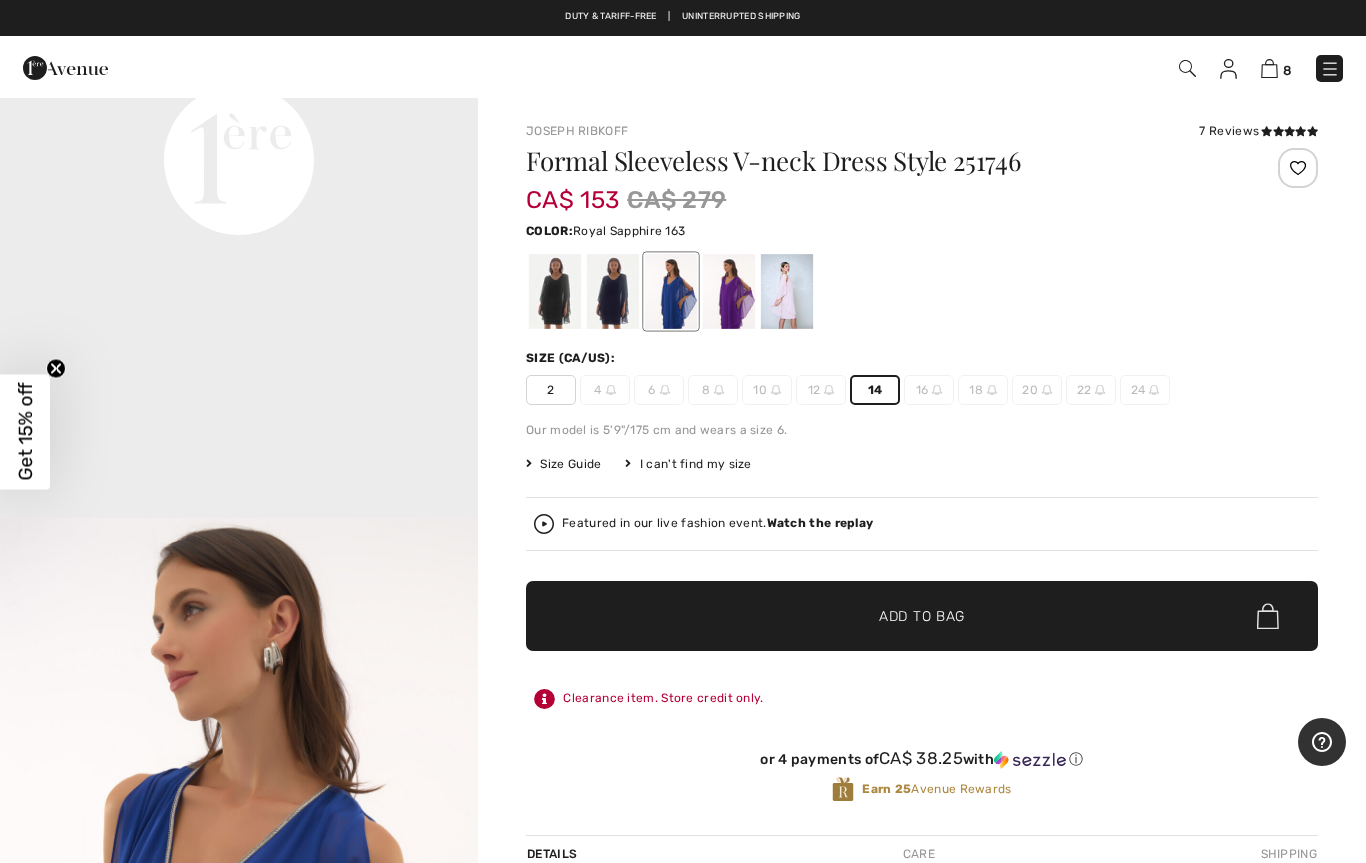 scroll, scrollTop: 1726, scrollLeft: 0, axis: vertical 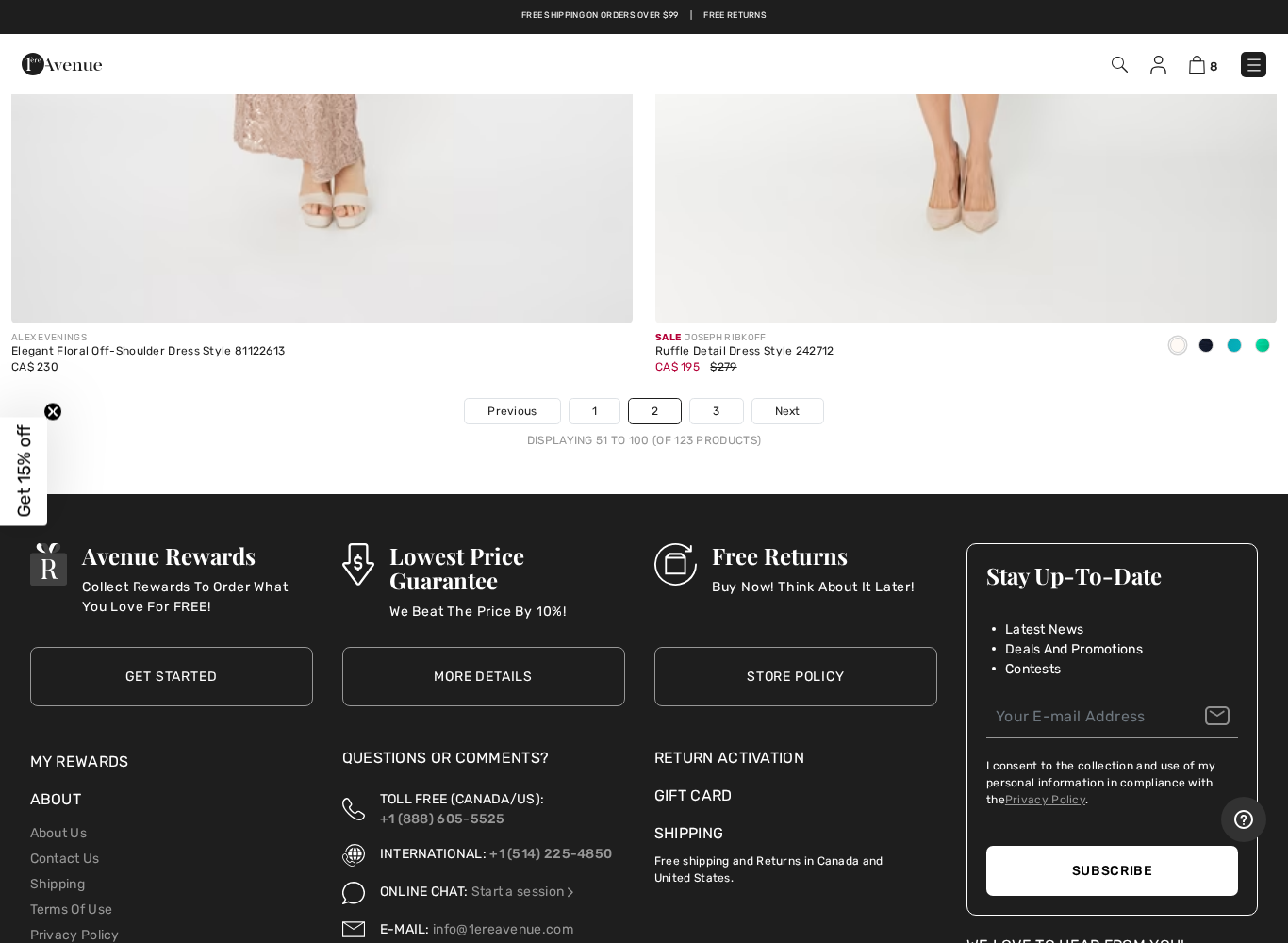 click on "3" at bounding box center (716, 411) 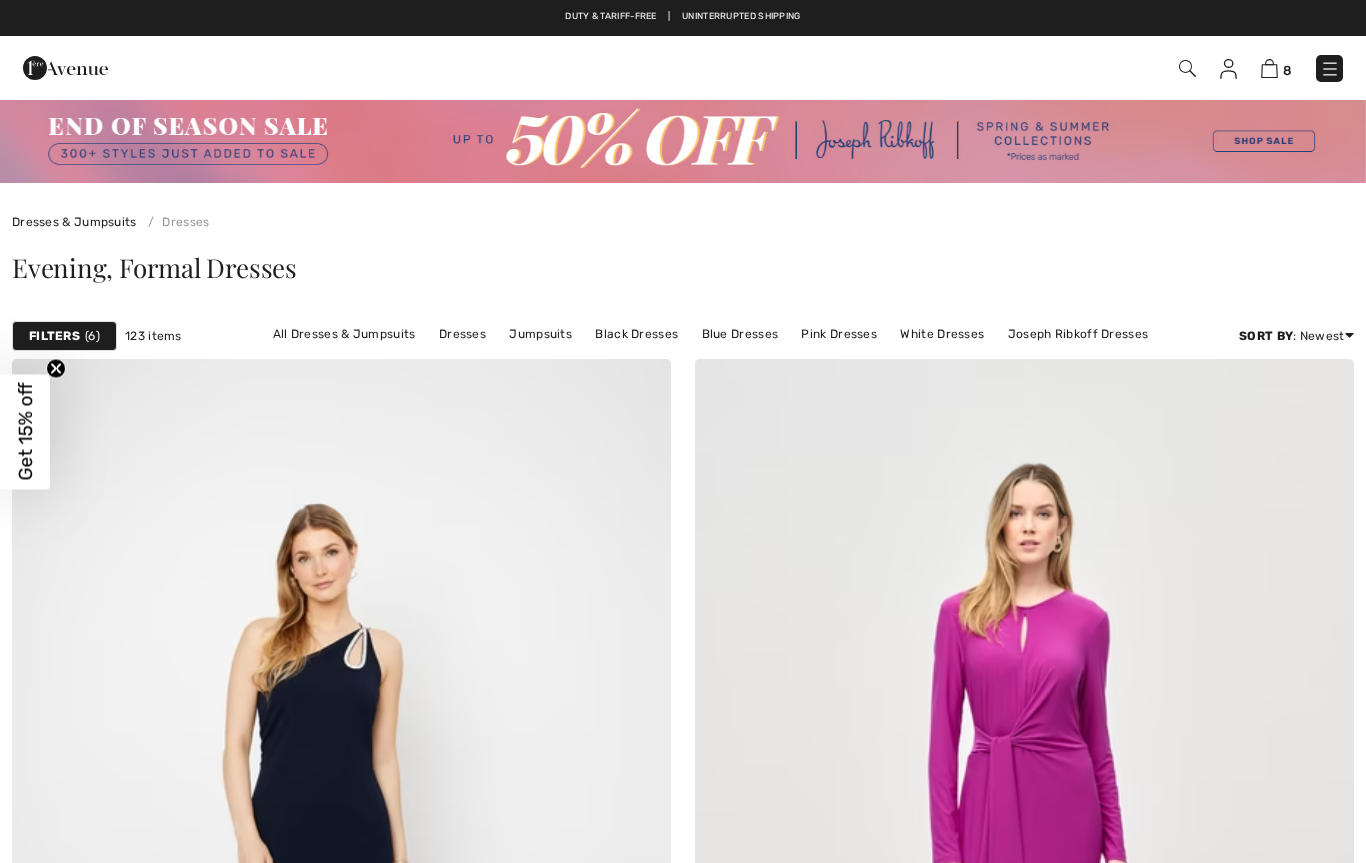 scroll, scrollTop: 0, scrollLeft: 0, axis: both 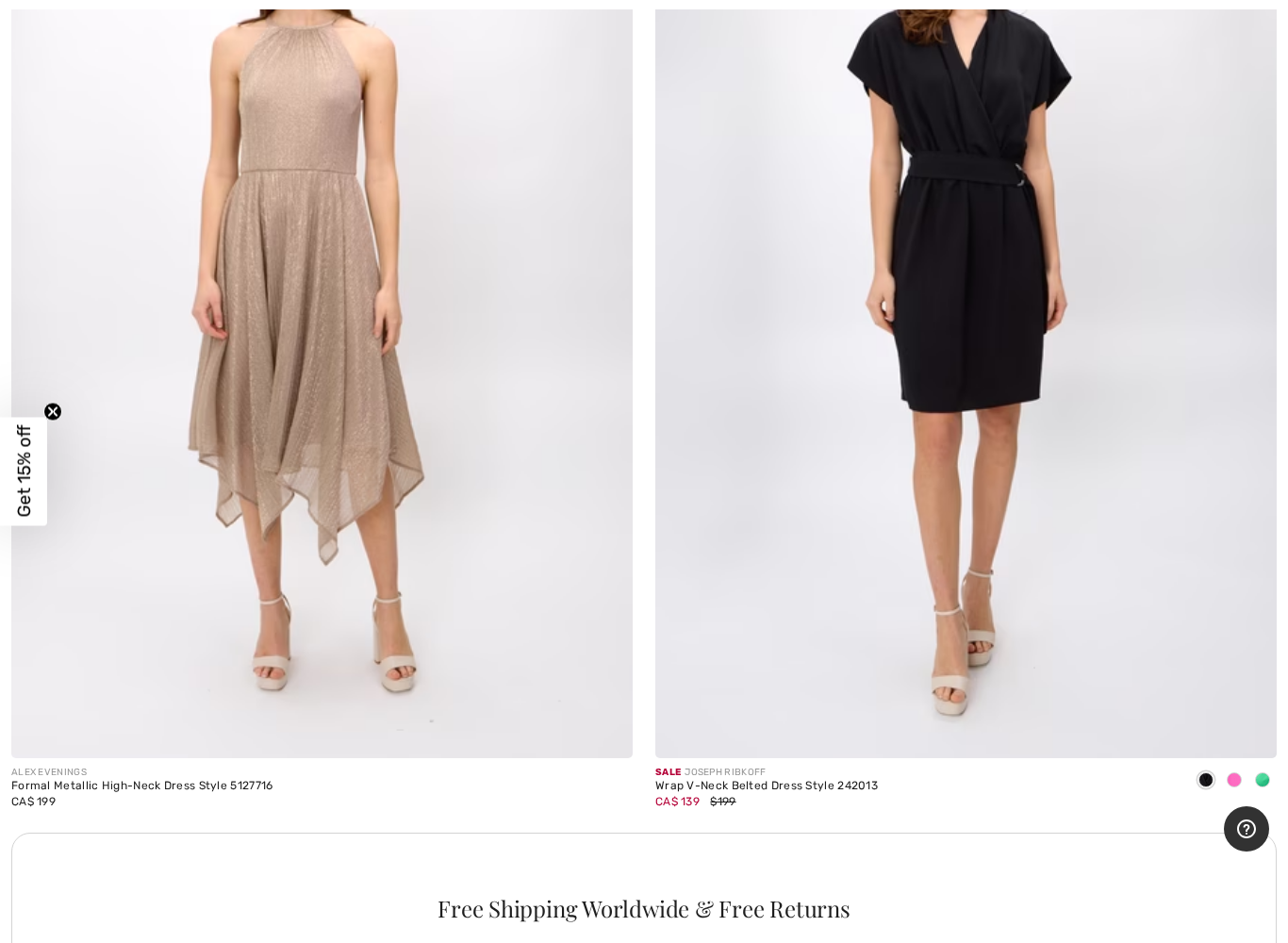 click at bounding box center (1234, 780) 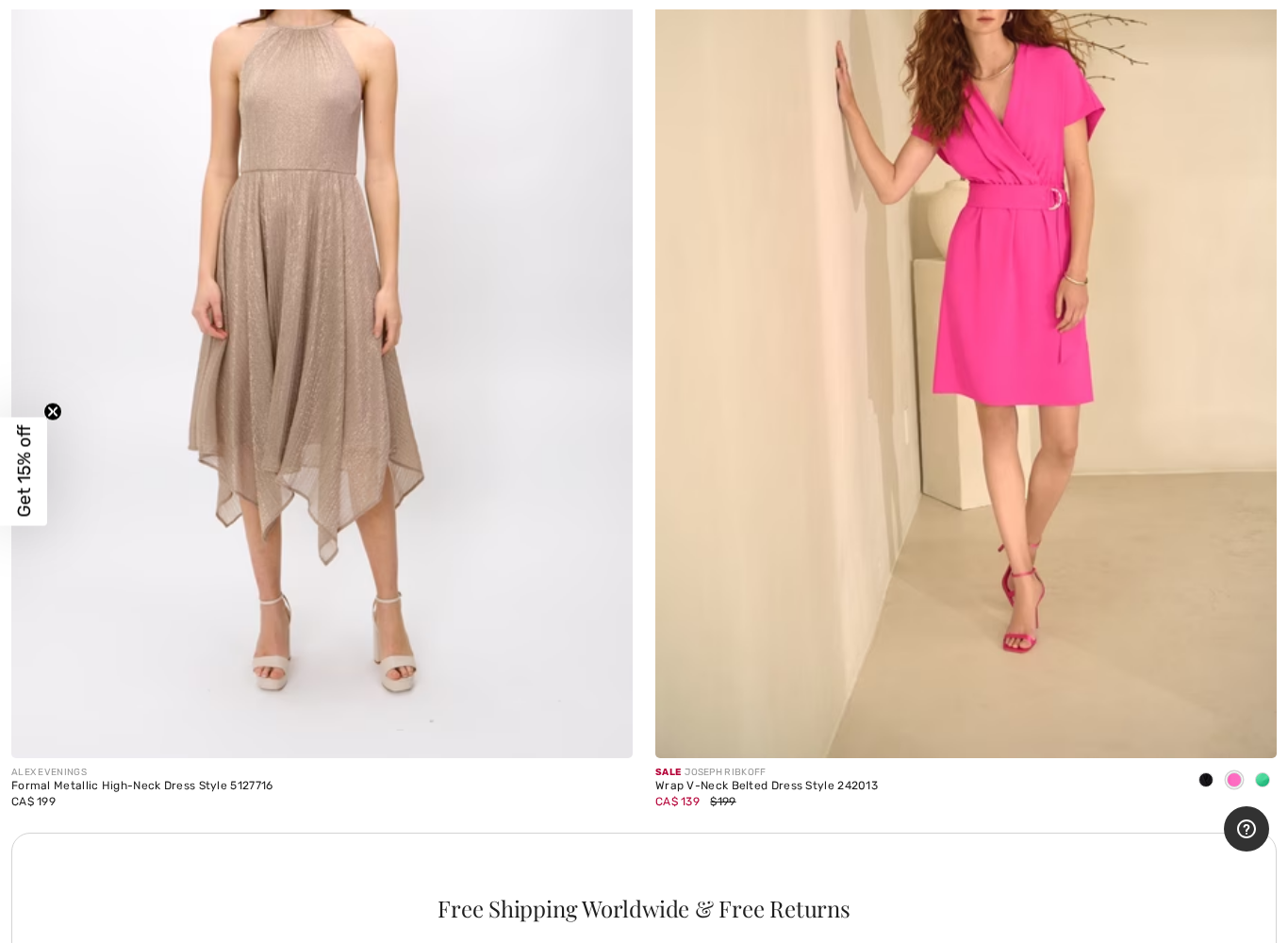 click at bounding box center [1263, 780] 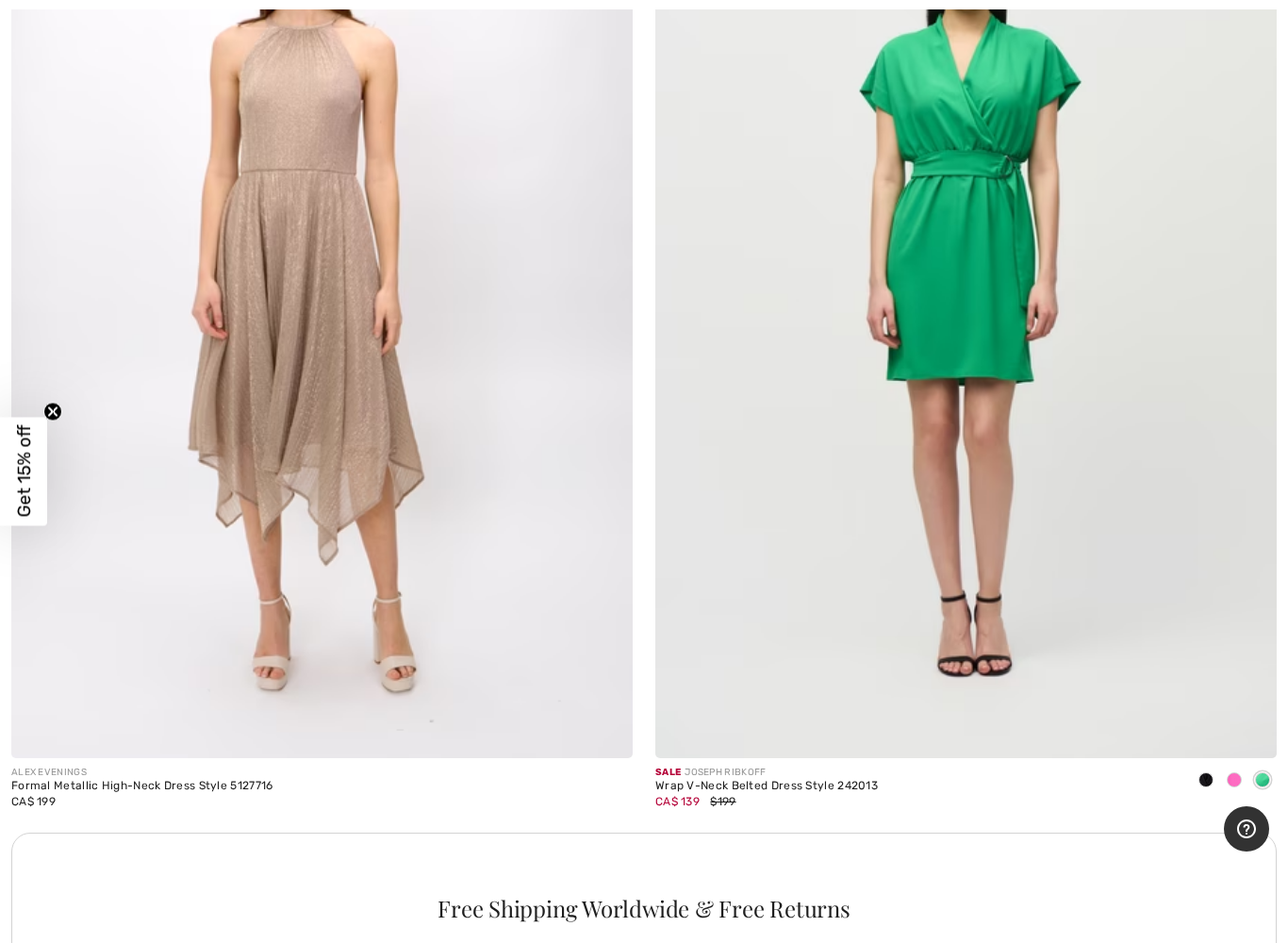 click at bounding box center [1234, 780] 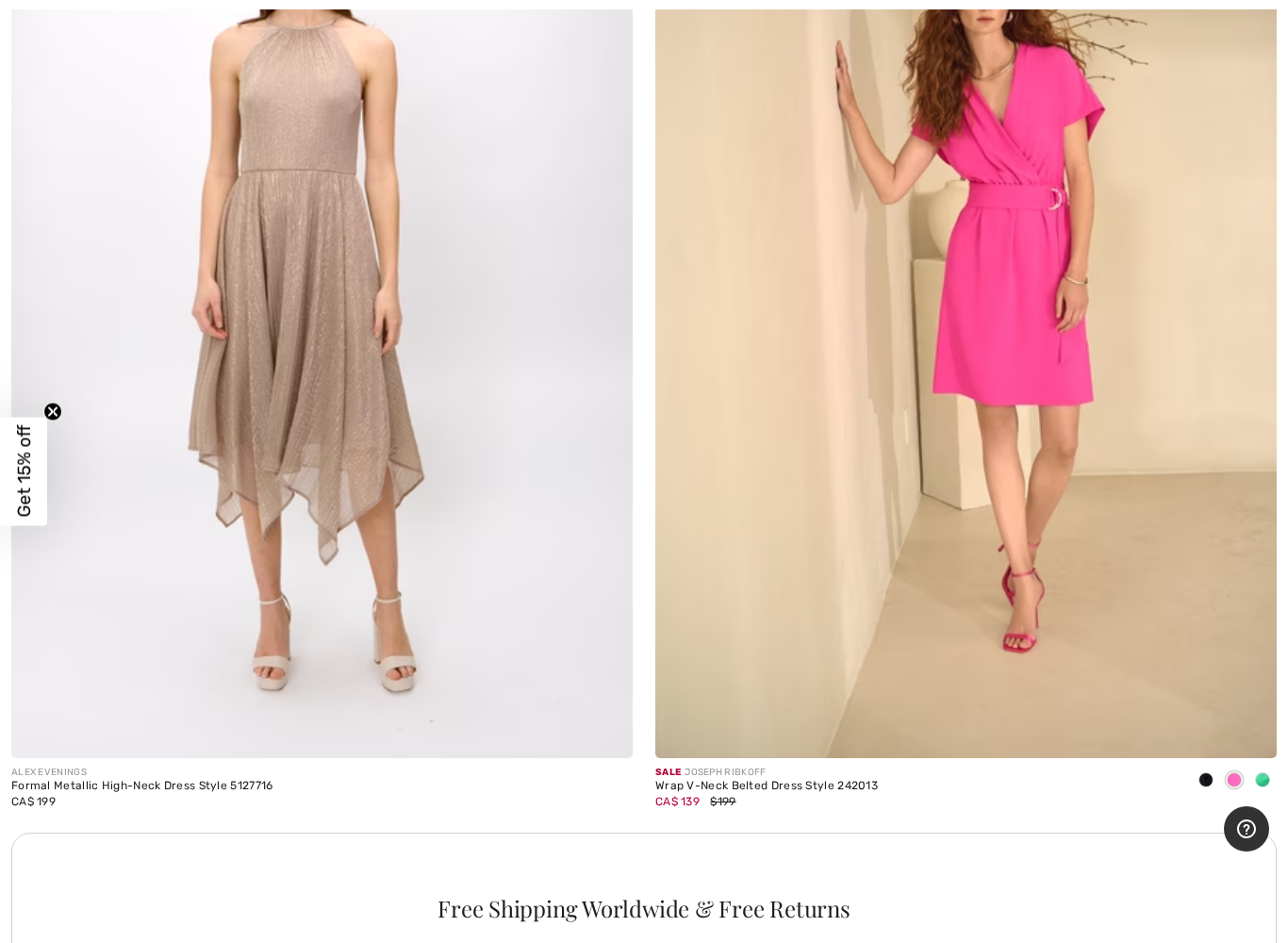 click at bounding box center (1206, 780) 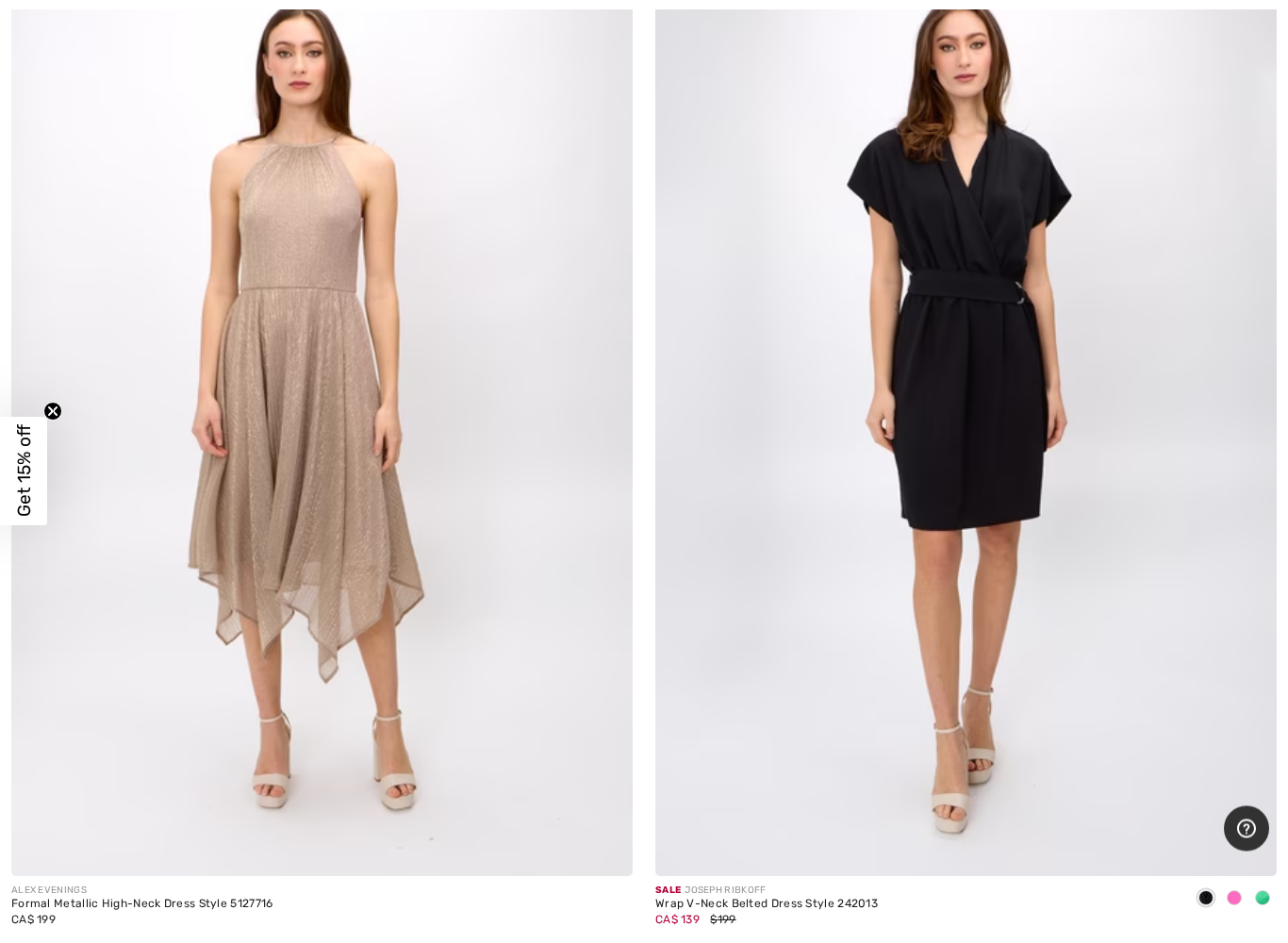 scroll, scrollTop: 5427, scrollLeft: 0, axis: vertical 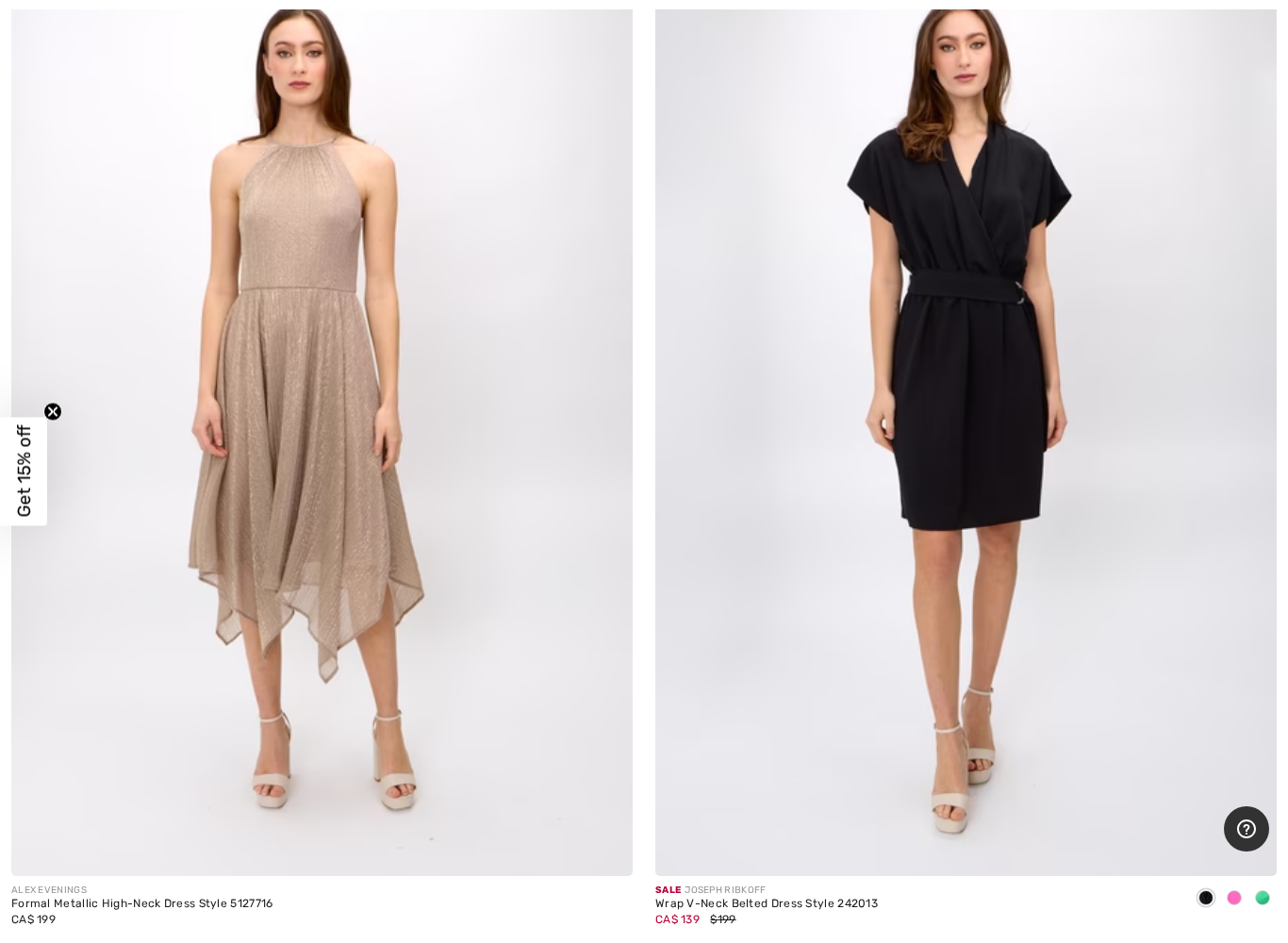 click at bounding box center (966, 410) 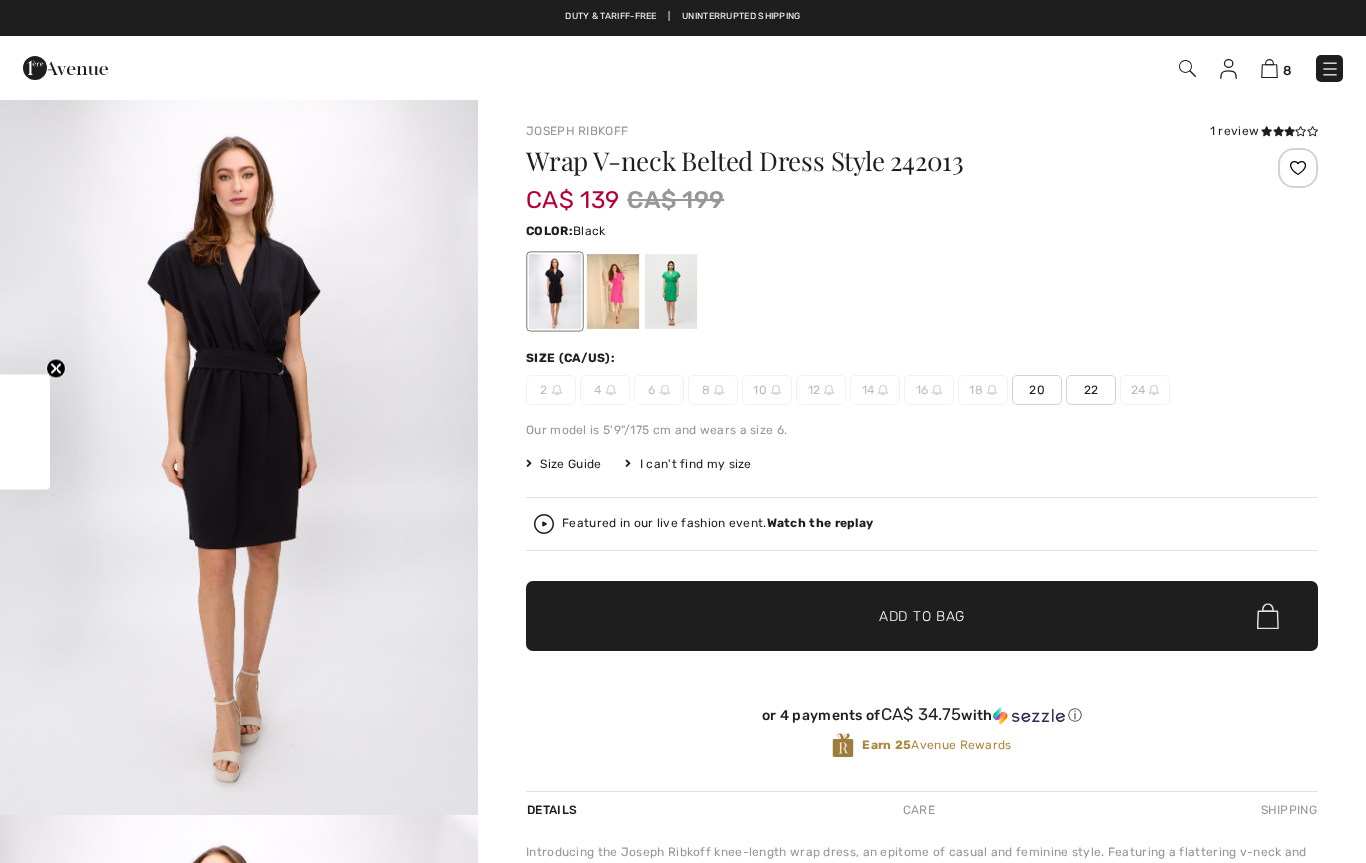 scroll, scrollTop: 0, scrollLeft: 0, axis: both 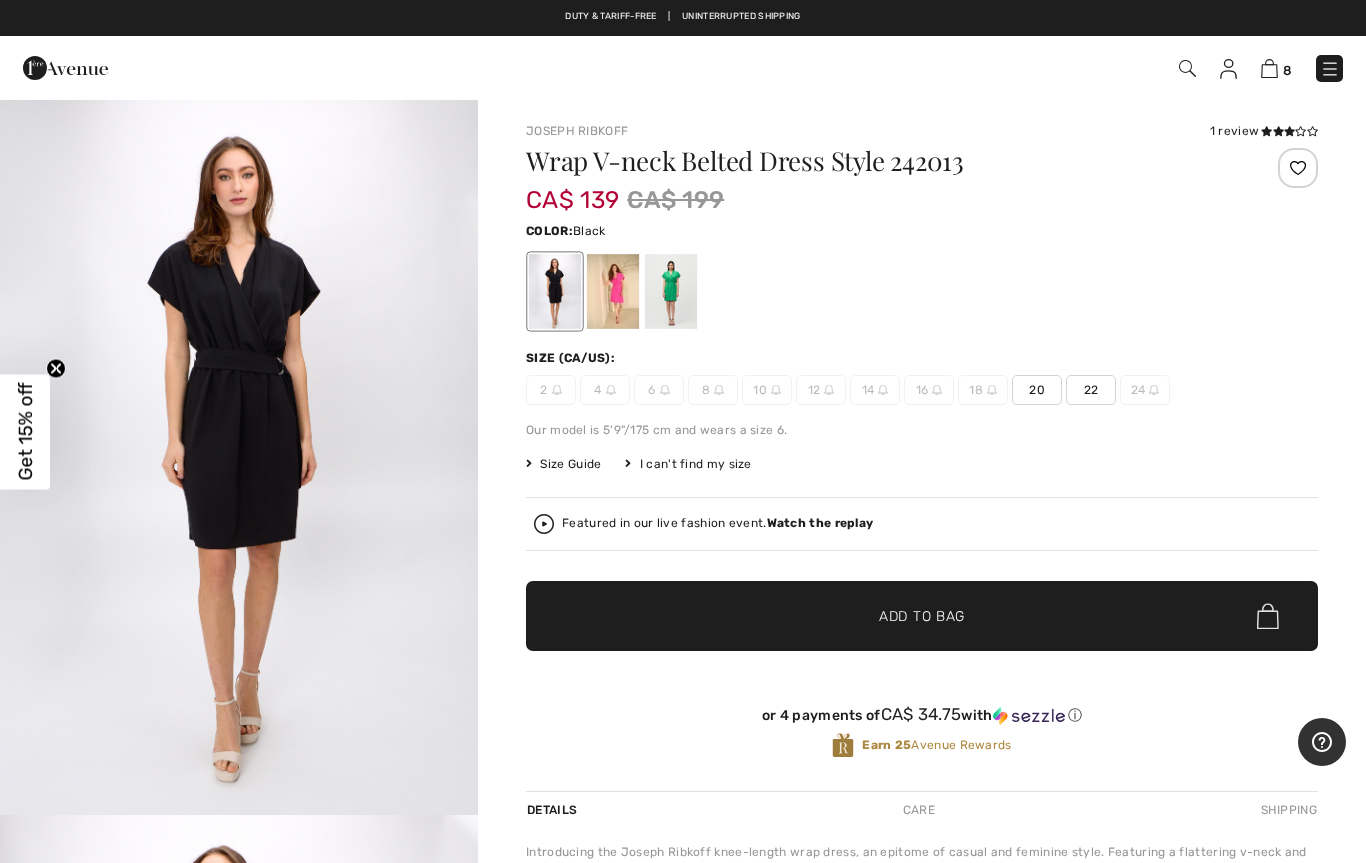 click at bounding box center (671, 291) 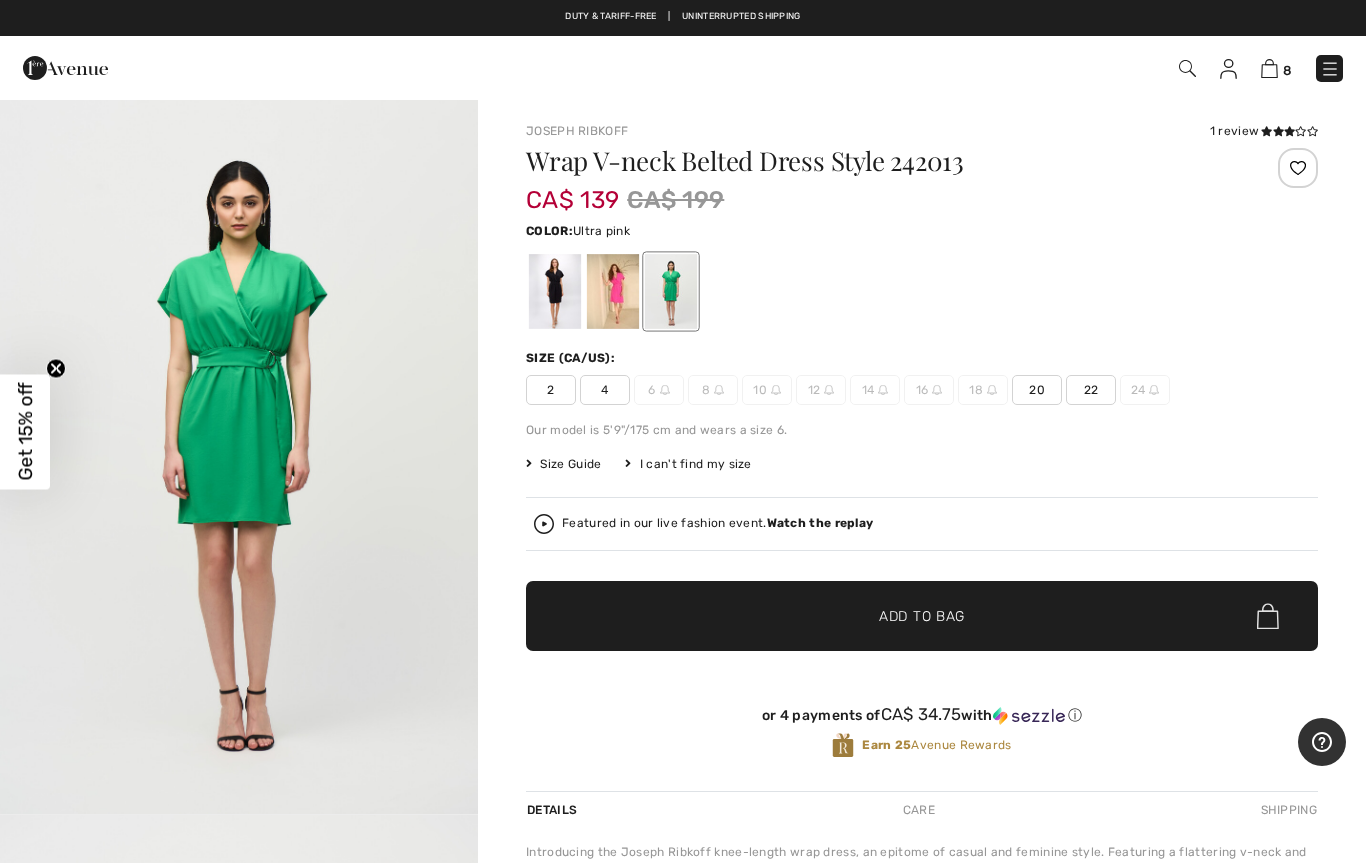 click at bounding box center [613, 291] 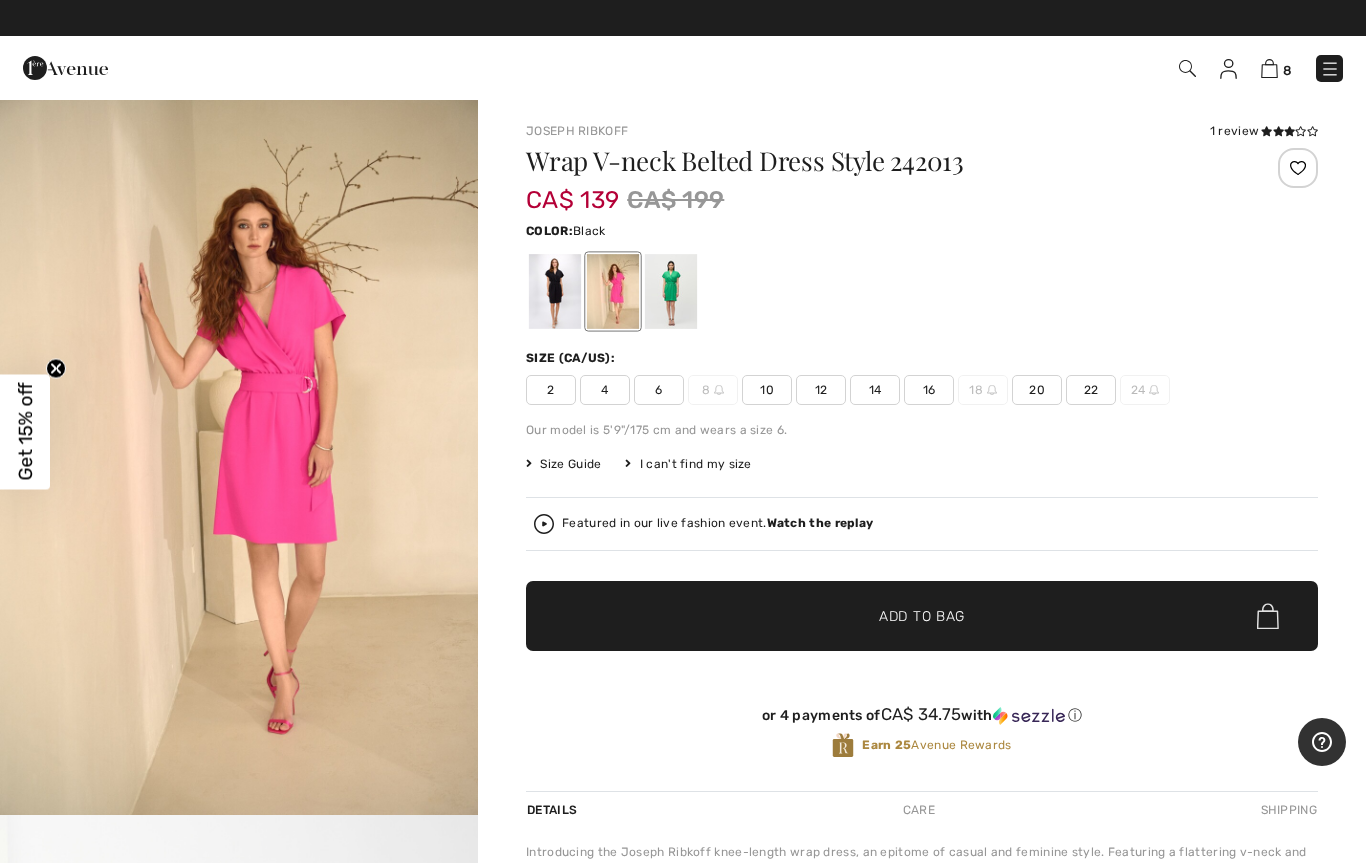 click at bounding box center (555, 291) 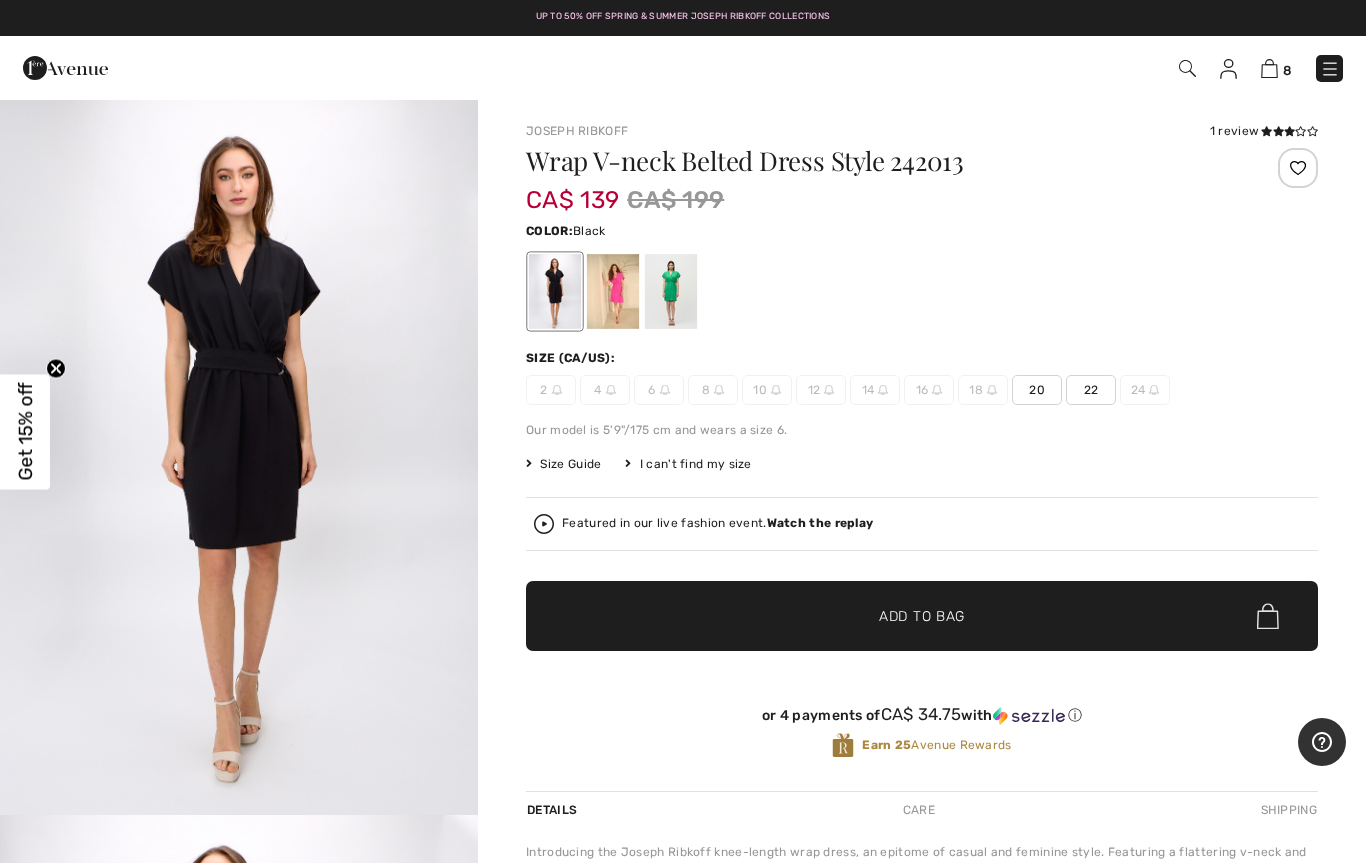 click at bounding box center (671, 291) 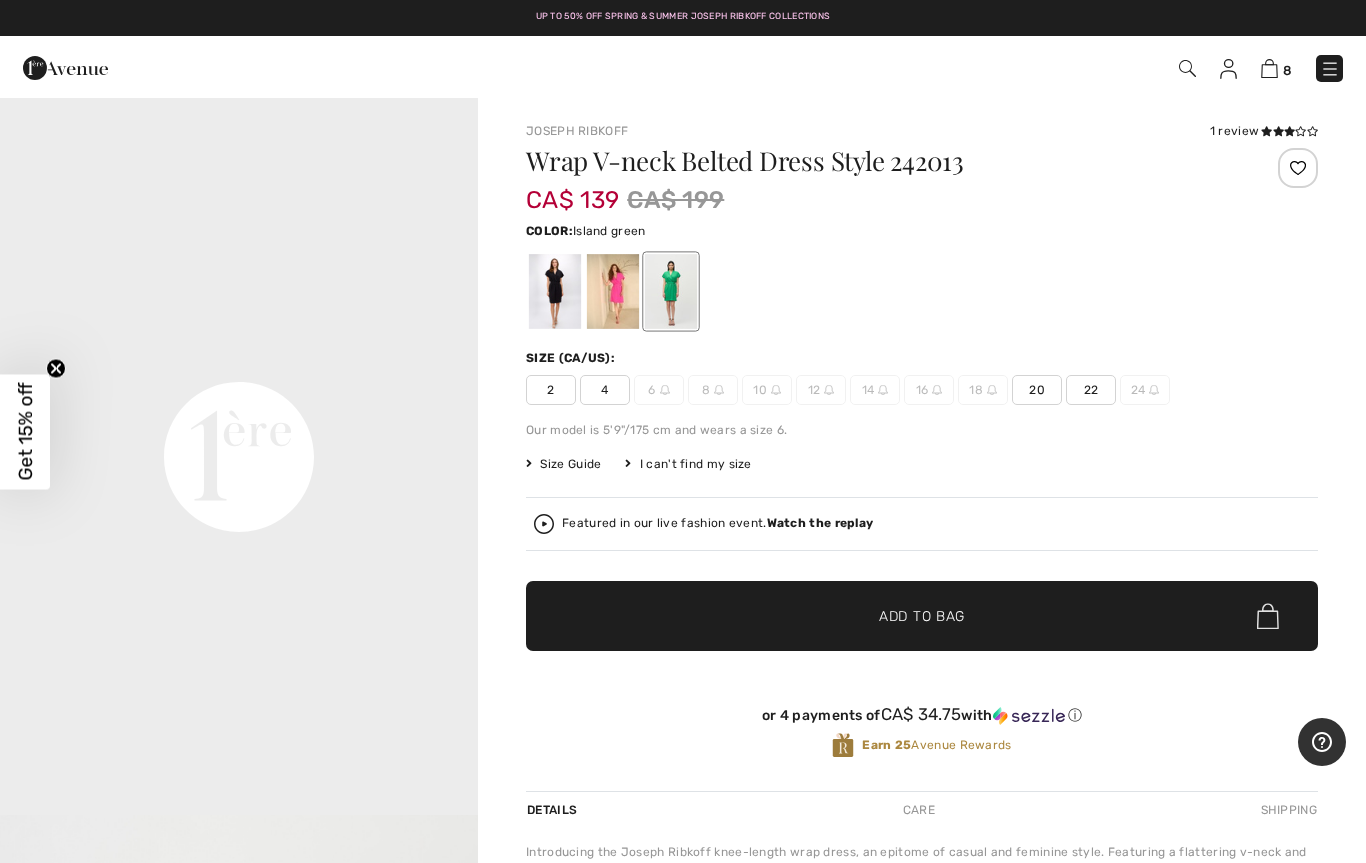 scroll, scrollTop: 1516, scrollLeft: 0, axis: vertical 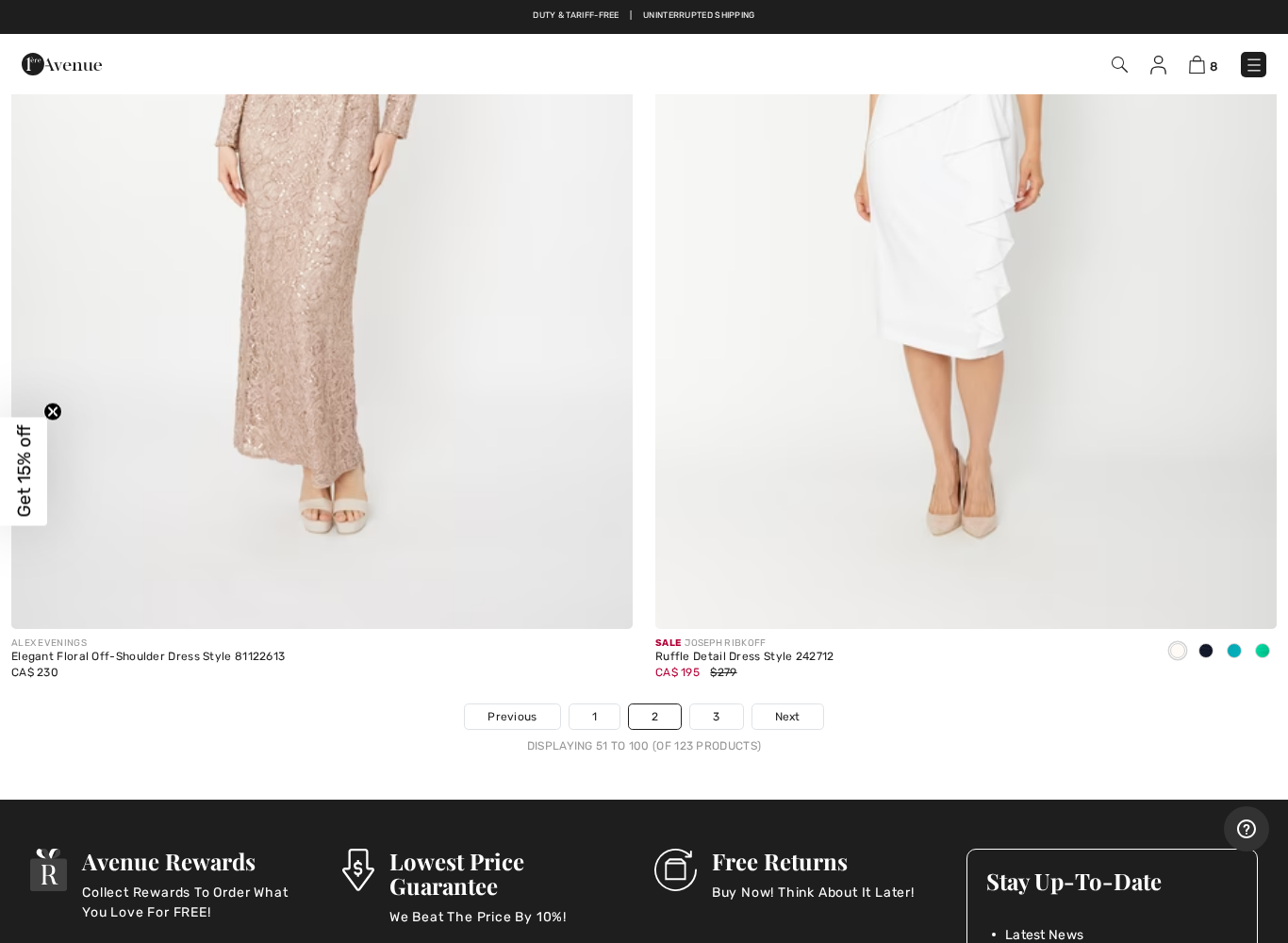 click on "3" at bounding box center [716, 717] 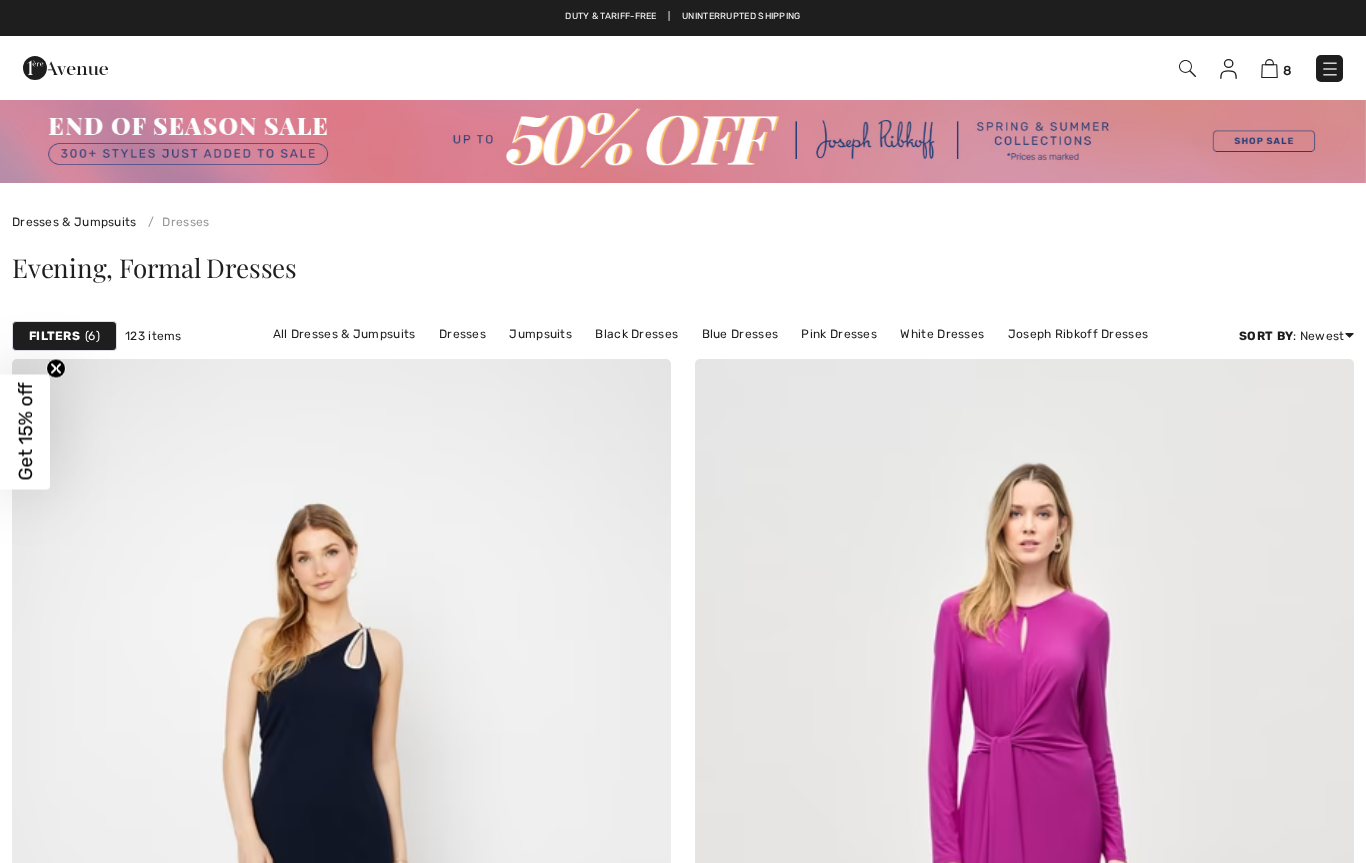 scroll, scrollTop: 0, scrollLeft: 0, axis: both 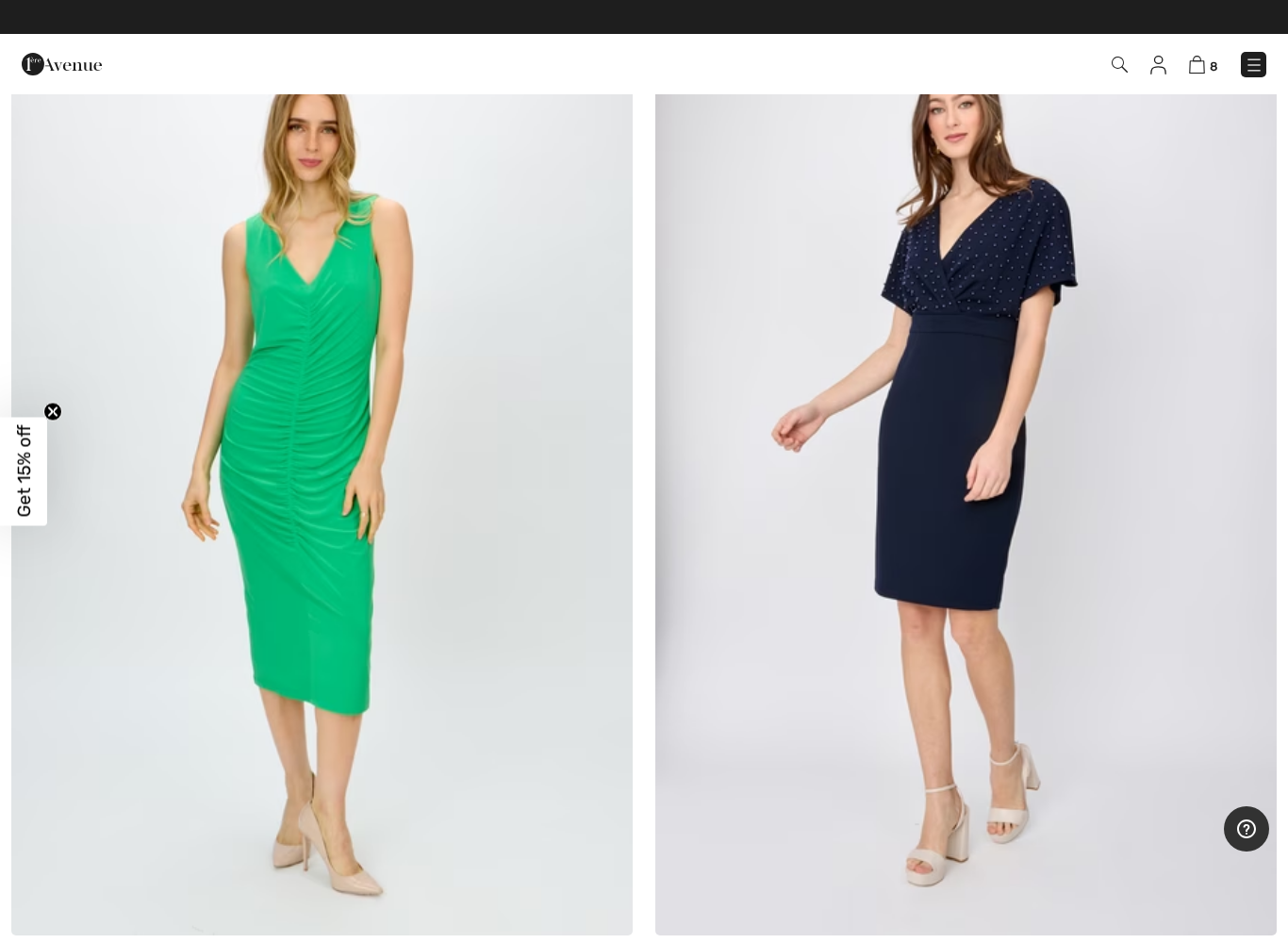click at bounding box center (966, 469) 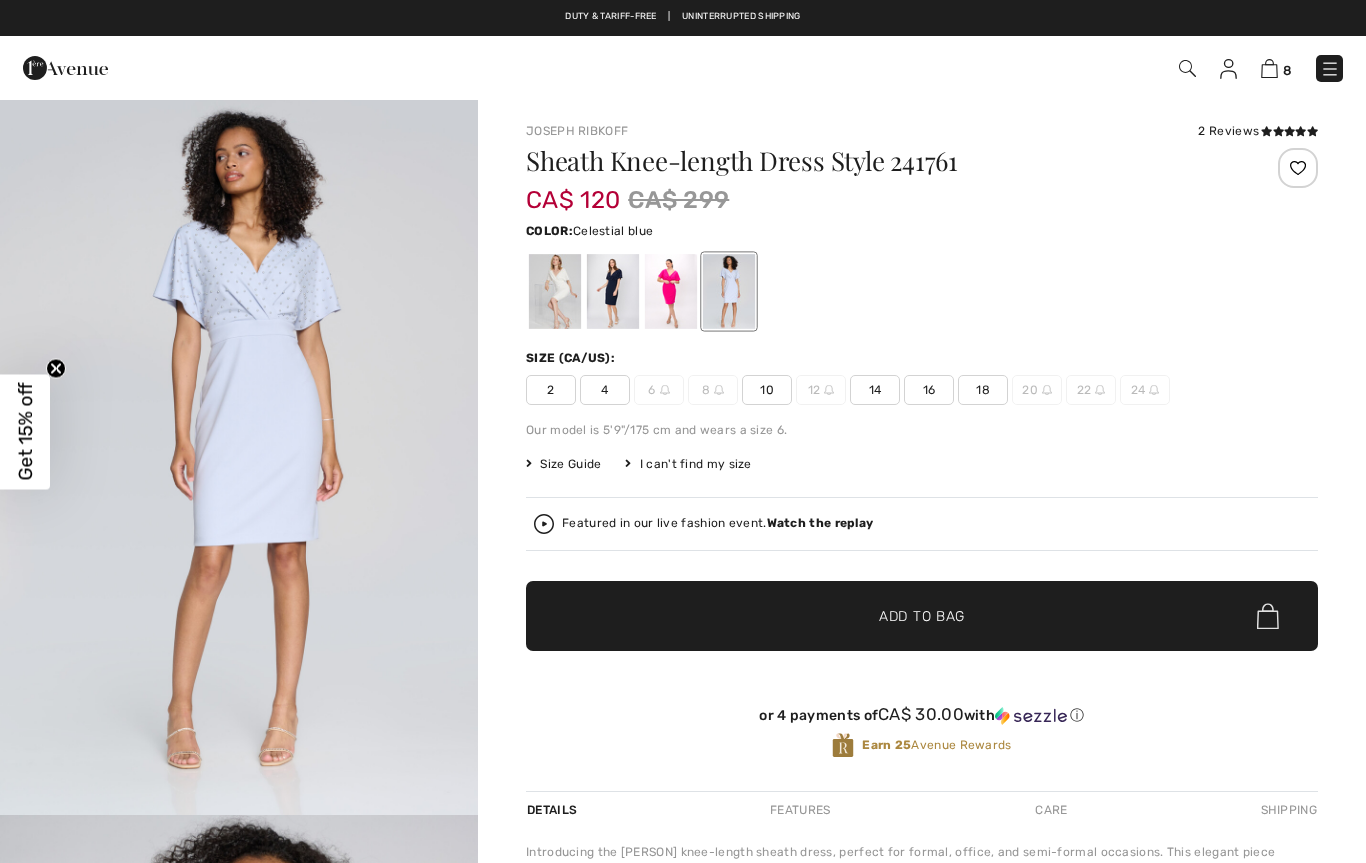 scroll, scrollTop: 0, scrollLeft: 0, axis: both 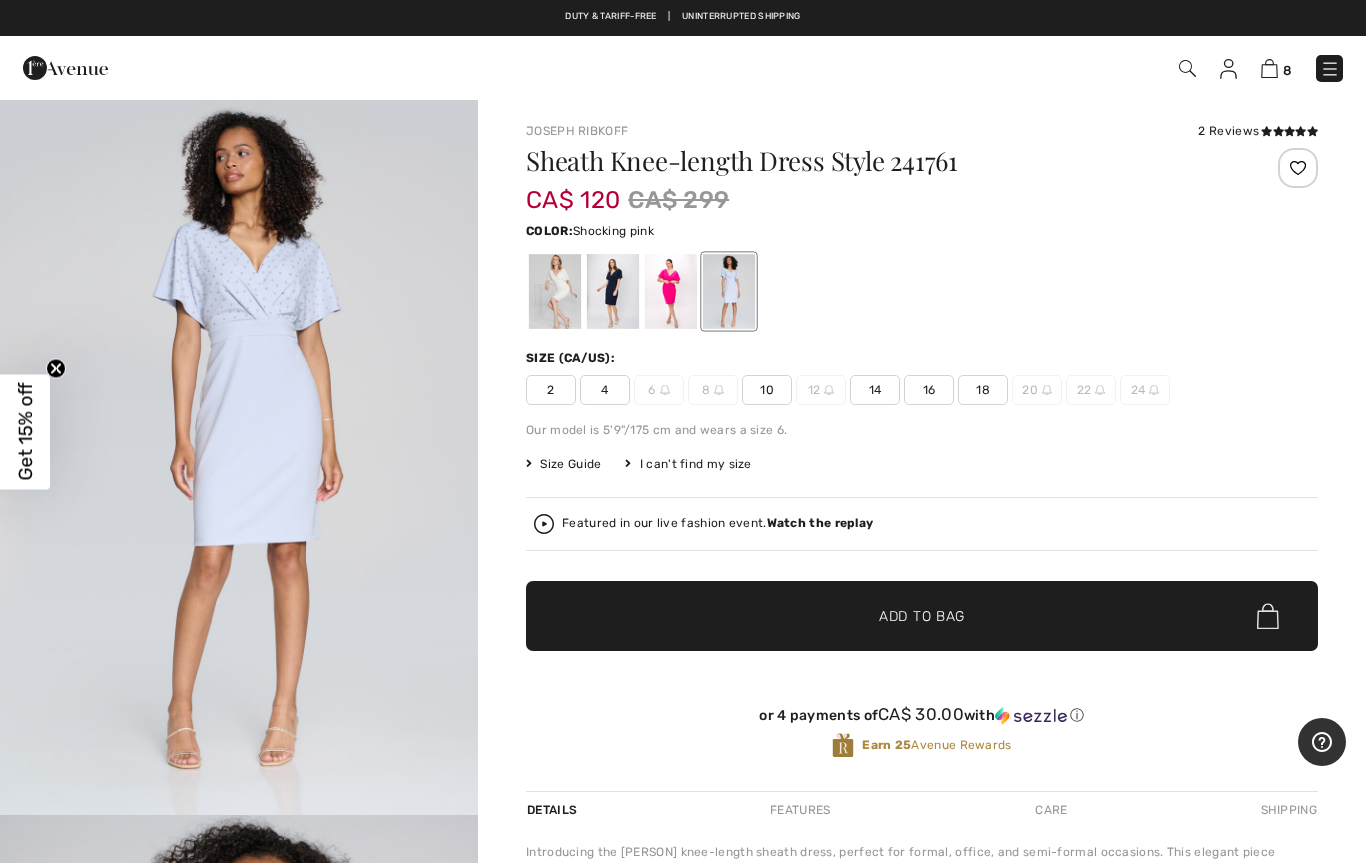 click at bounding box center (671, 291) 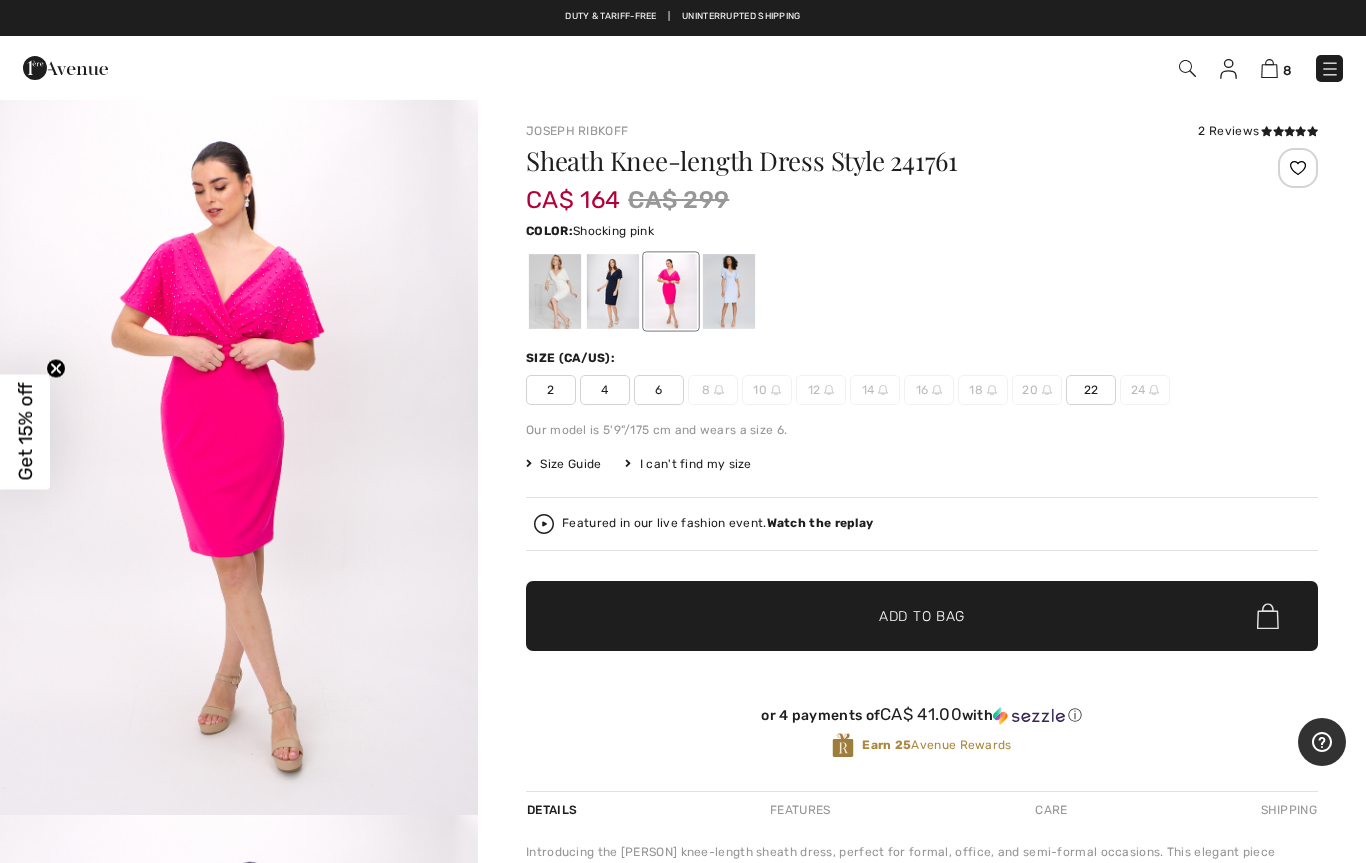 click at bounding box center [613, 291] 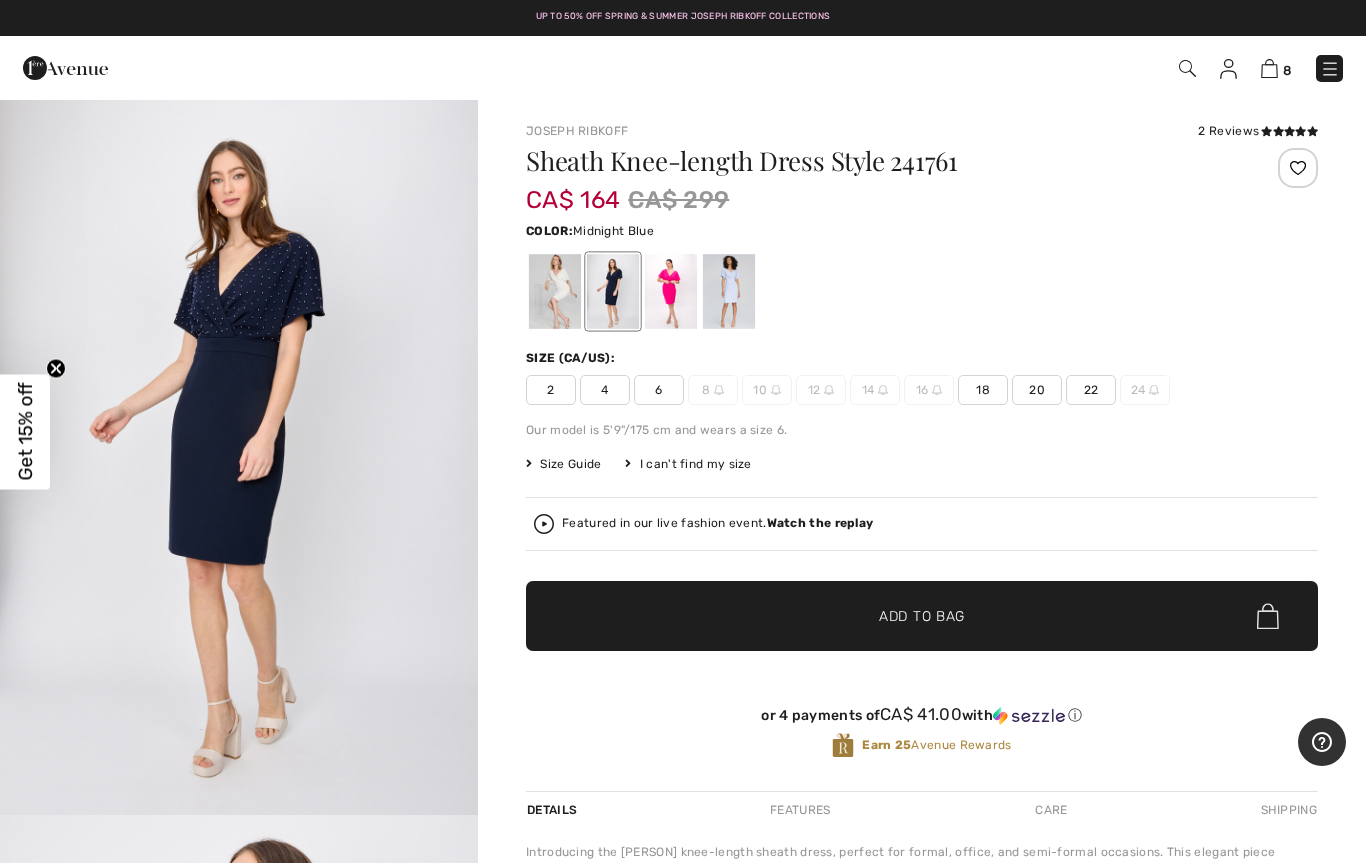 click at bounding box center (555, 291) 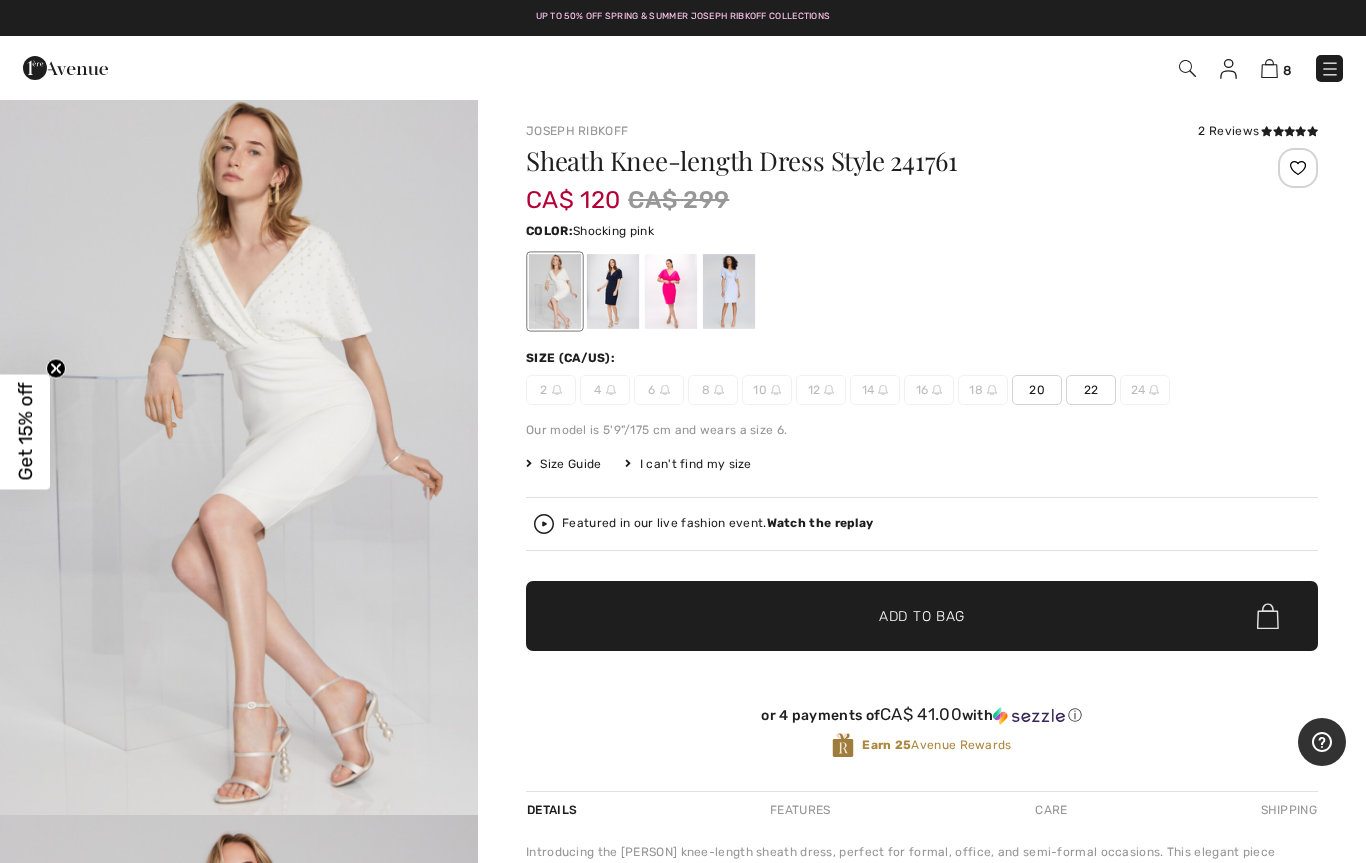 click at bounding box center [671, 291] 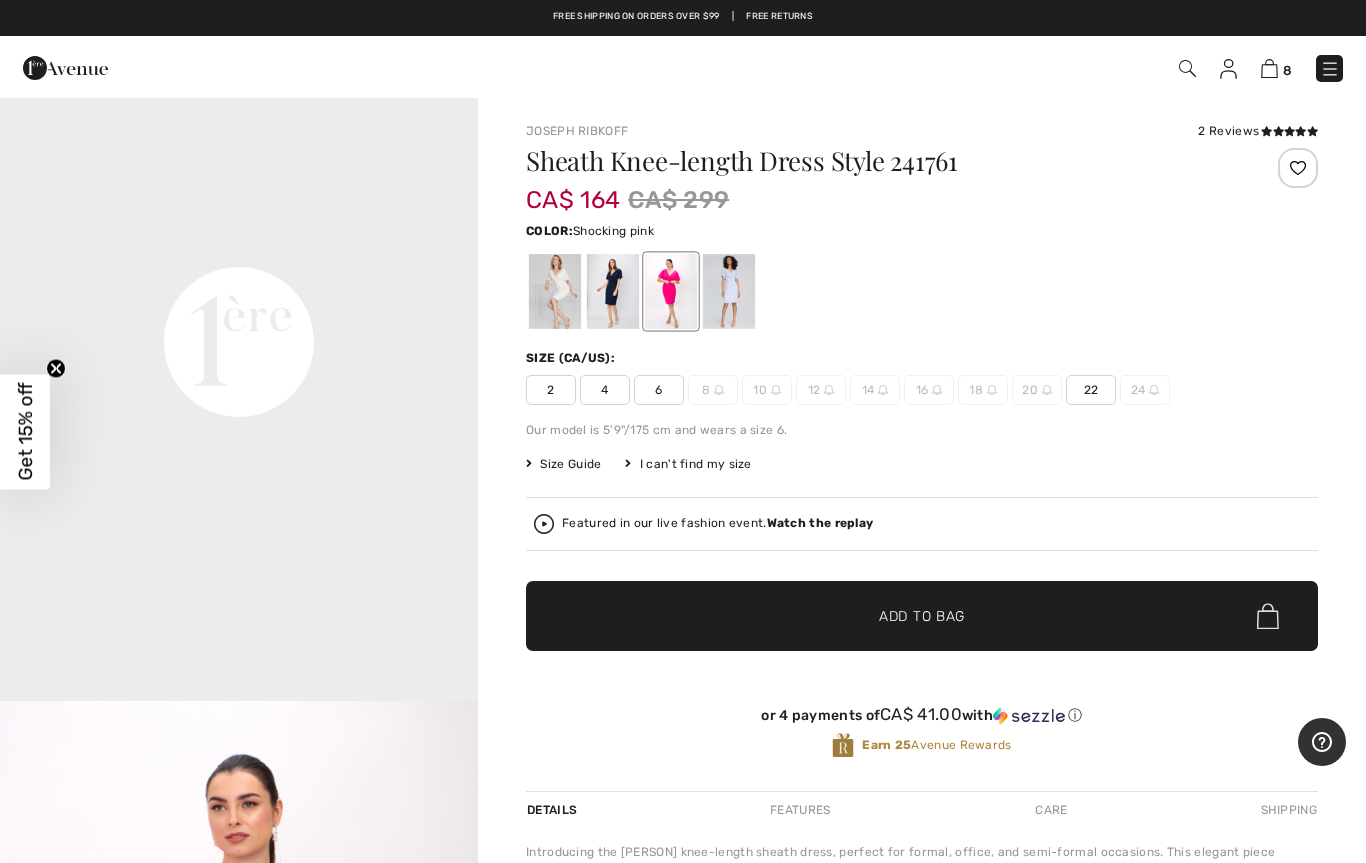 scroll, scrollTop: 1550, scrollLeft: 0, axis: vertical 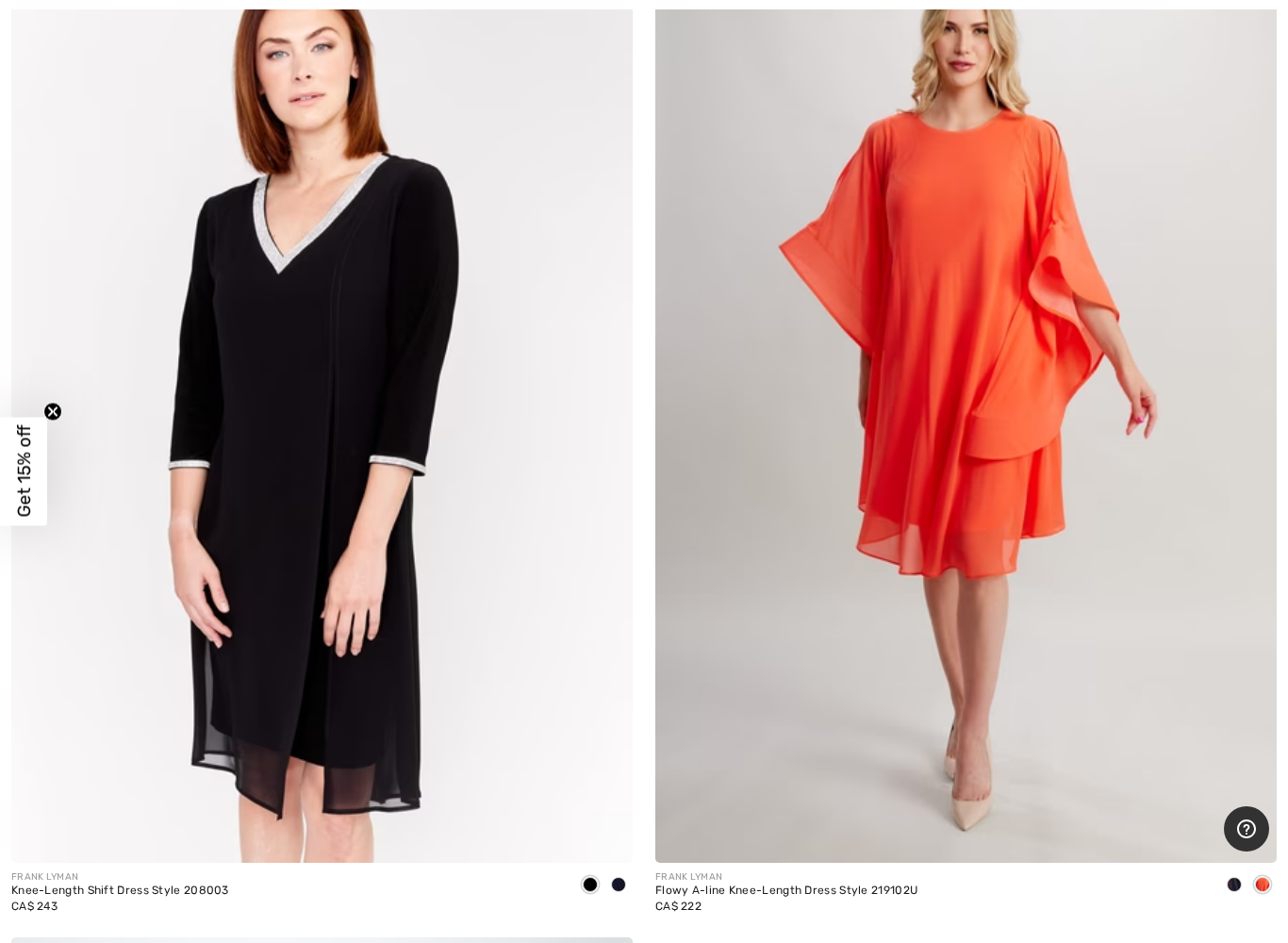click at bounding box center [966, 397] 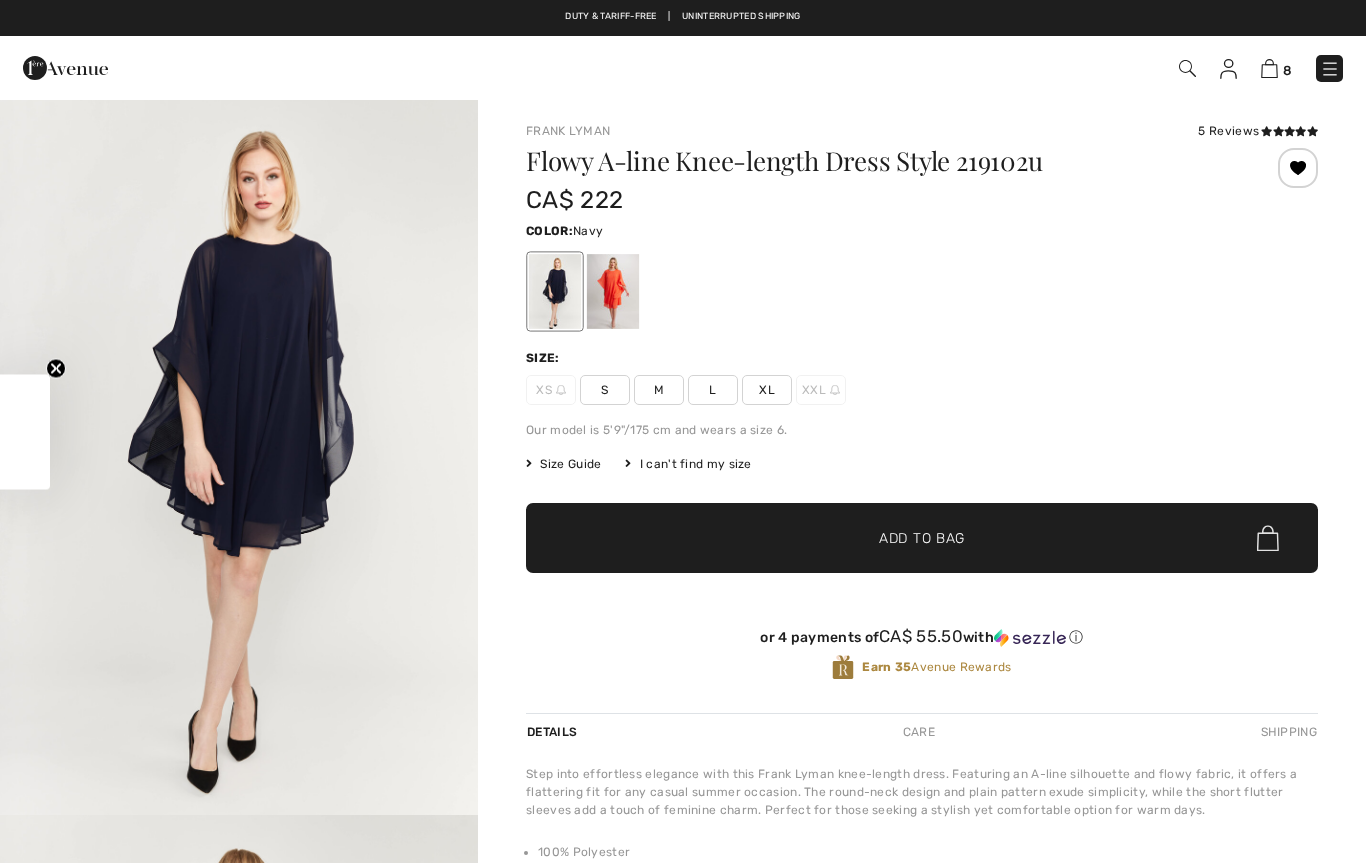 scroll, scrollTop: 0, scrollLeft: 0, axis: both 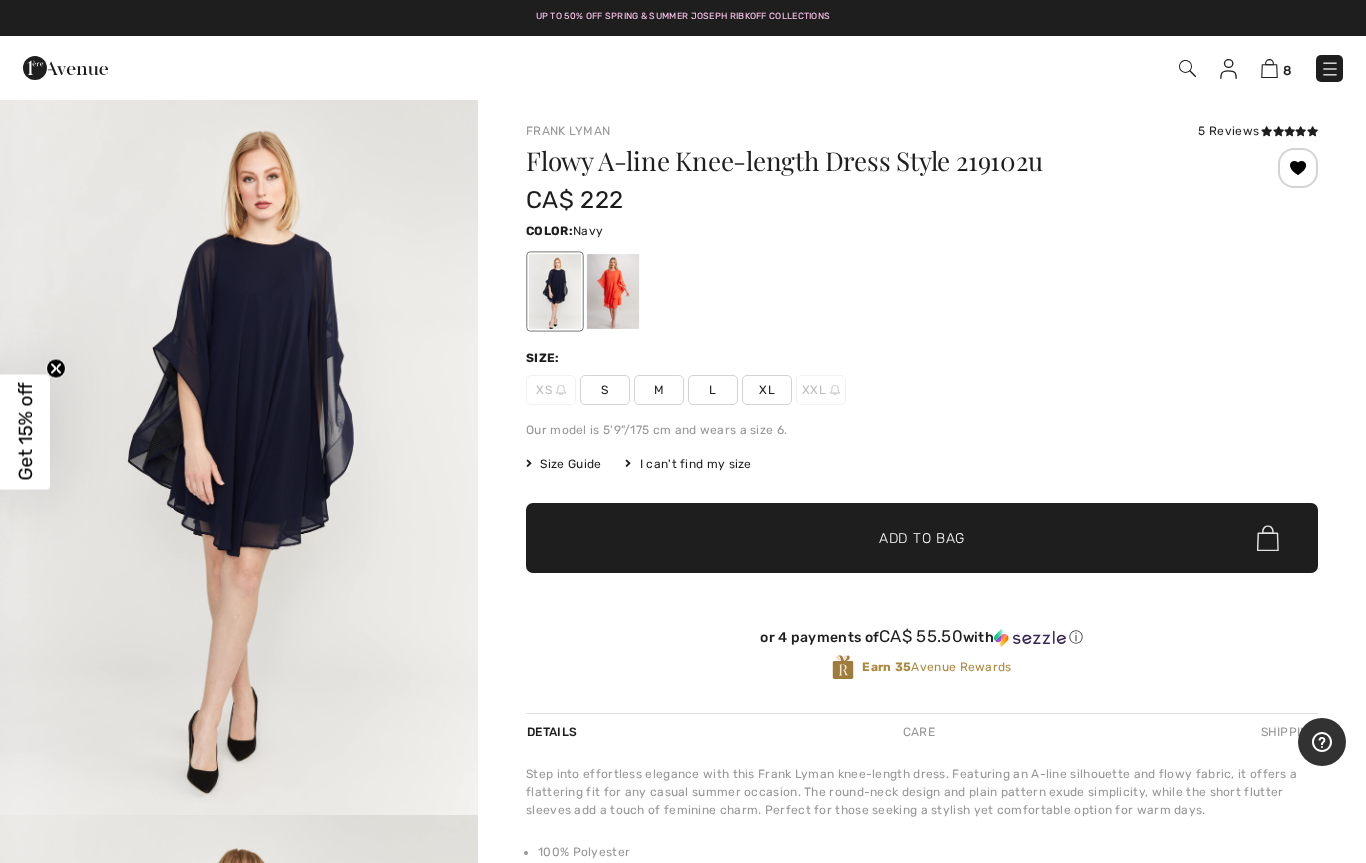 click on "Size Guide" at bounding box center [563, 464] 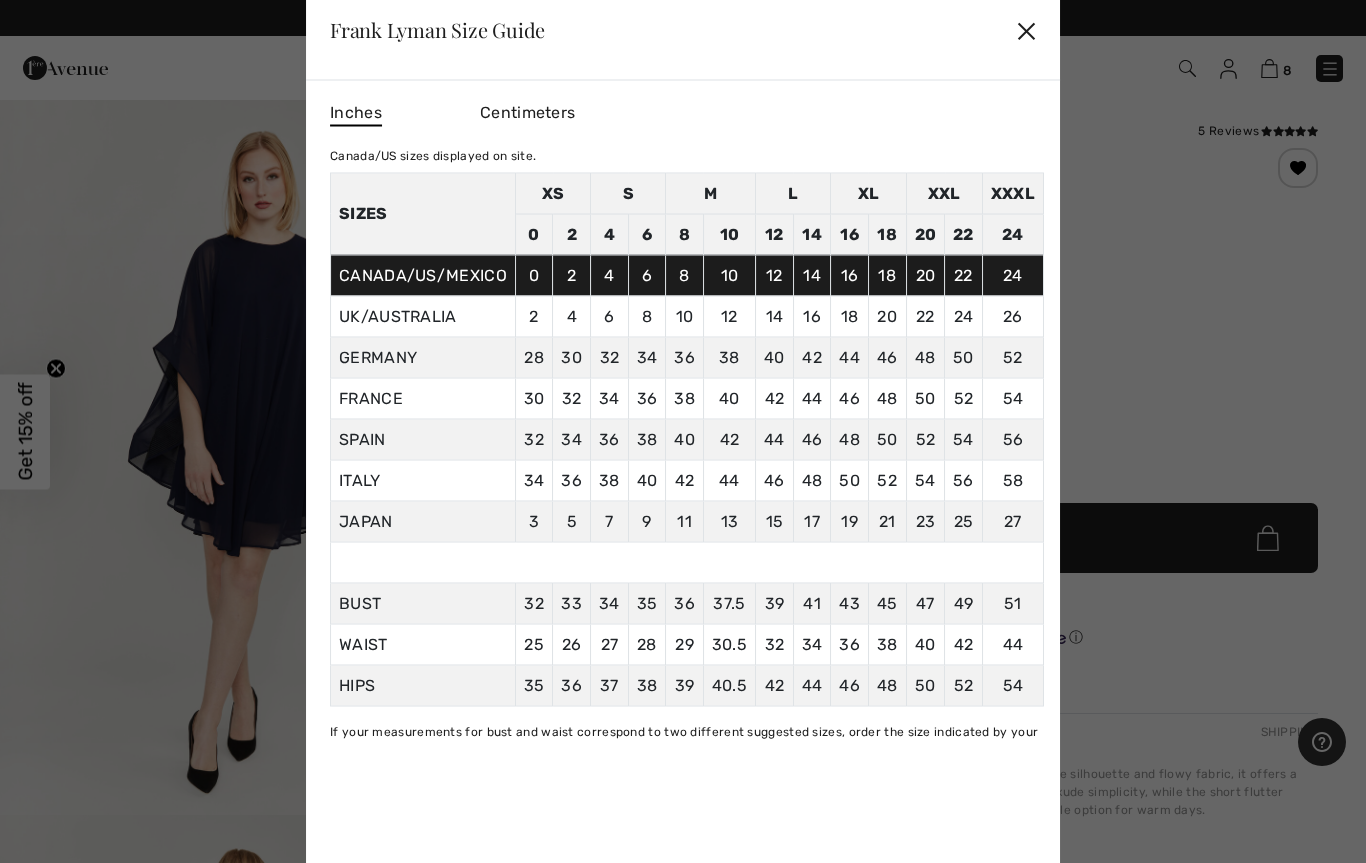 click on "✕" at bounding box center [1026, 30] 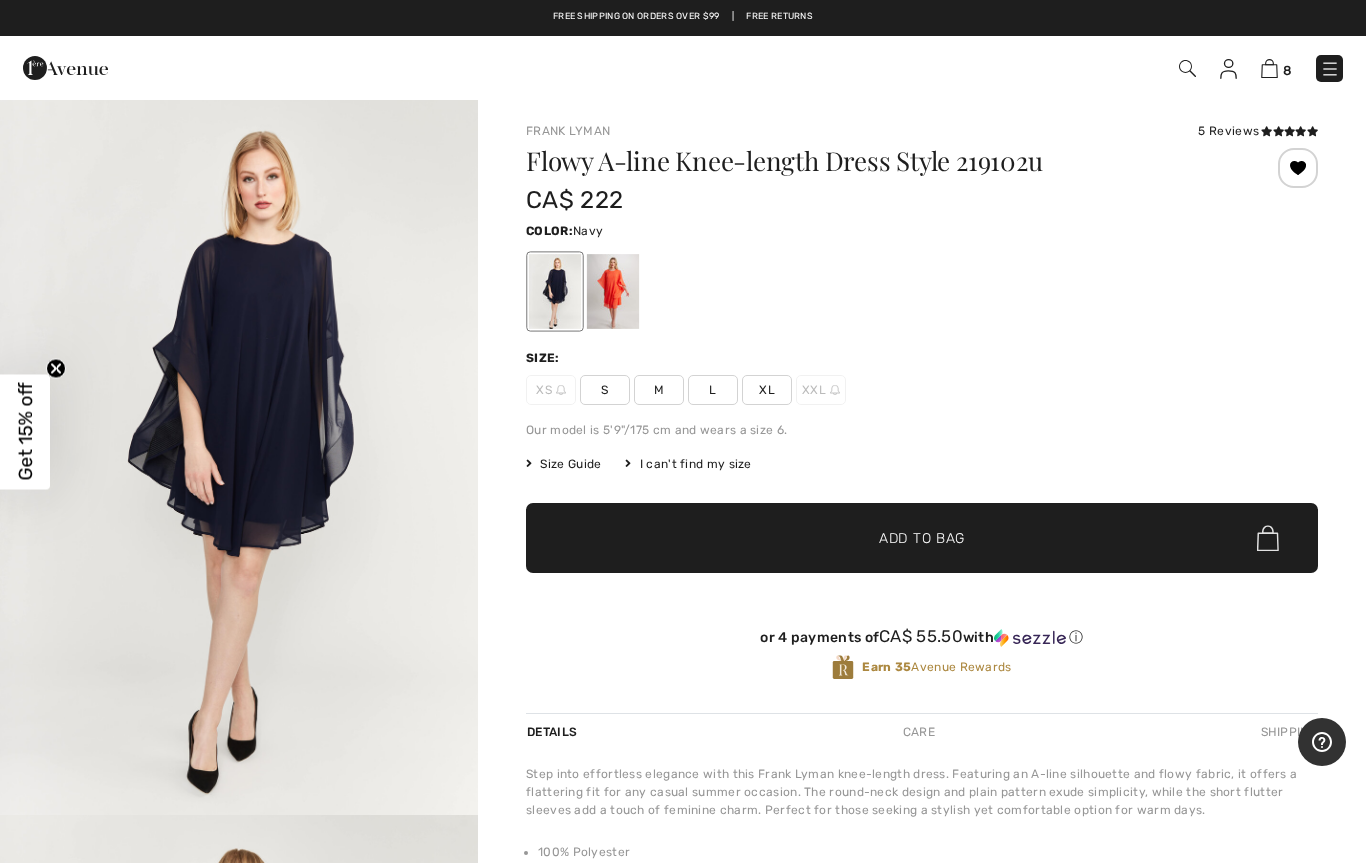 click on "L" at bounding box center [713, 390] 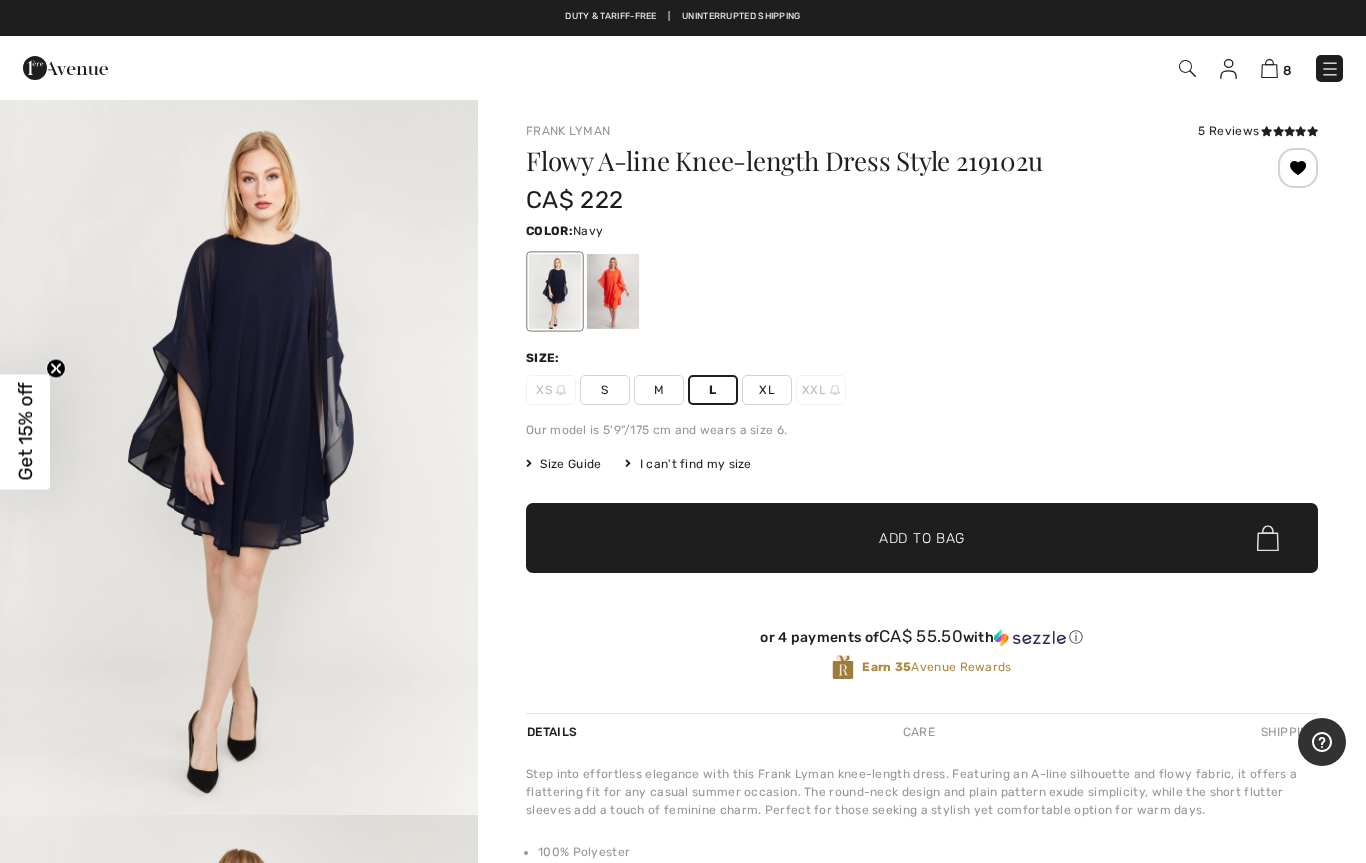 click on "✔ Added to Bag
Add to Bag" at bounding box center [922, 538] 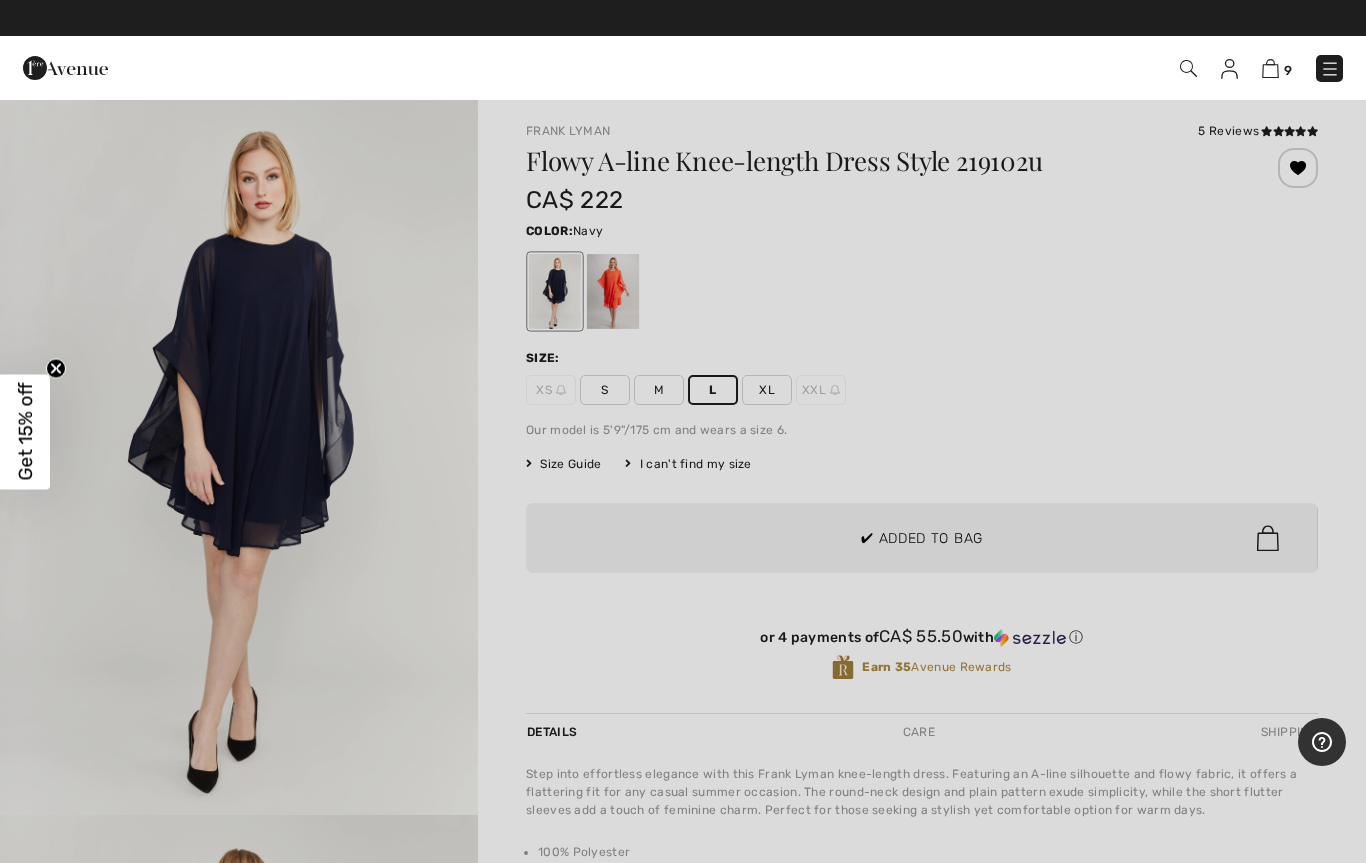 click at bounding box center [683, 431] 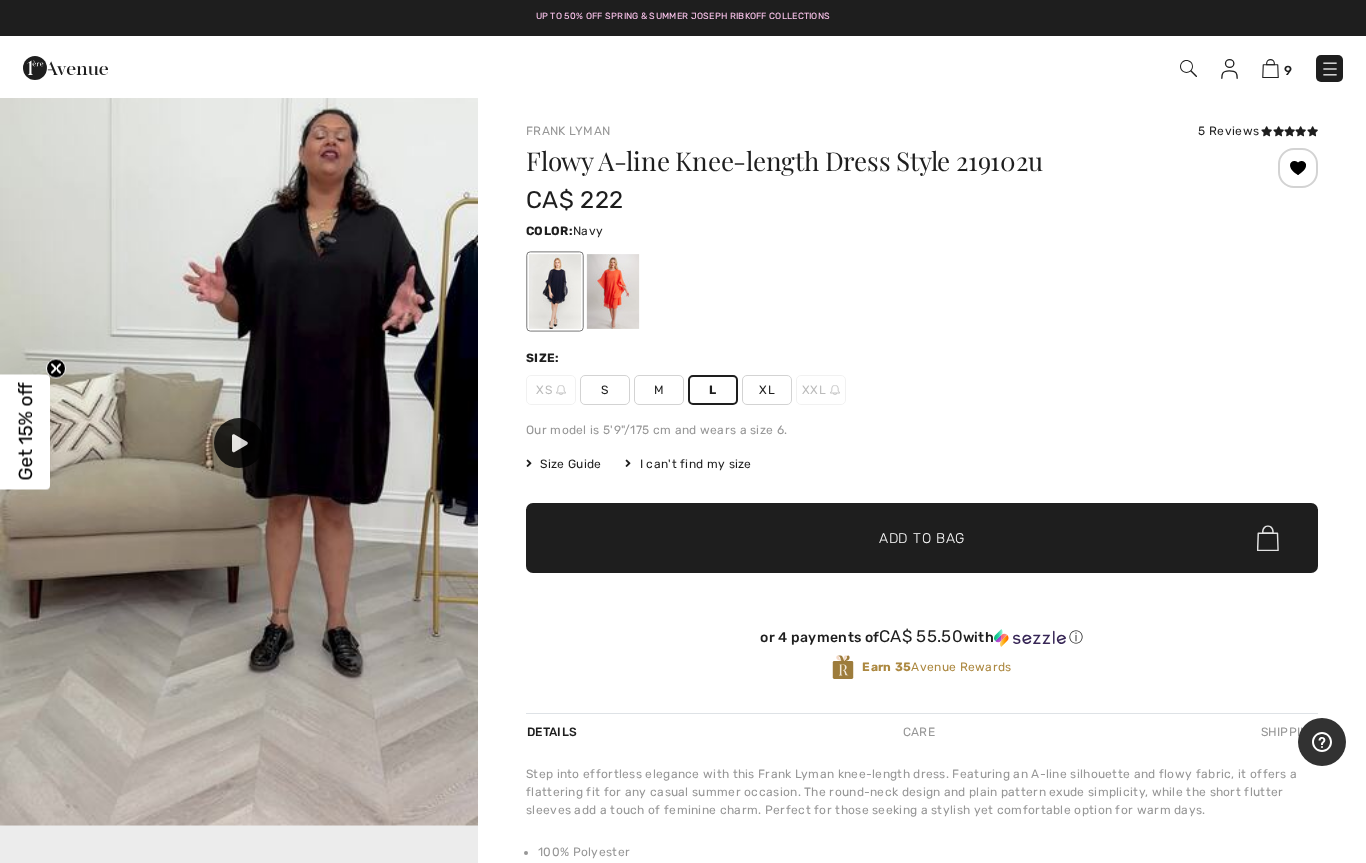 scroll, scrollTop: 2240, scrollLeft: 0, axis: vertical 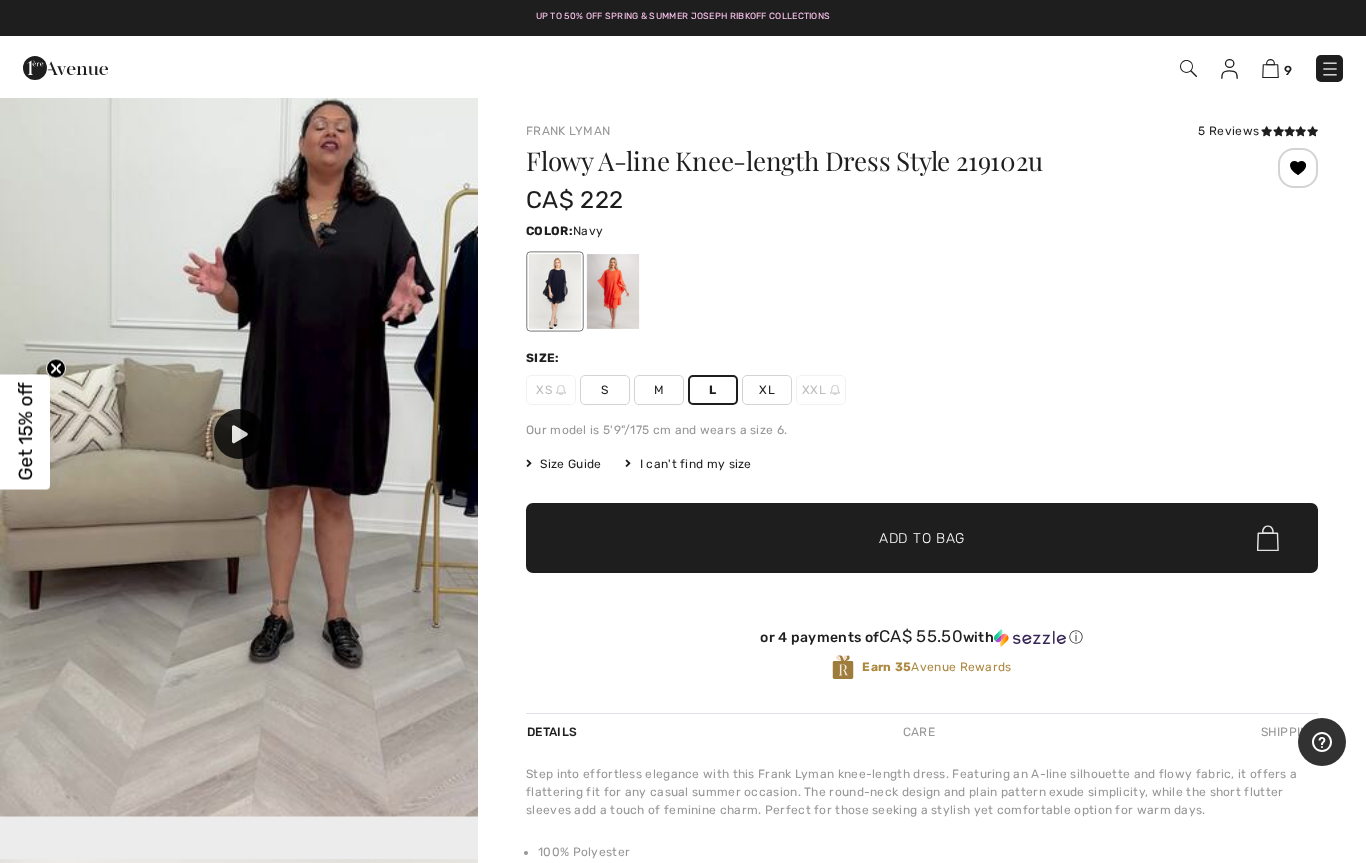 click at bounding box center (240, 434) 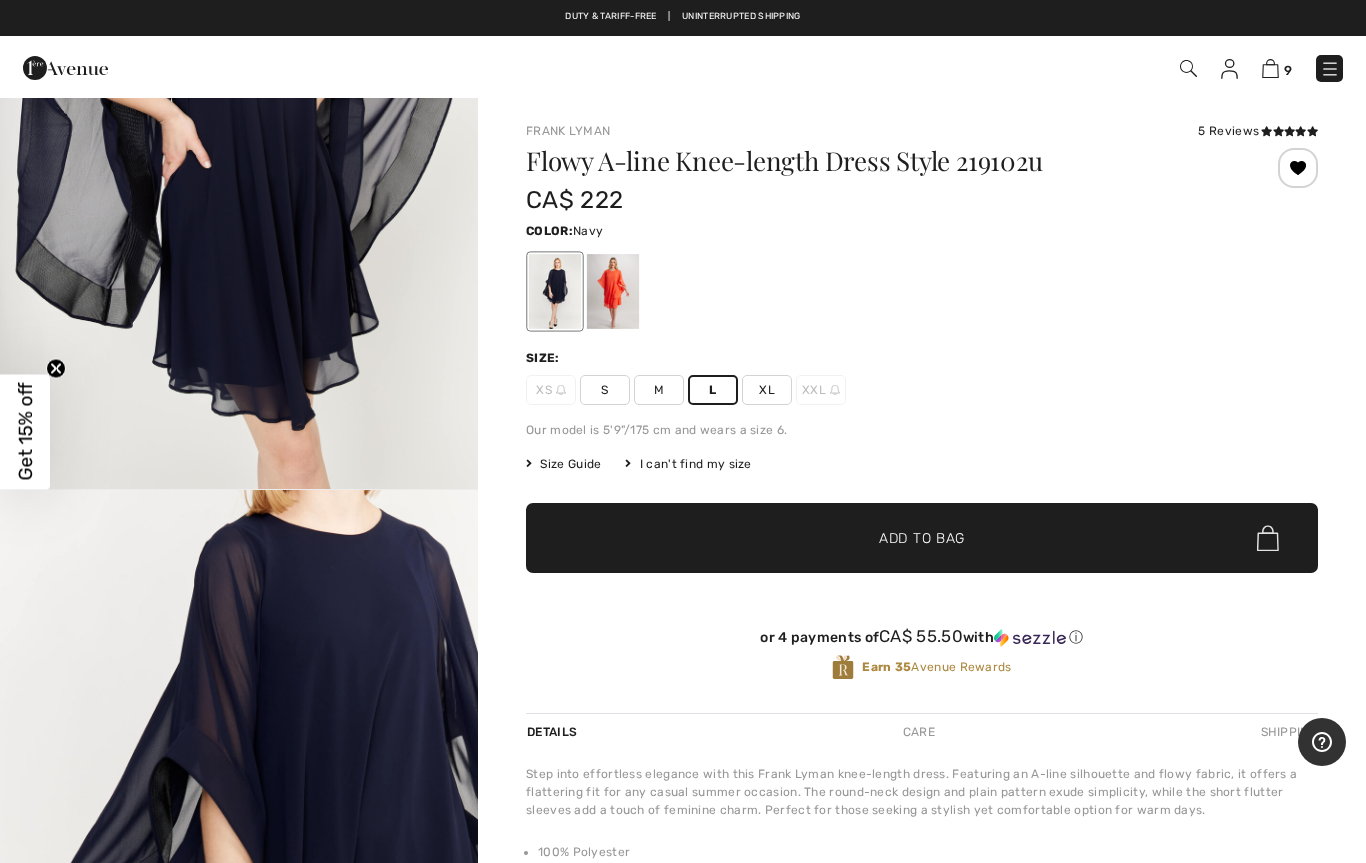 scroll, scrollTop: 4217, scrollLeft: 0, axis: vertical 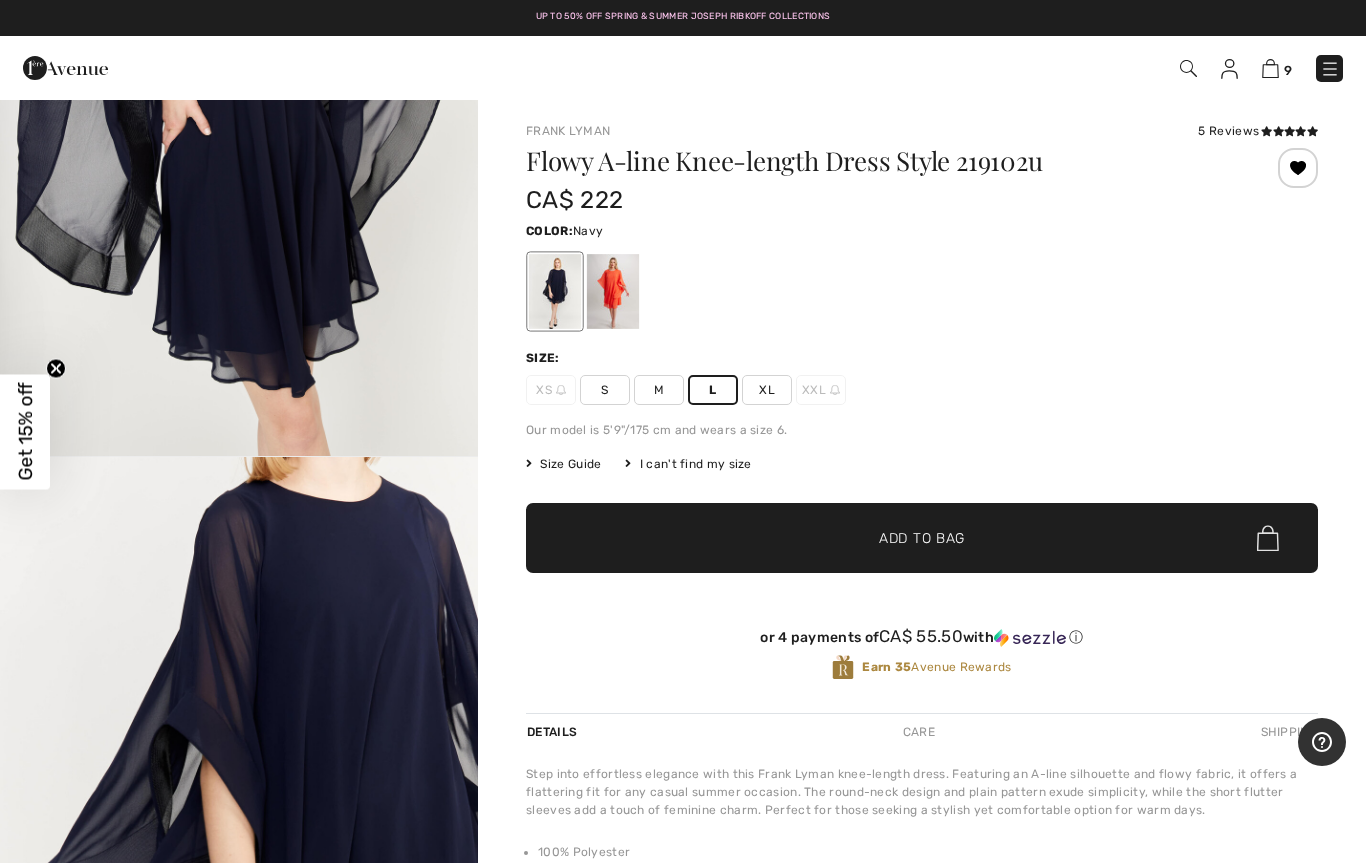 click on "Add to Bag" at bounding box center (922, 538) 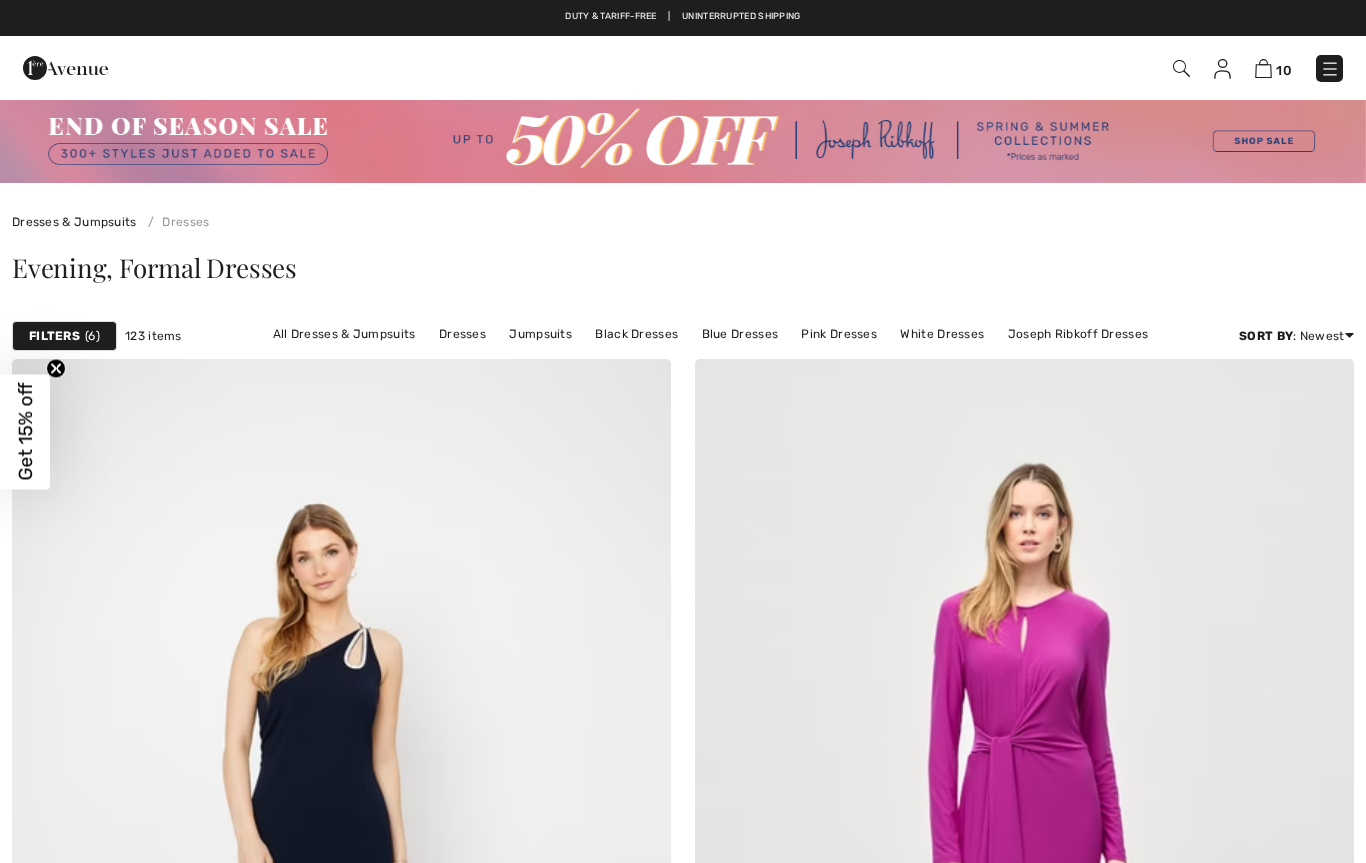 scroll, scrollTop: 11370, scrollLeft: 0, axis: vertical 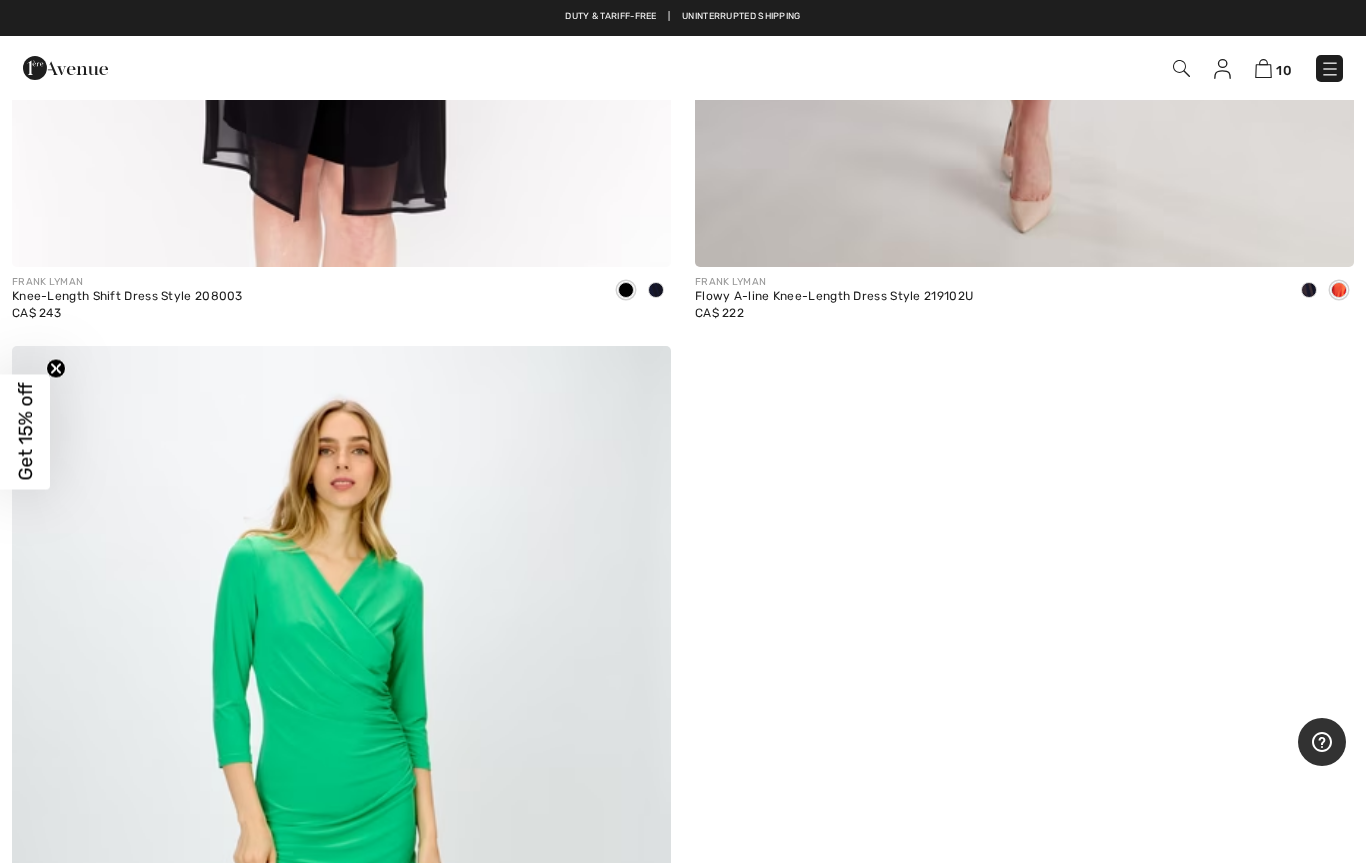 click at bounding box center [1263, 68] 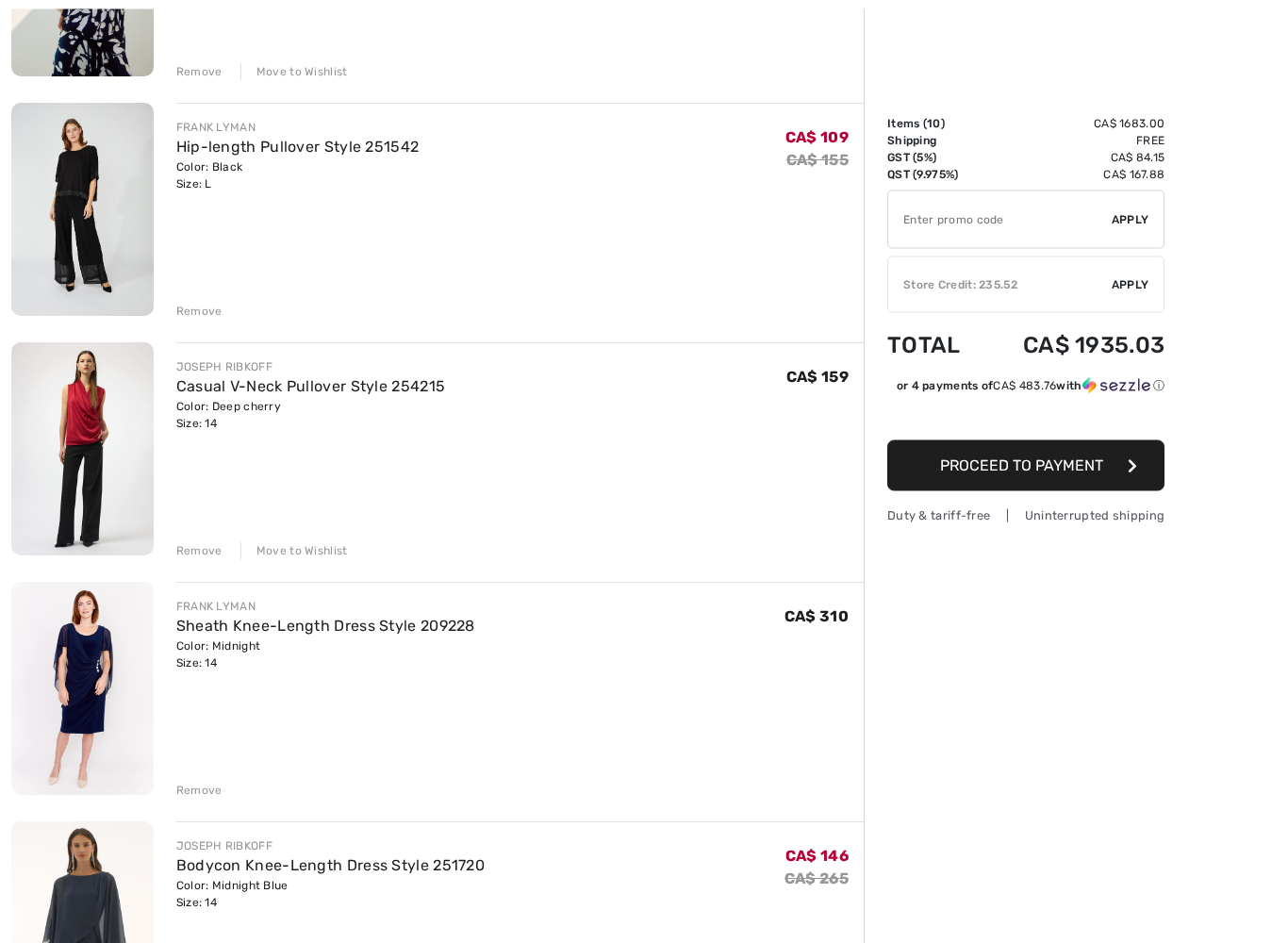 scroll, scrollTop: 385, scrollLeft: 0, axis: vertical 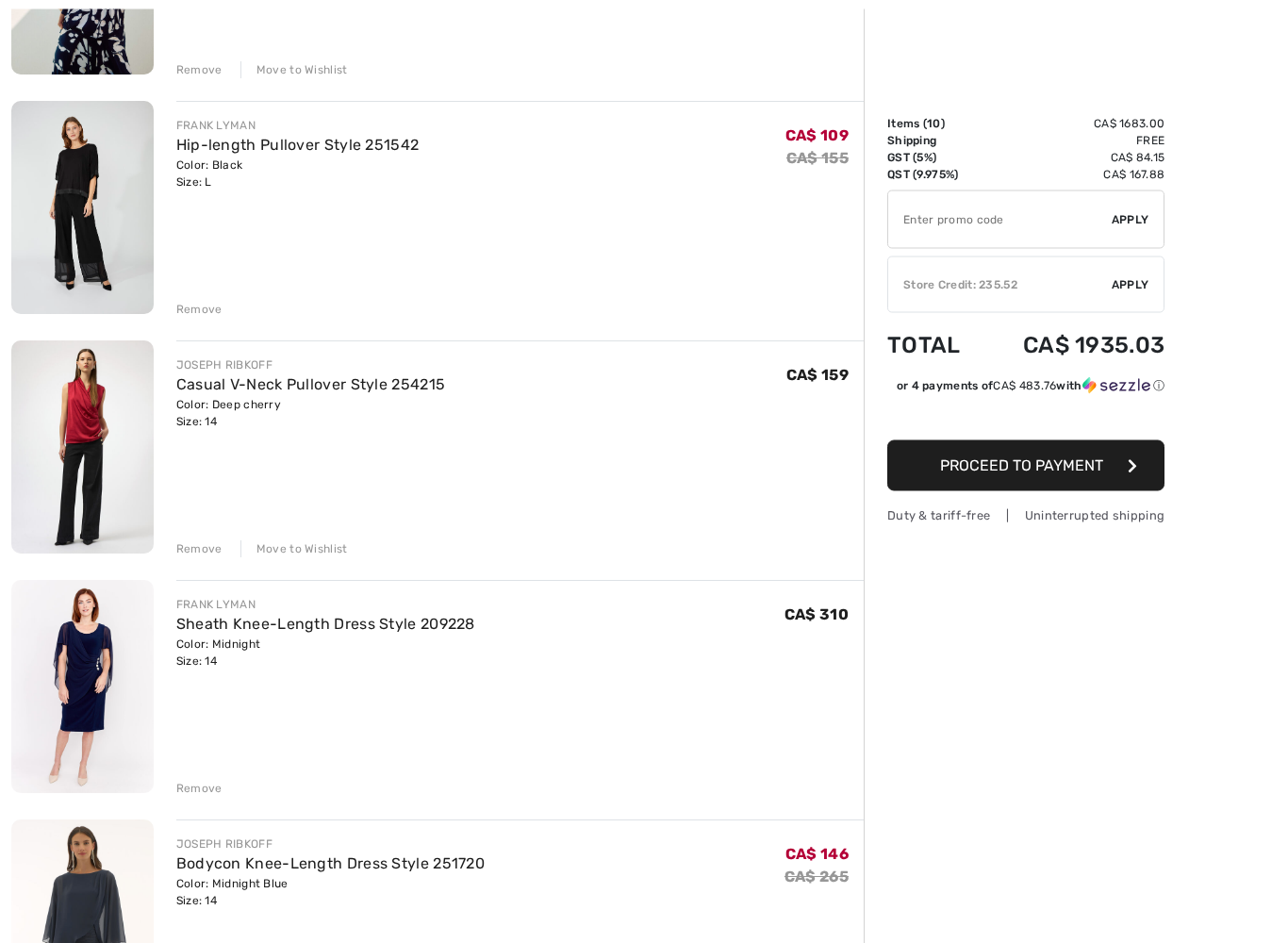 click on "Move to Wishlist" at bounding box center [294, 550] 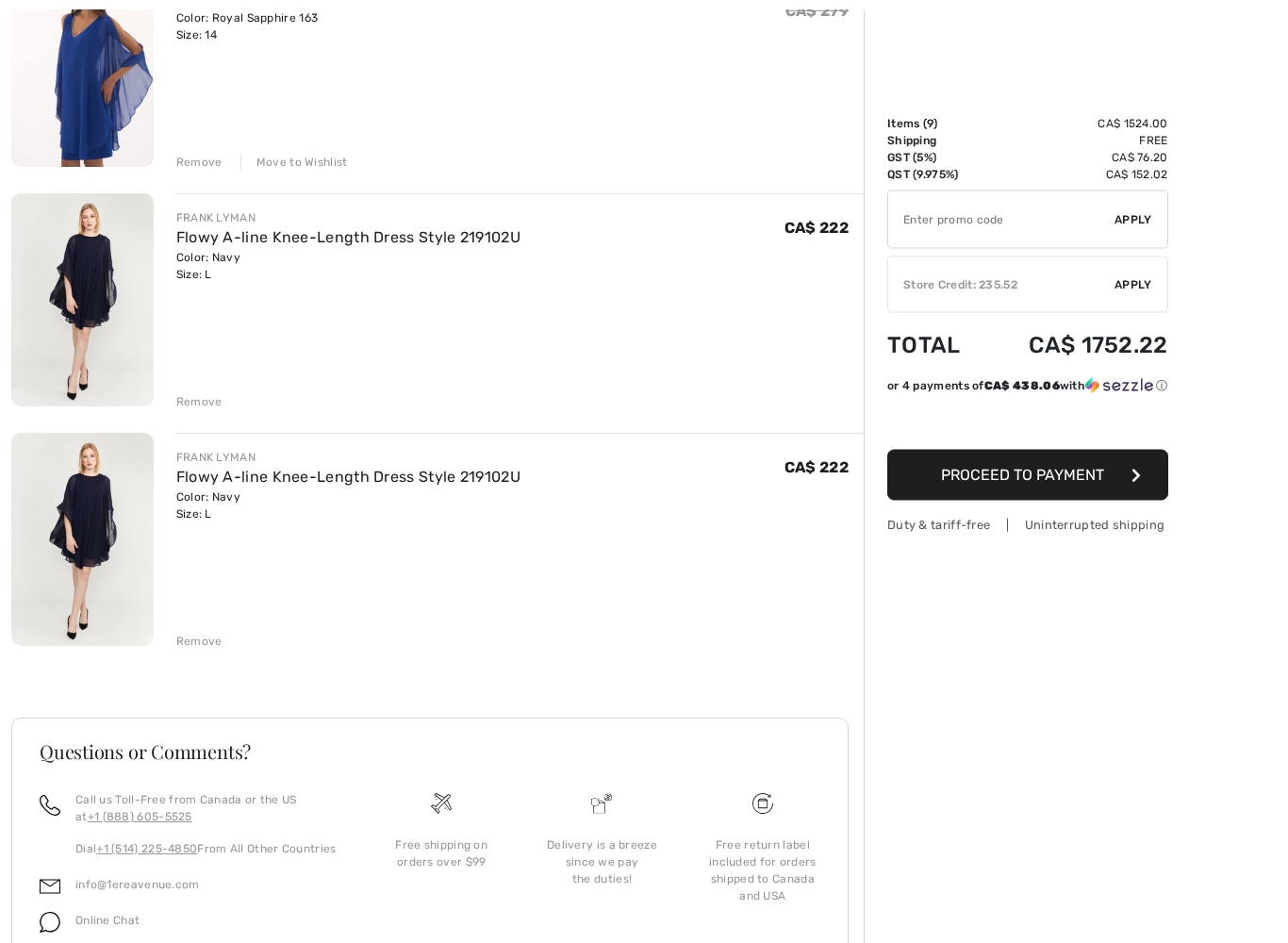 scroll, scrollTop: 1729, scrollLeft: 0, axis: vertical 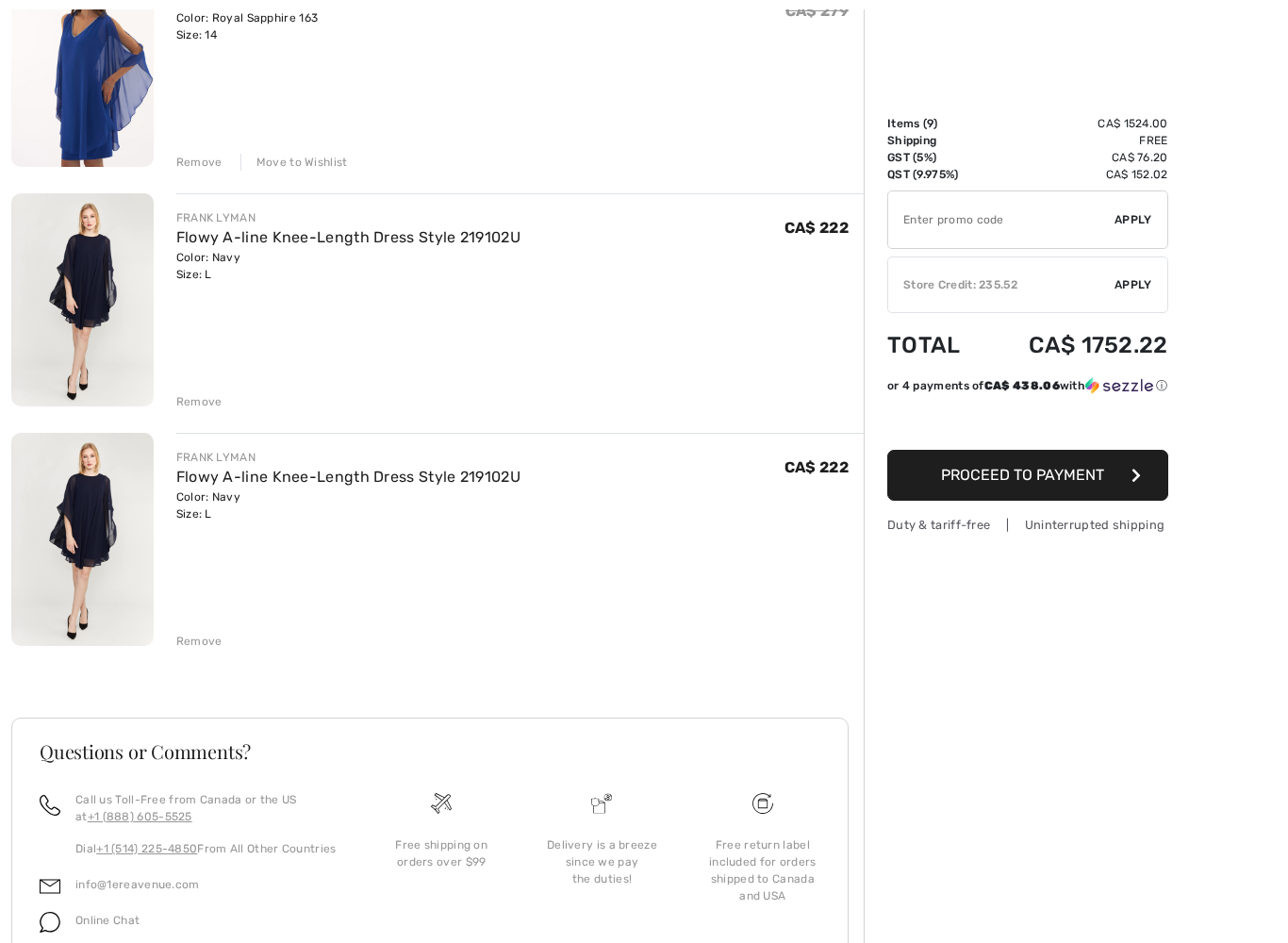 click on "Remove" at bounding box center [199, 641] 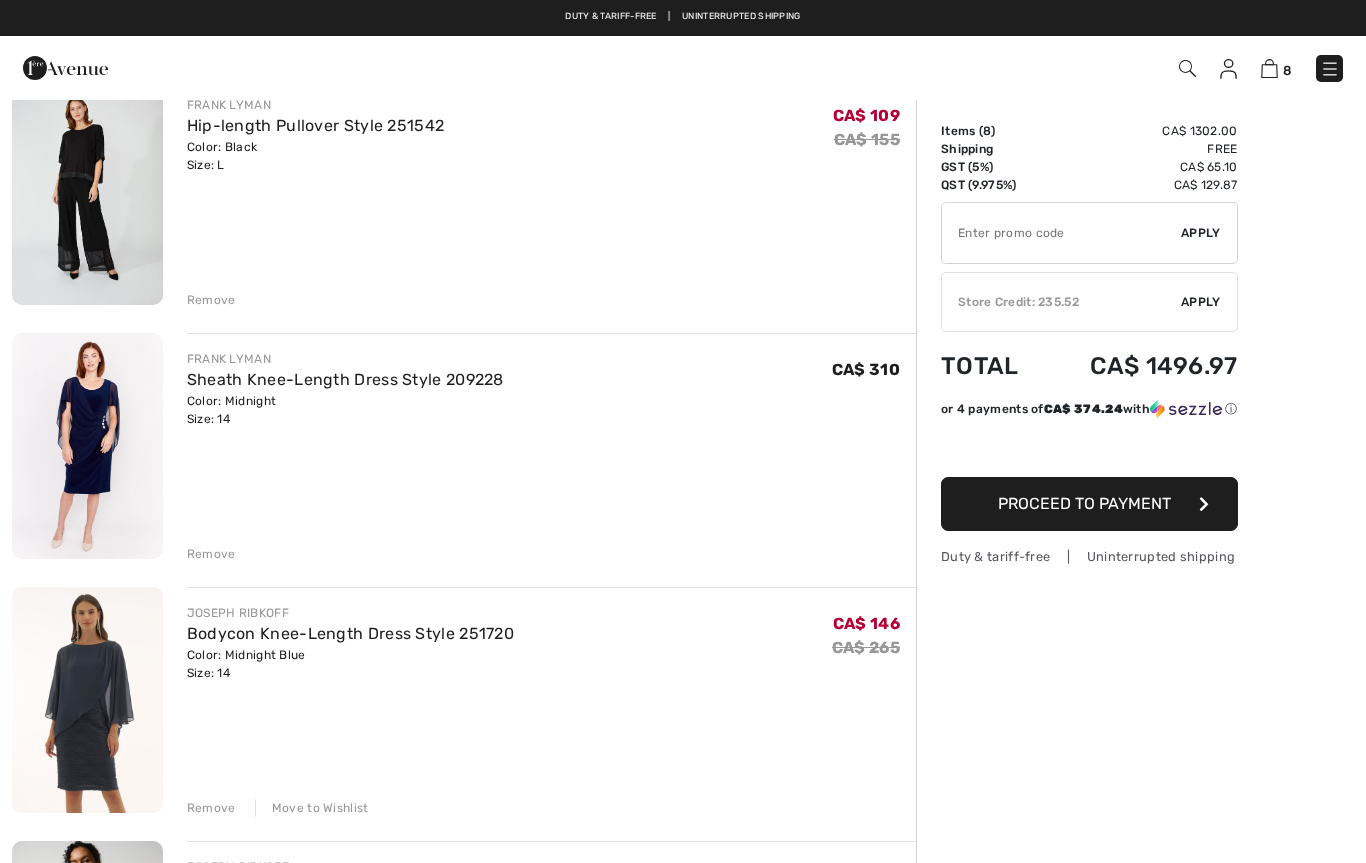 scroll, scrollTop: 436, scrollLeft: 0, axis: vertical 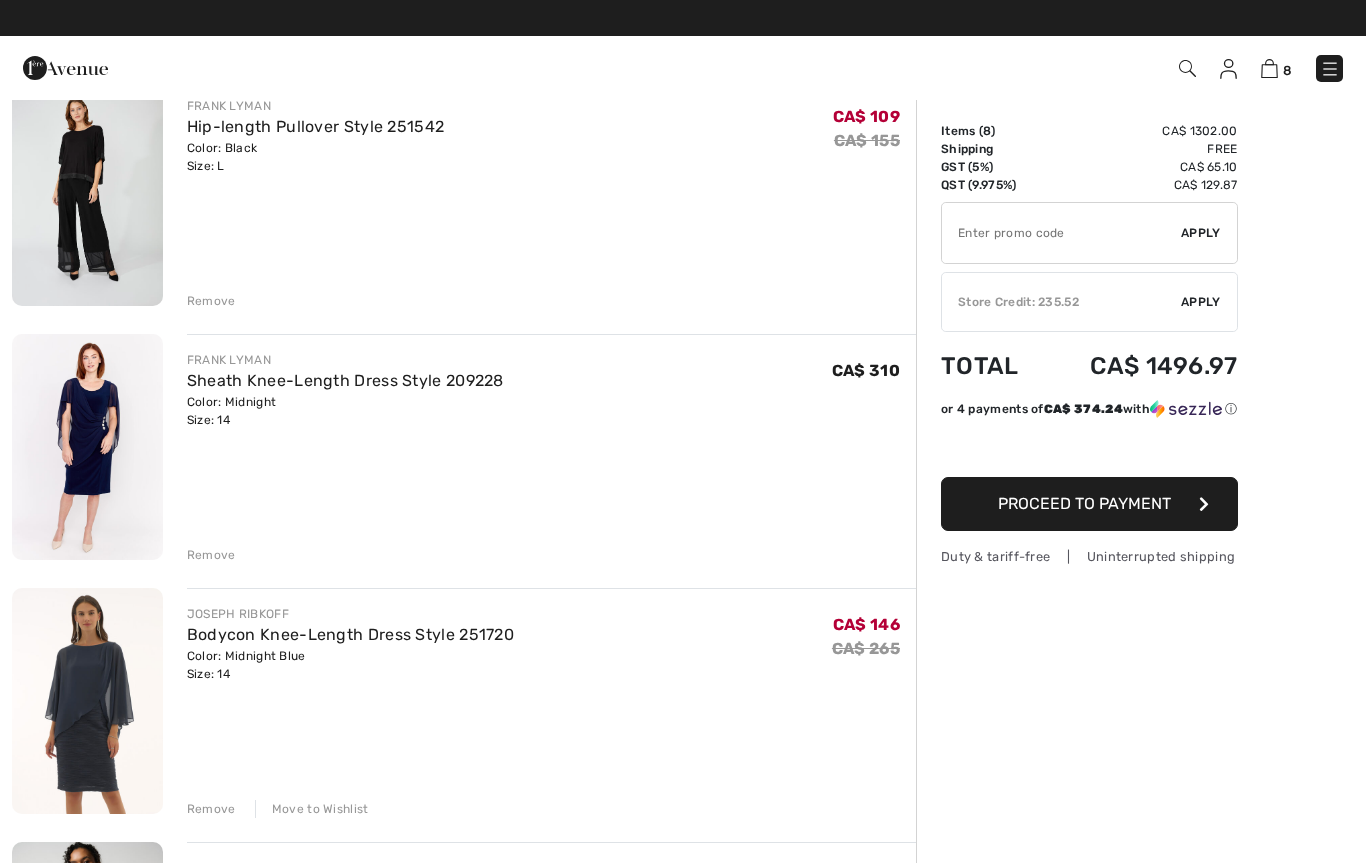 click on "Sheath Knee-Length Dress Style 209228" at bounding box center [345, 380] 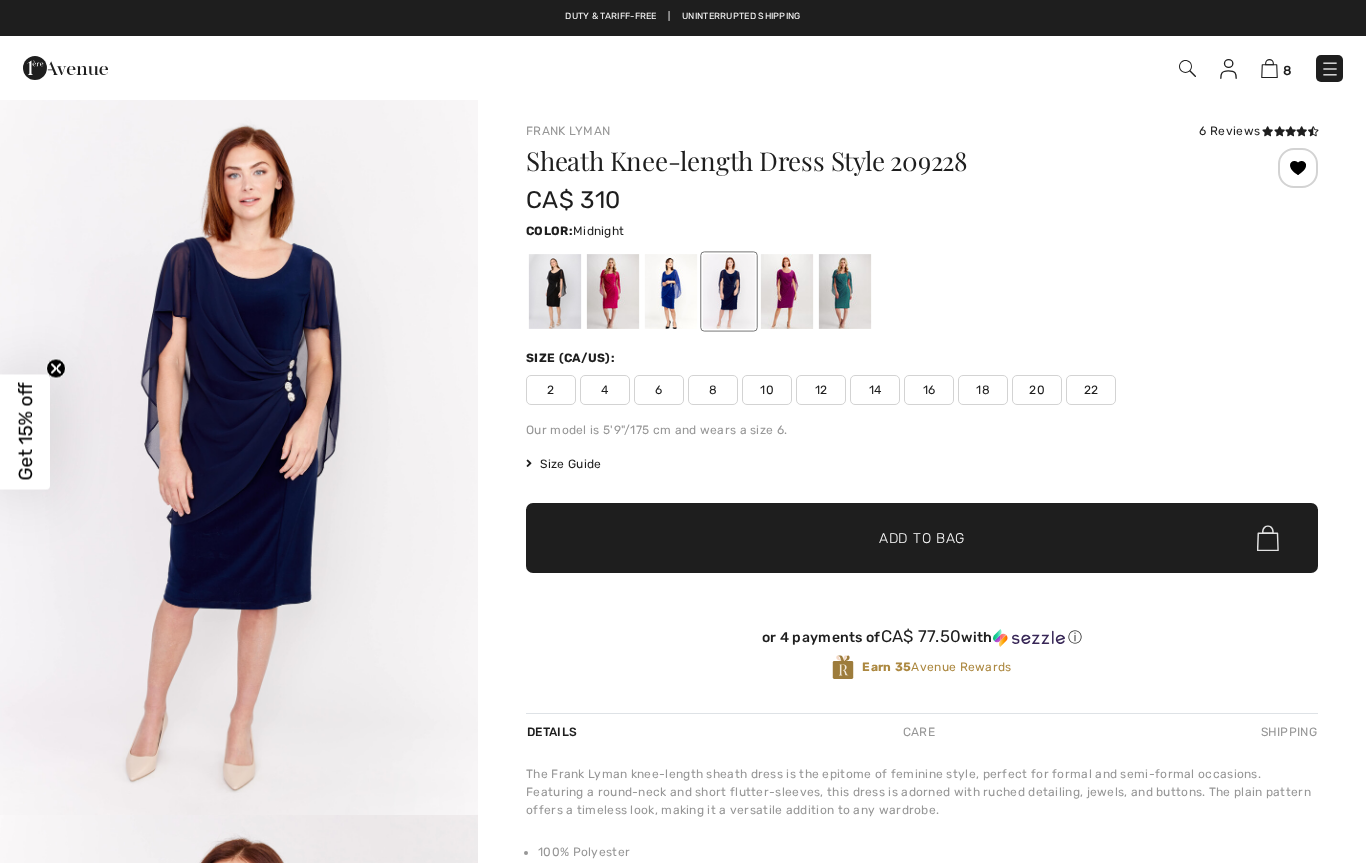 scroll, scrollTop: 0, scrollLeft: 0, axis: both 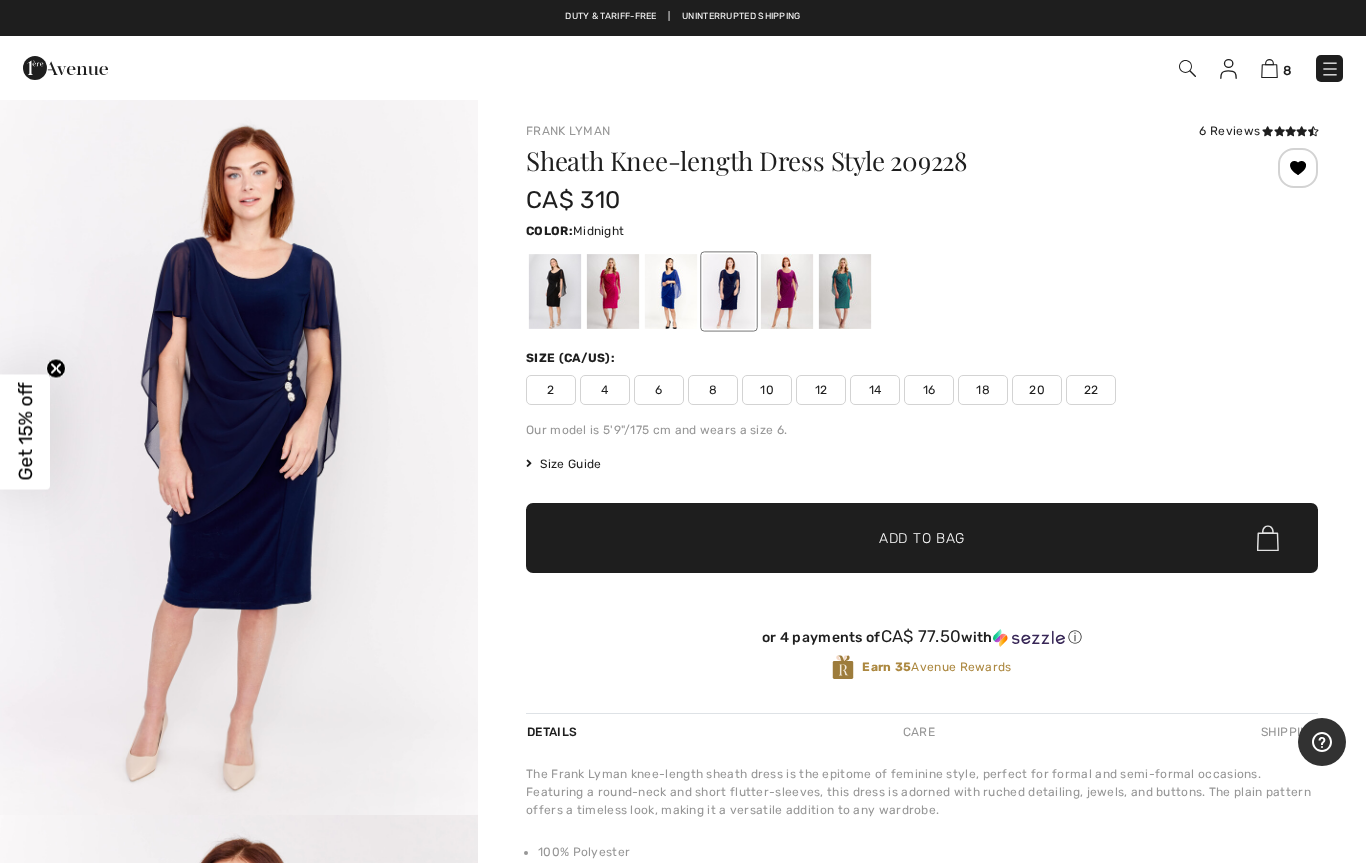 click at bounding box center (613, 291) 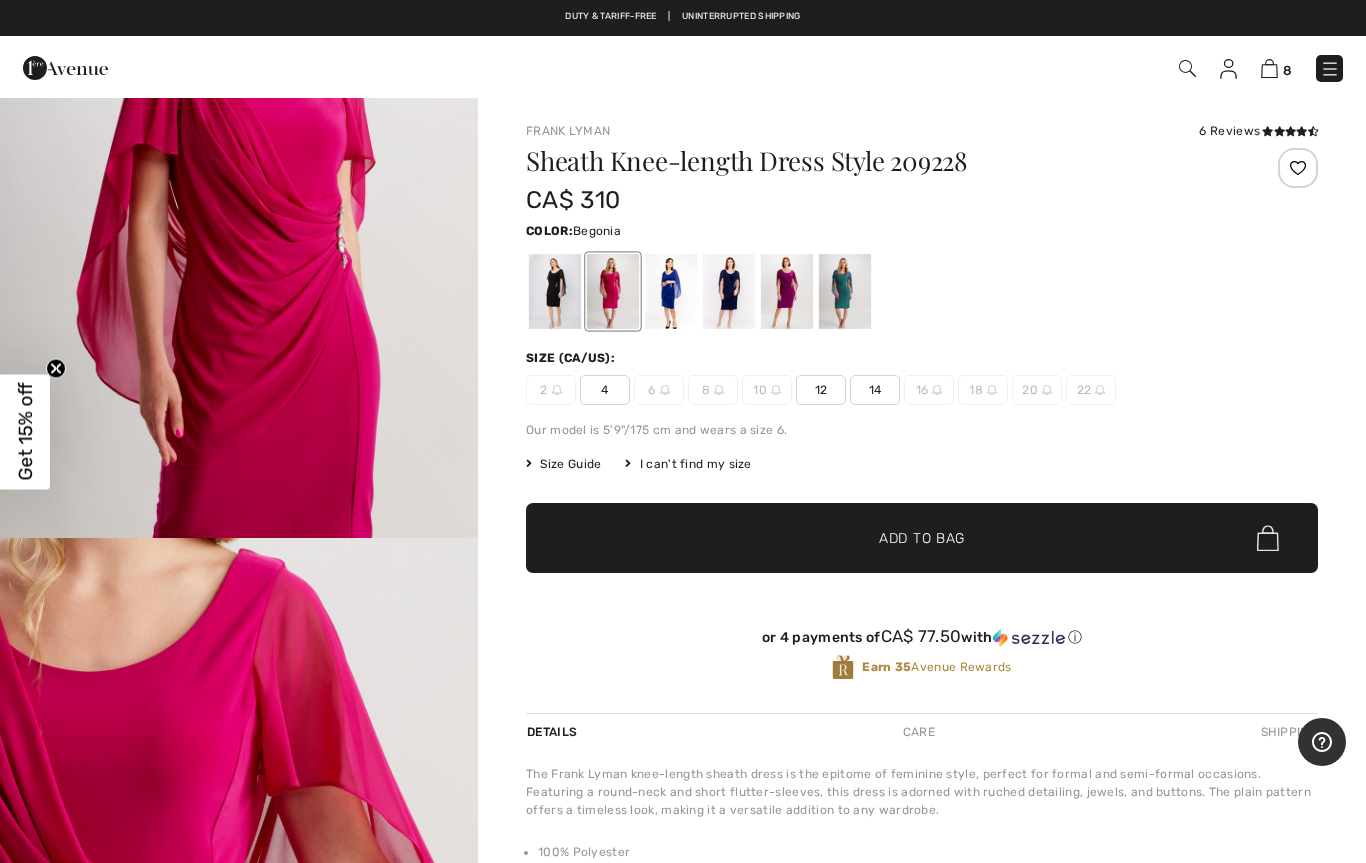scroll, scrollTop: 3347, scrollLeft: 0, axis: vertical 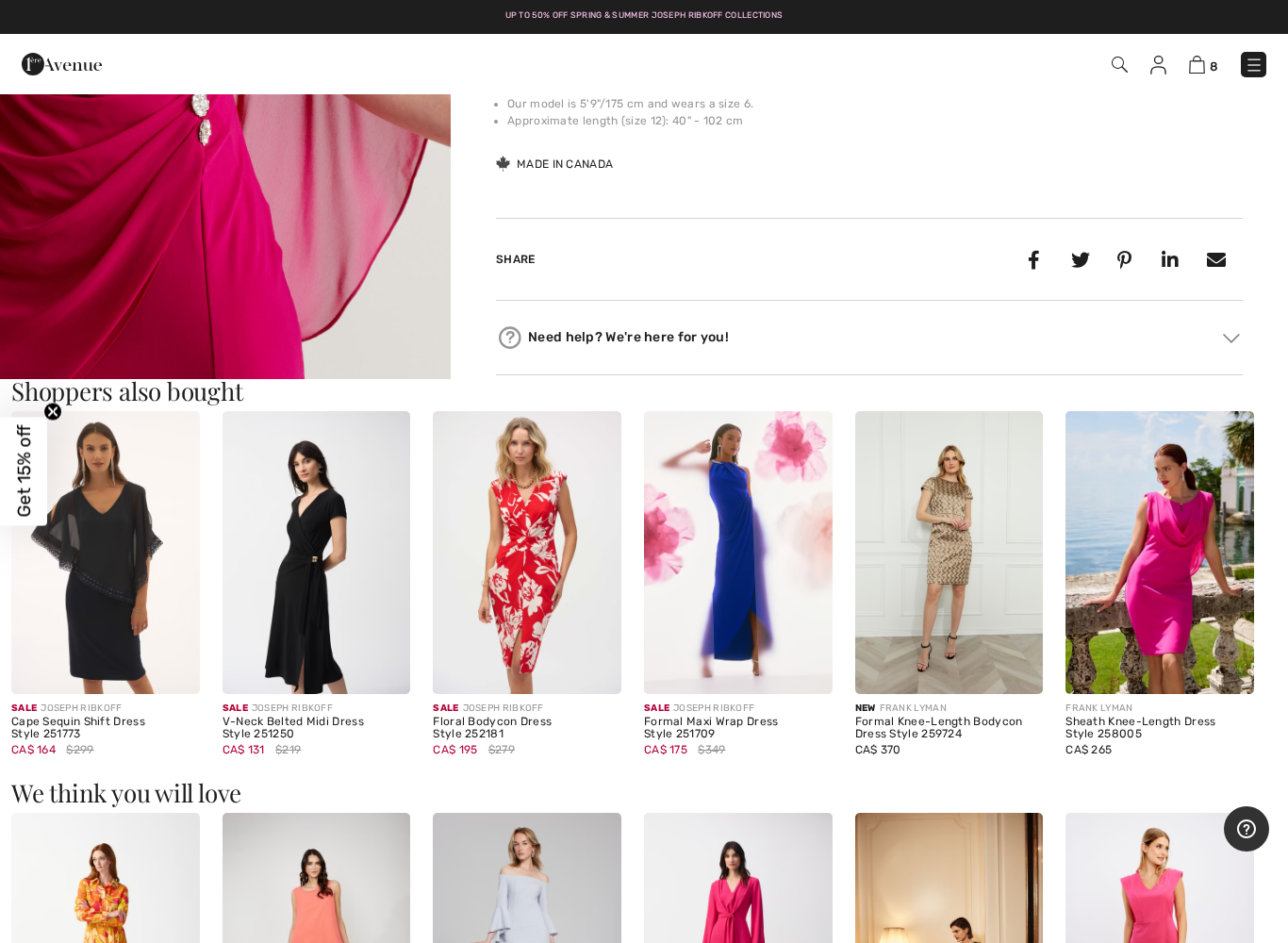 click at bounding box center [106, 552] 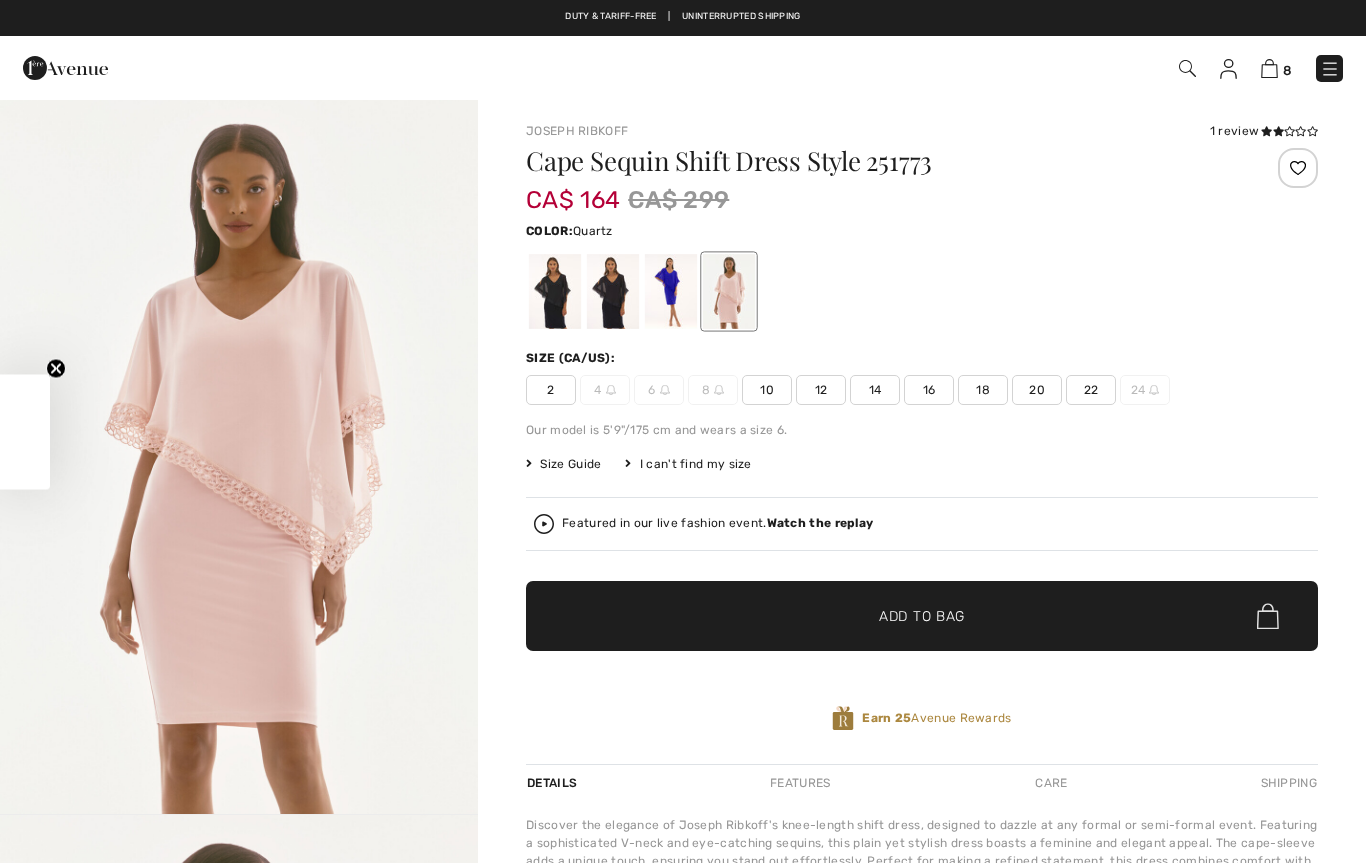 scroll, scrollTop: 0, scrollLeft: 0, axis: both 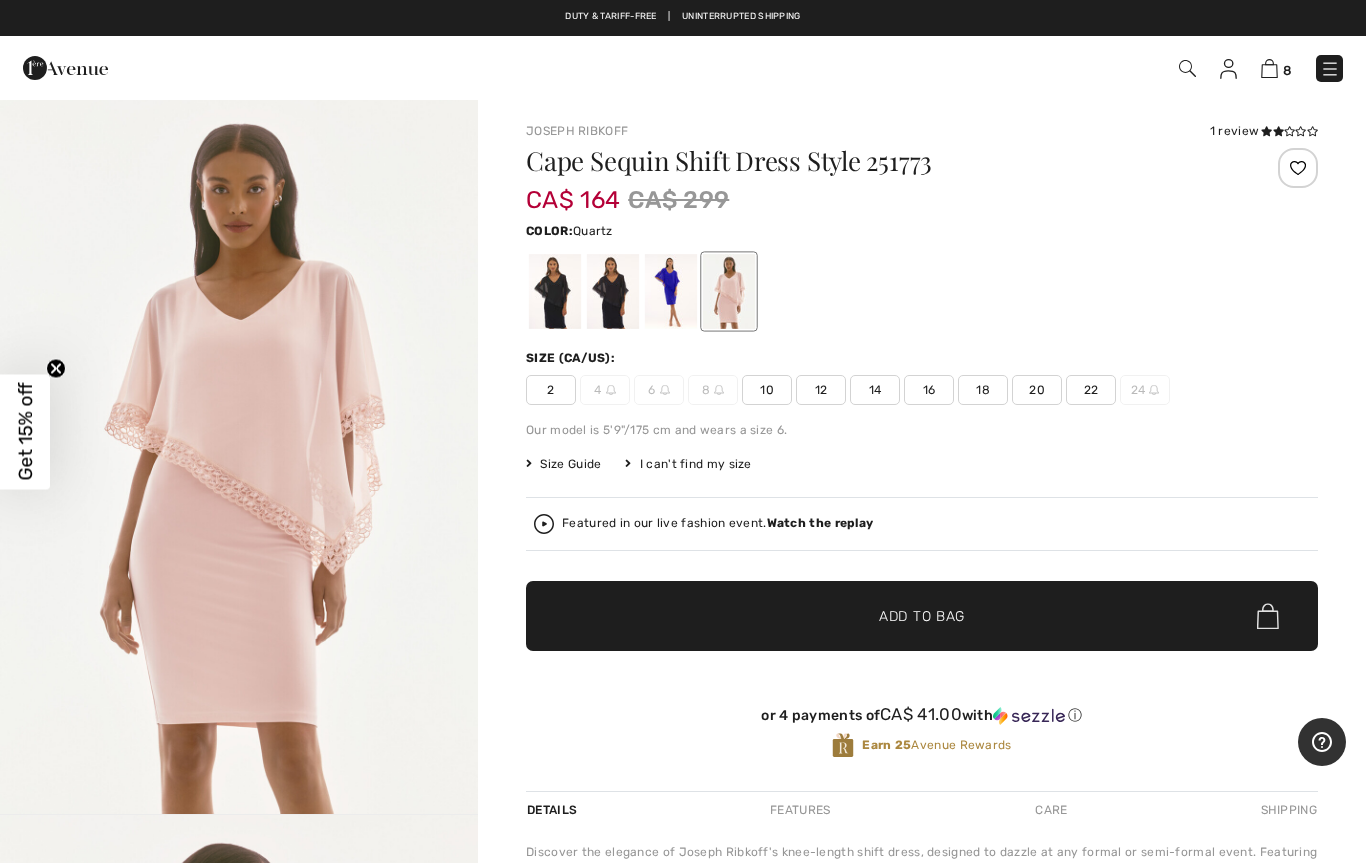 click at bounding box center (671, 291) 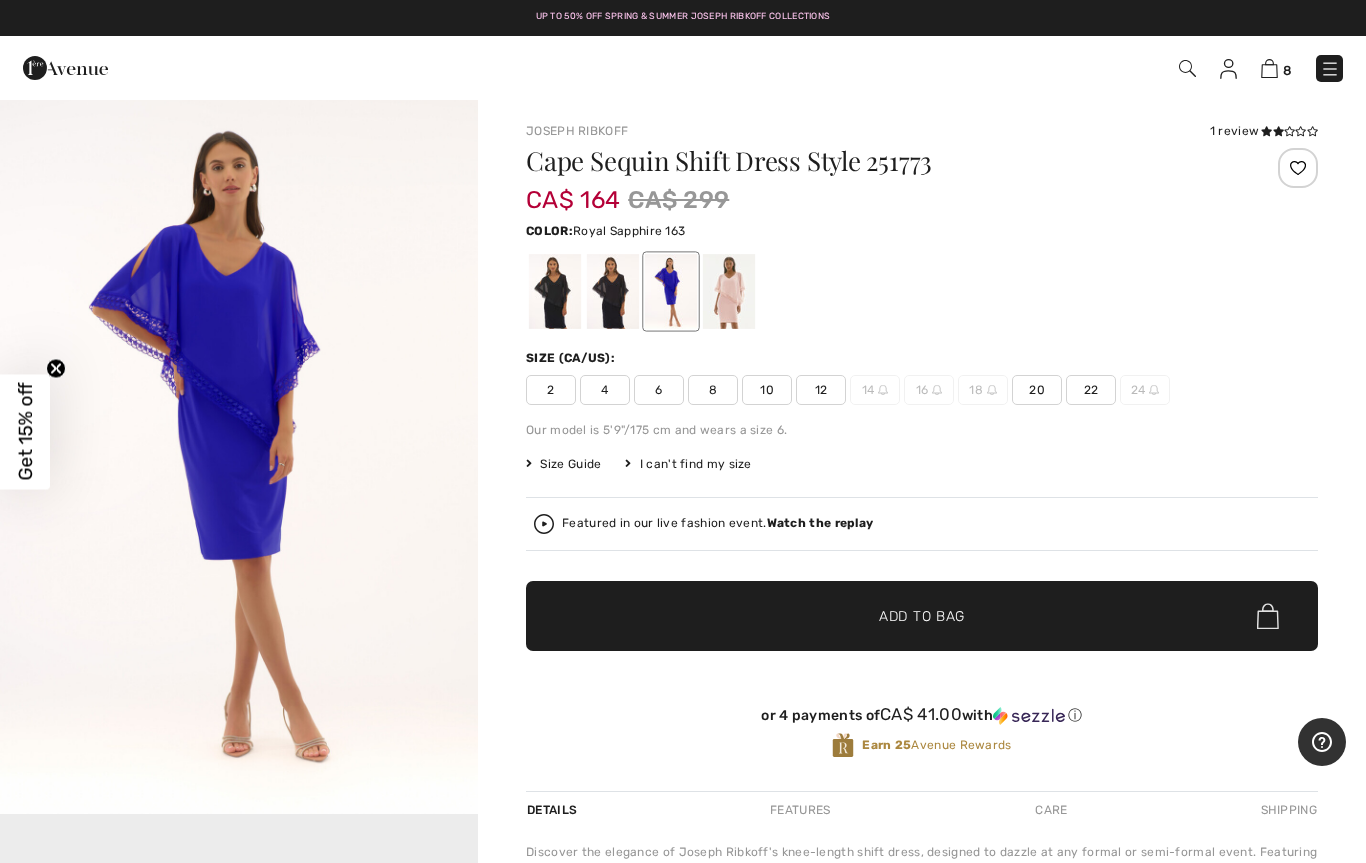 click at bounding box center [613, 291] 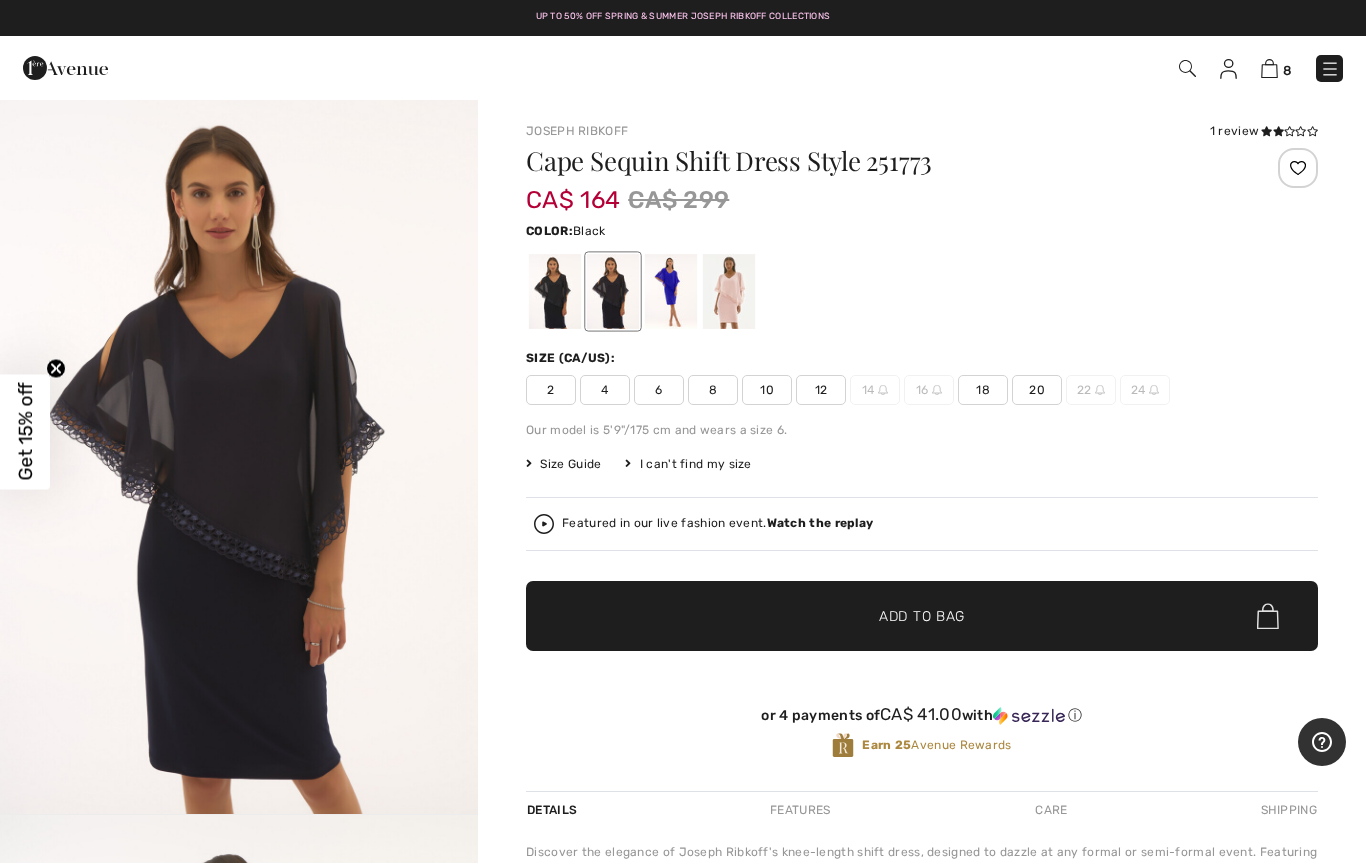 click at bounding box center [555, 291] 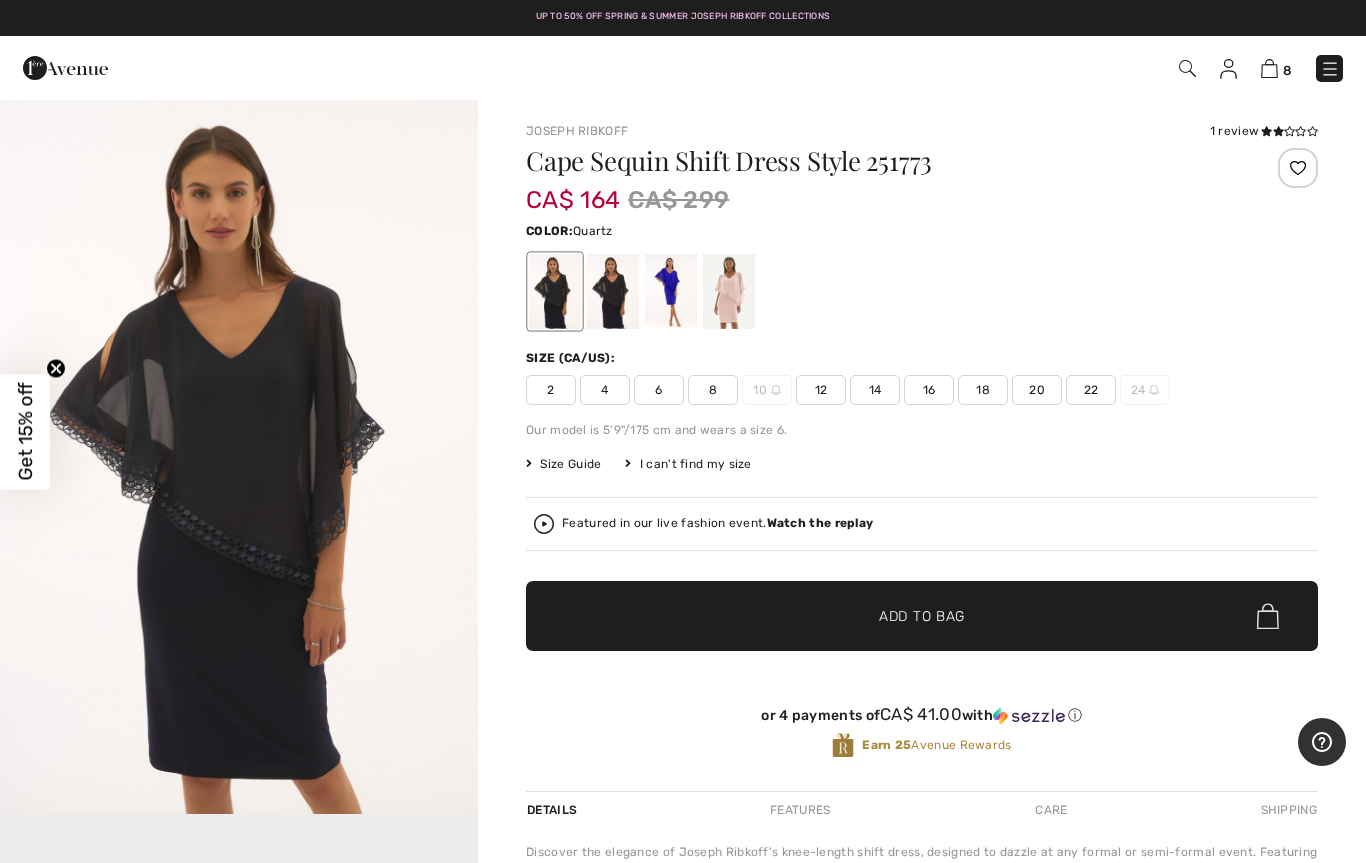 click at bounding box center (729, 291) 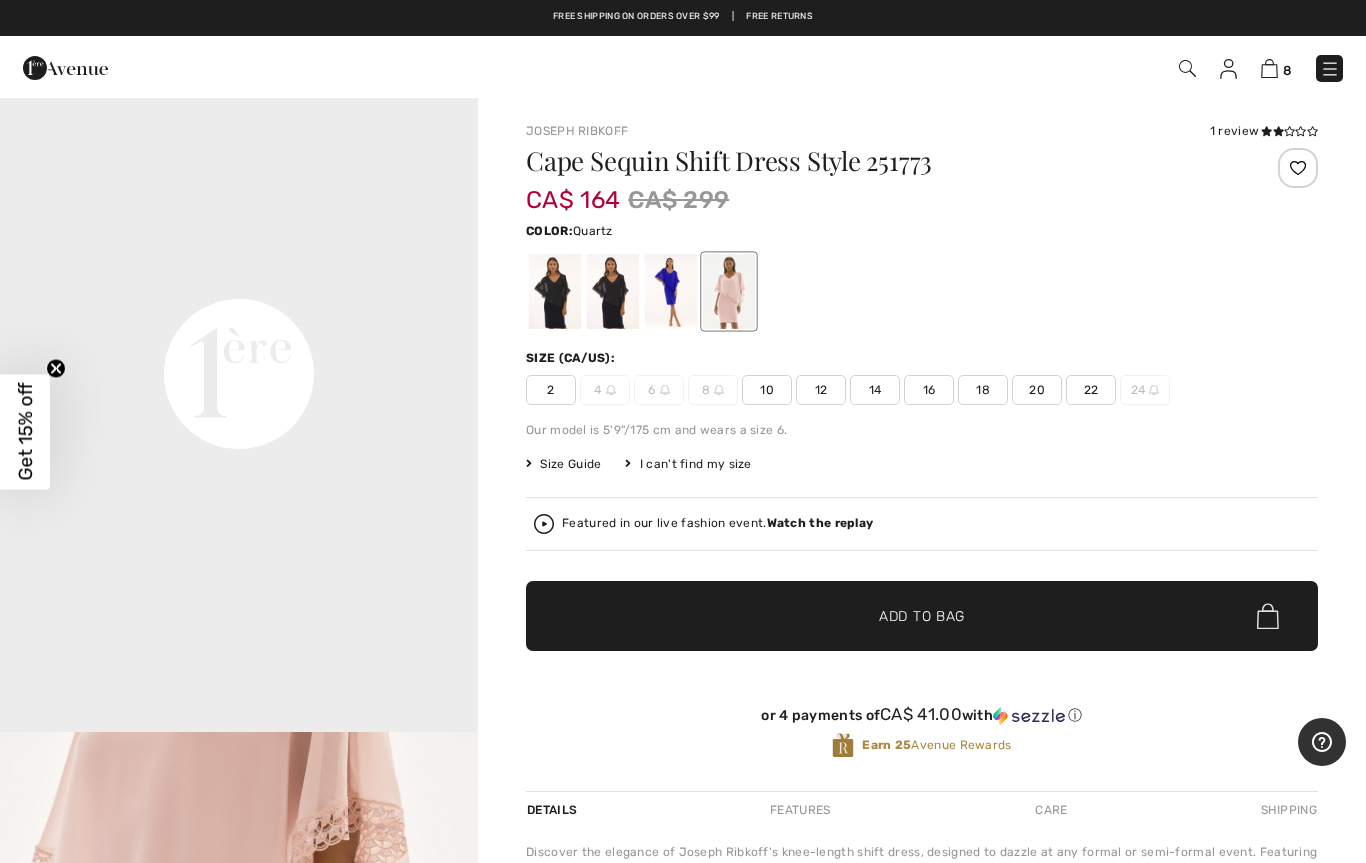 scroll, scrollTop: 1517, scrollLeft: 0, axis: vertical 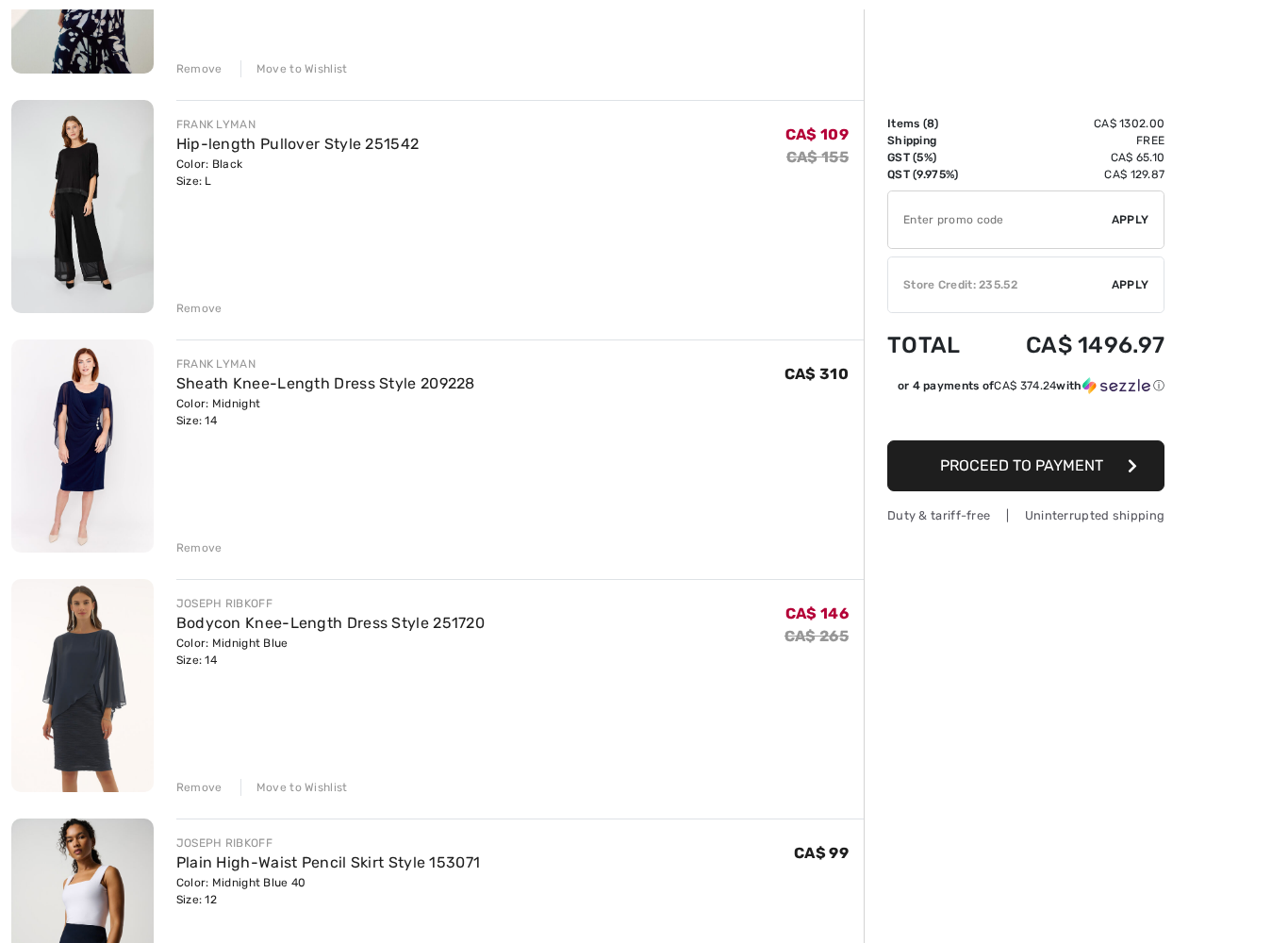 click on "Remove" at bounding box center (199, 548) 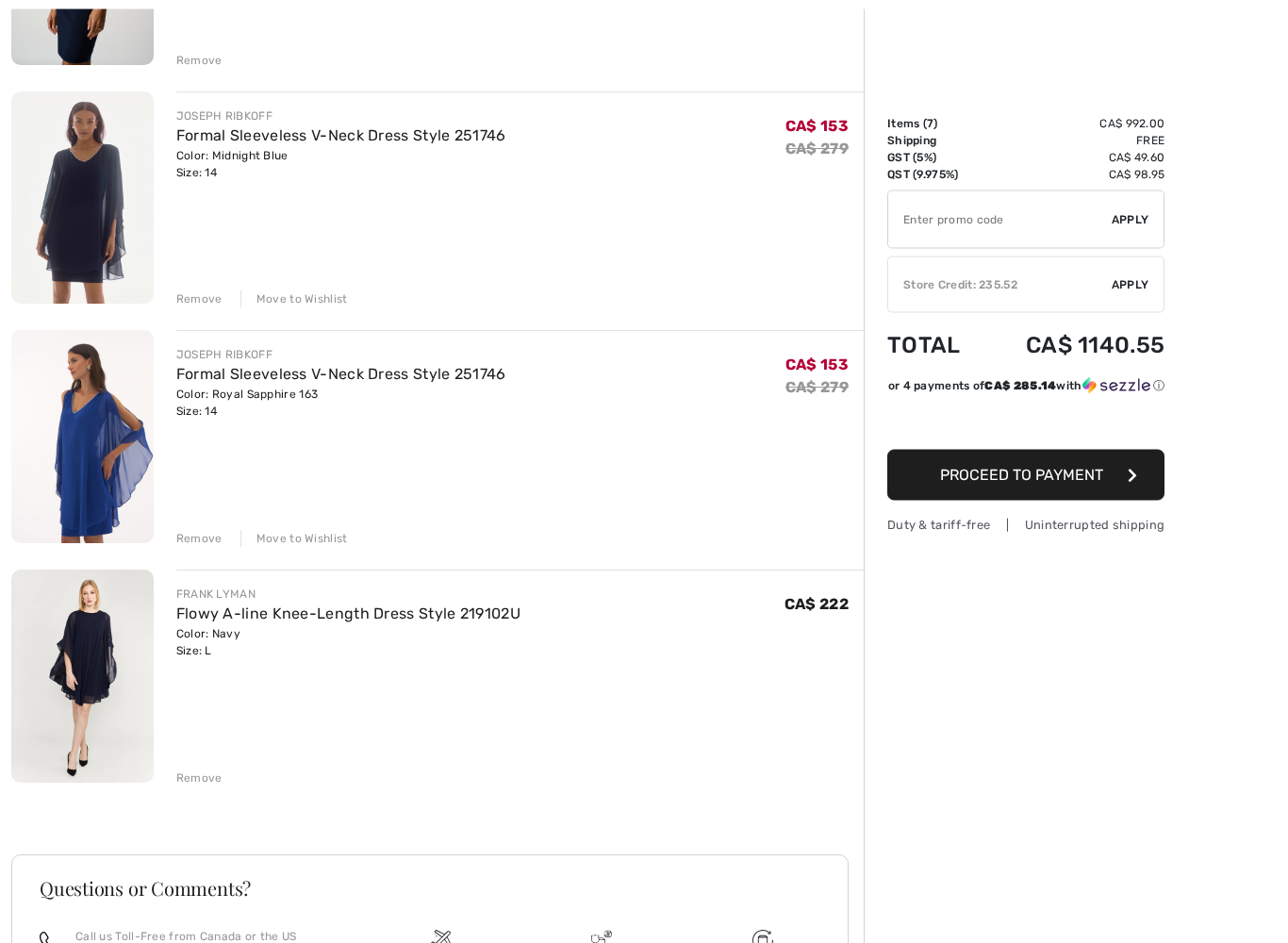 scroll, scrollTop: 1114, scrollLeft: 0, axis: vertical 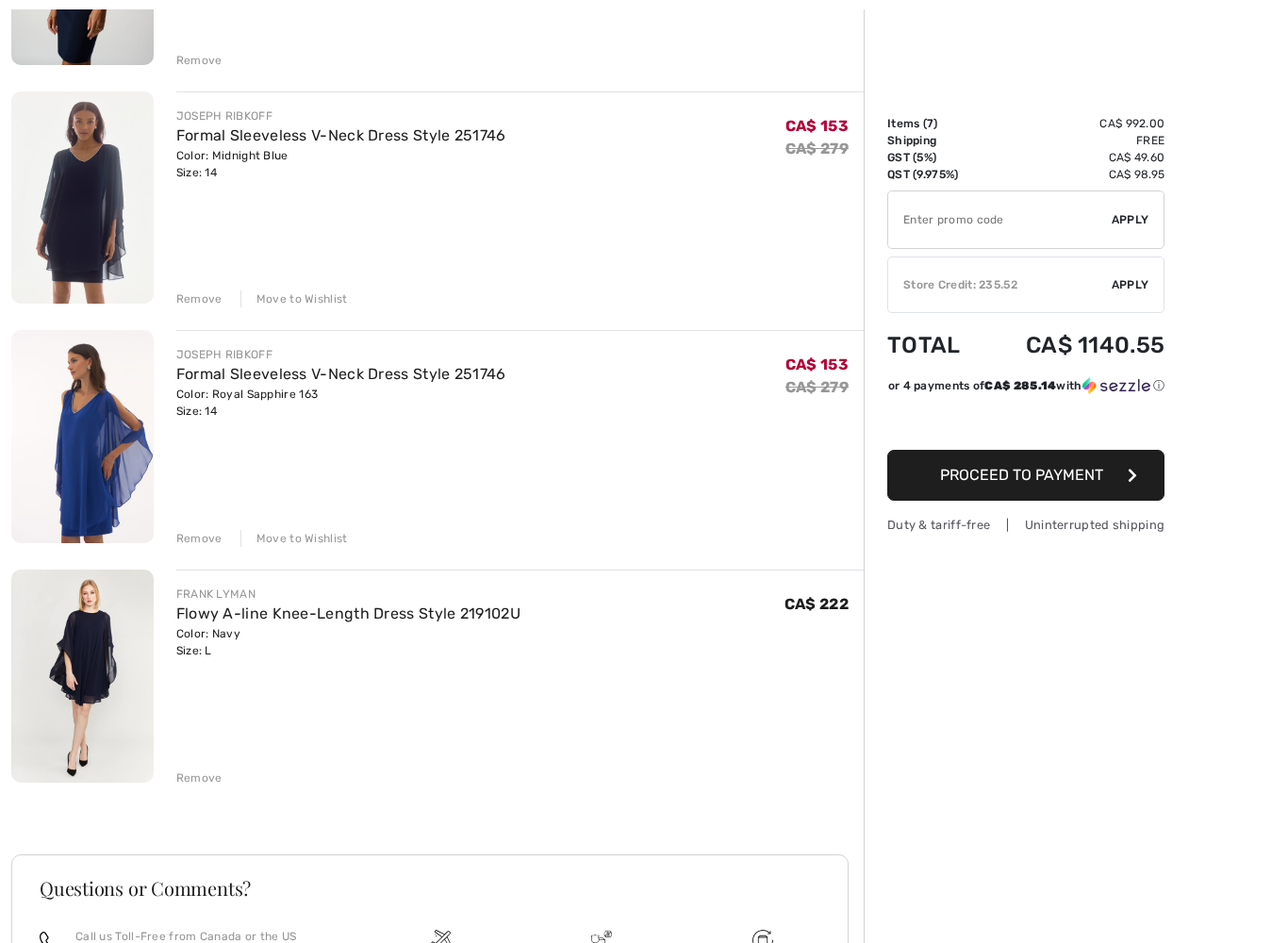 click on "Remove" at bounding box center (199, 778) 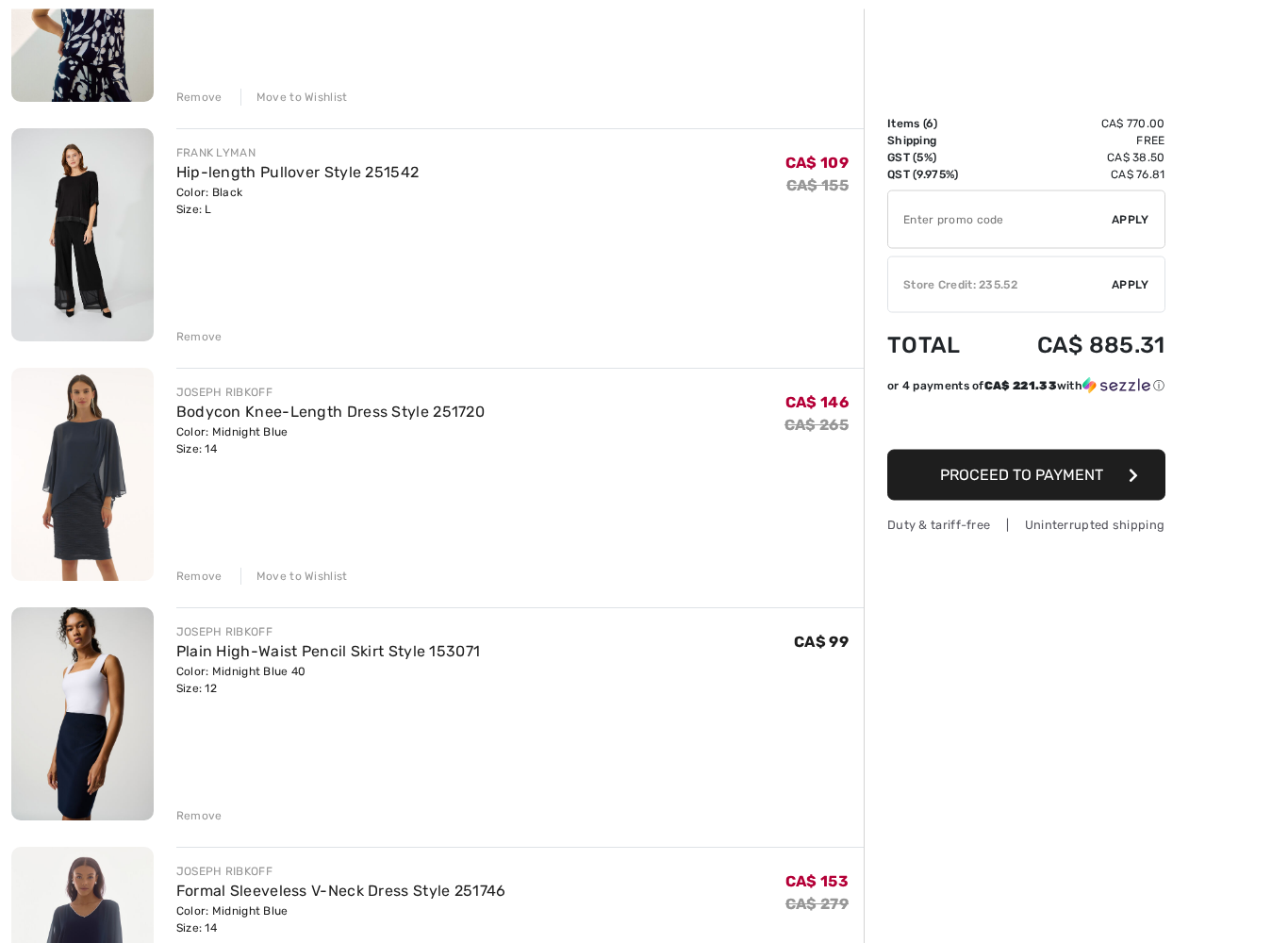 scroll, scrollTop: 358, scrollLeft: 0, axis: vertical 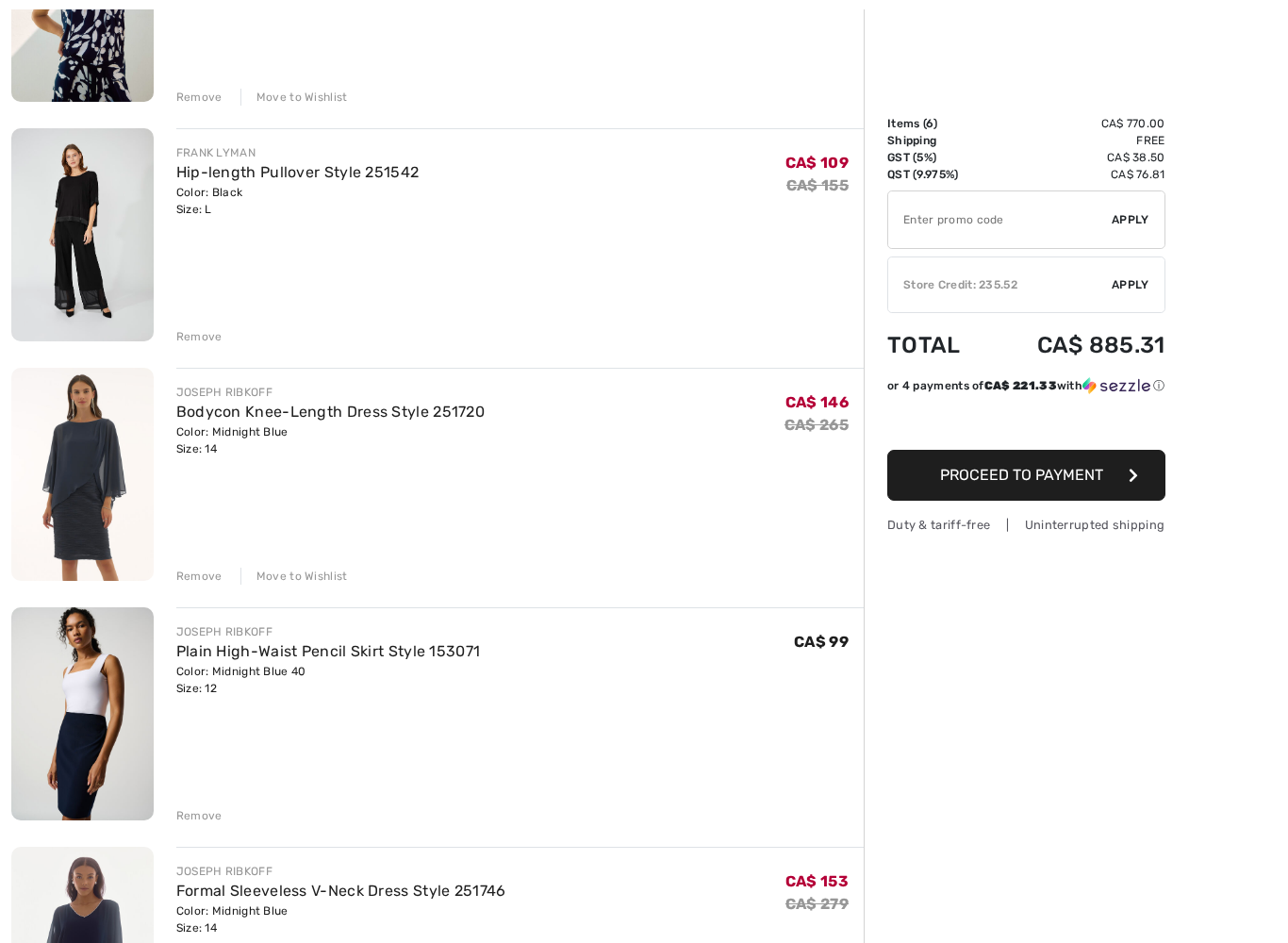 click at bounding box center (82, 474) 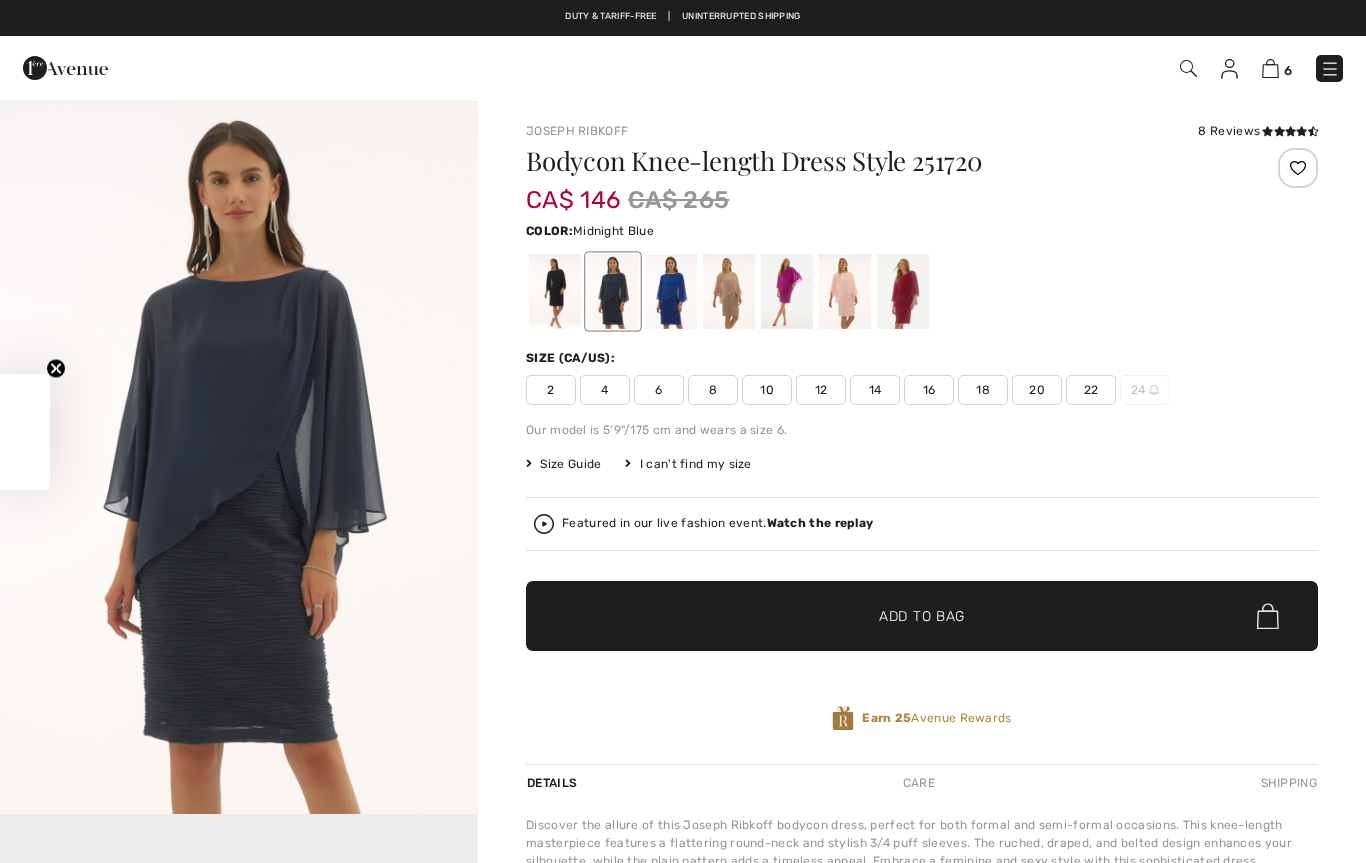 scroll, scrollTop: 0, scrollLeft: 0, axis: both 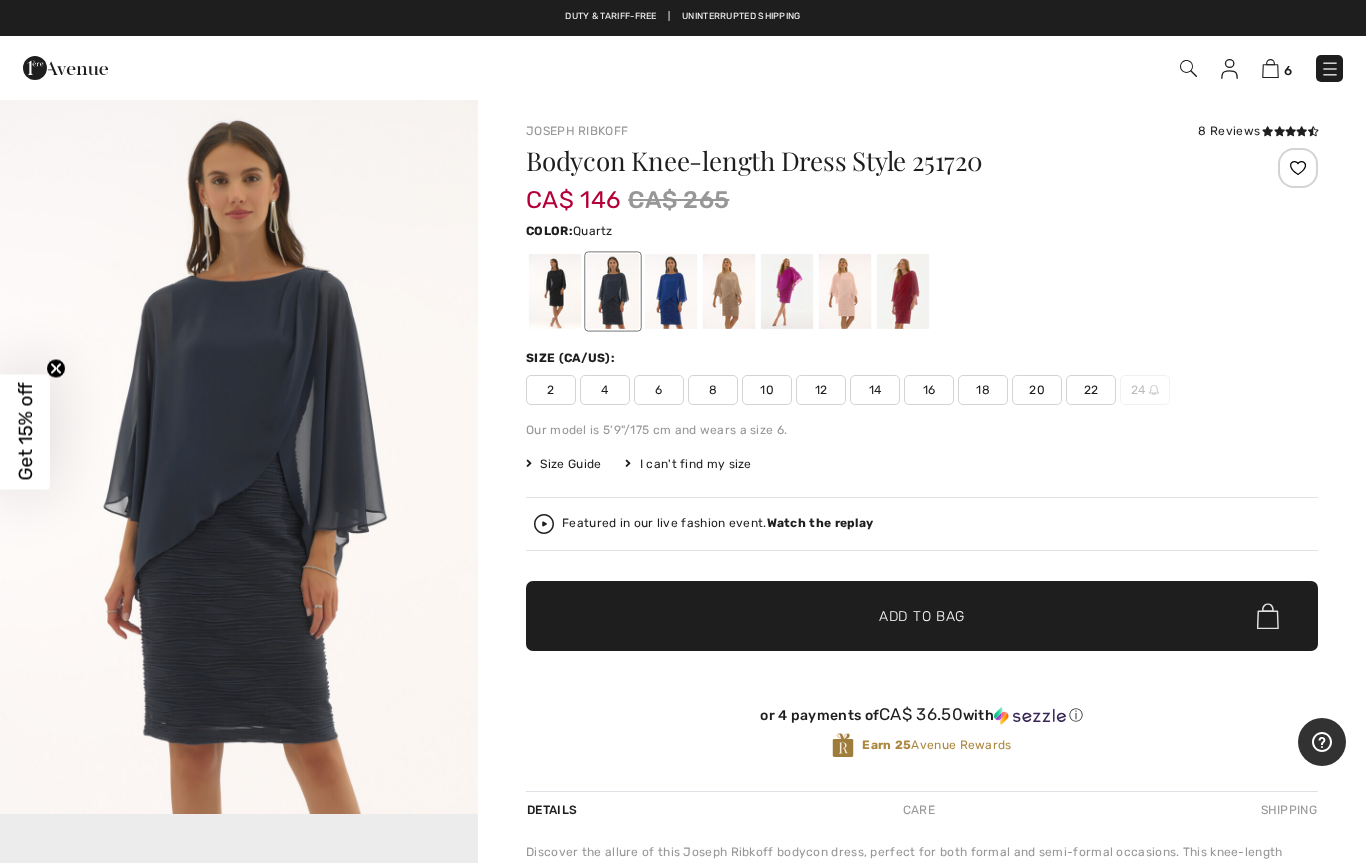 click at bounding box center [845, 291] 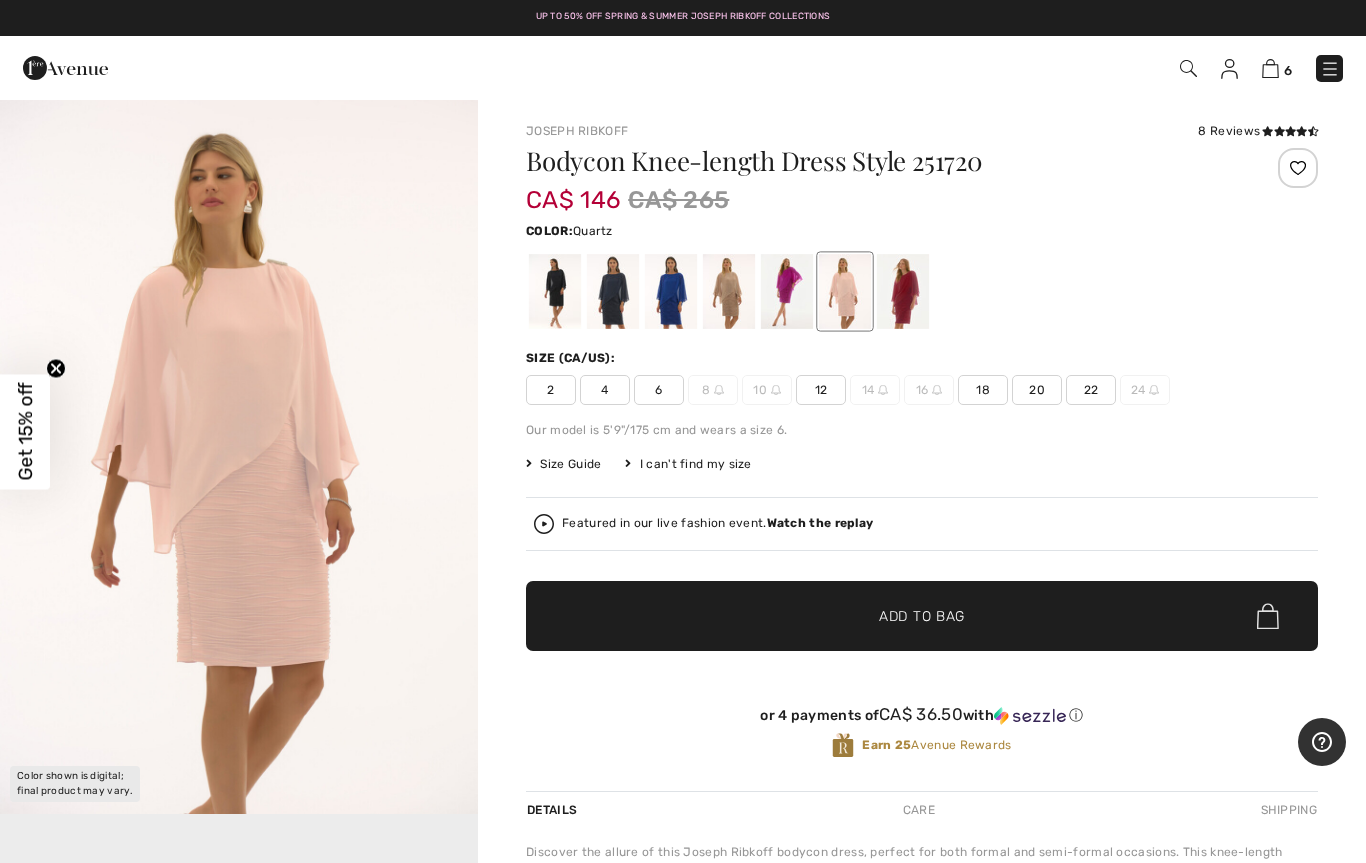 click at bounding box center (787, 291) 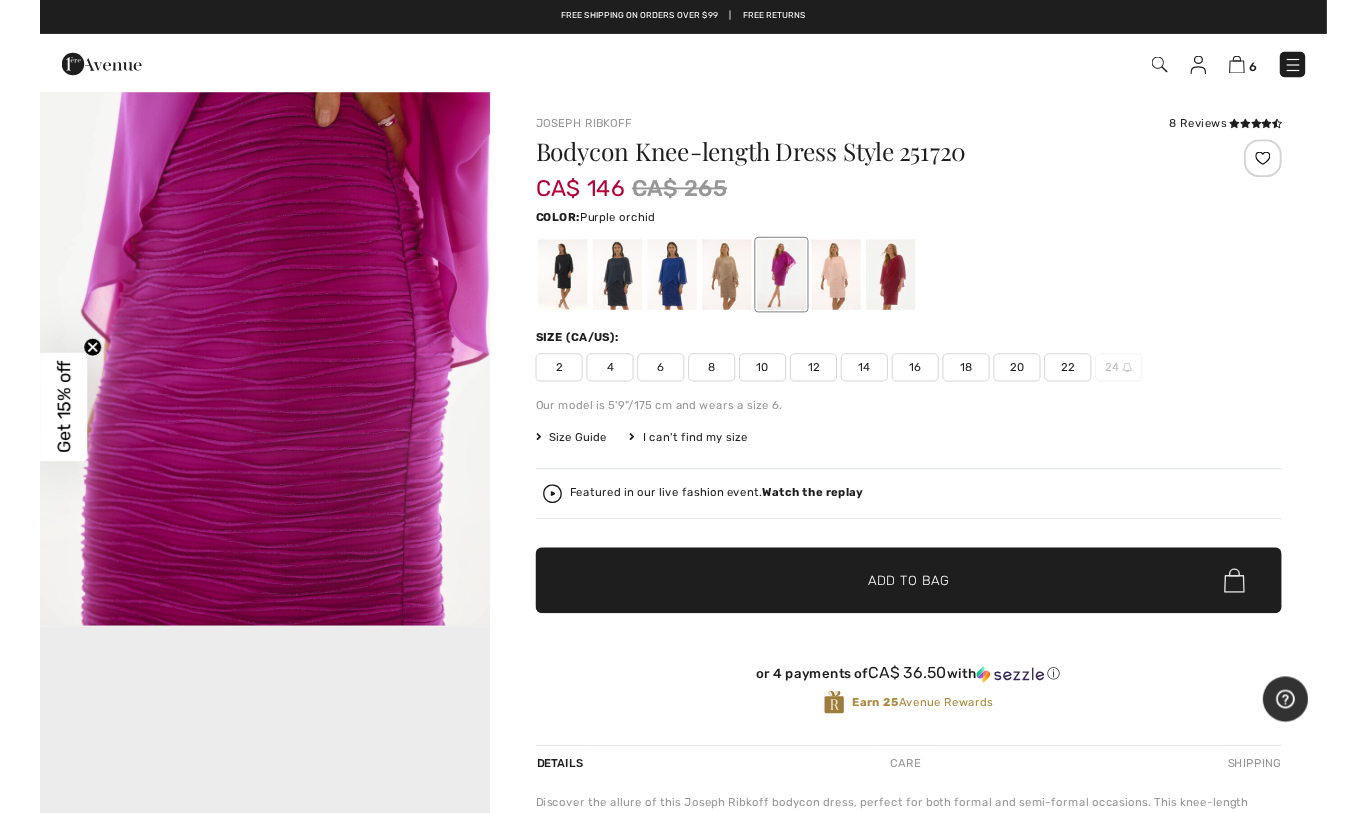 scroll, scrollTop: 868, scrollLeft: 0, axis: vertical 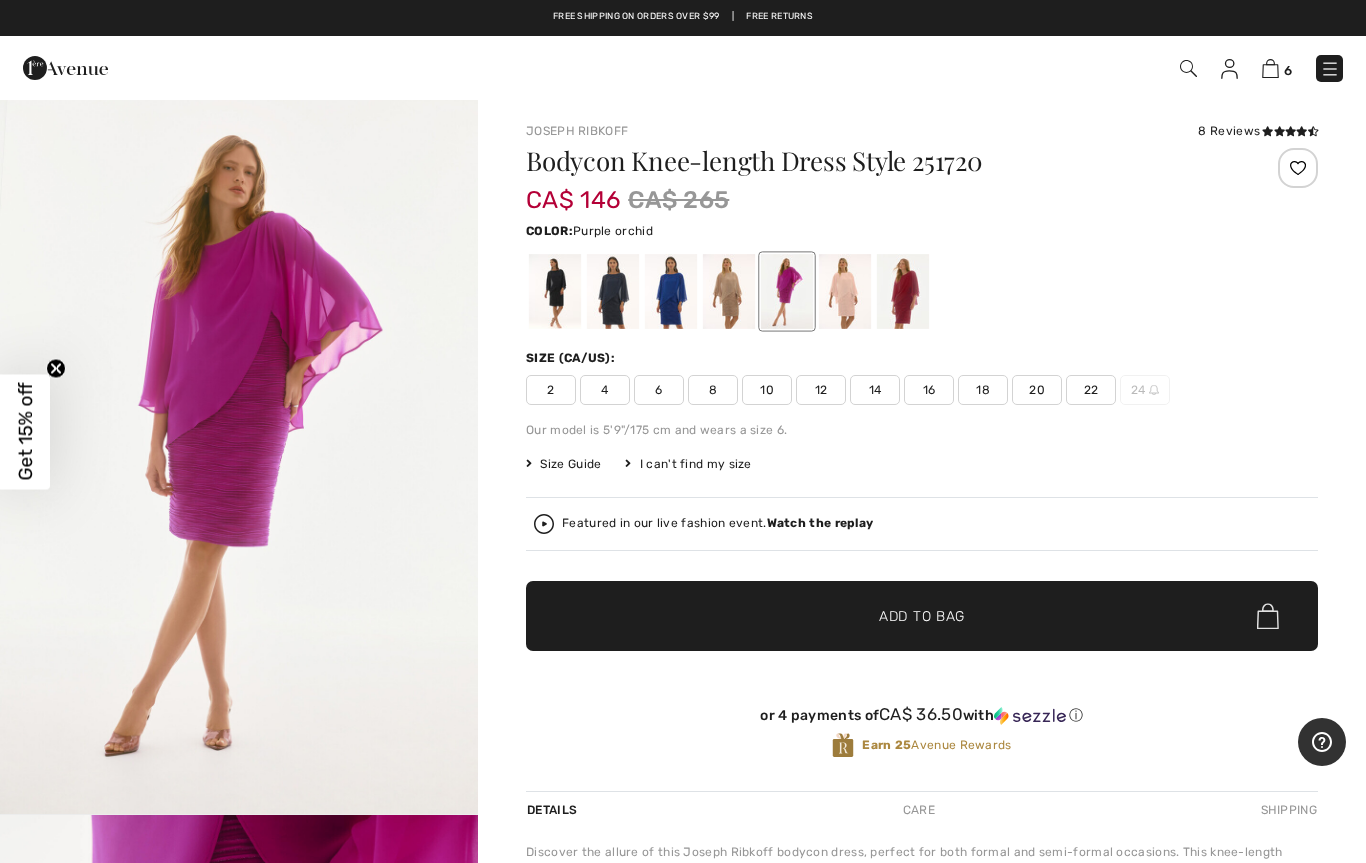 click at bounding box center (555, 291) 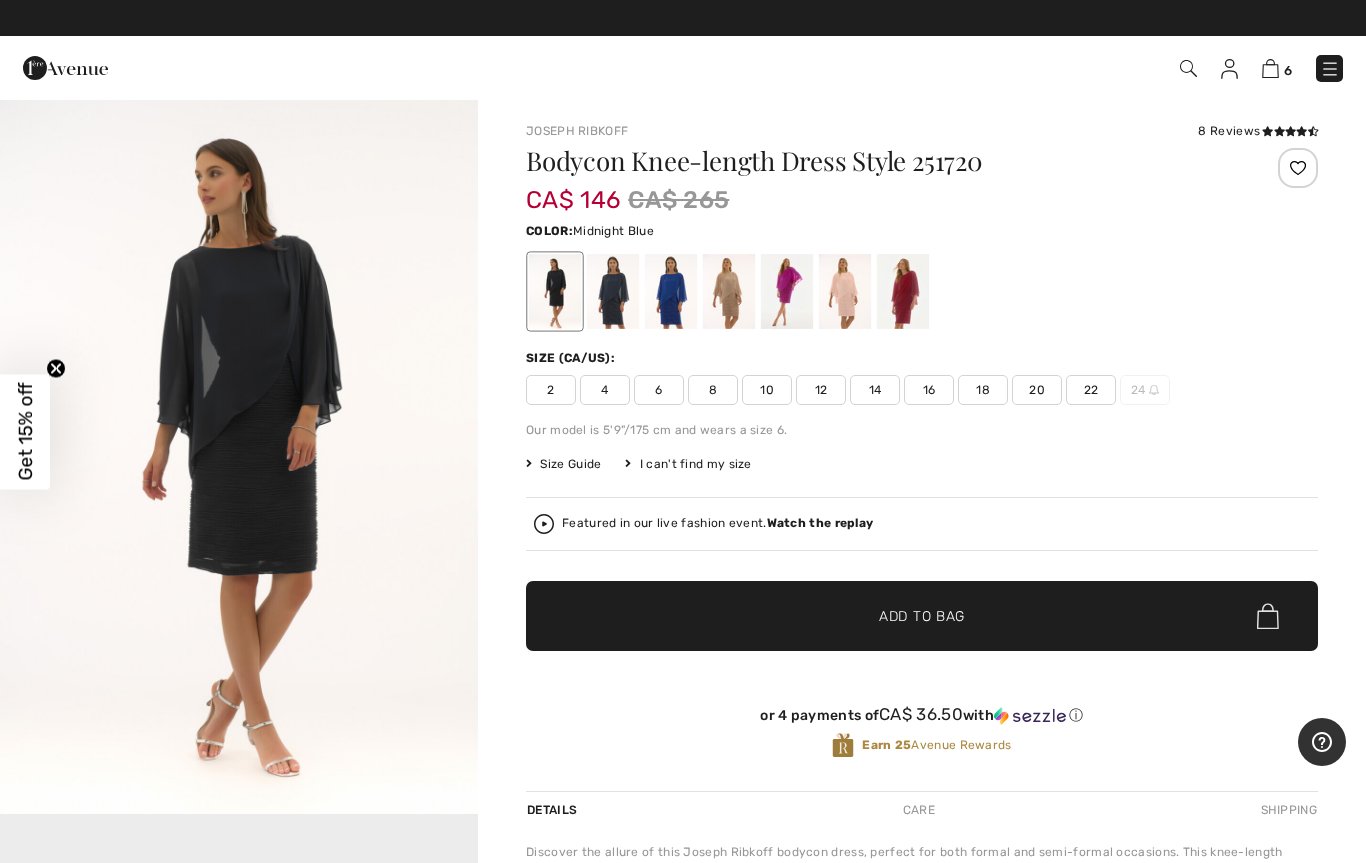 click at bounding box center (613, 291) 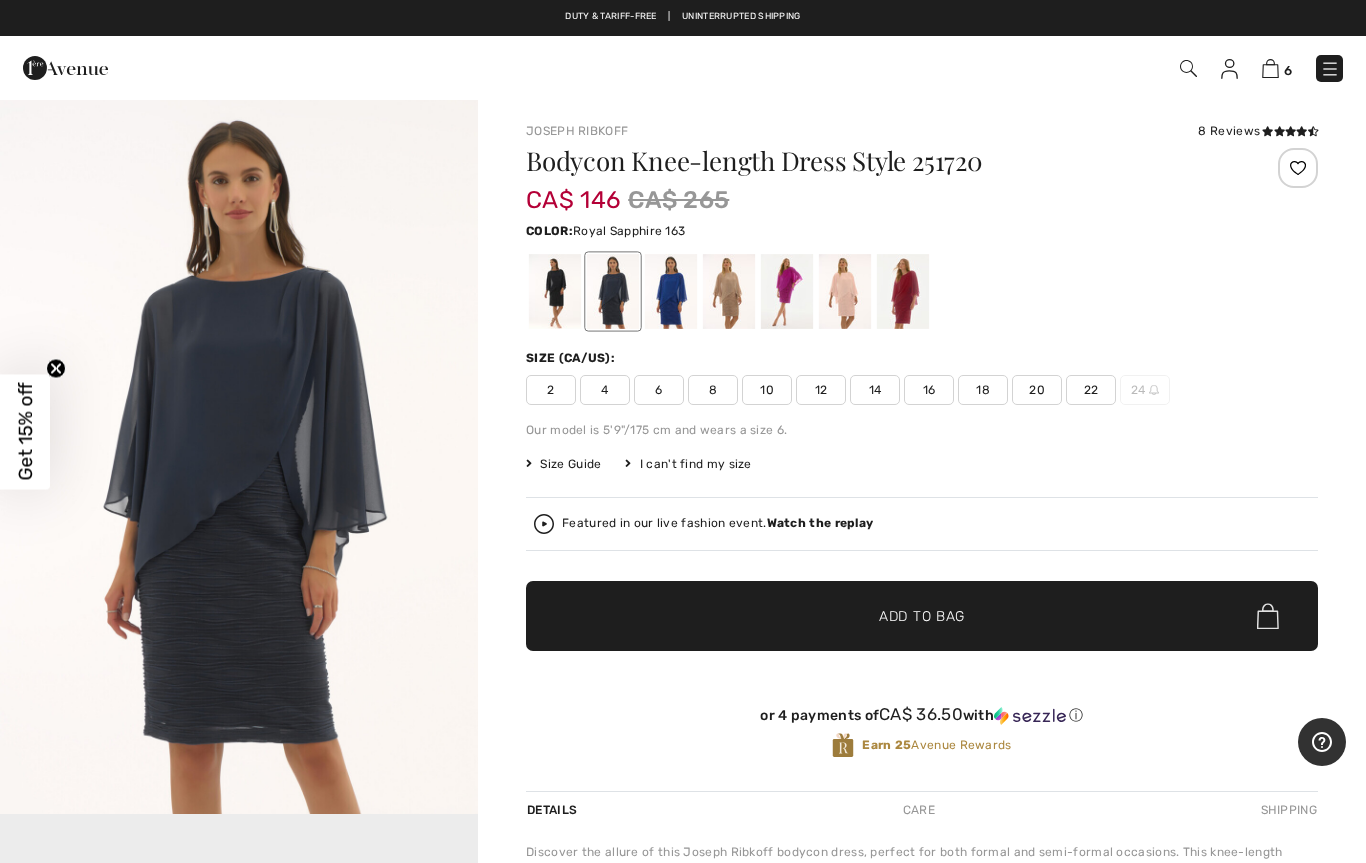 click at bounding box center (671, 291) 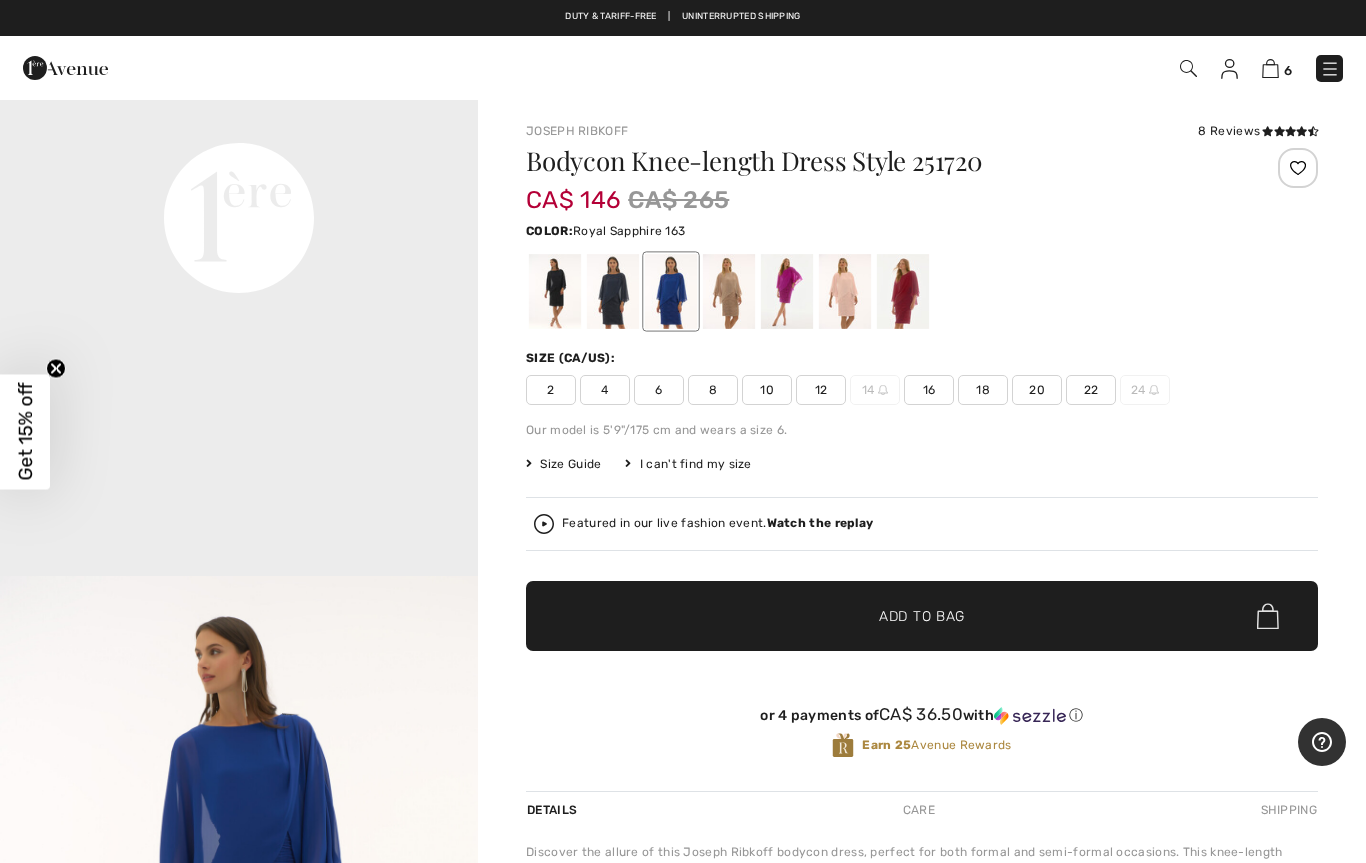 scroll, scrollTop: 1812, scrollLeft: 0, axis: vertical 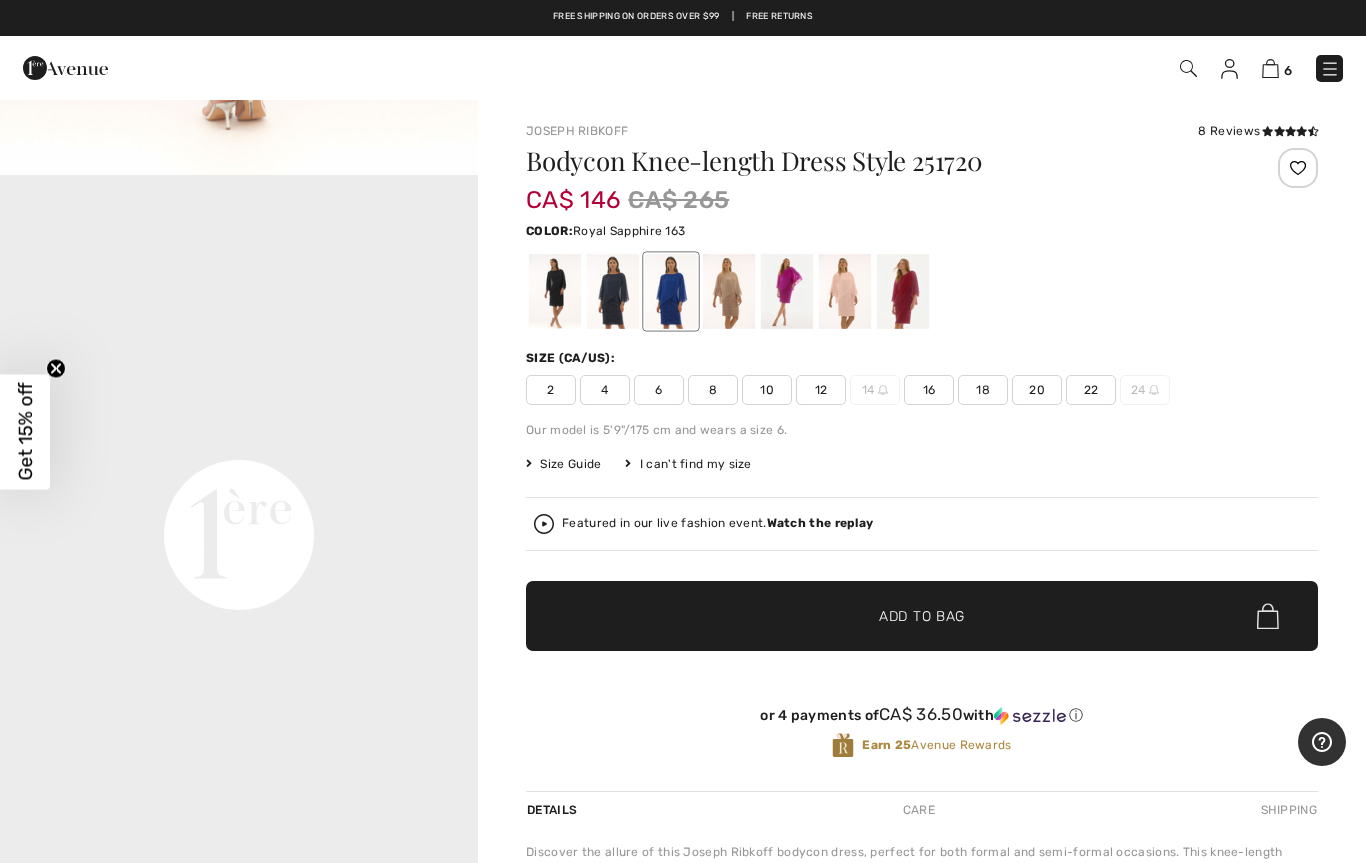 click at bounding box center (729, 291) 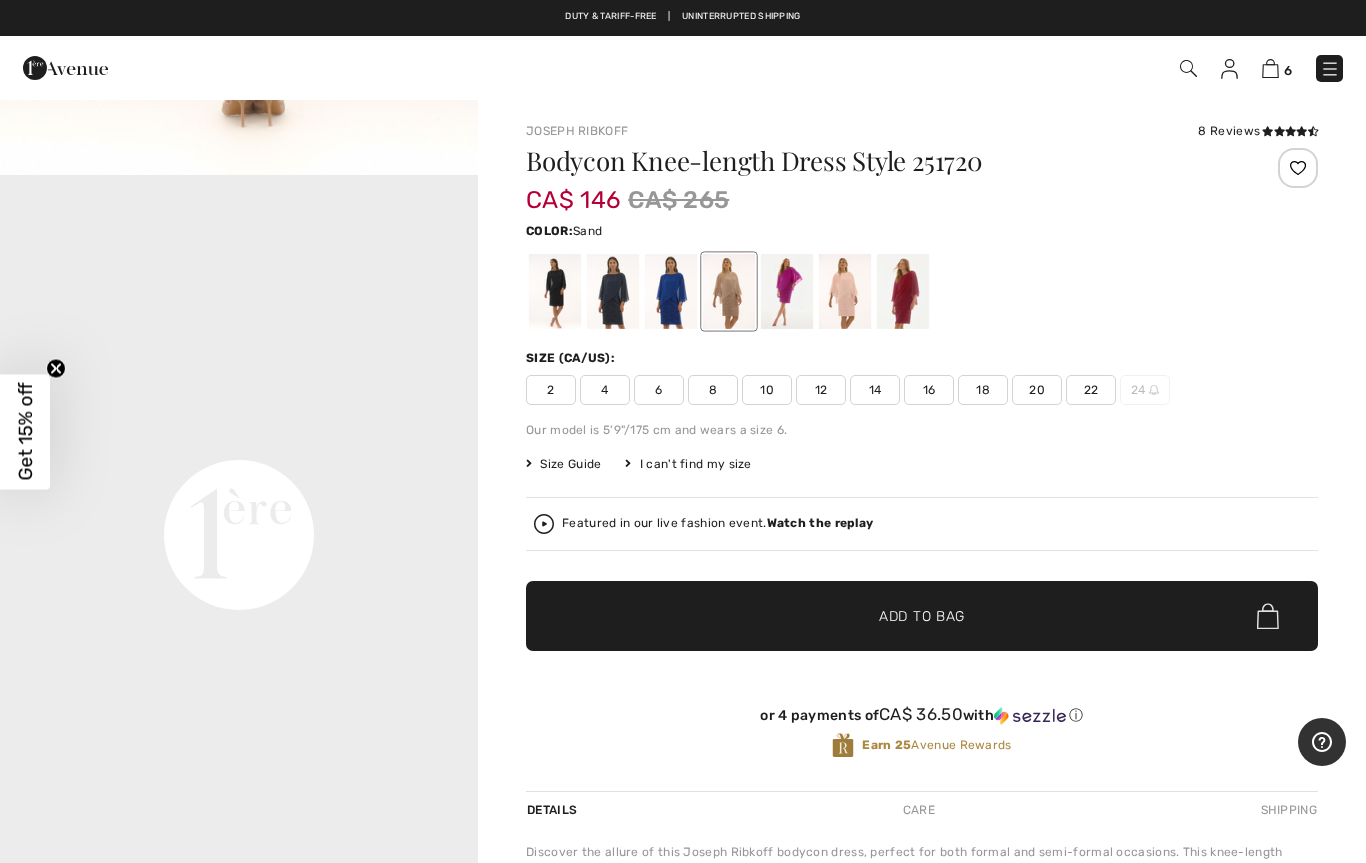 scroll, scrollTop: 0, scrollLeft: 0, axis: both 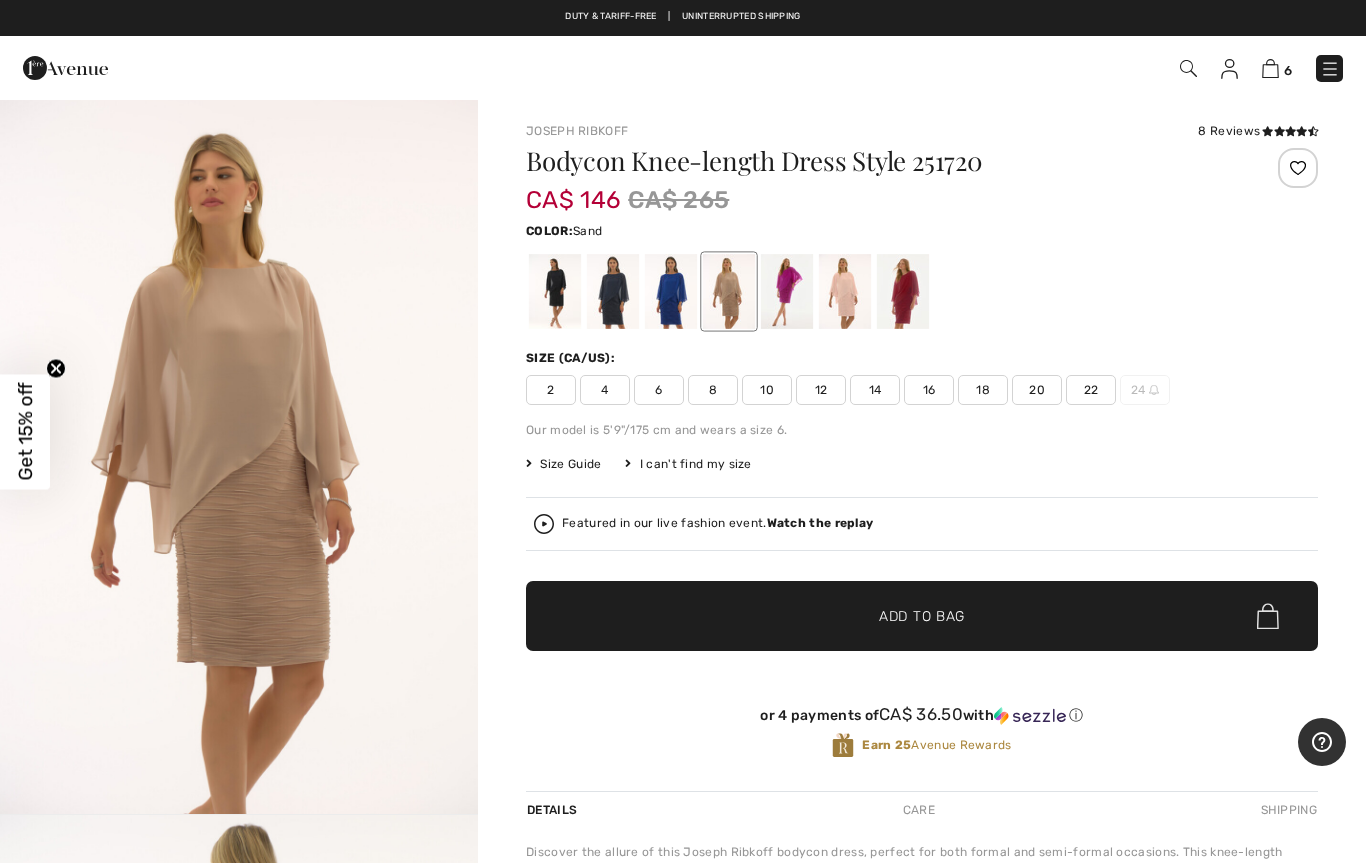 click at bounding box center [787, 291] 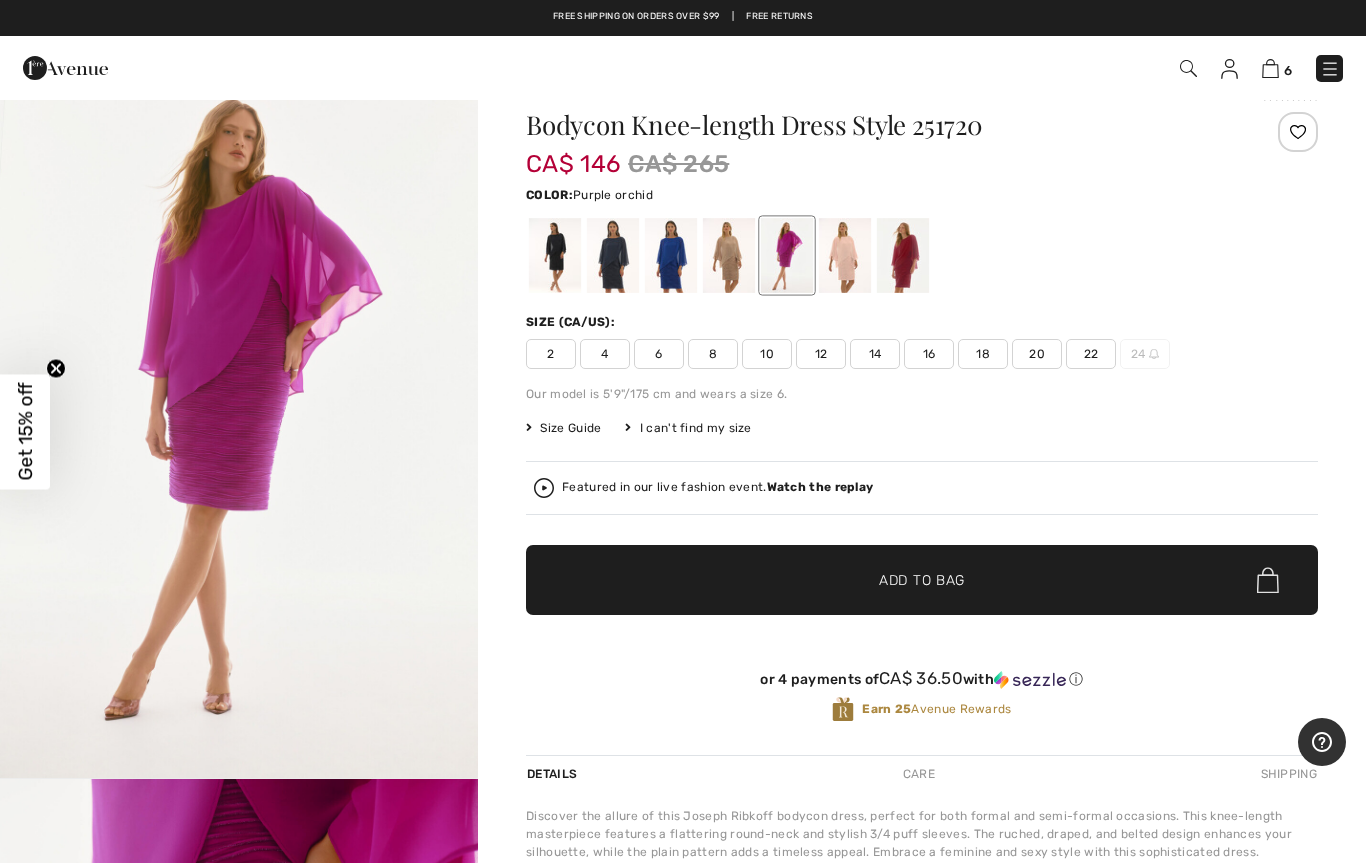 scroll, scrollTop: 35, scrollLeft: 0, axis: vertical 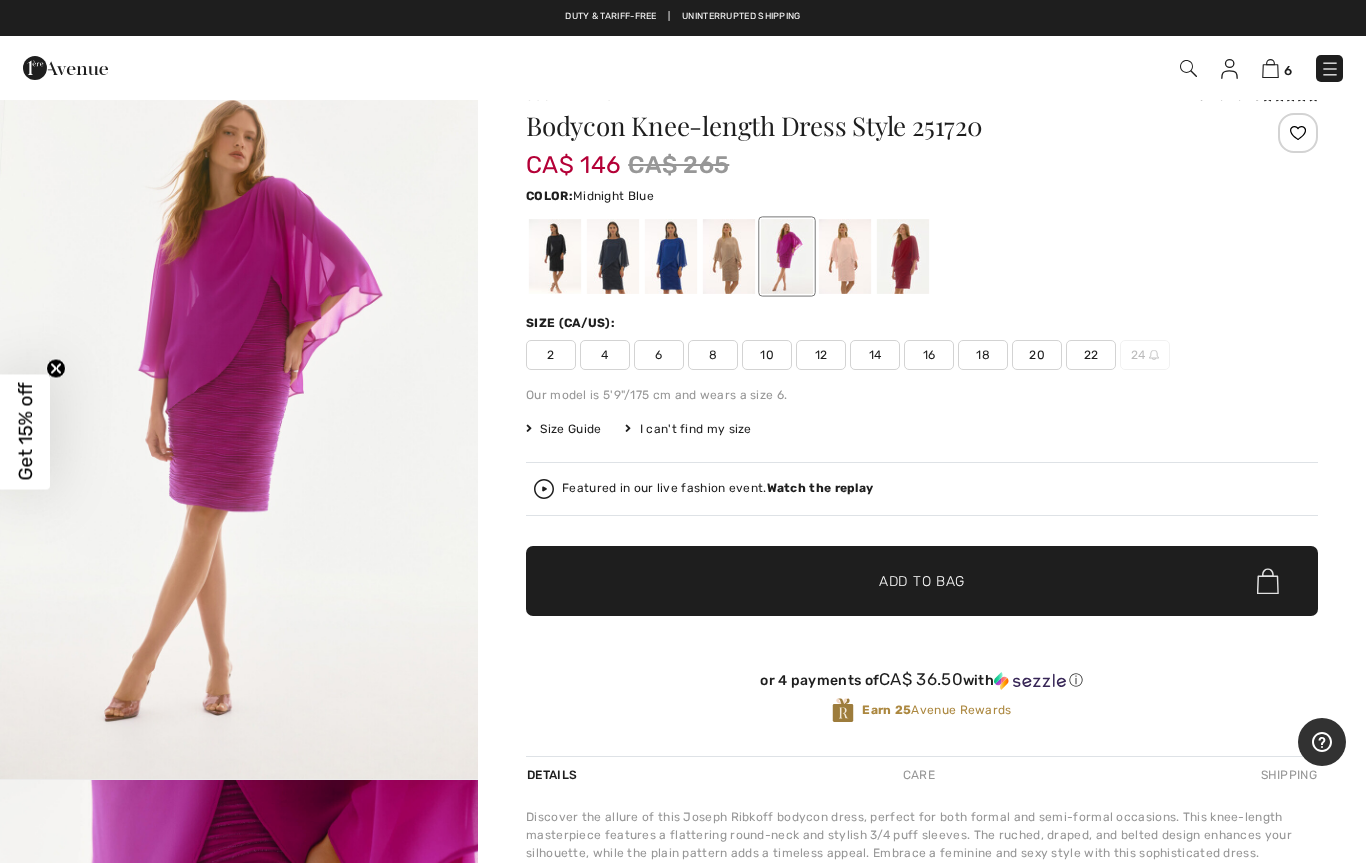 click at bounding box center [613, 256] 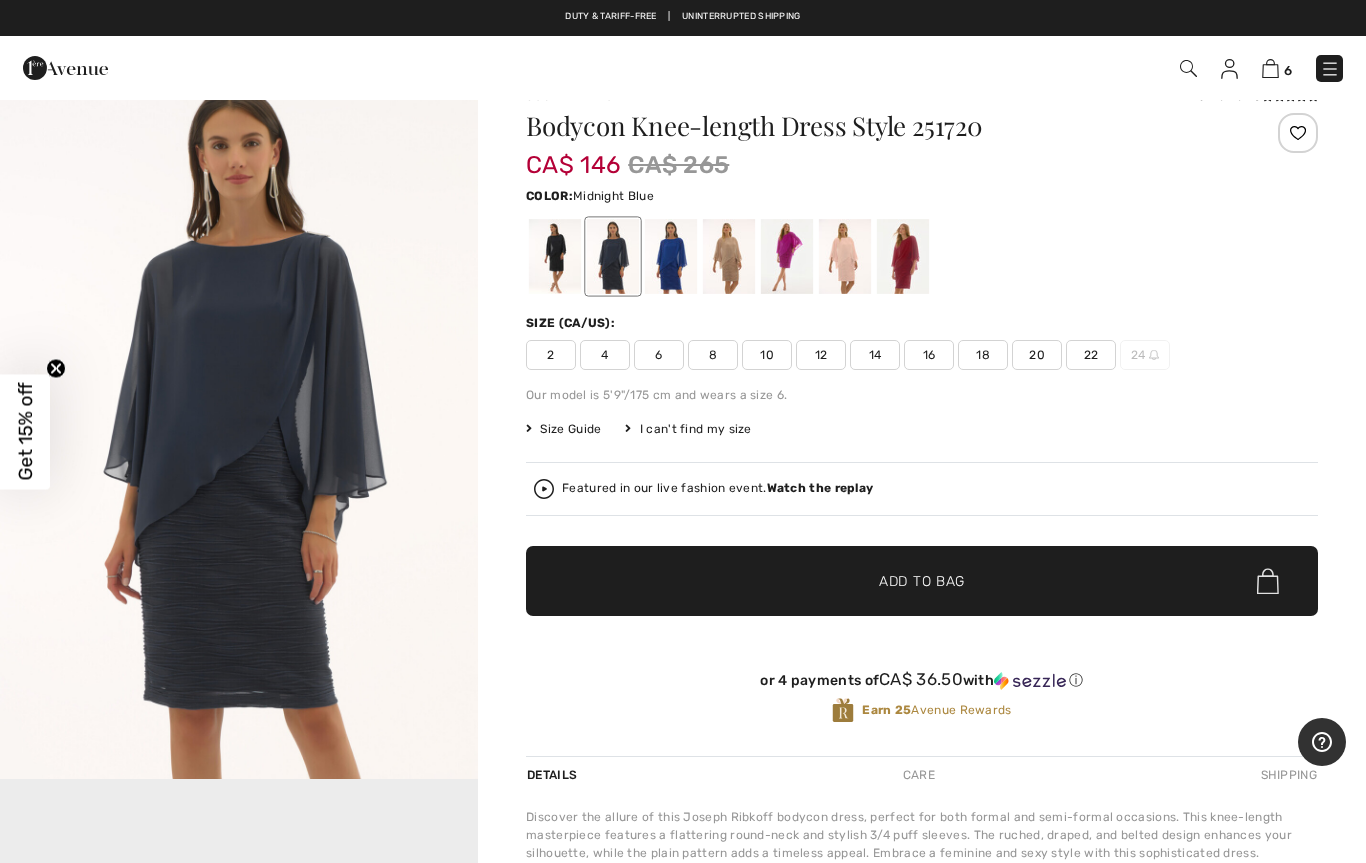 click at bounding box center [671, 256] 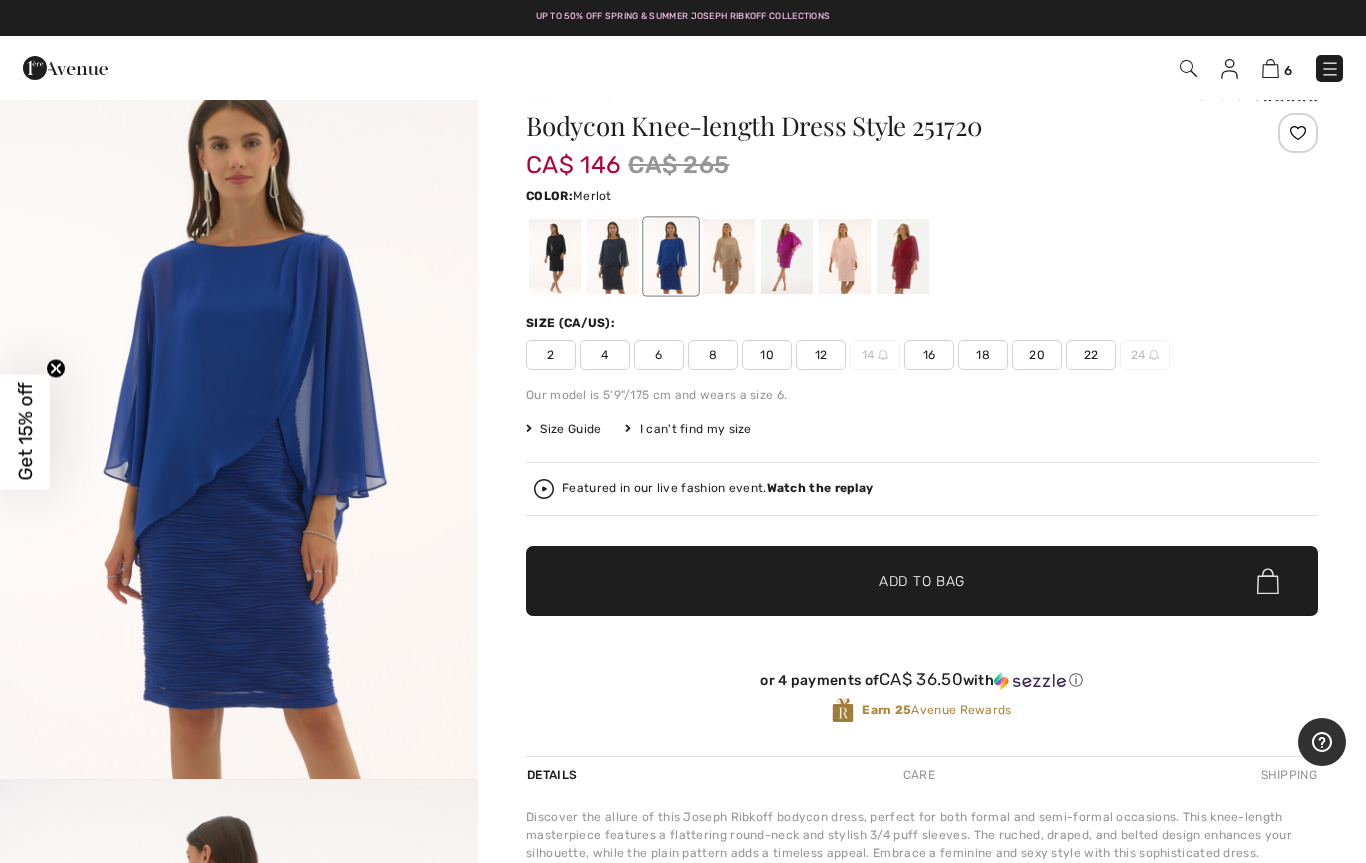 click at bounding box center (903, 256) 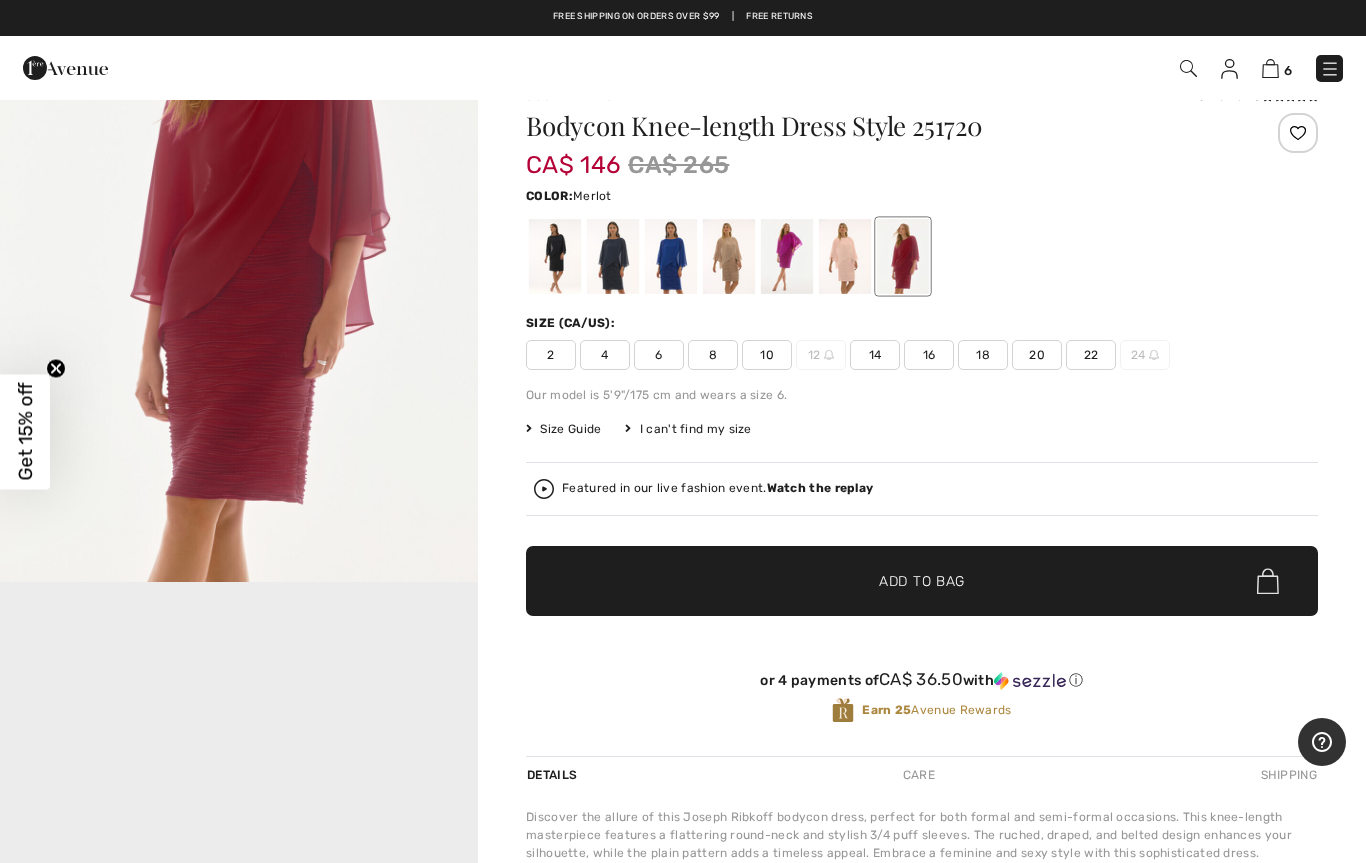 scroll, scrollTop: 378, scrollLeft: 0, axis: vertical 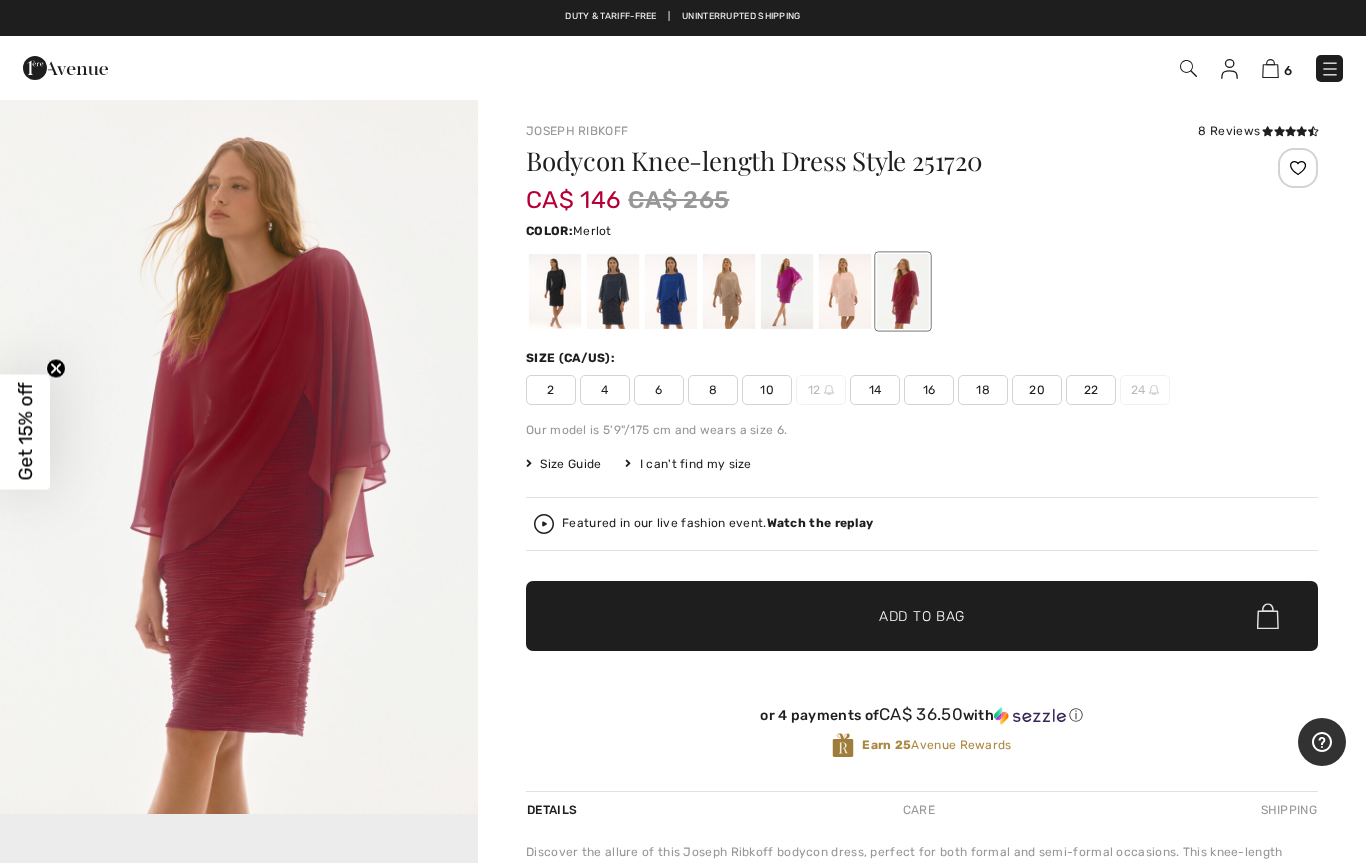 click at bounding box center (787, 291) 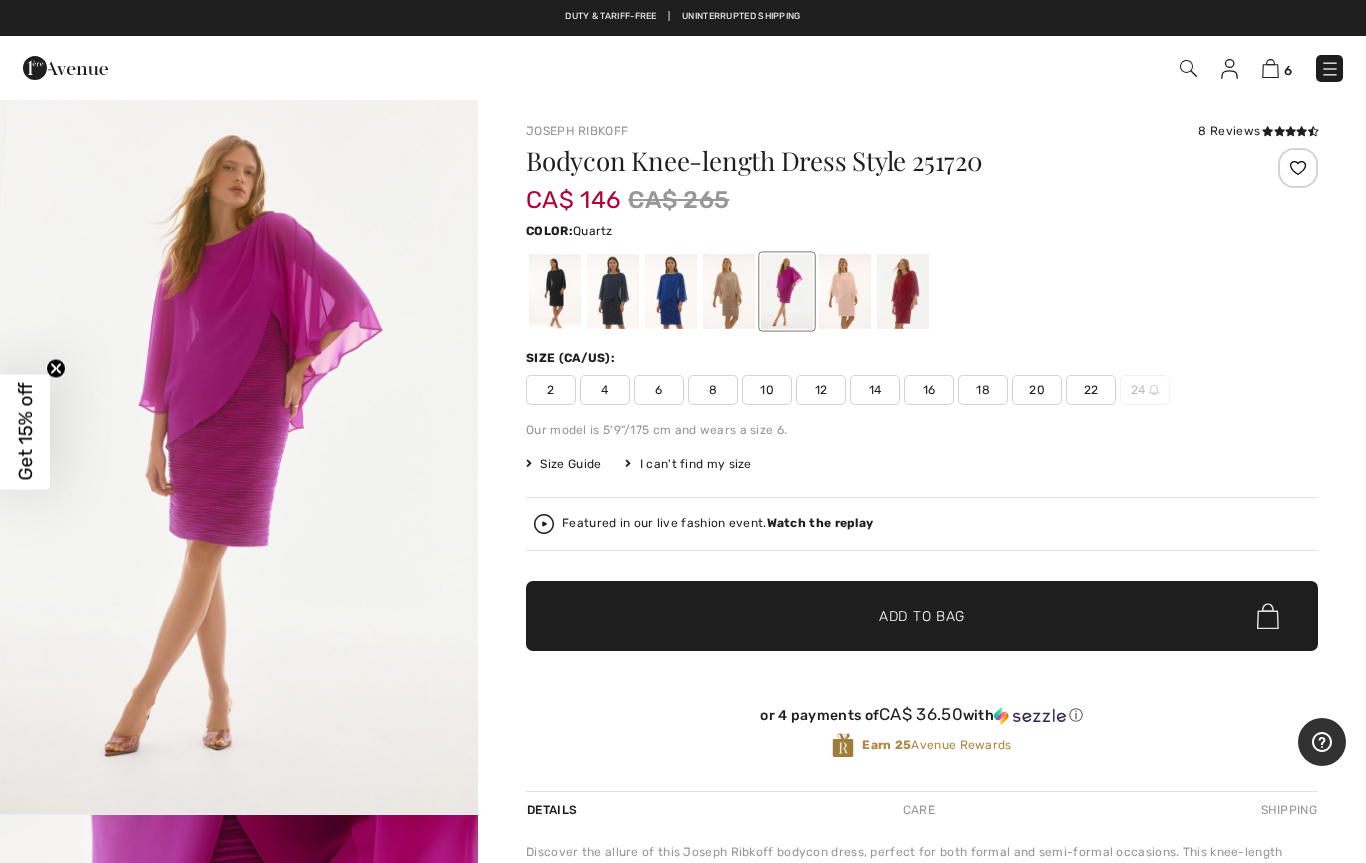 click at bounding box center (845, 291) 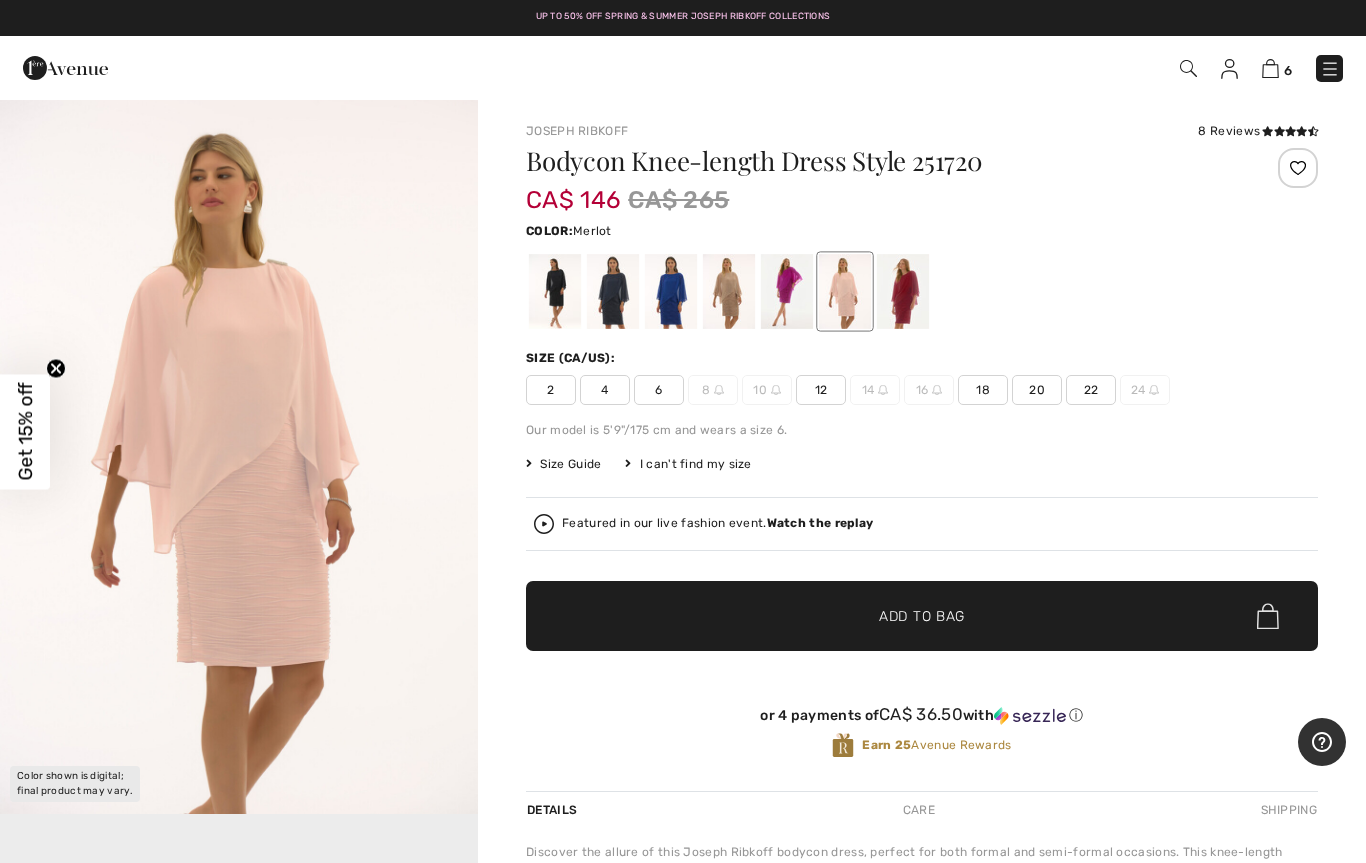 click at bounding box center (903, 291) 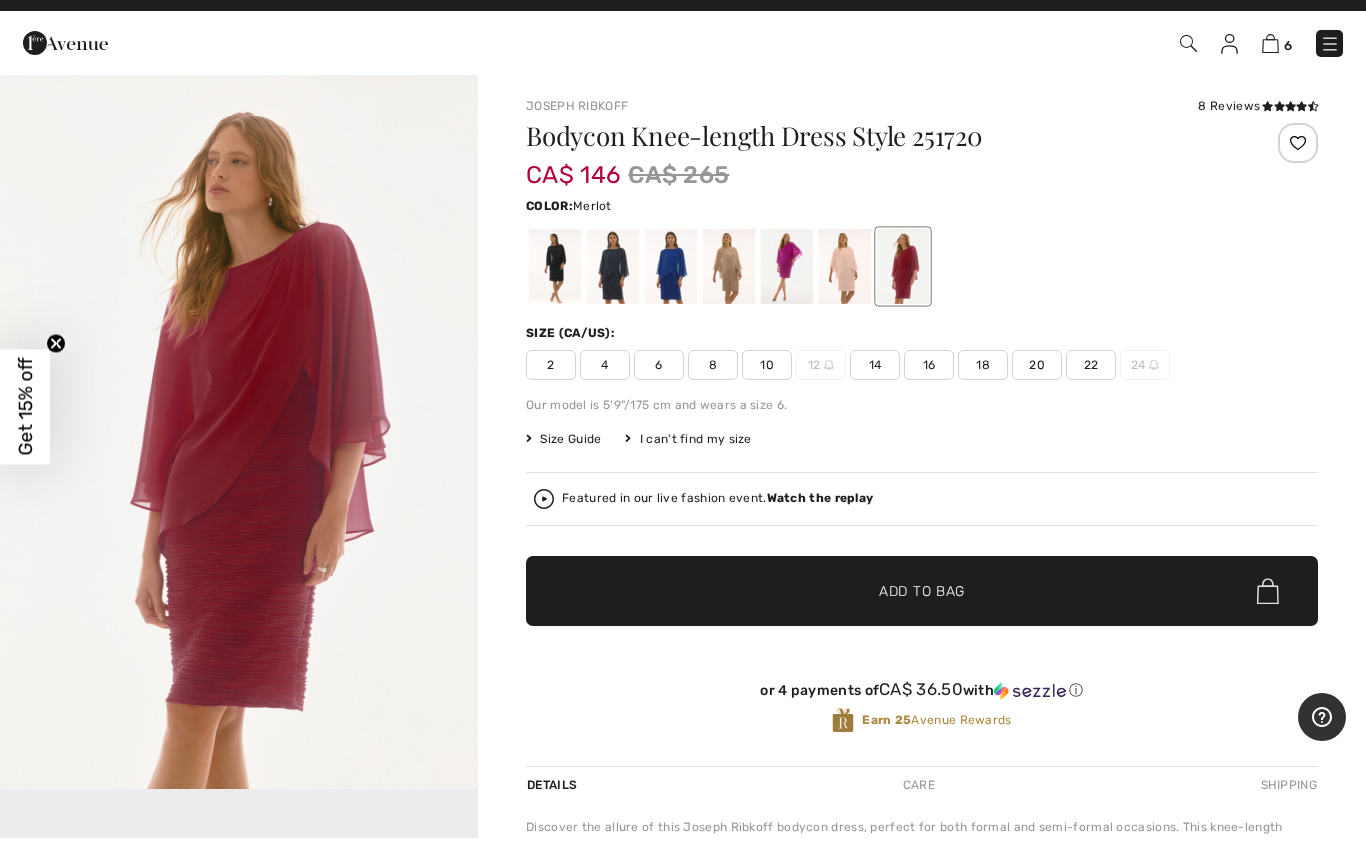 scroll, scrollTop: 25, scrollLeft: 0, axis: vertical 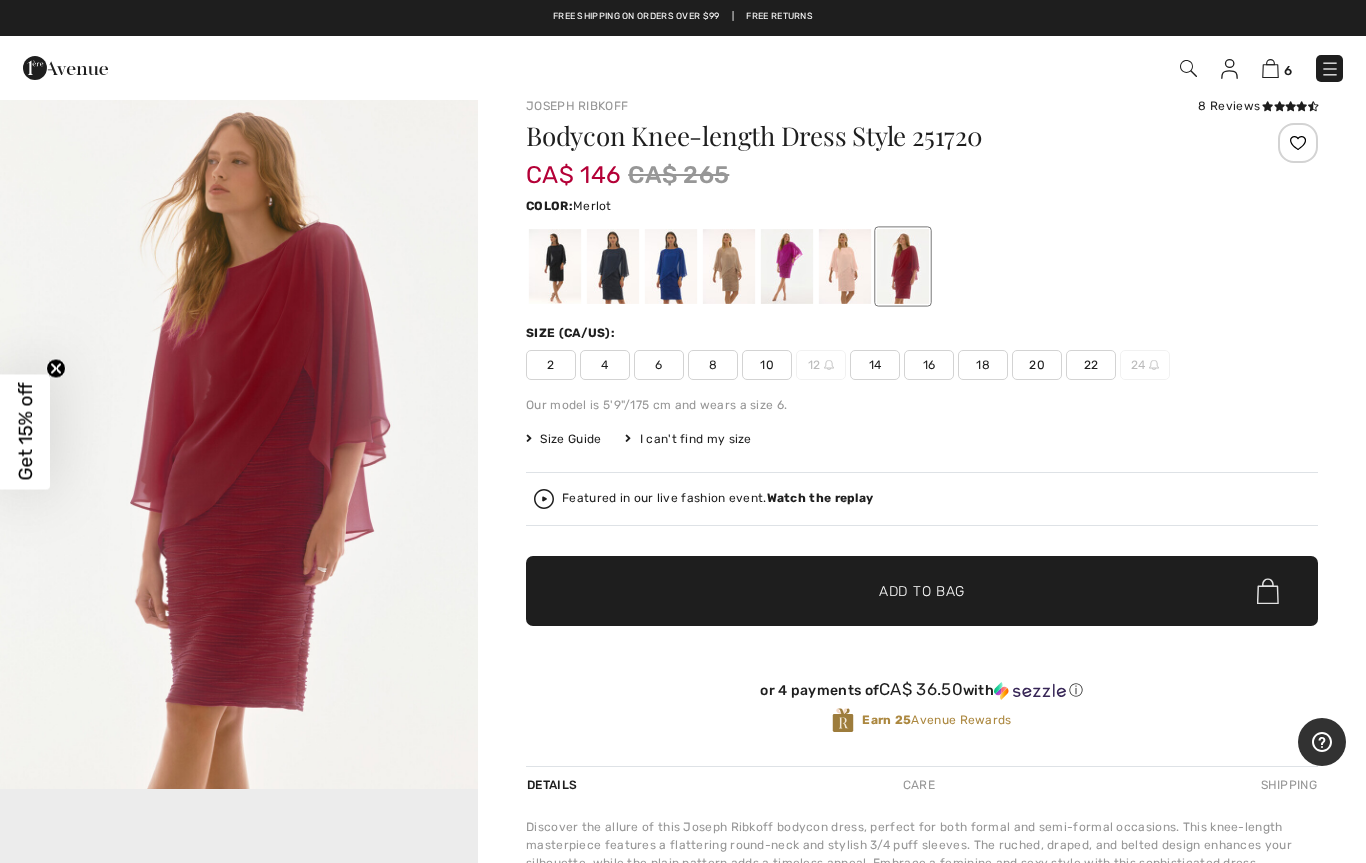 click at bounding box center [1270, 68] 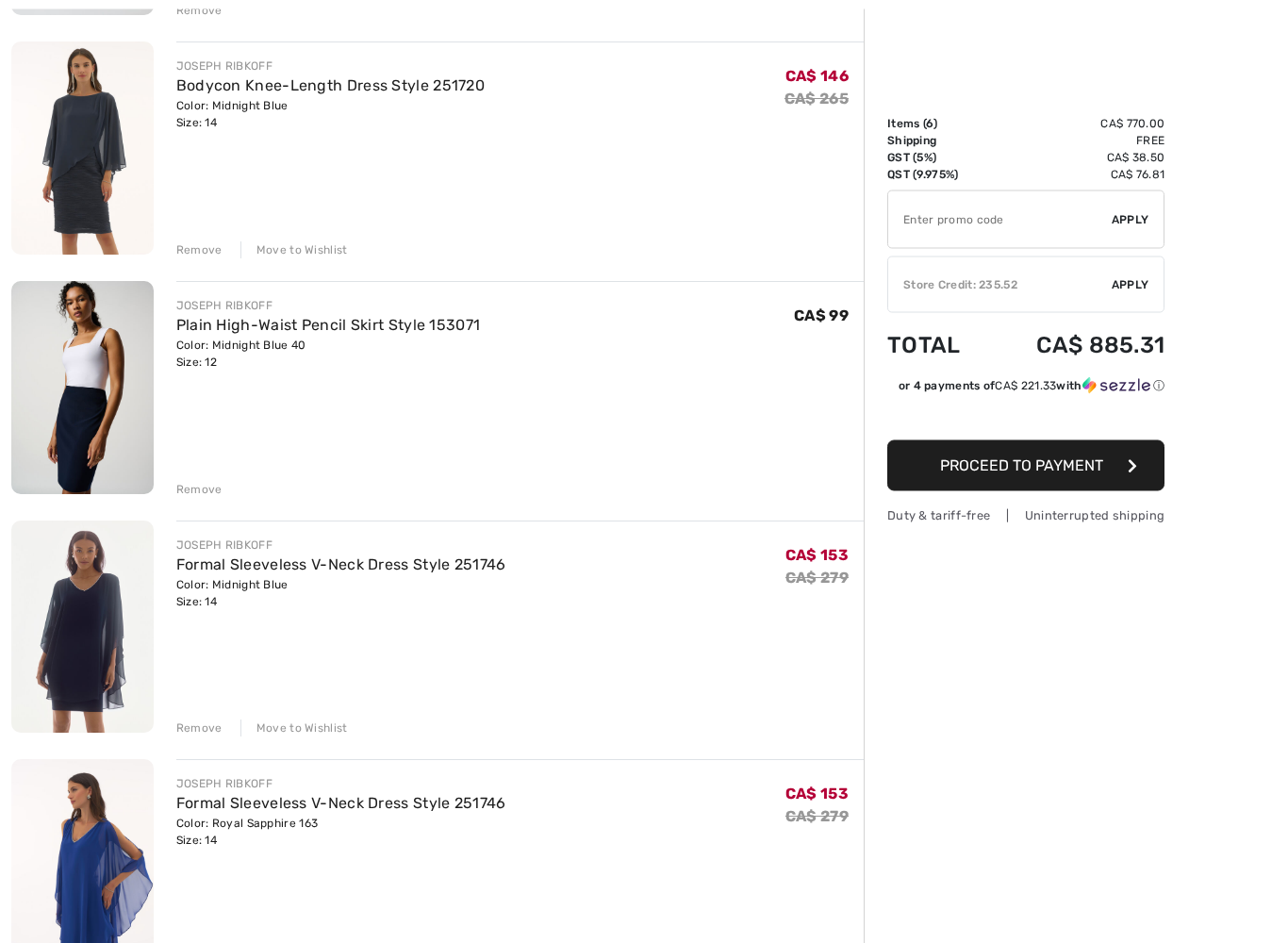 scroll, scrollTop: 685, scrollLeft: 0, axis: vertical 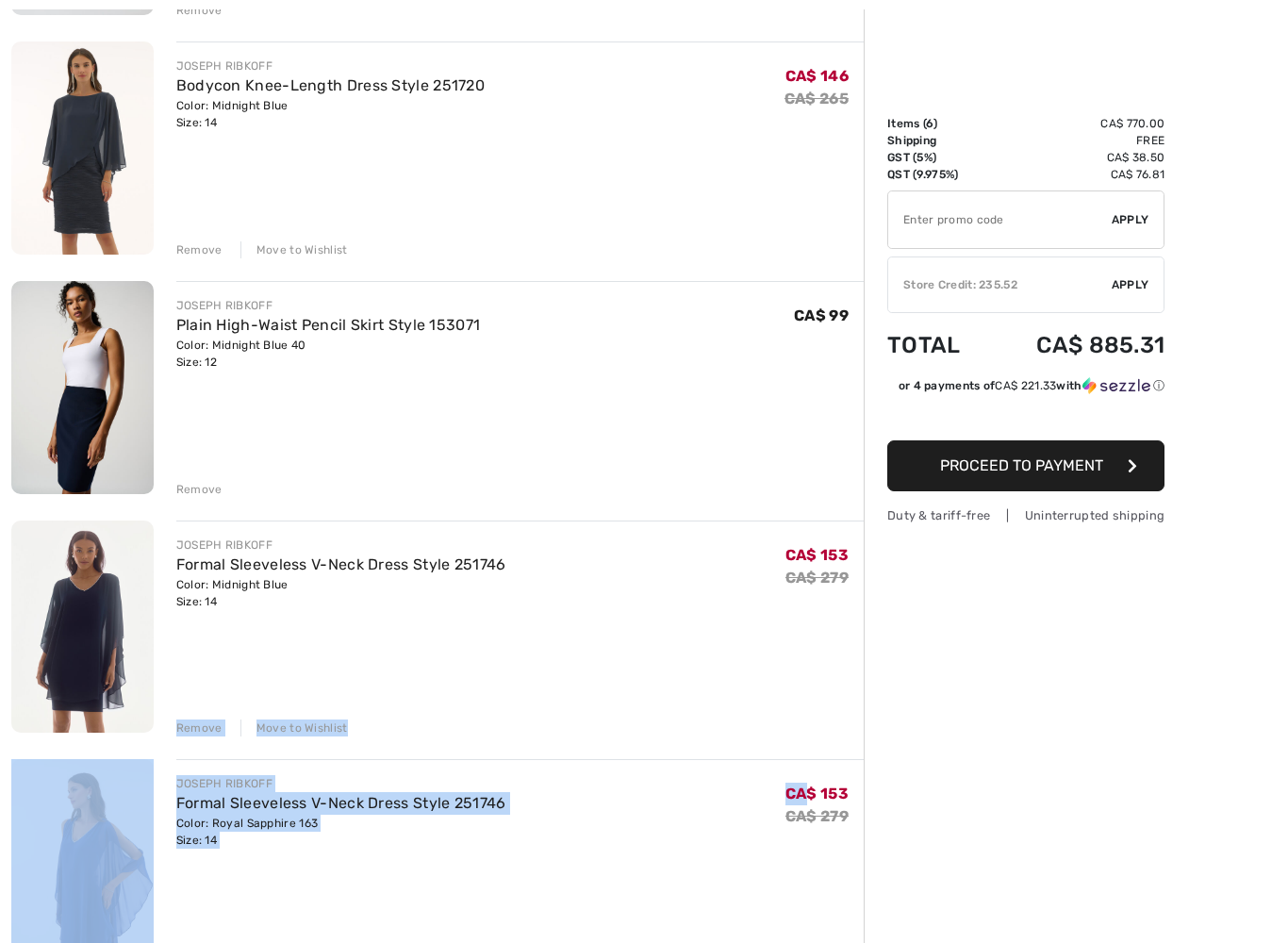 click on "Order Summary			 Details
Items ( 6 )
CA$ 770.00
Promo code CA$ 0.00
Shipping
Free
GST (5%) CA$ 38.50
QST (9.975%) CA$ 76.81
Duties & Taxes CA$ 0.00
Store Credit
used  0.00
✔
Apply
Remove
✔
Store Credit: 235.52
Apply
Remove
Total
CA$ 885.31
or 4 payments of  CA$ 221.33  with    ⓘ
Proceed to Payment
Duty & tariff-free      |     Uninterrupted shipping" at bounding box center (1076, 382) 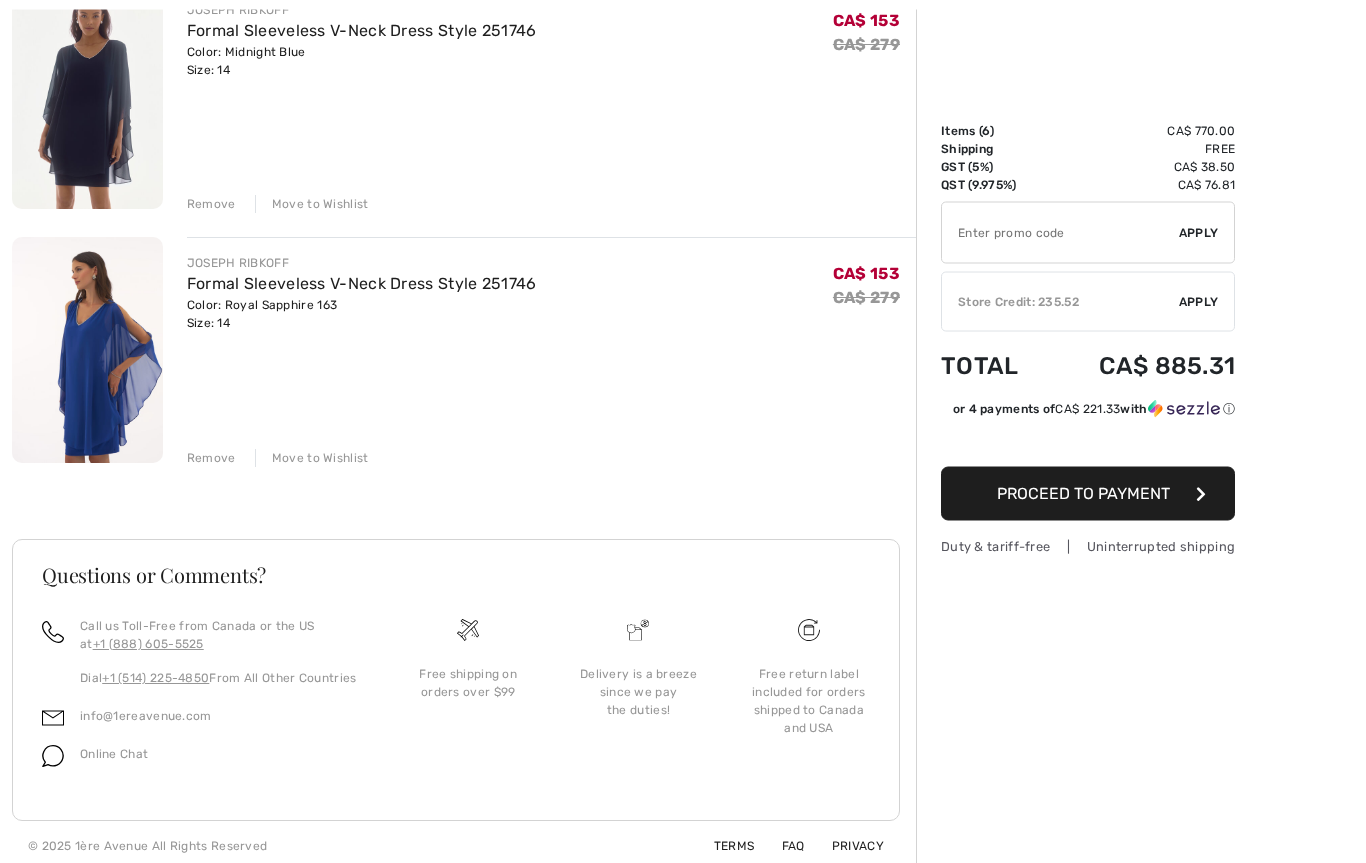 scroll, scrollTop: 1320, scrollLeft: 0, axis: vertical 